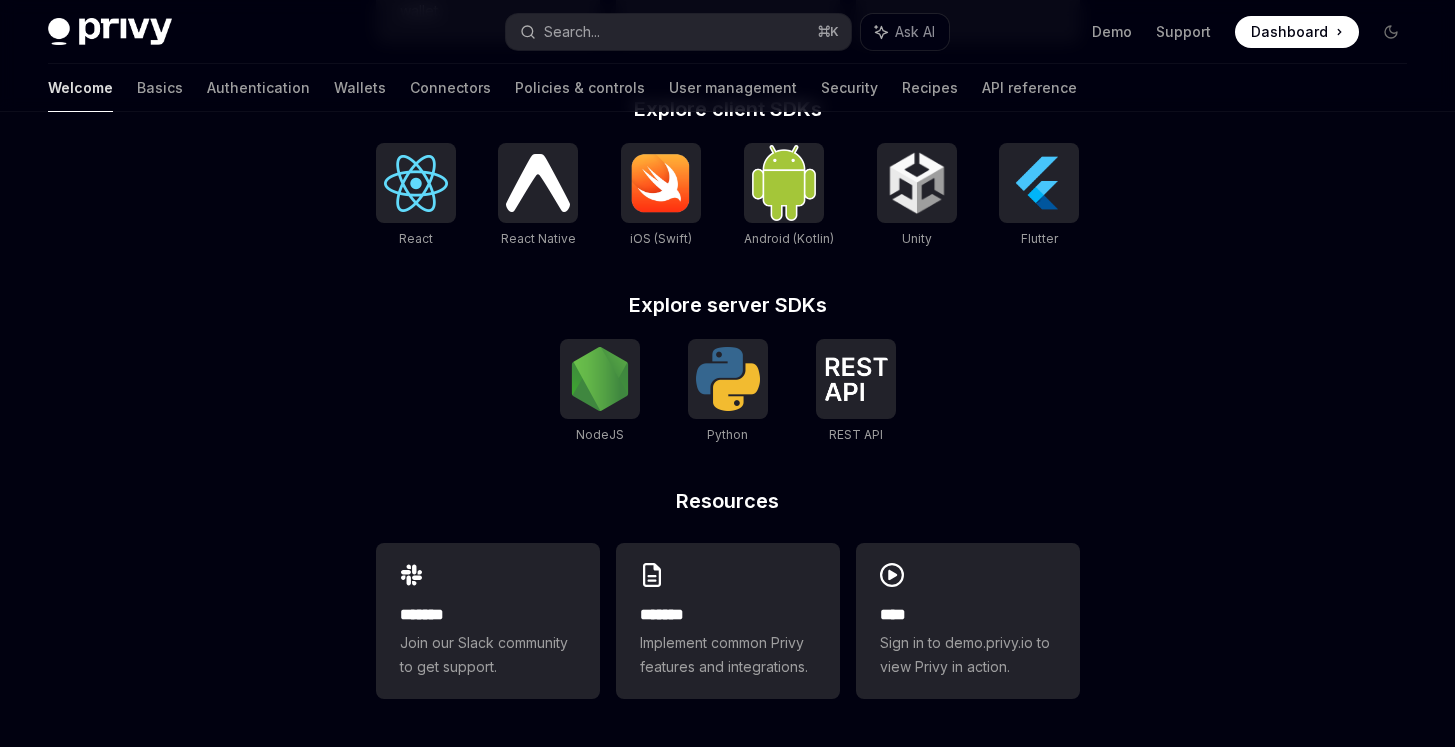 scroll, scrollTop: 0, scrollLeft: 0, axis: both 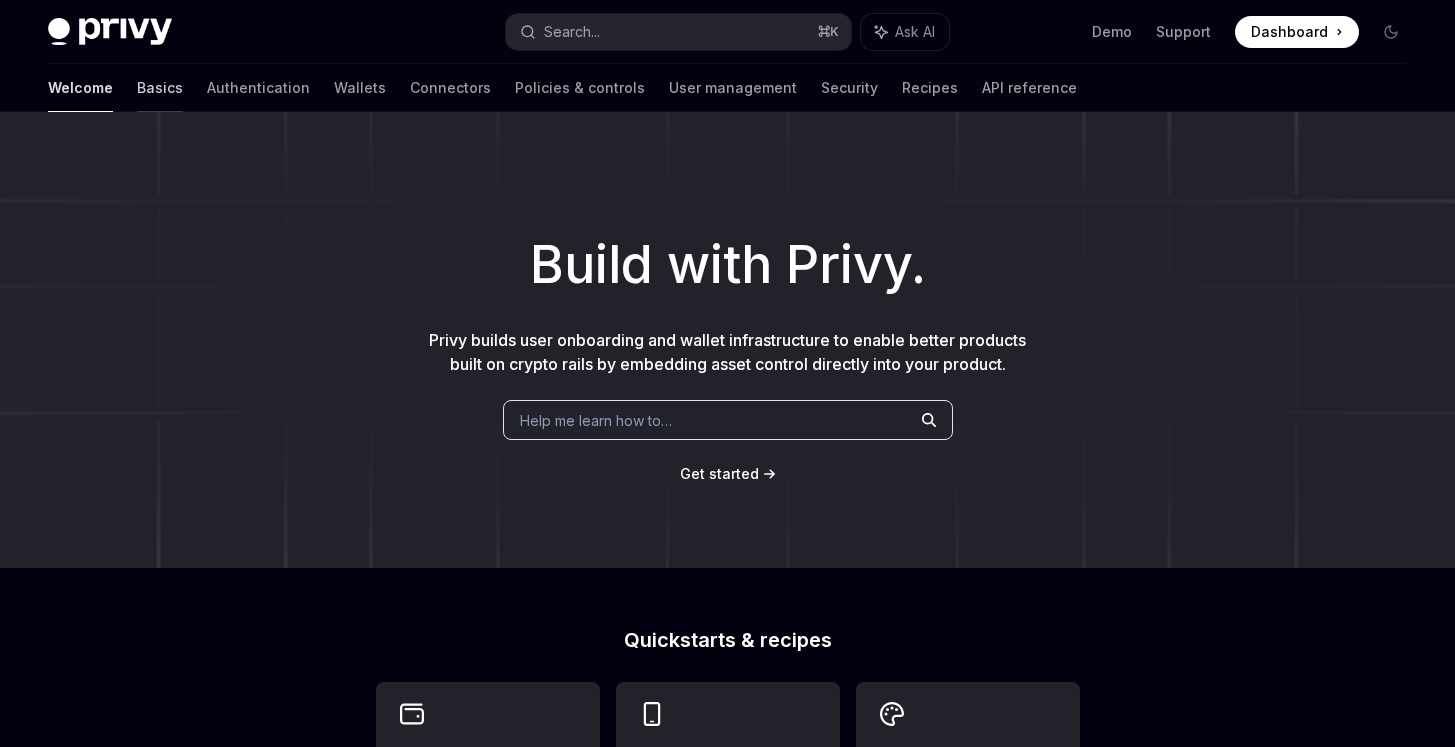click on "Basics" at bounding box center (160, 88) 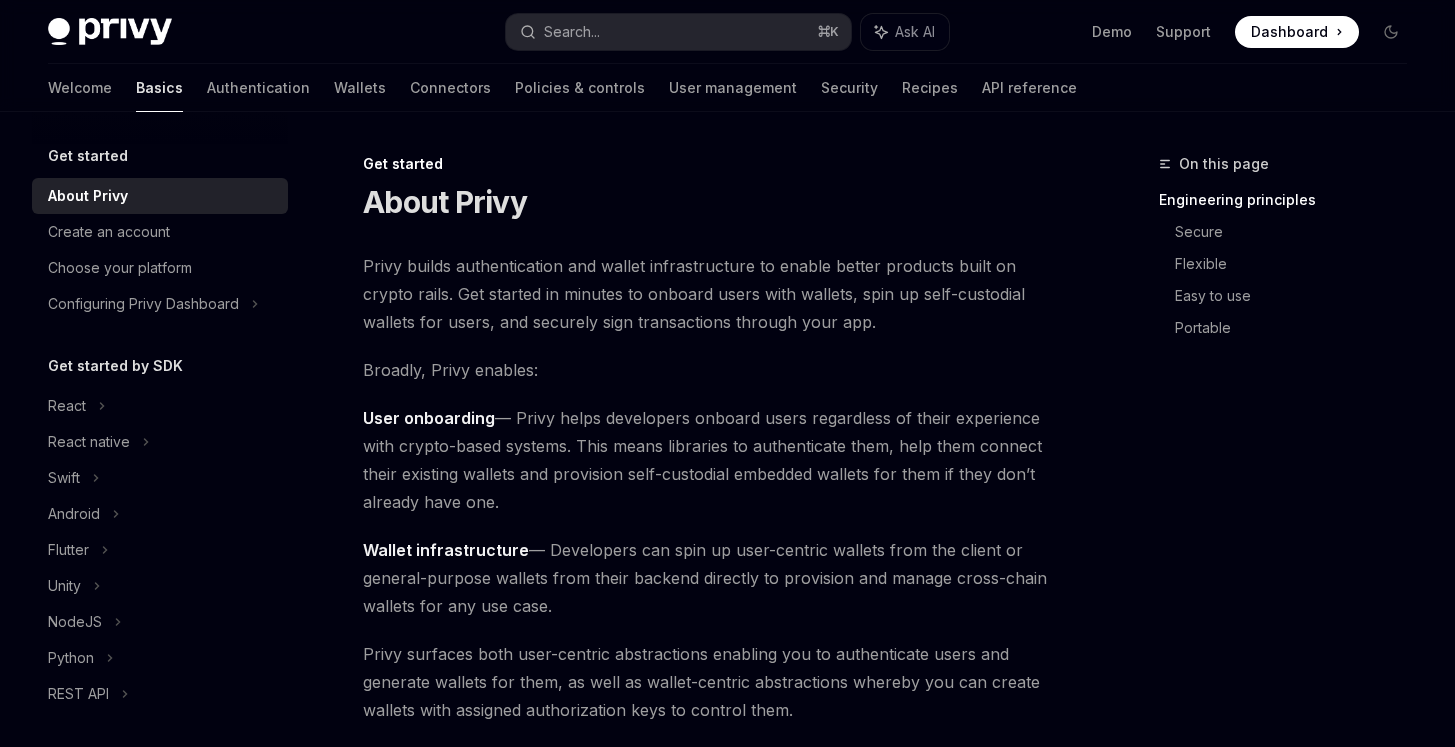 click on "Privy builds authentication and wallet infrastructure to enable better products built on
crypto rails. Get started in minutes to onboard users with wallets, spin up self-custodial wallets for users,
and securely sign transactions through your app." at bounding box center [715, 294] 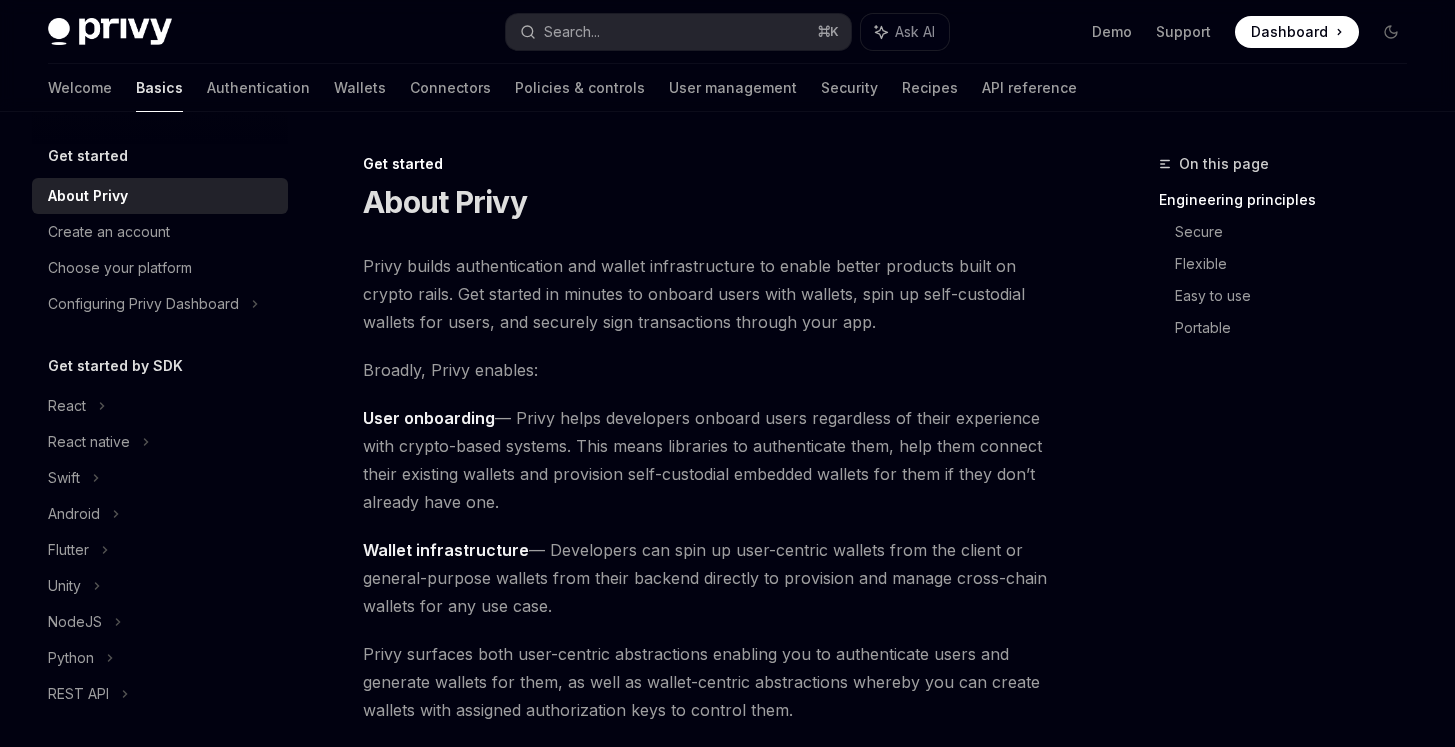 click on "Privy builds authentication and wallet infrastructure to enable better products built on
crypto rails. Get started in minutes to onboard users with wallets, spin up self-custodial wallets for users,
and securely sign transactions through your app." at bounding box center (715, 294) 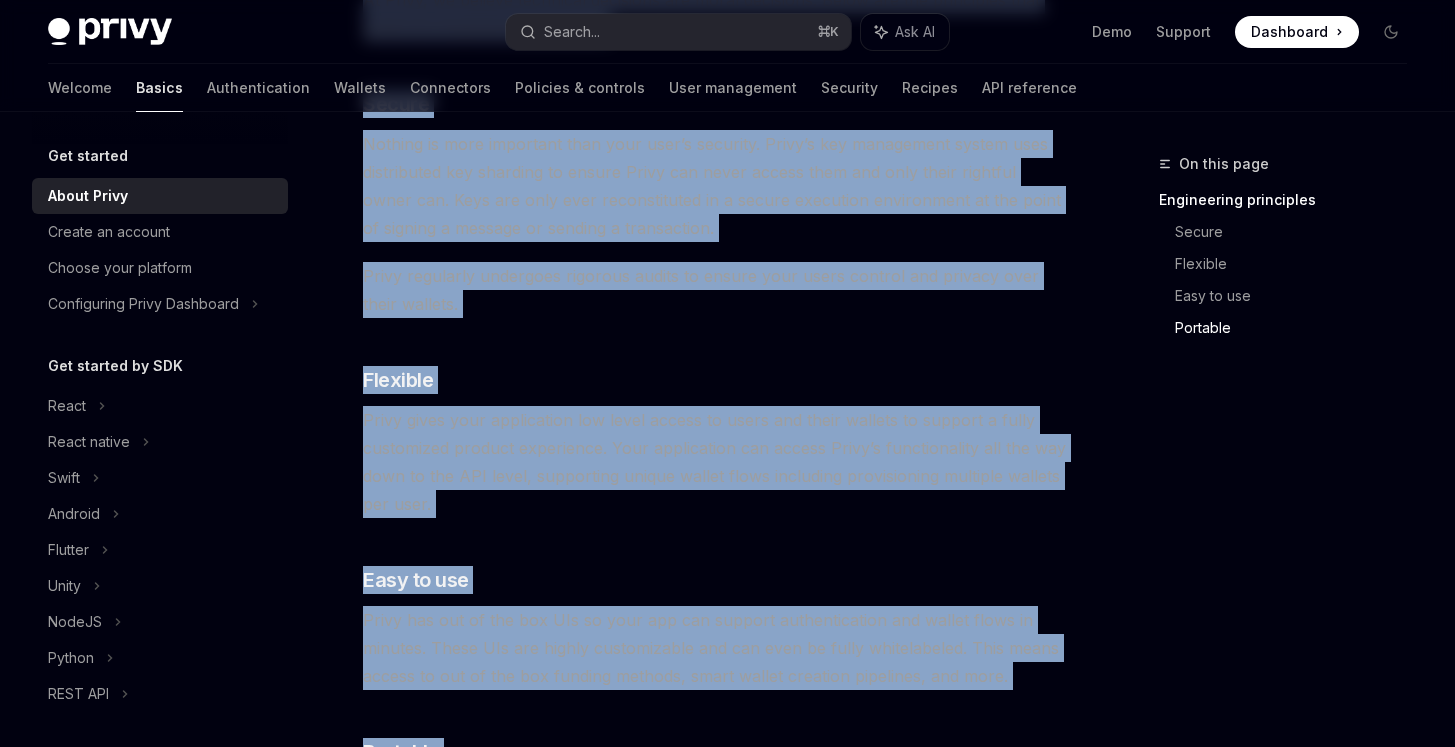 scroll, scrollTop: 1857, scrollLeft: 0, axis: vertical 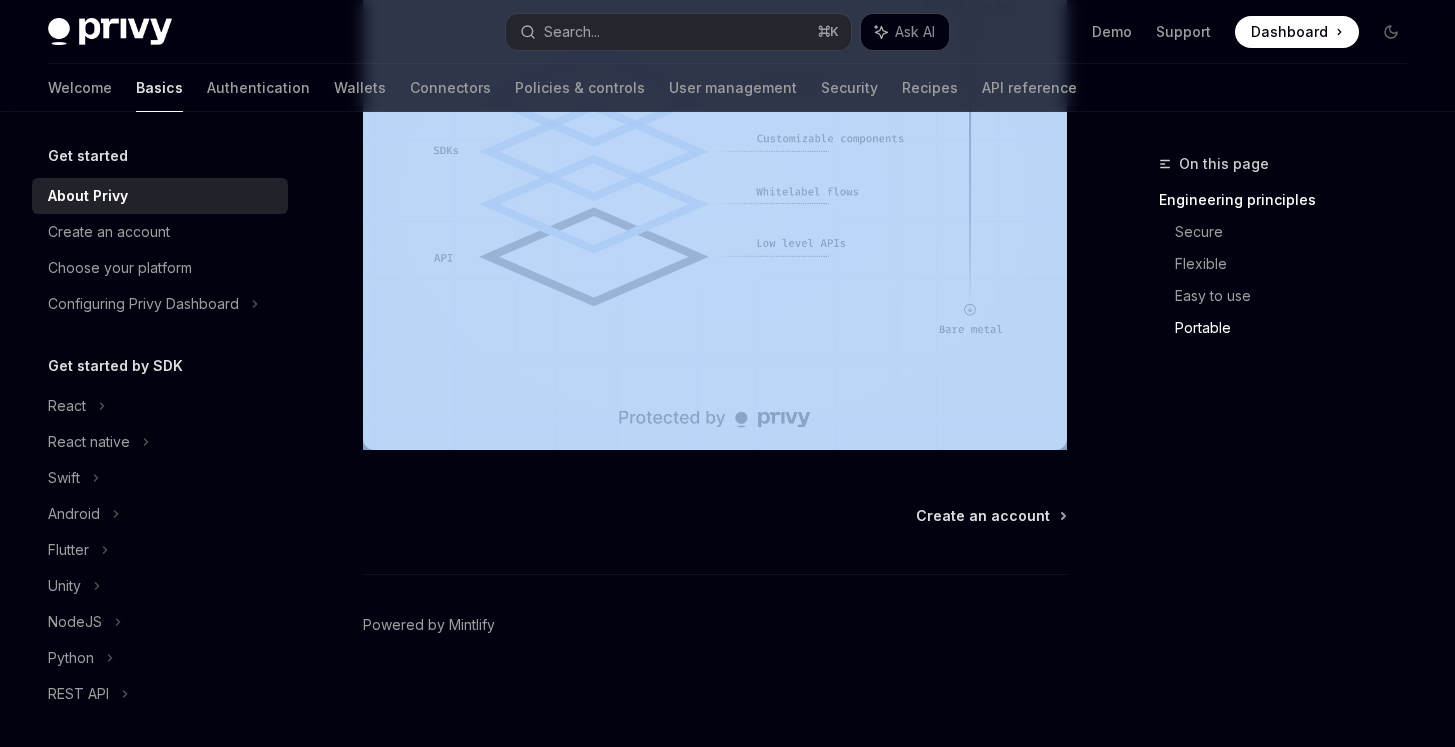 drag, startPoint x: 364, startPoint y: 169, endPoint x: 898, endPoint y: 486, distance: 621.00323 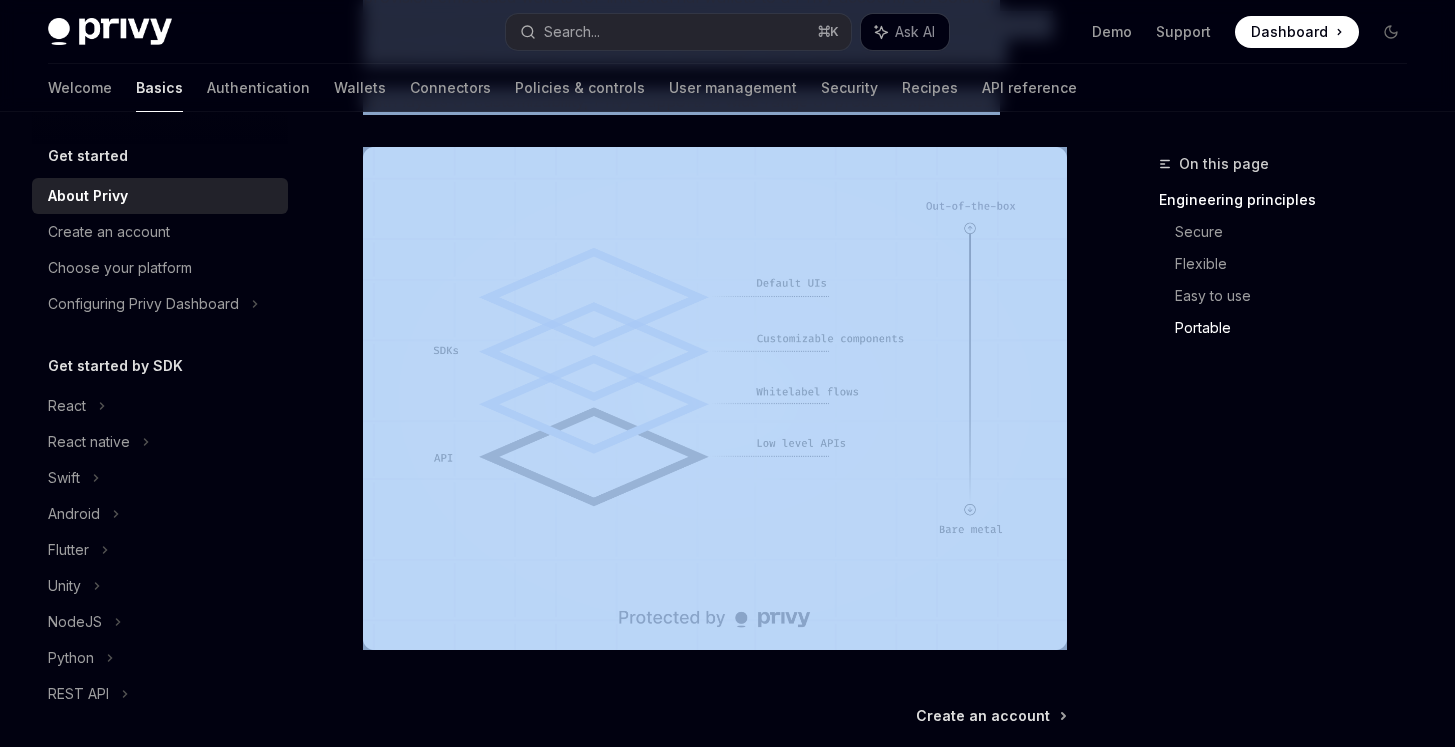 scroll, scrollTop: 1436, scrollLeft: 0, axis: vertical 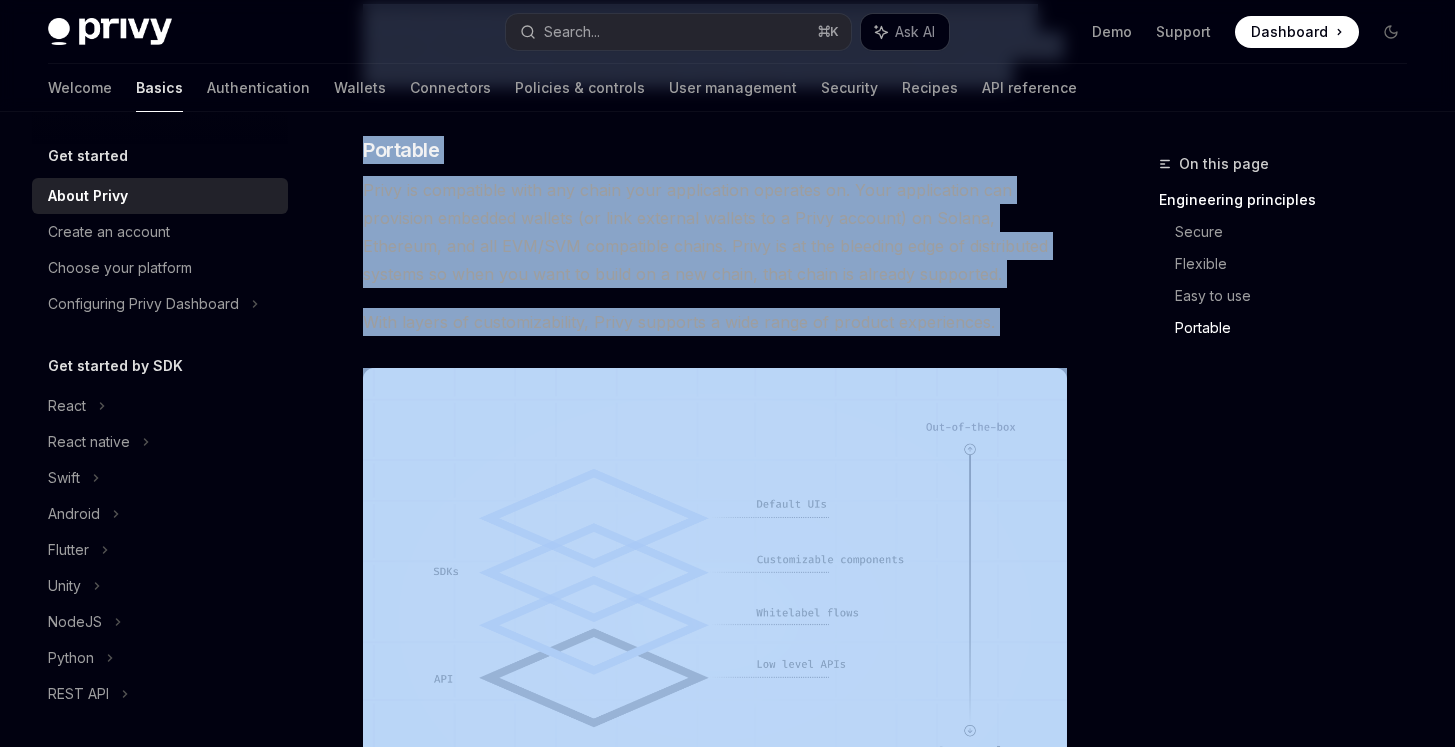 click on "Privy is compatible with any chain your application operates on. Your application can provision embedded wallets (or link external wallets to a Privy account) on Solana, Ethereum, and all EVM/SVM compatible chains. Privy is at the bleeding edge of distributed systems so when you want to build on a new chain, that chain is already supported." at bounding box center [715, 232] 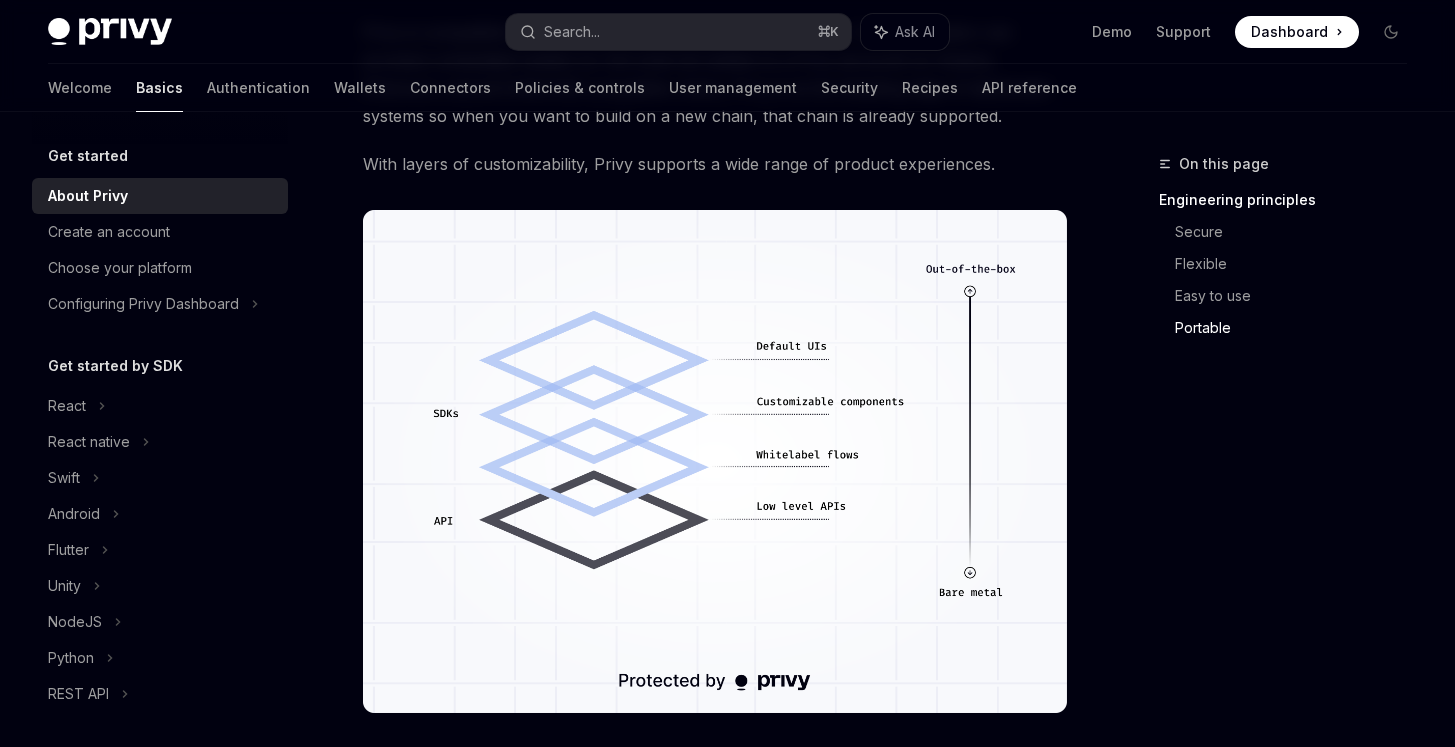 scroll, scrollTop: 1633, scrollLeft: 0, axis: vertical 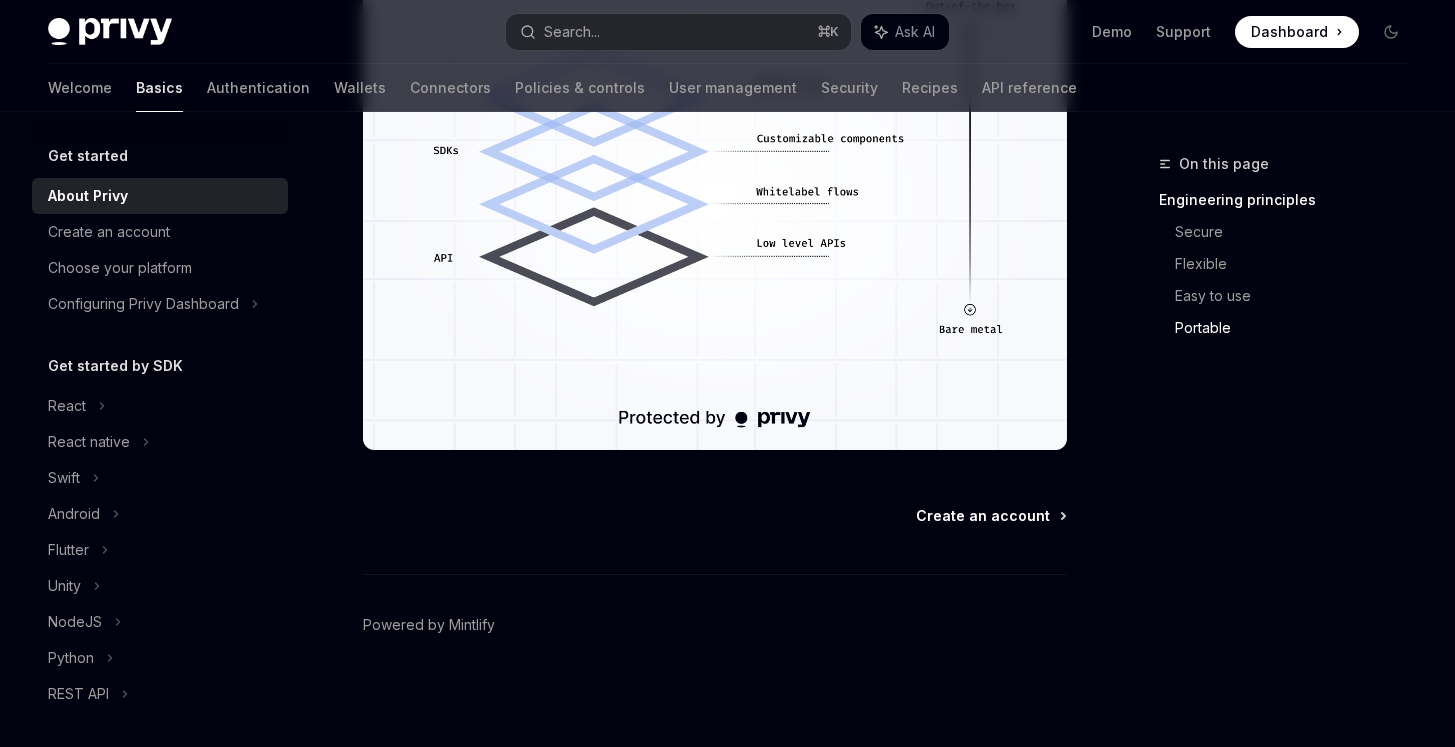 click on "Create an account" at bounding box center (983, 516) 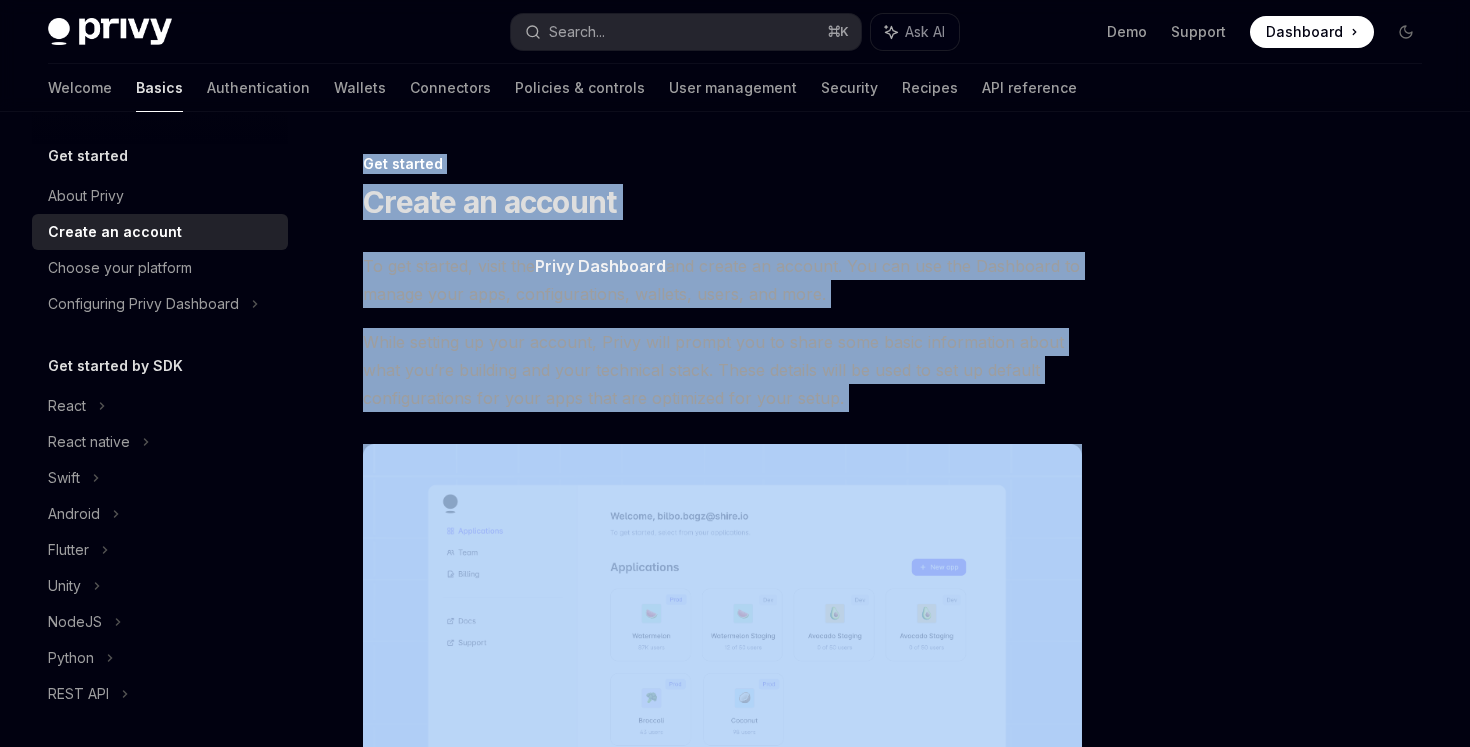drag, startPoint x: 355, startPoint y: 160, endPoint x: 886, endPoint y: 445, distance: 602.6492 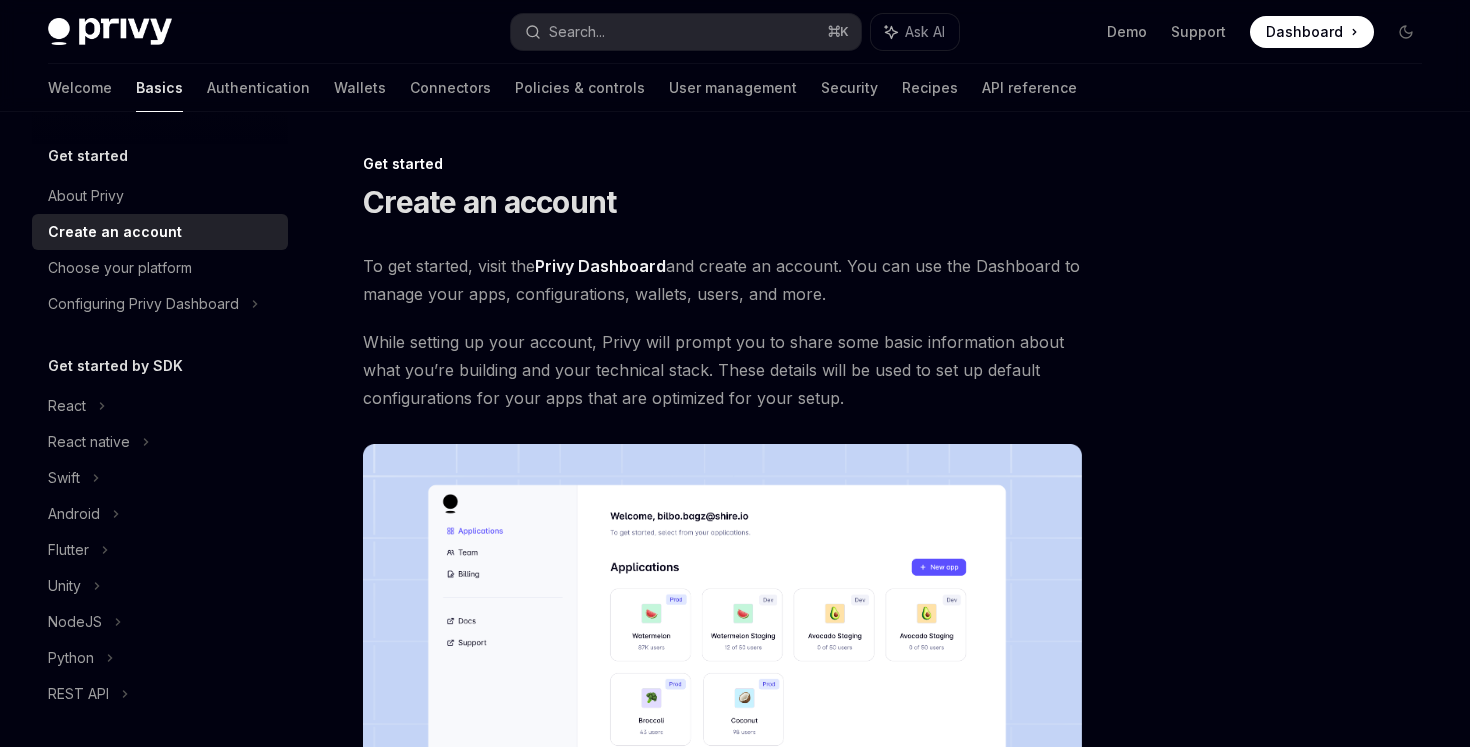 click on "Get started Create an account To get started, visit the  Privy Dashboard  and create an account. You can use the Dashboard to manage your apps, configurations, wallets, users, and more.
While setting up your account, Privy will prompt you to share some basic information about what you’re building and your technical stack. These details will be used to set up default configurations for your apps that are optimized for your setup.
About Privy Choose your platform Powered by Mintlify" at bounding box center [535, 703] 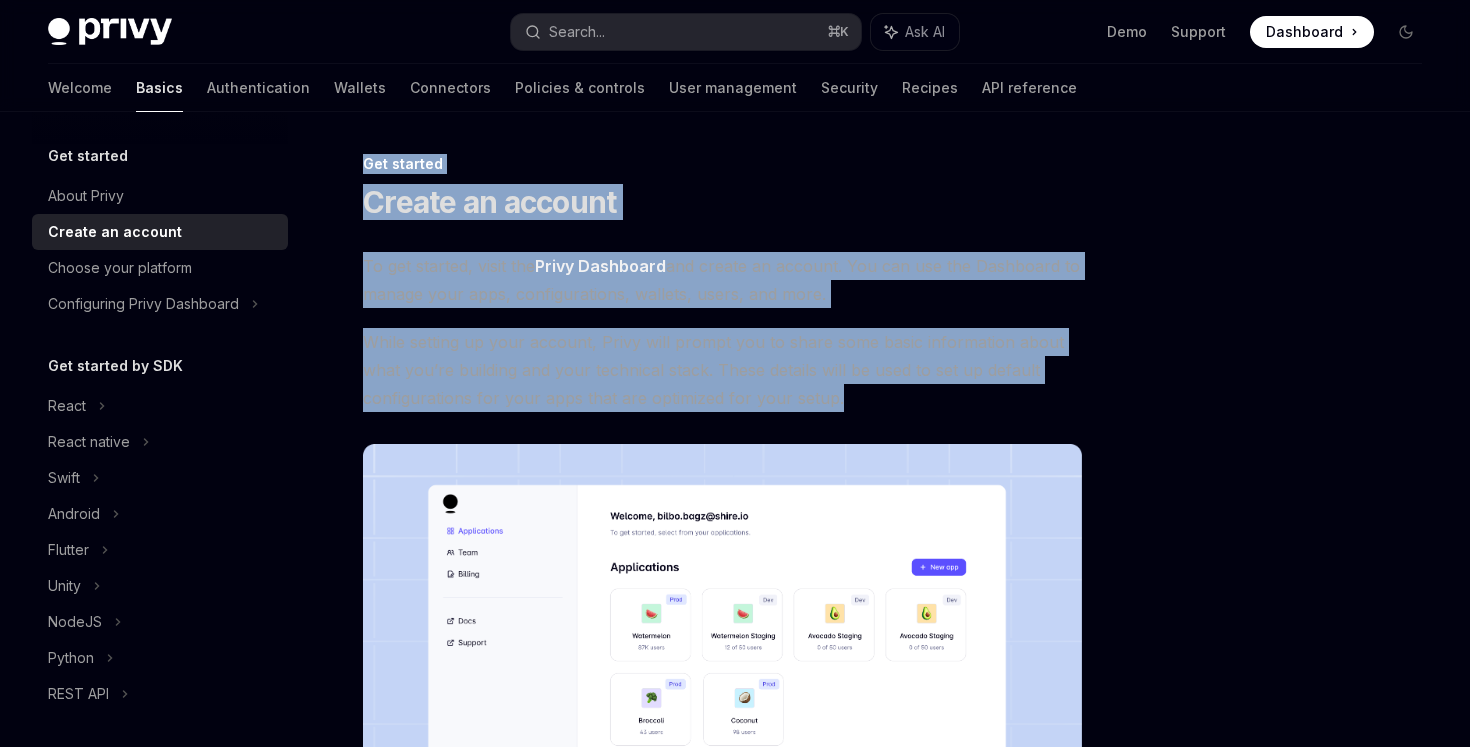 drag, startPoint x: 698, startPoint y: 361, endPoint x: 336, endPoint y: 161, distance: 413.57465 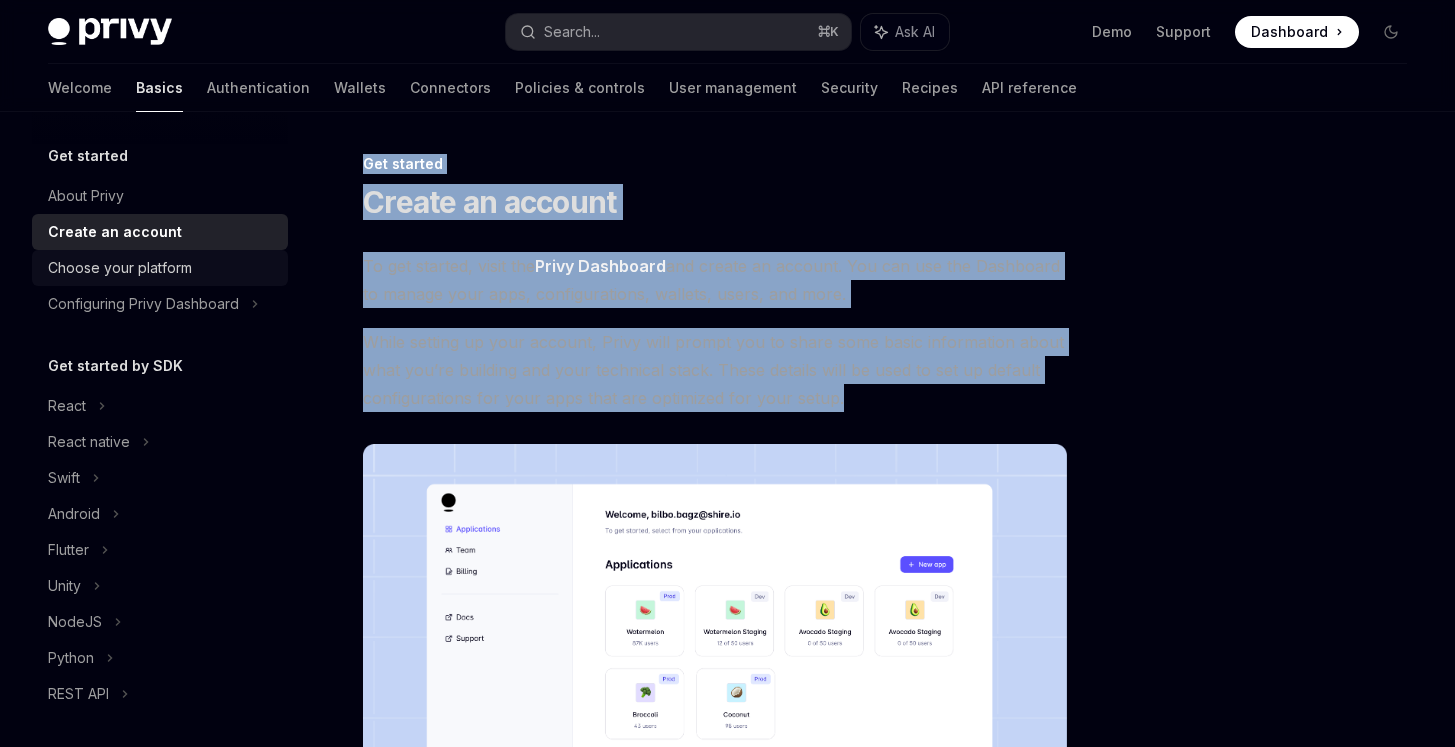 click on "Choose your platform" at bounding box center (120, 268) 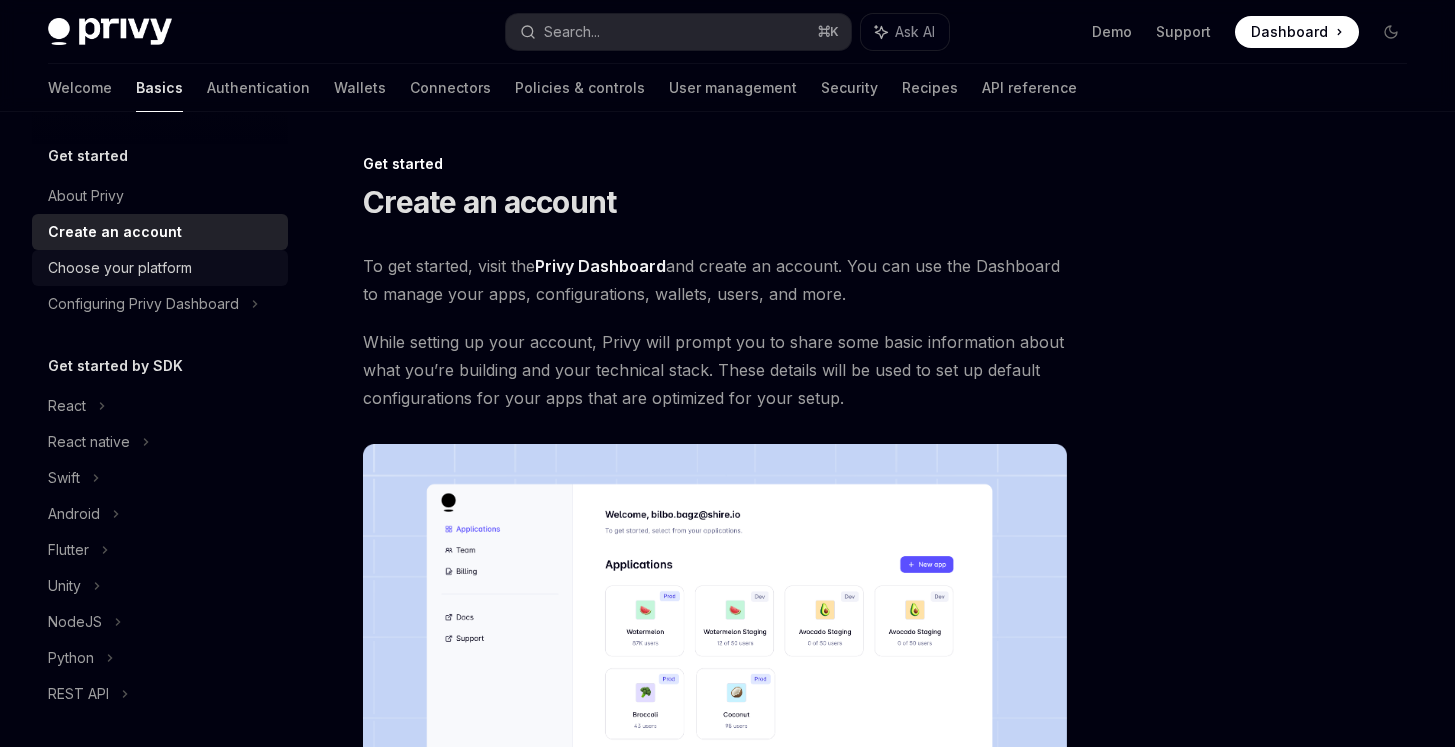 click on "Choose your platform" at bounding box center [120, 268] 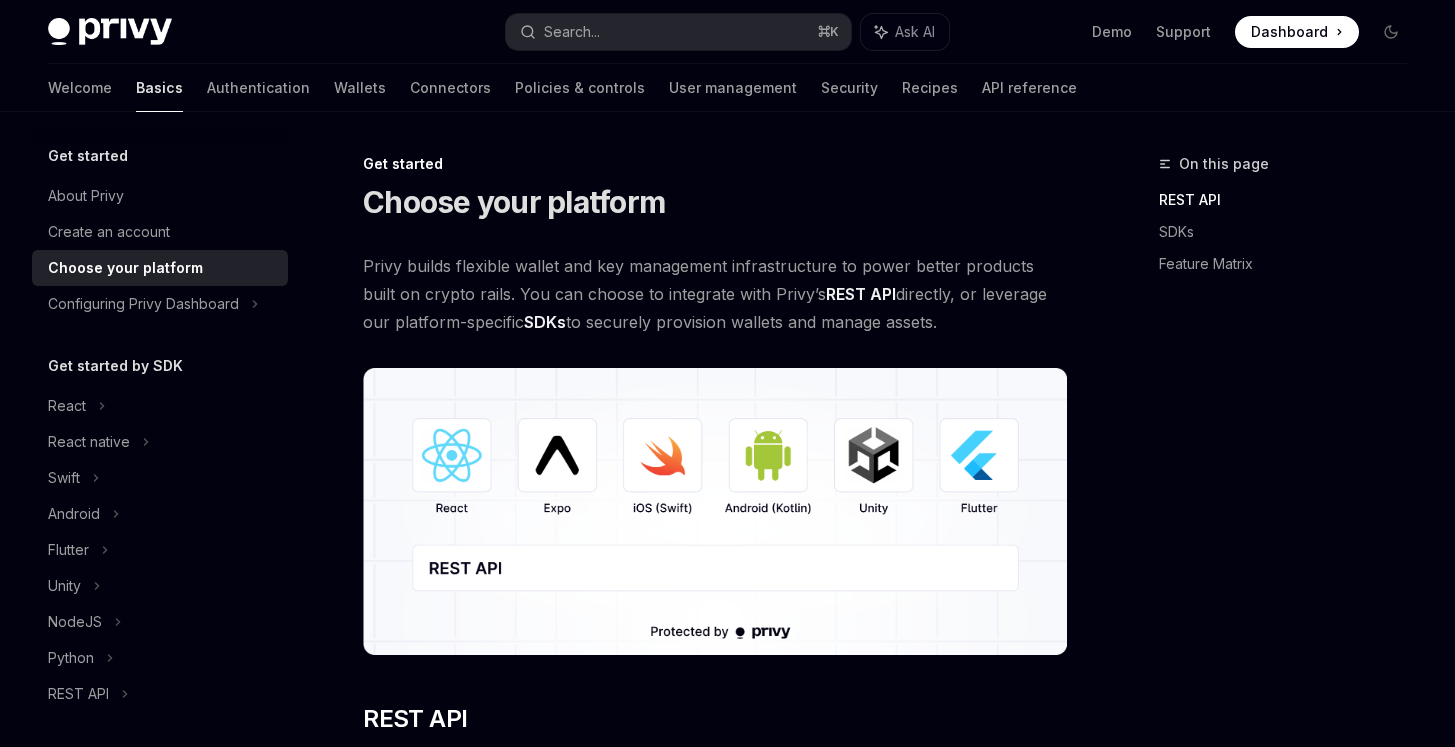 click on "Get started Choose your platform Privy builds flexible wallet and key management infrastructure to power better products built on crypto rails. You can choose to integrate with Privy’s  REST API  directly, or leverage our platform-specific  SDKs  to securely provision wallets and manage assets.
​ REST API
The Privy API is a resource-oriented API designed with RESTful principles. You can use the API to create and use wallets on different blockchains, set granular policies and controls, and manage ownership over different resources.
You can make requests to Privy’s API from any environment that supports HTTPS requests and securely storing an API secret. Once you’ve provisioned wallets from Privy’s REST API, you can continue to use and manage those wallets from the REST API or additionally integrate Privy’s supported SDKs.
Privy’s API have extended support for many blockchain ecosystems. Learn more about the distinct
tiers of support for each blockchain in our  chain support  guide.
​" at bounding box center (527, 2291) 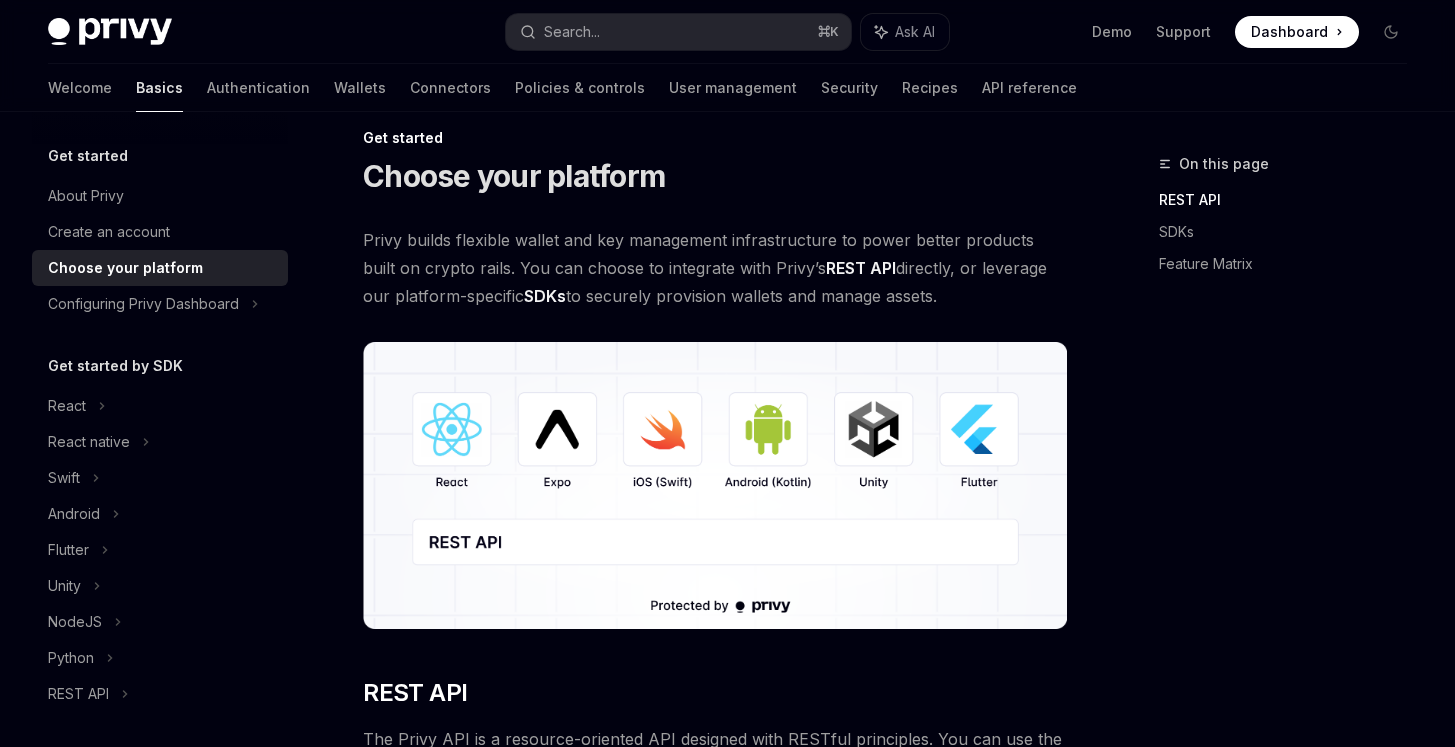 scroll, scrollTop: 0, scrollLeft: 0, axis: both 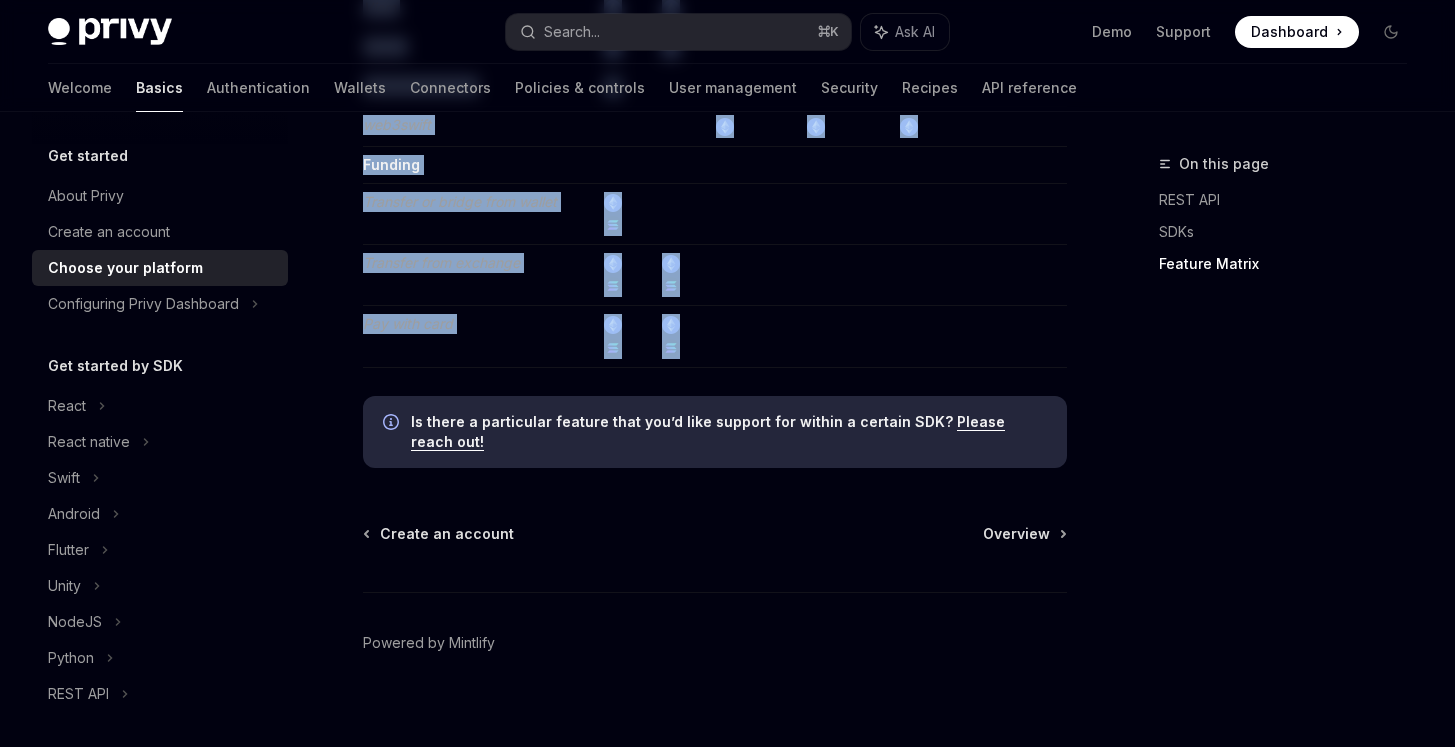 drag, startPoint x: 366, startPoint y: 169, endPoint x: 688, endPoint y: 371, distance: 380.11578 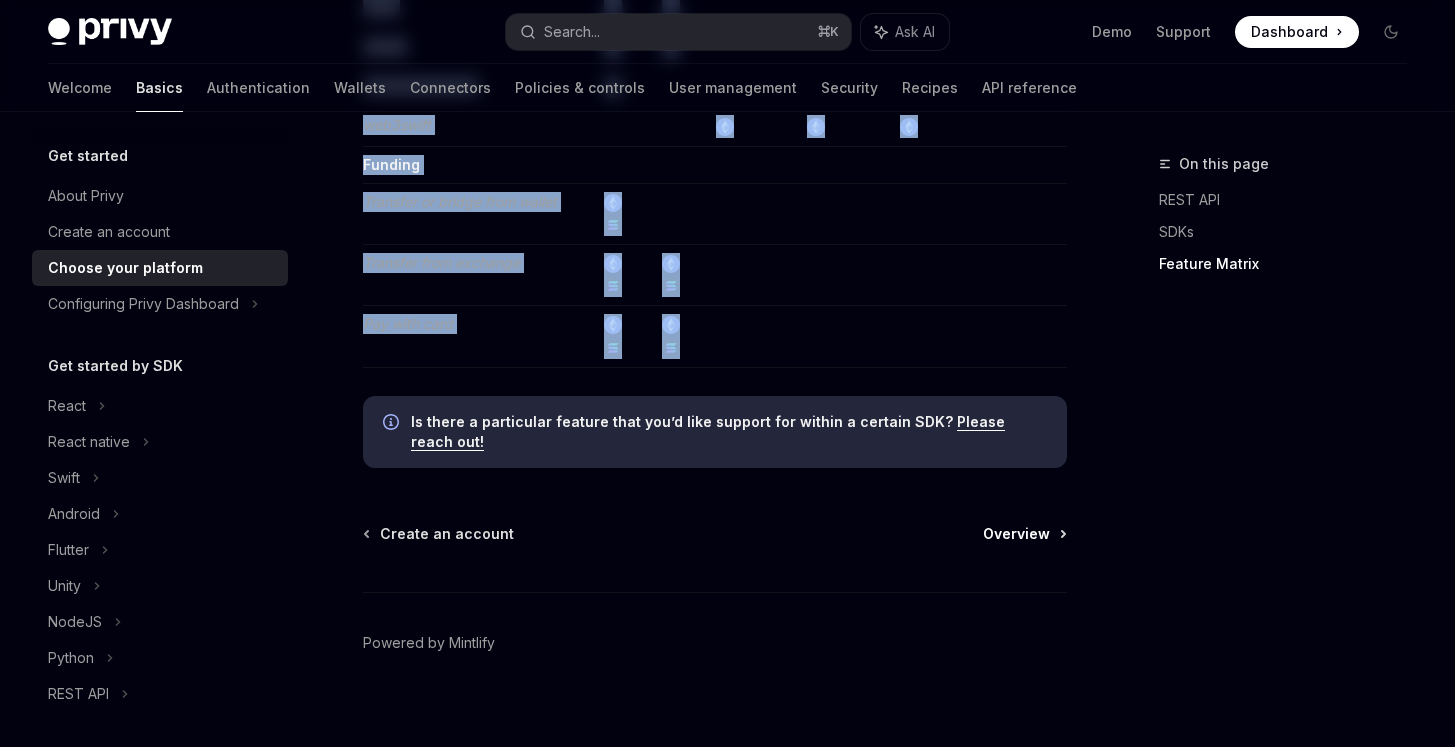 click on "Overview" at bounding box center [1016, 534] 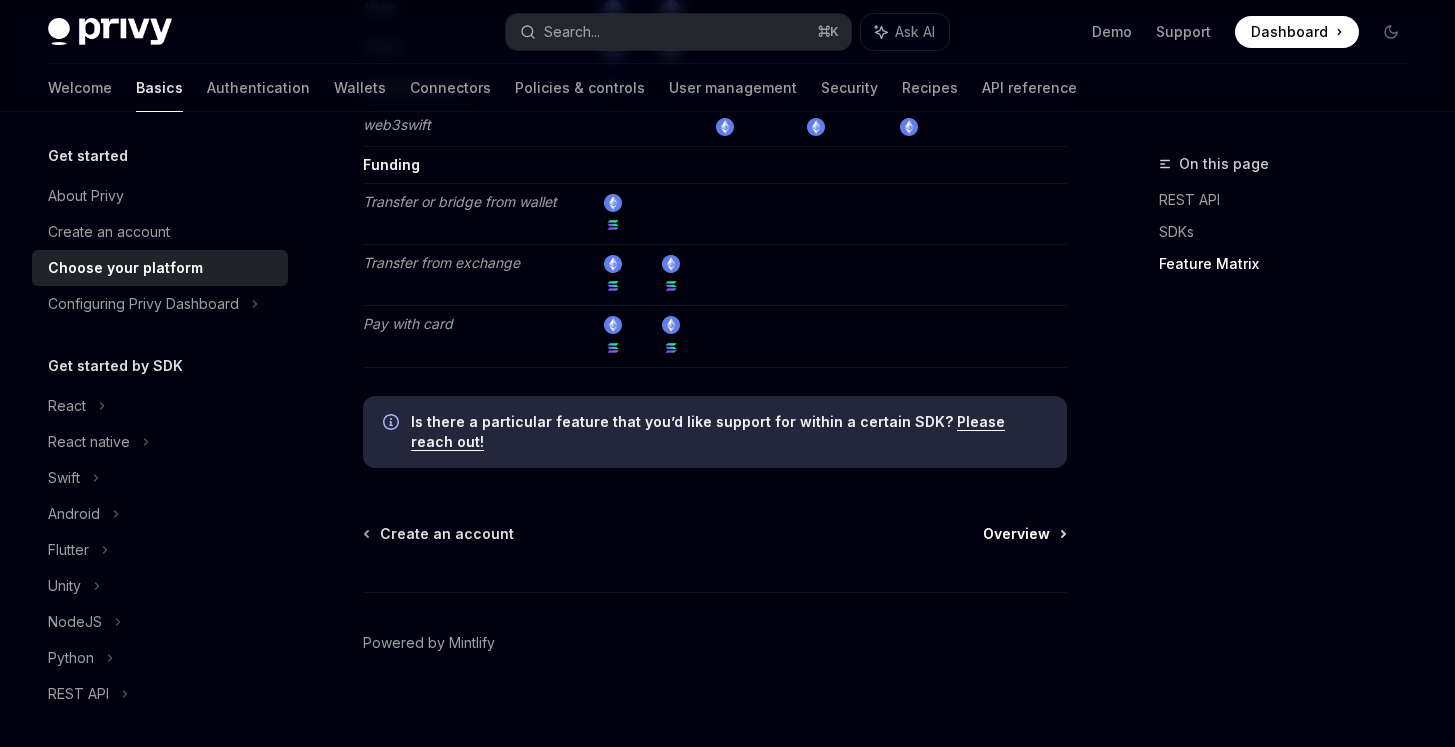scroll, scrollTop: 0, scrollLeft: 0, axis: both 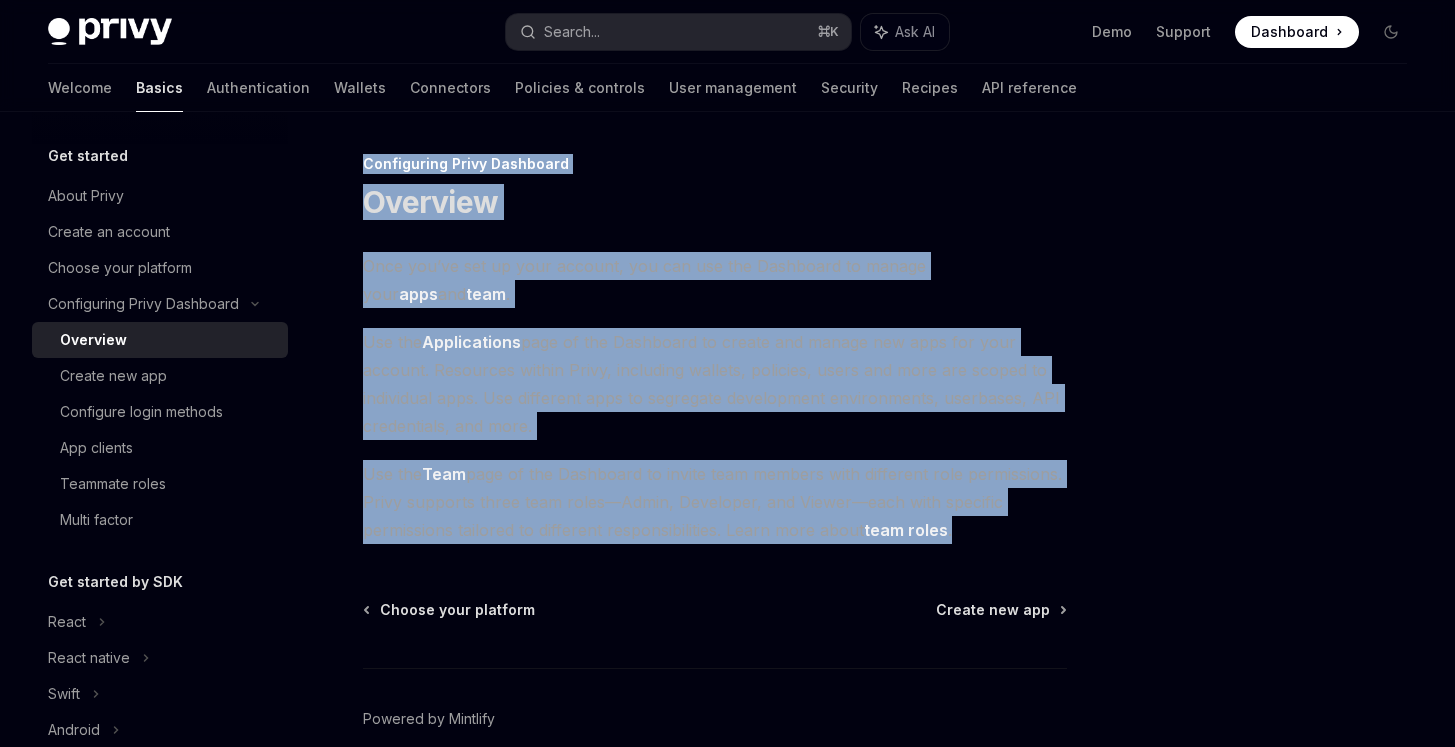 drag, startPoint x: 374, startPoint y: 173, endPoint x: 998, endPoint y: 531, distance: 719.4025 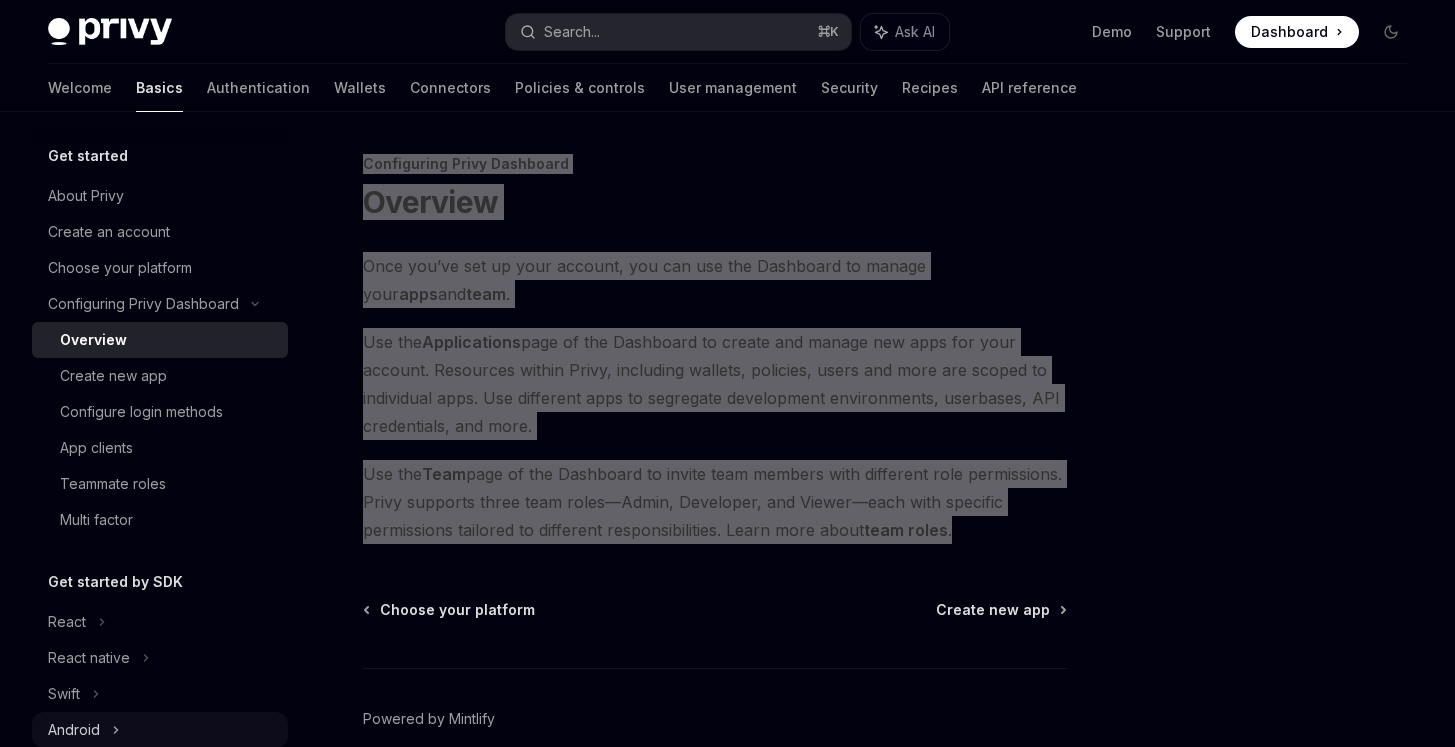 scroll, scrollTop: 94, scrollLeft: 0, axis: vertical 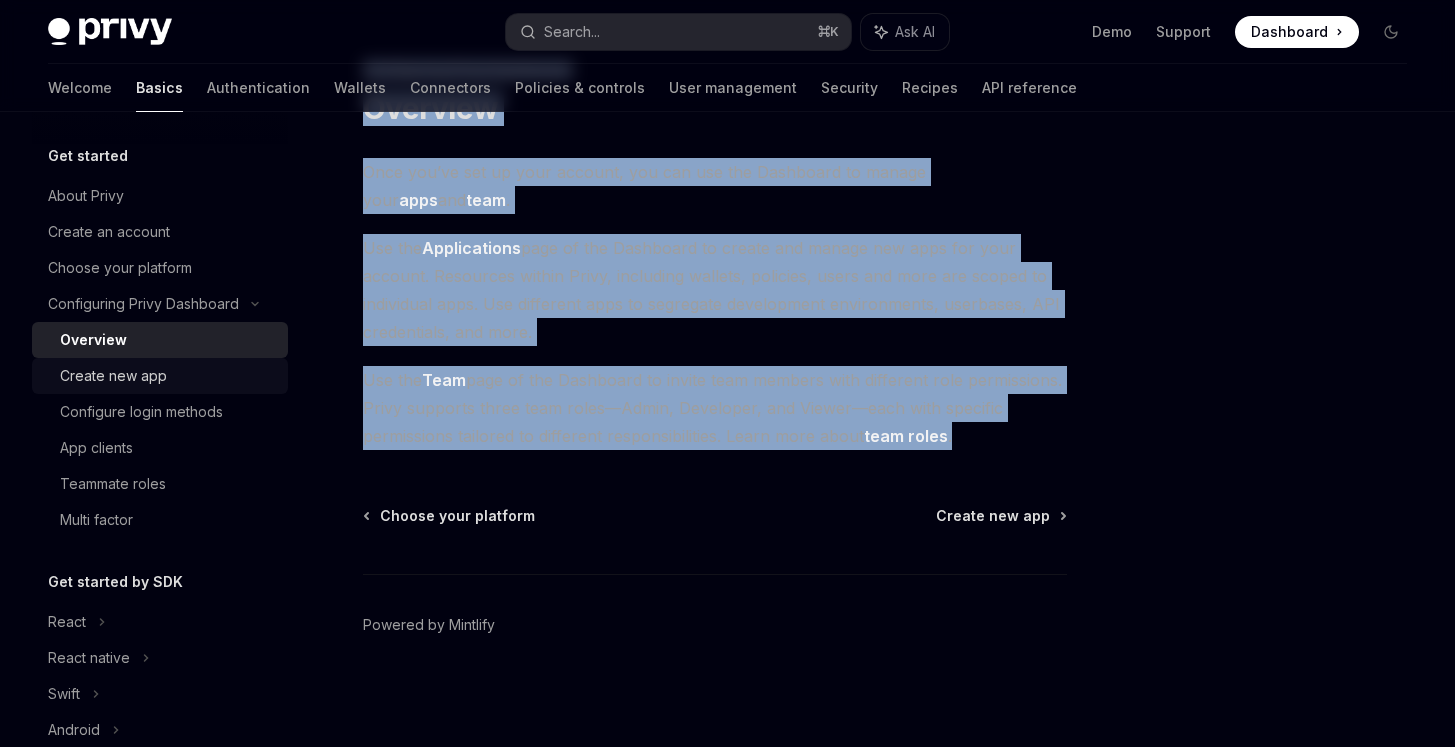 click on "Create new app" at bounding box center [168, 376] 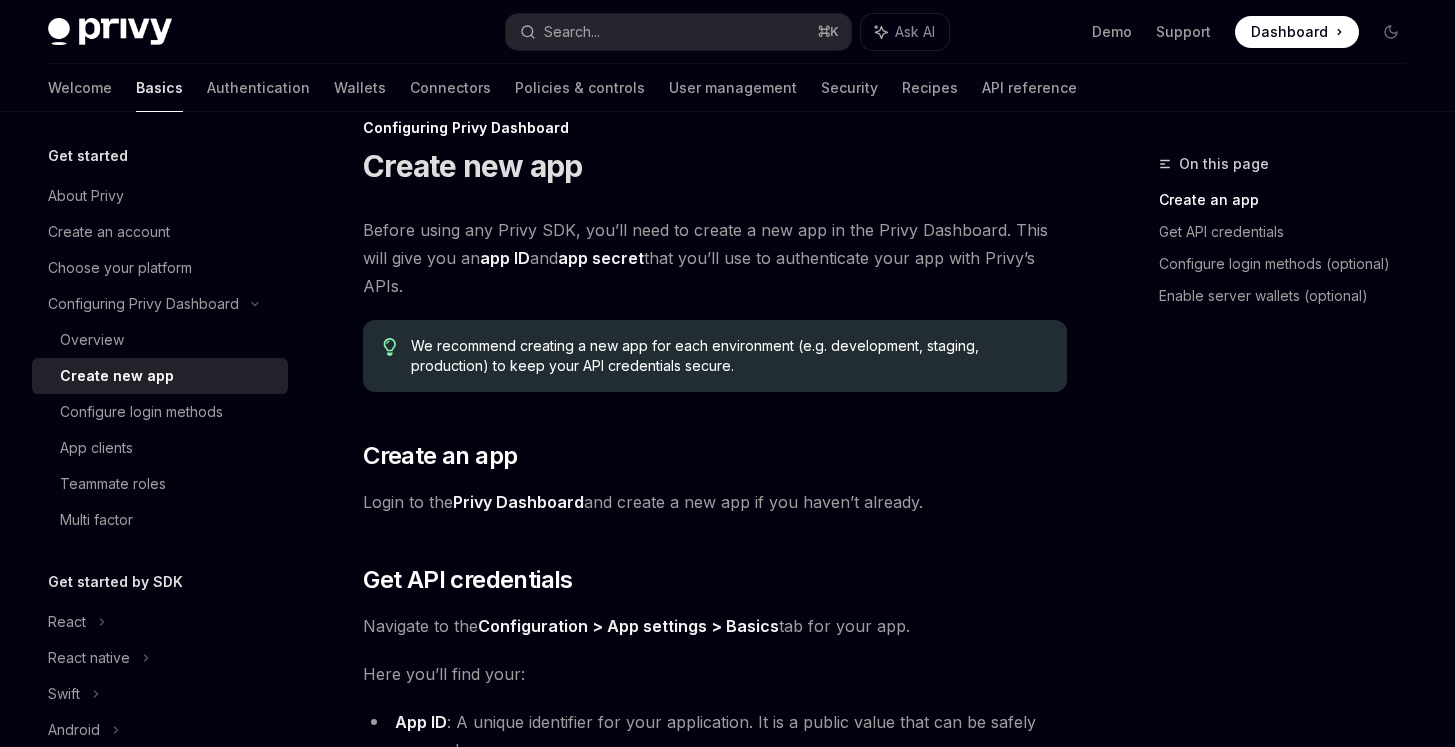 scroll, scrollTop: 1, scrollLeft: 0, axis: vertical 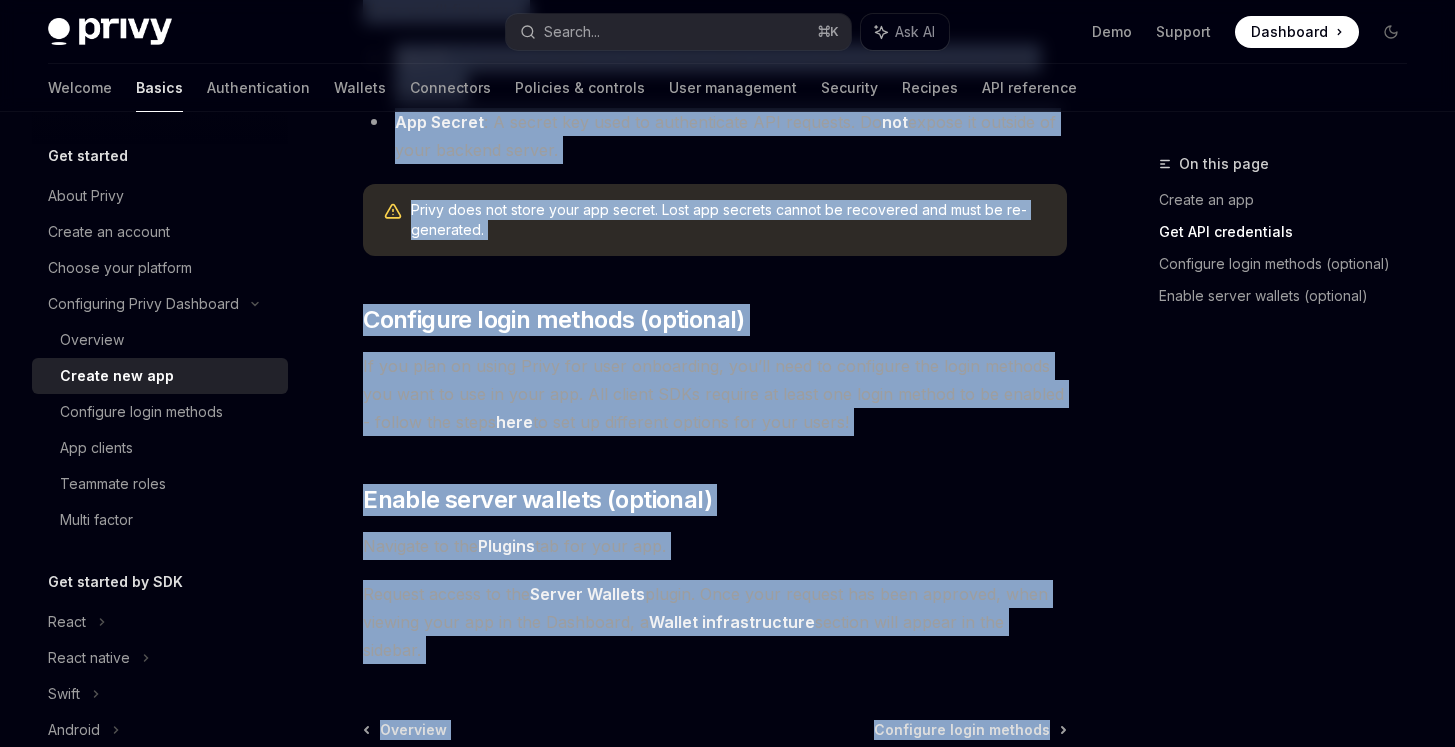 drag, startPoint x: 360, startPoint y: 149, endPoint x: 1088, endPoint y: 612, distance: 862.759 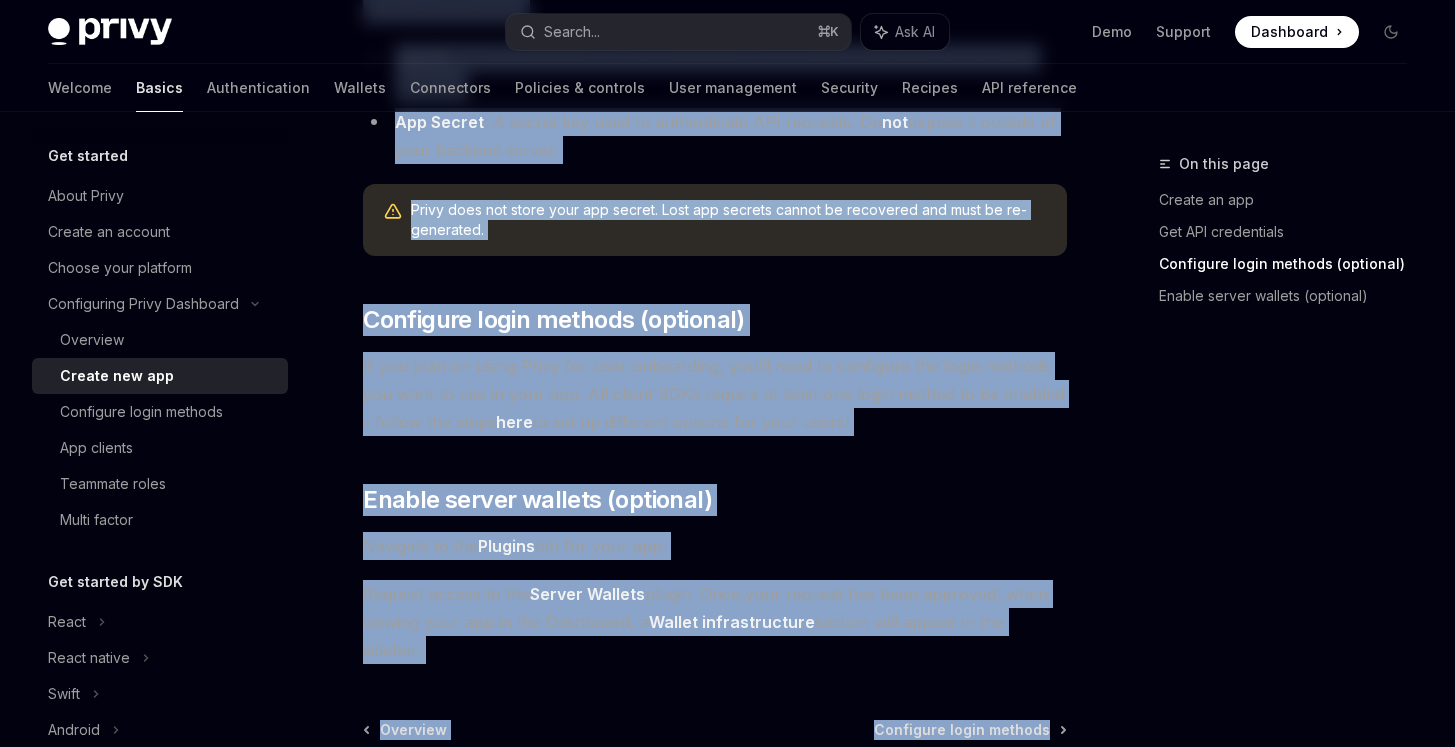 scroll, scrollTop: 858, scrollLeft: 0, axis: vertical 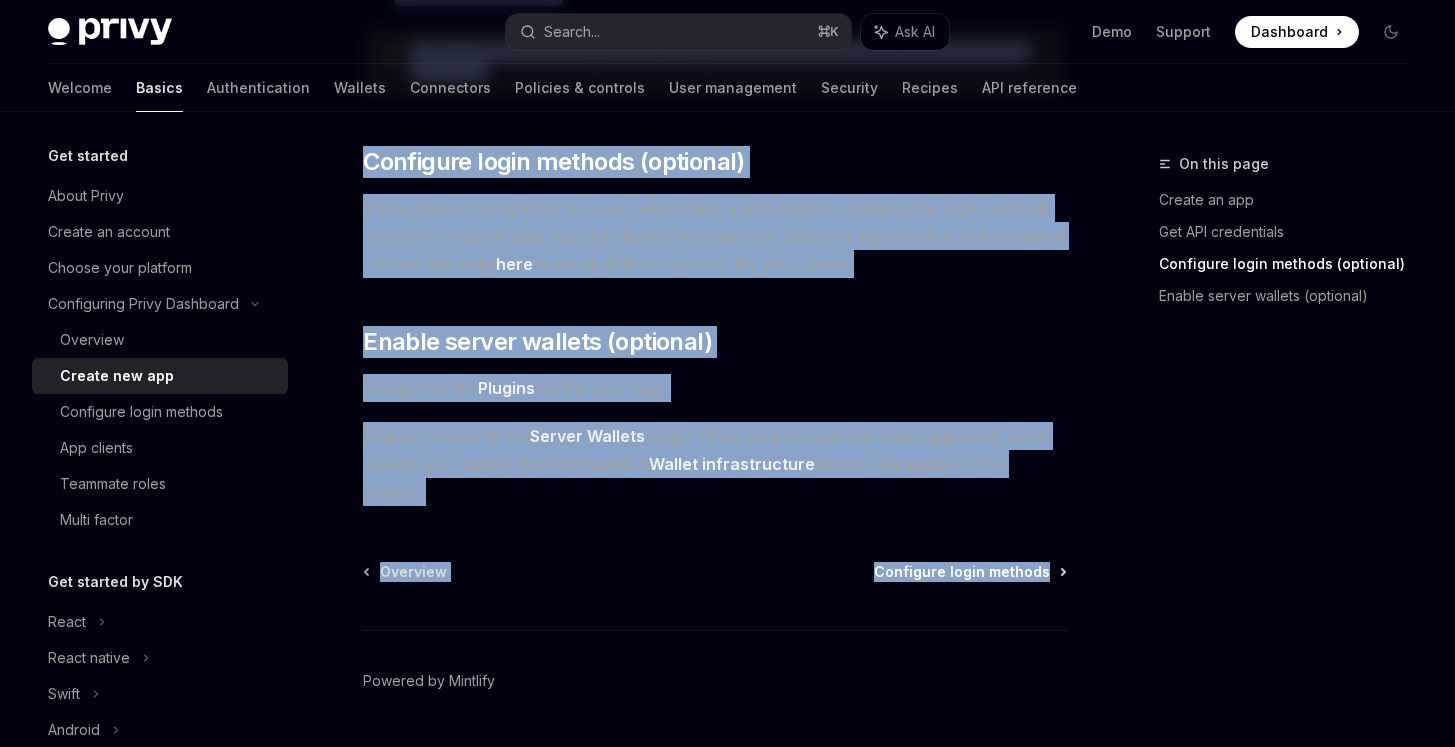 click on "Configure login methods" at bounding box center (962, 572) 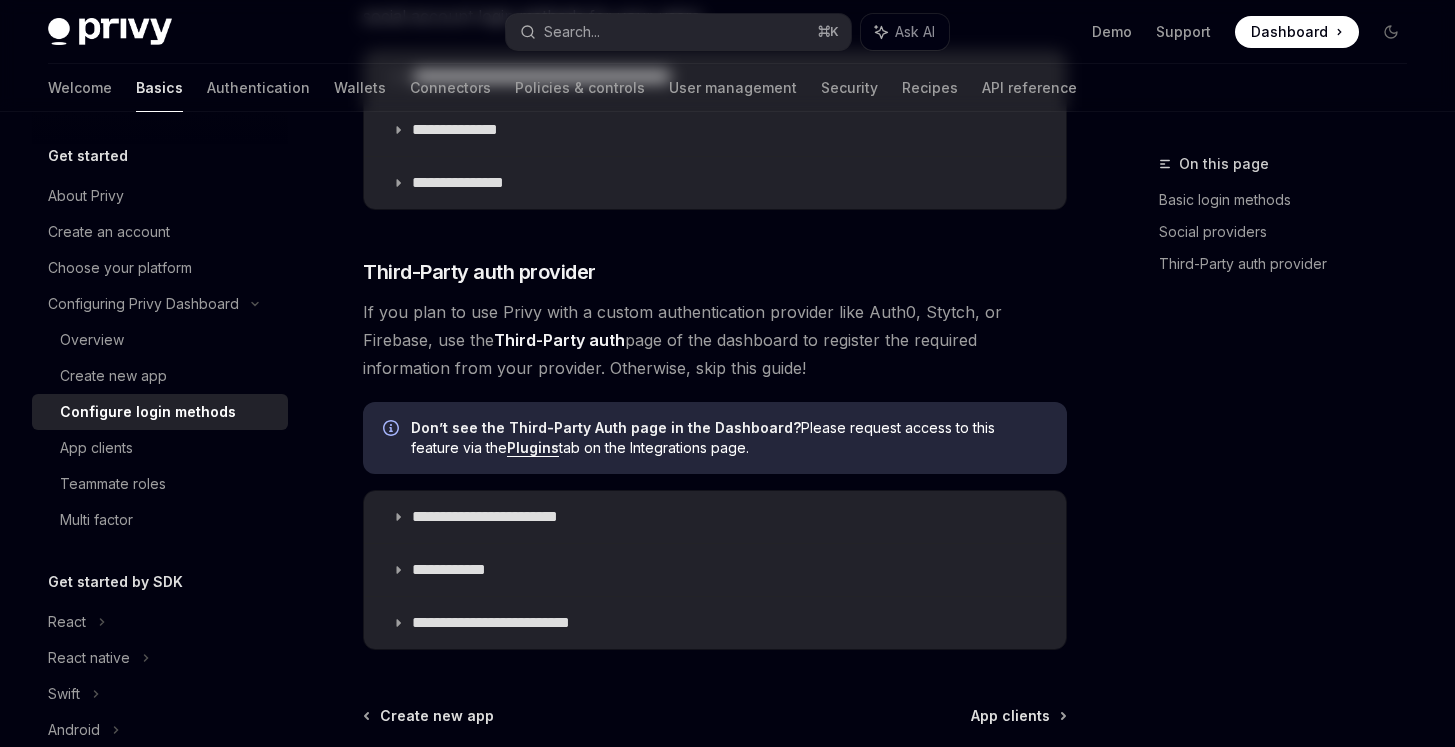 scroll, scrollTop: 0, scrollLeft: 0, axis: both 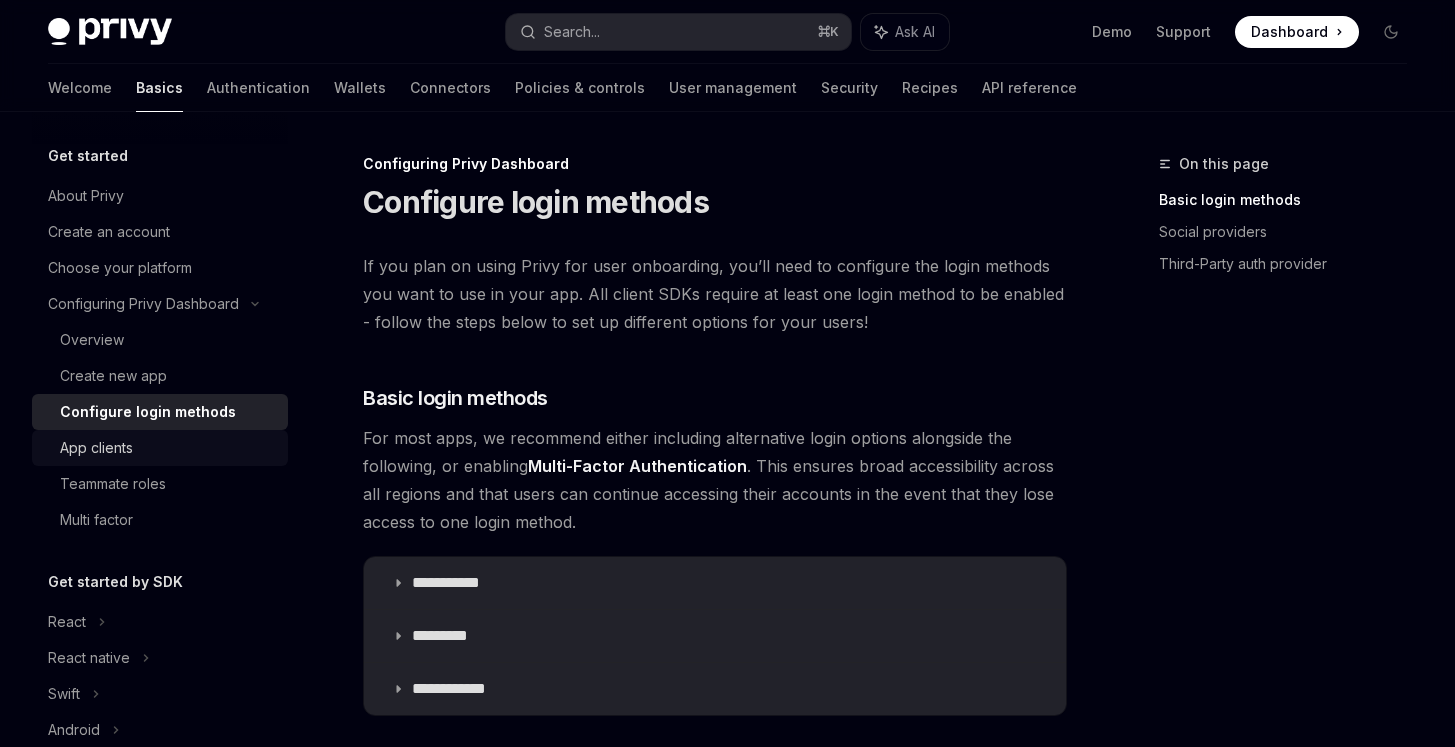 click on "App clients" at bounding box center (168, 448) 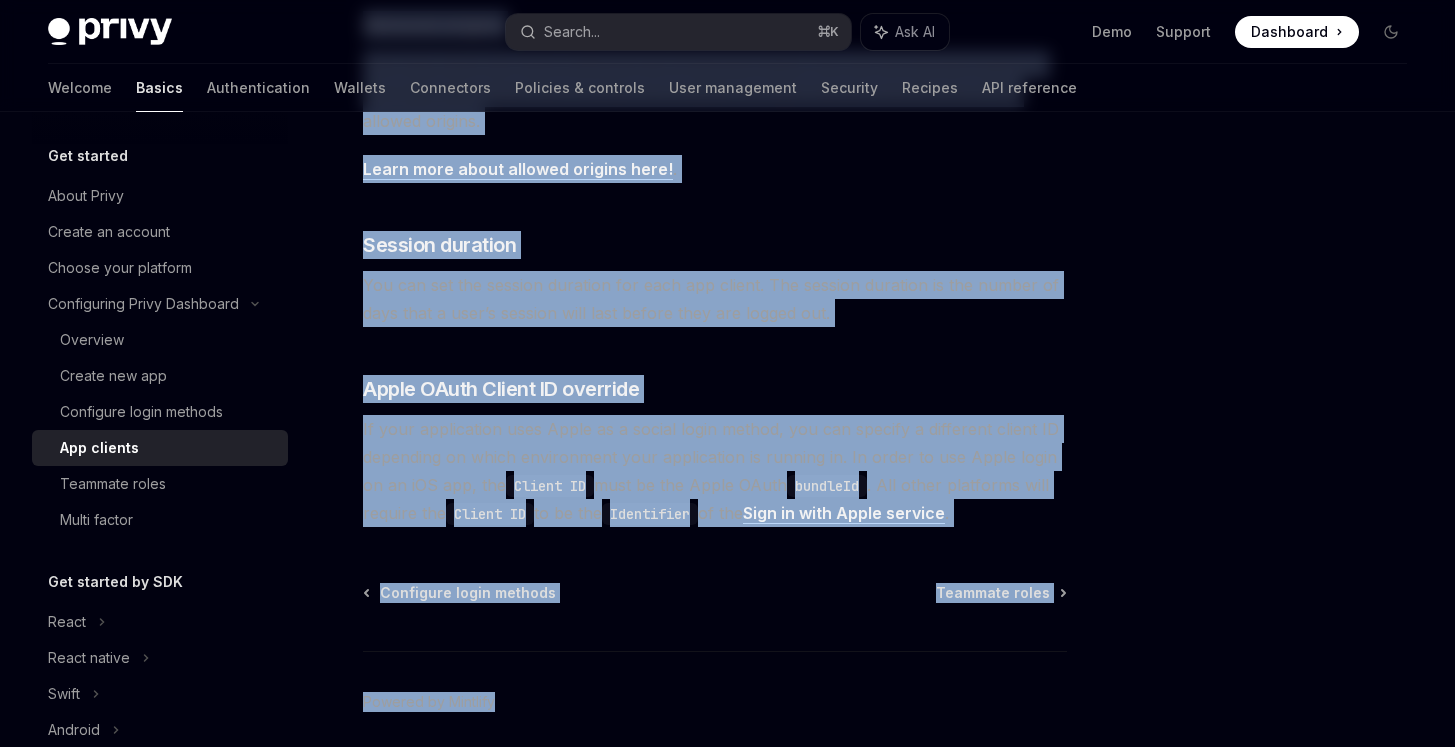 scroll, scrollTop: 850, scrollLeft: 0, axis: vertical 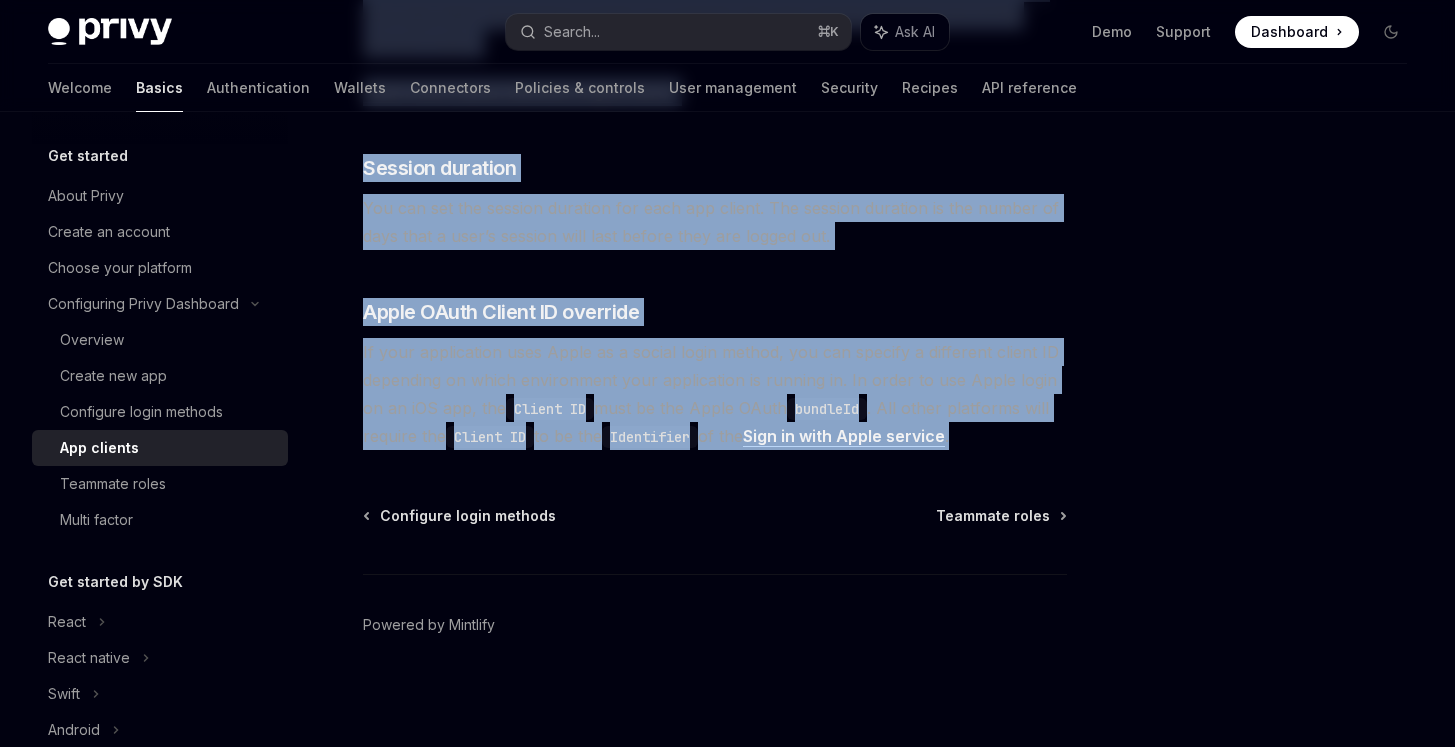 drag, startPoint x: 360, startPoint y: 165, endPoint x: 1034, endPoint y: 446, distance: 730.2308 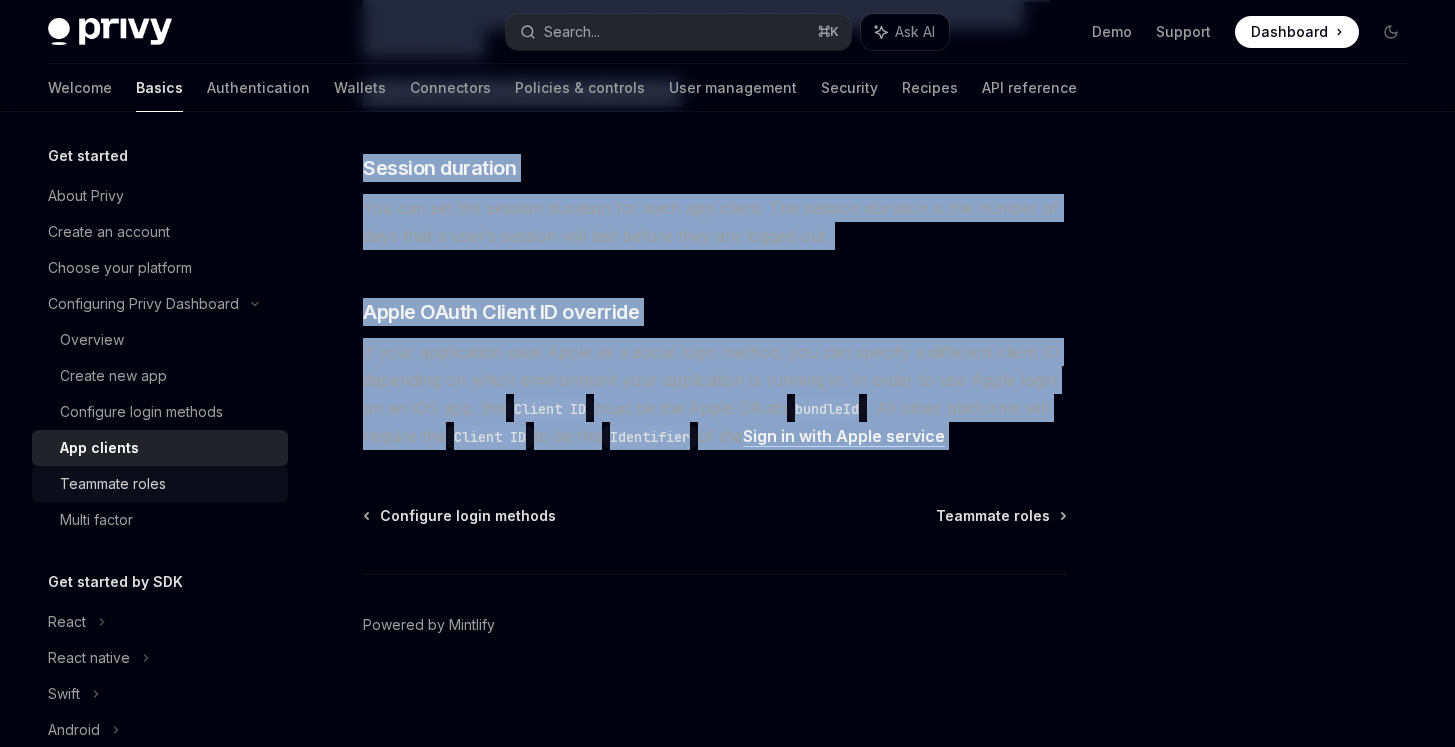 click on "Teammate roles" at bounding box center (160, 484) 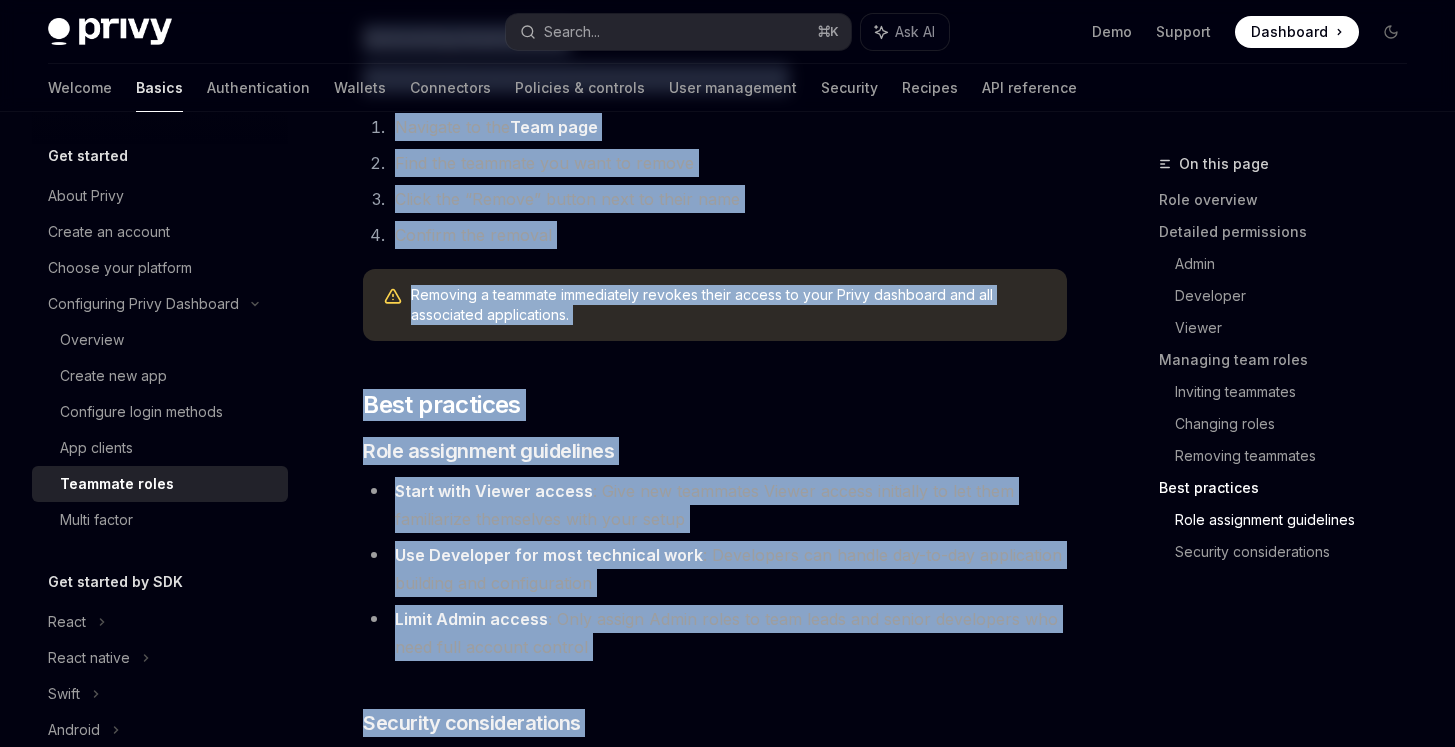 scroll, scrollTop: 3712, scrollLeft: 0, axis: vertical 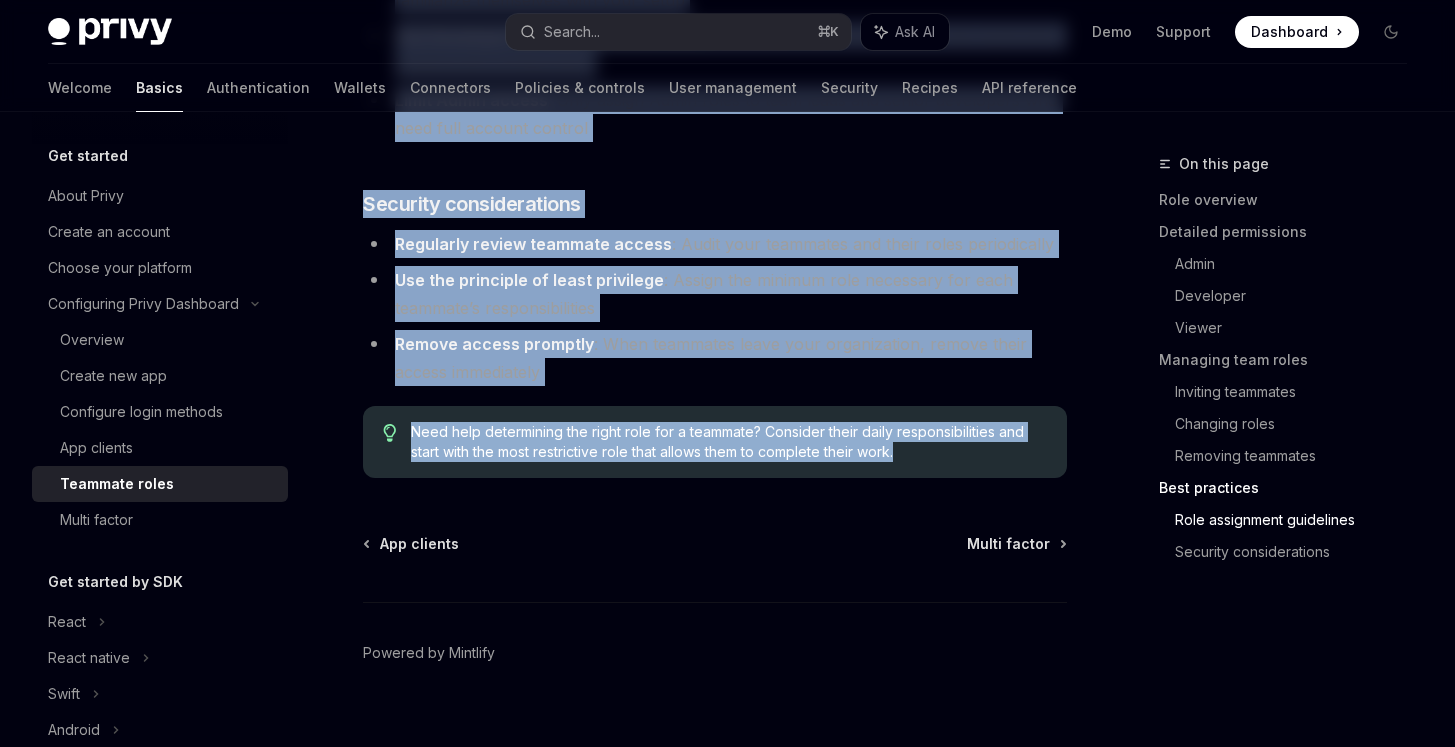 drag, startPoint x: 354, startPoint y: 185, endPoint x: 983, endPoint y: 443, distance: 679.8566 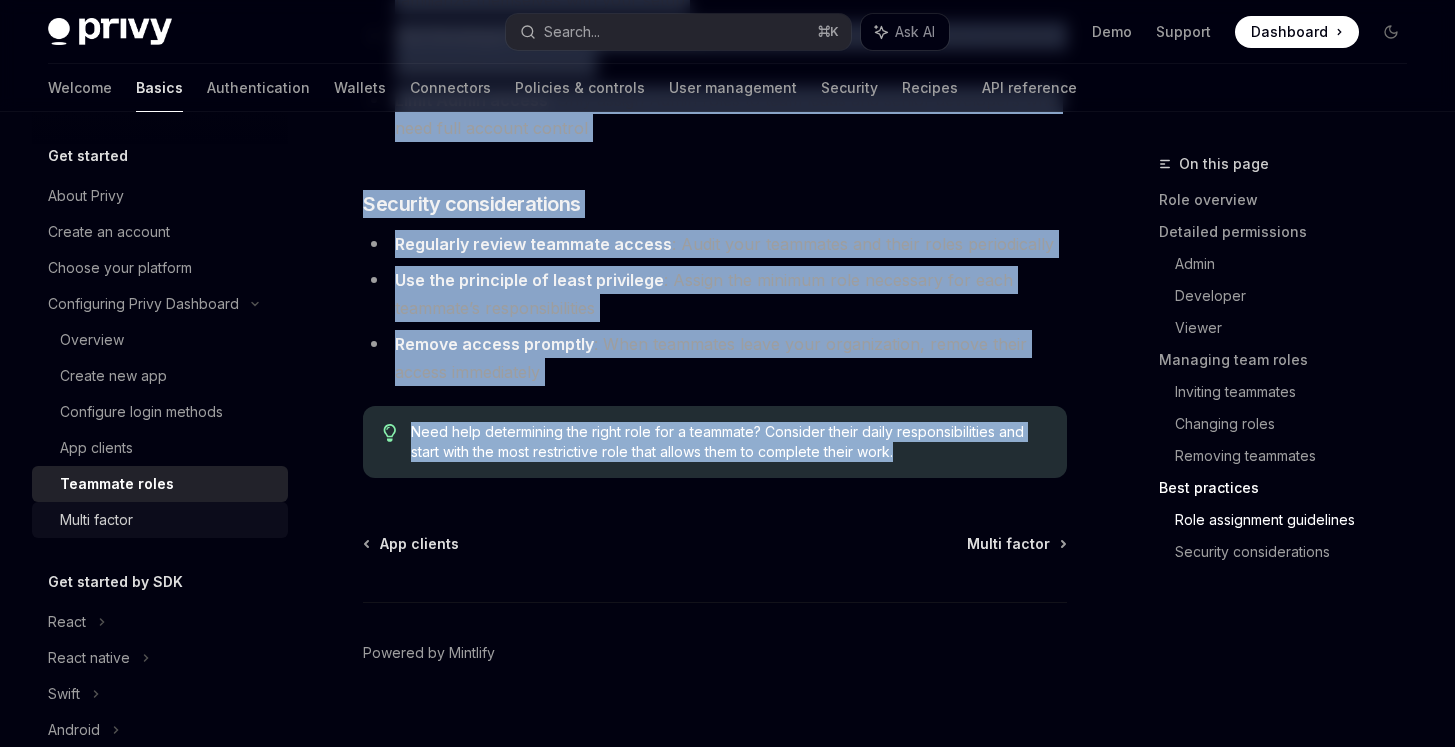 click on "Multi factor" at bounding box center (168, 520) 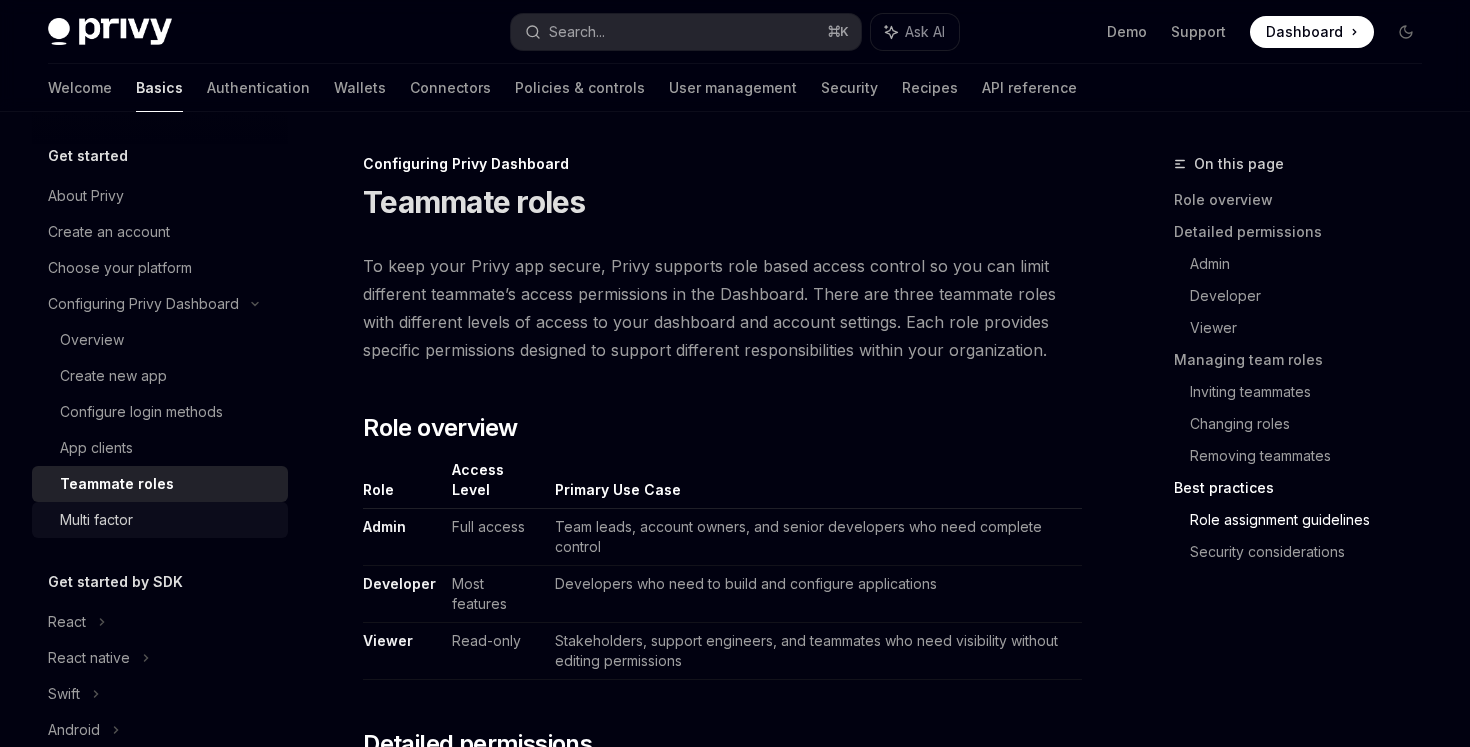 click on "Multi factor" at bounding box center [168, 520] 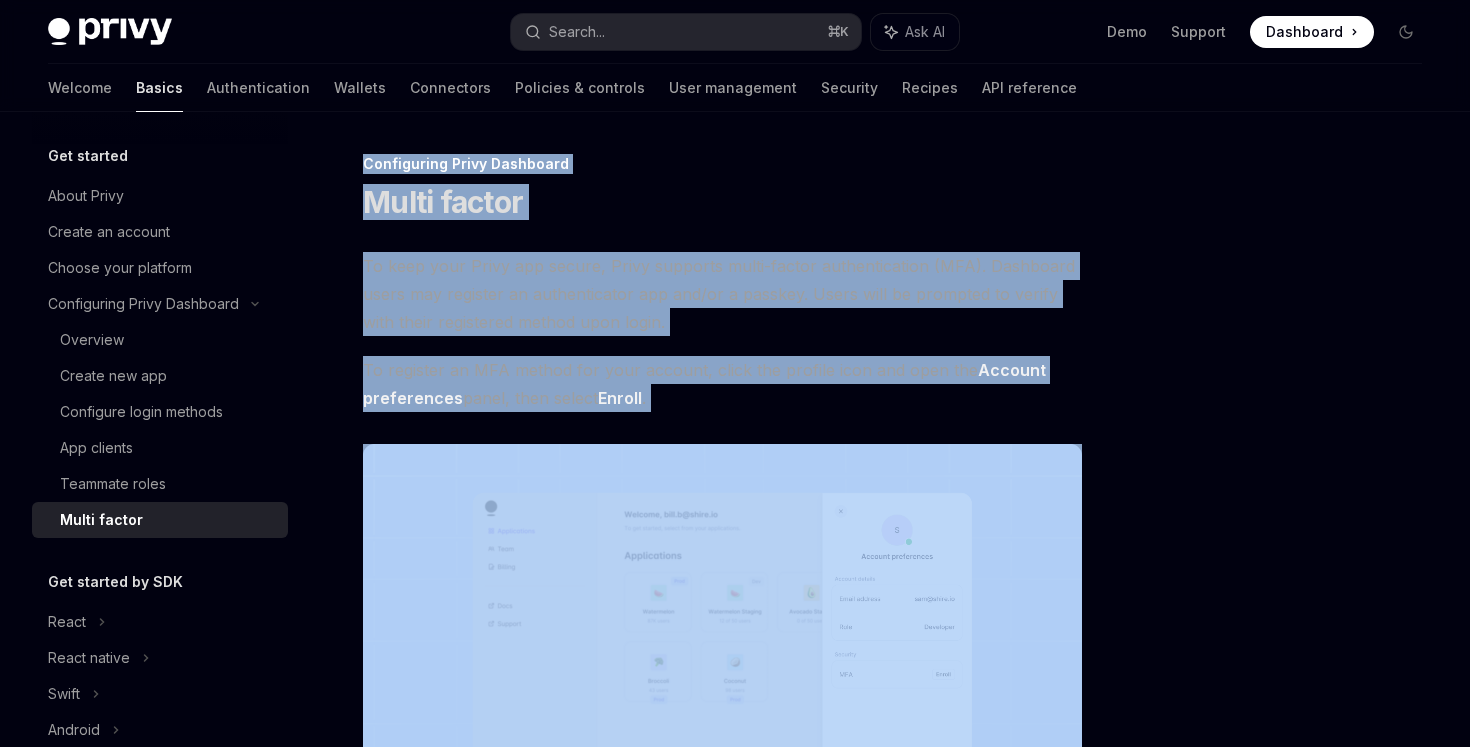 drag, startPoint x: 361, startPoint y: 172, endPoint x: 703, endPoint y: 459, distance: 446.46725 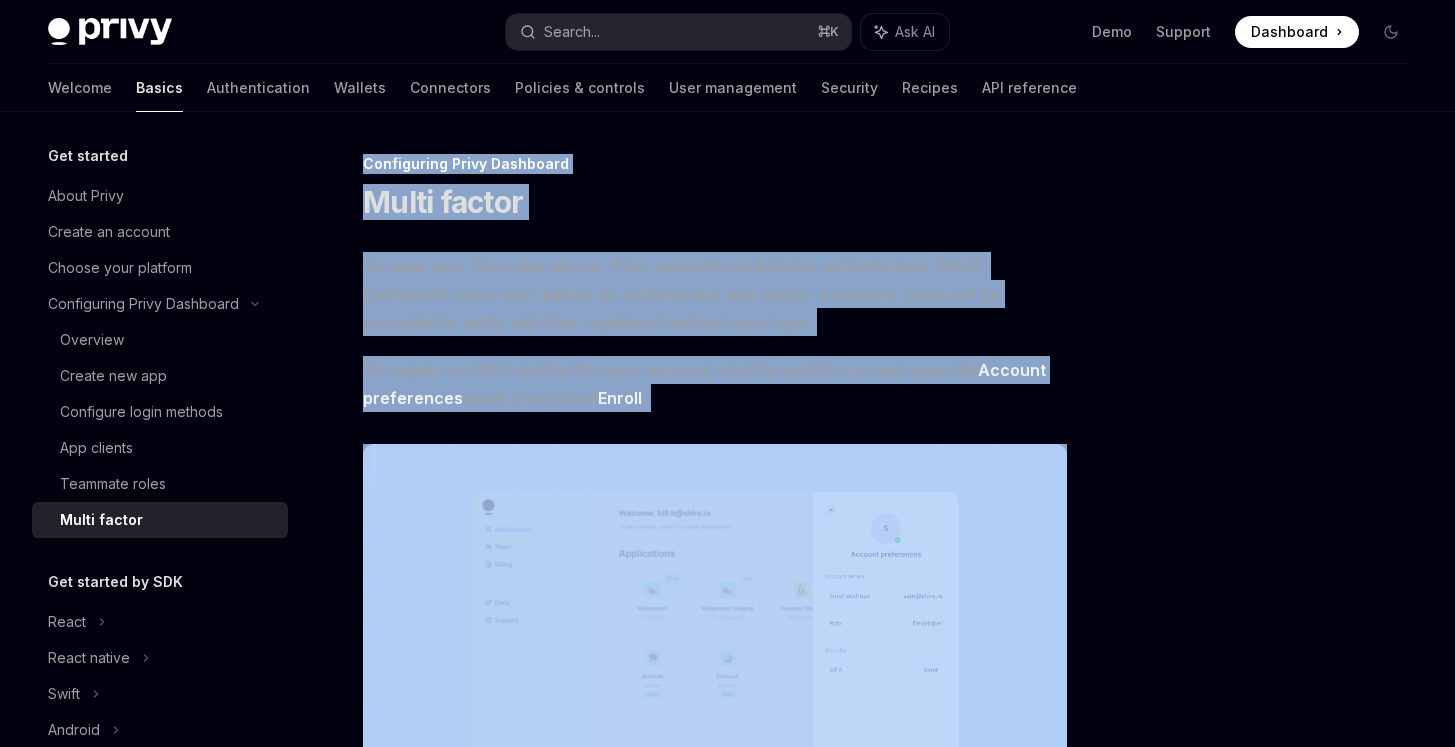 click at bounding box center (715, 695) 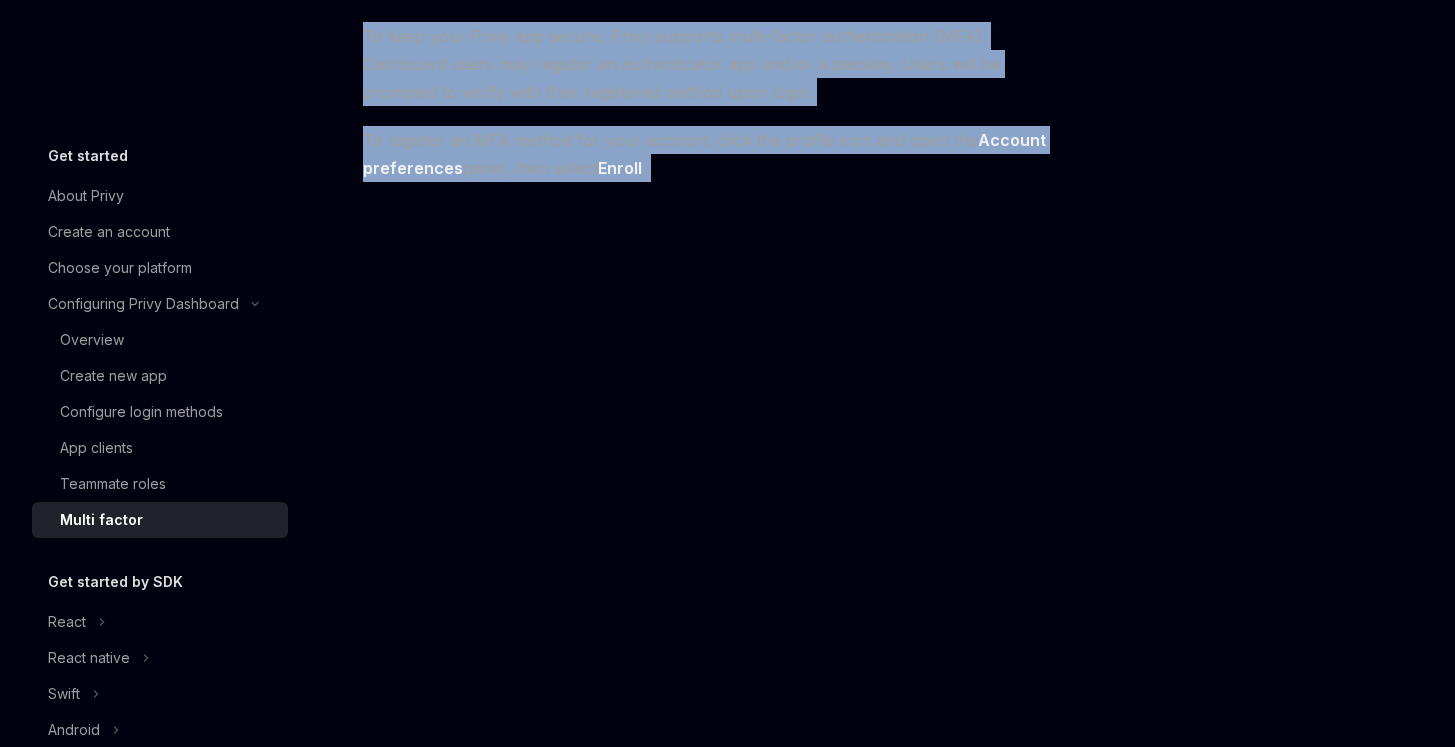 scroll, scrollTop: 497, scrollLeft: 0, axis: vertical 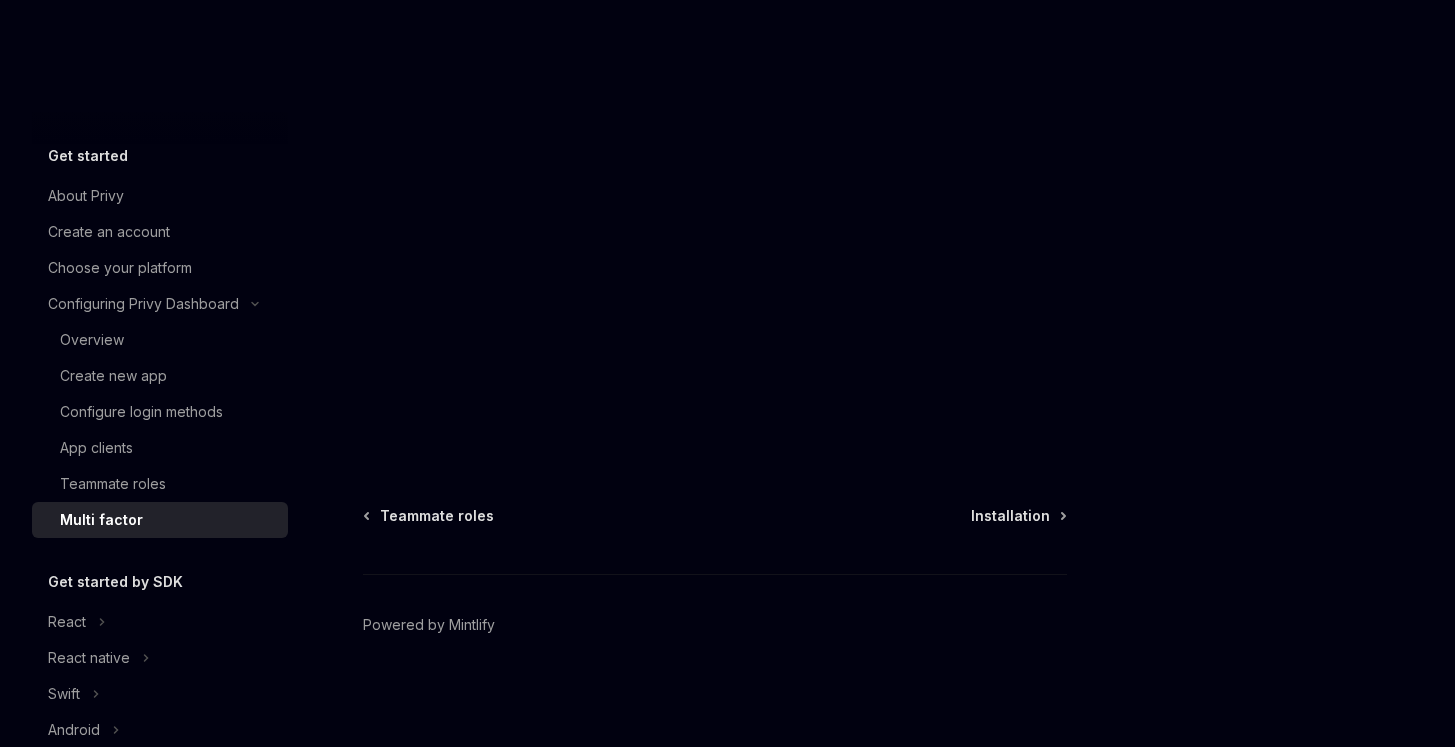 click on "Teammate roles Installation" at bounding box center [715, 516] 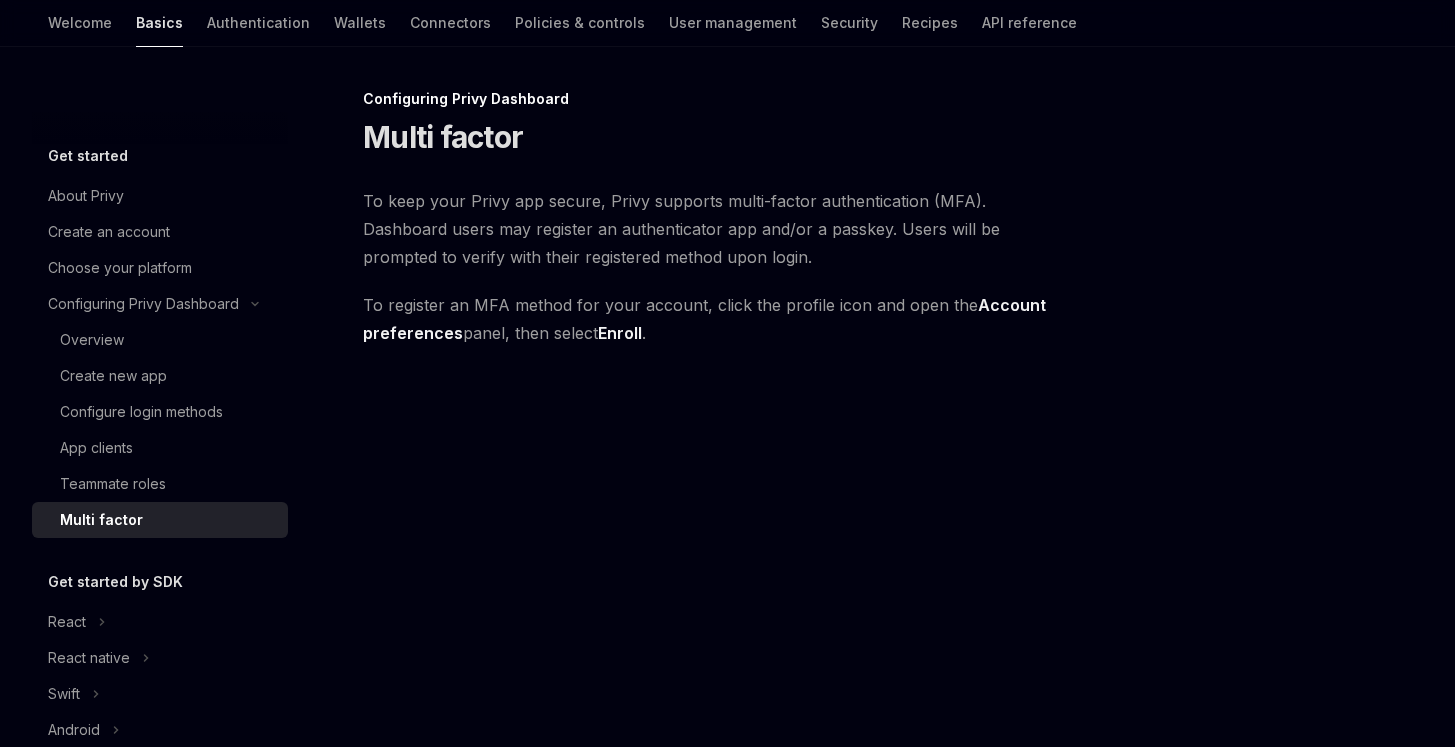 scroll, scrollTop: 0, scrollLeft: 0, axis: both 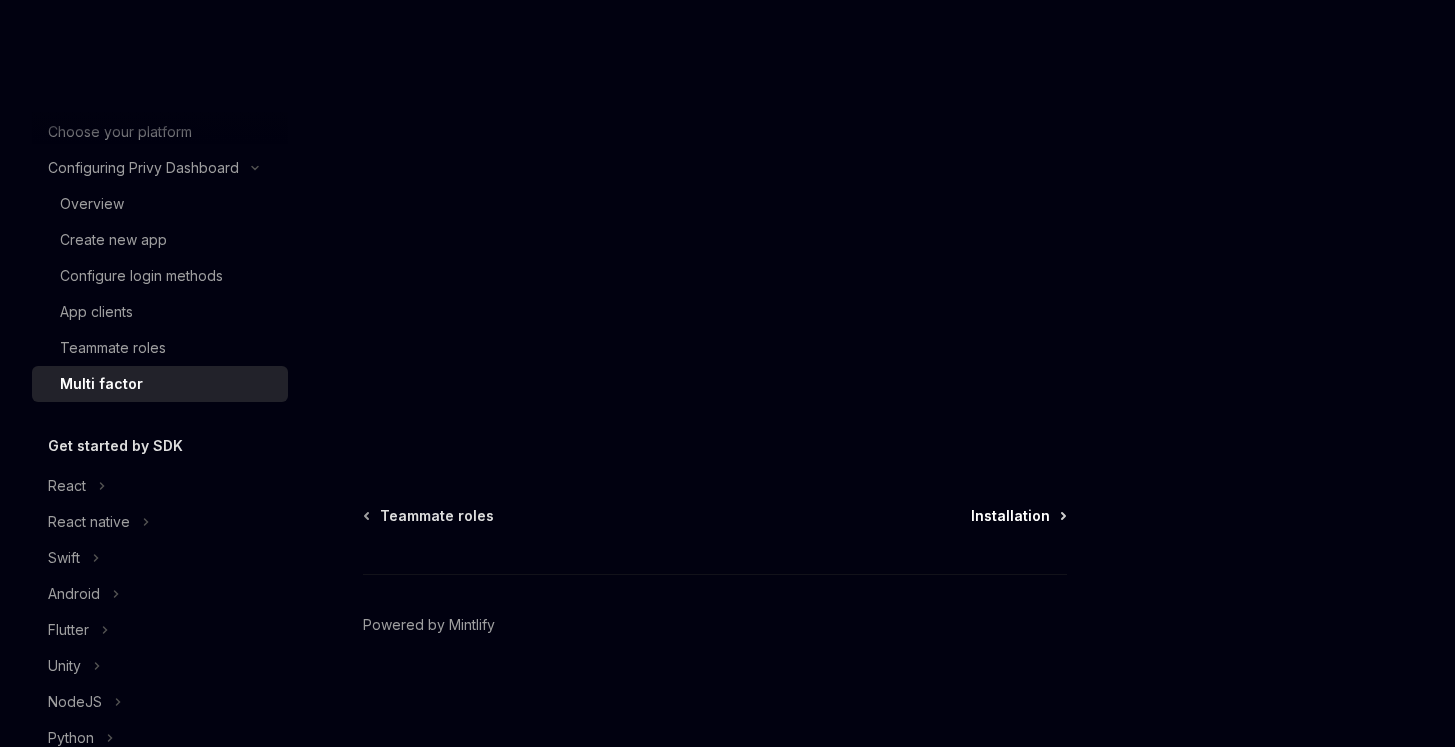 click on "Installation" at bounding box center [1010, 516] 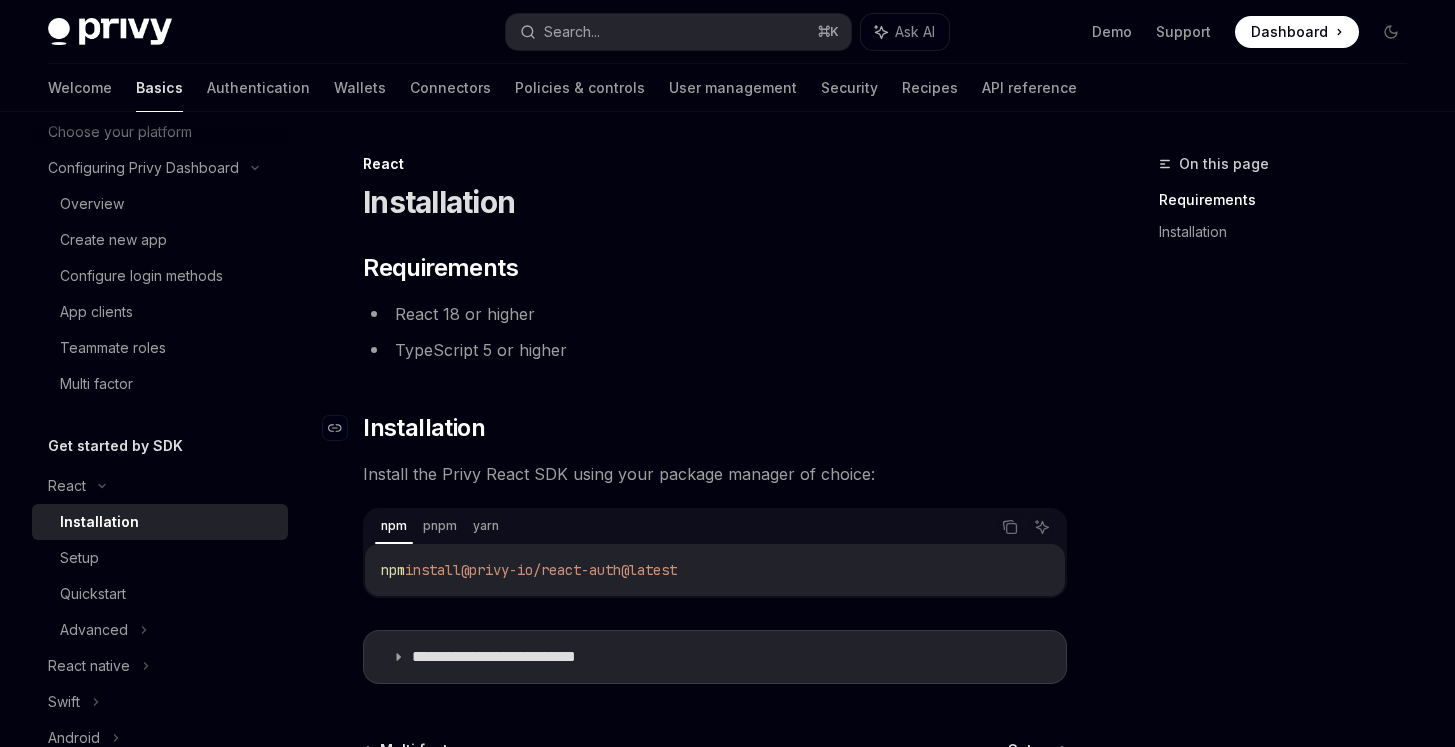 scroll, scrollTop: 234, scrollLeft: 0, axis: vertical 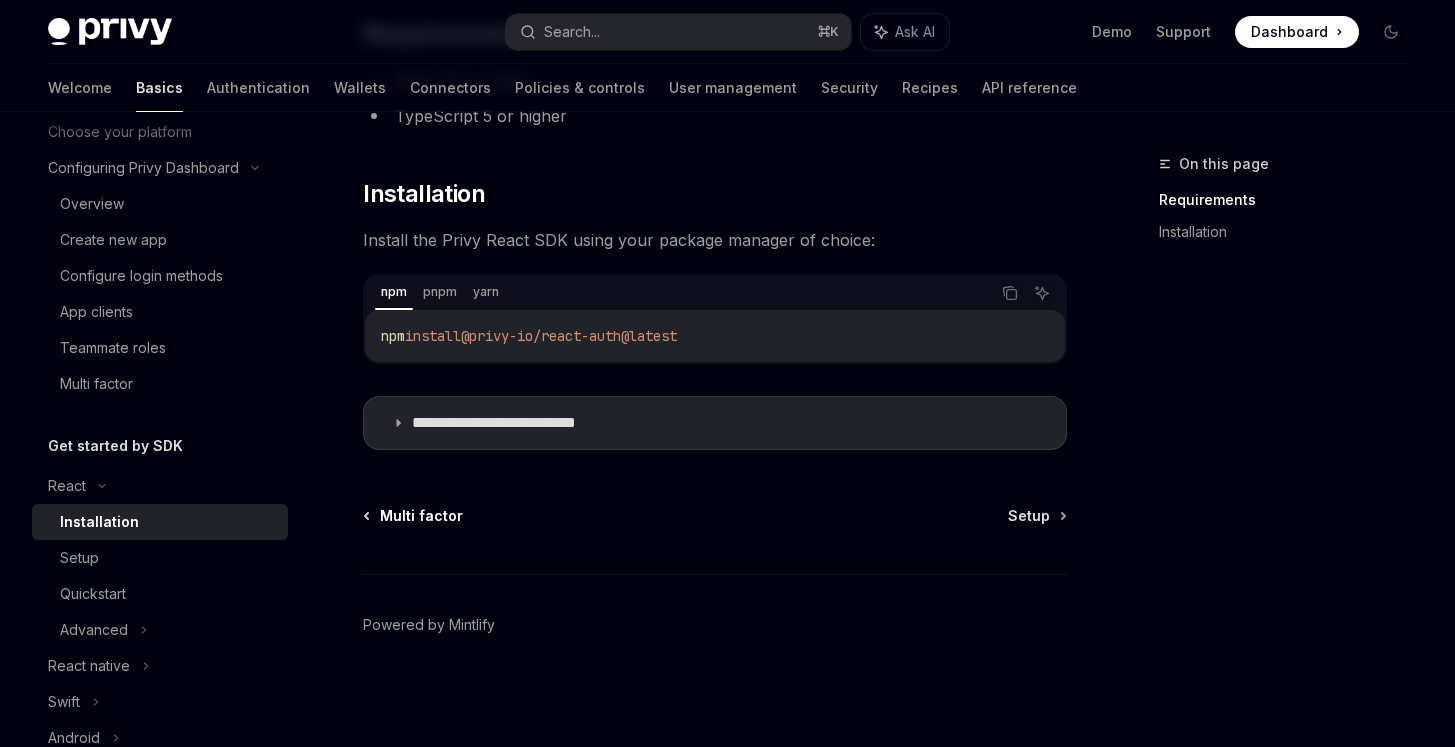 click on "Multi factor" at bounding box center [421, 516] 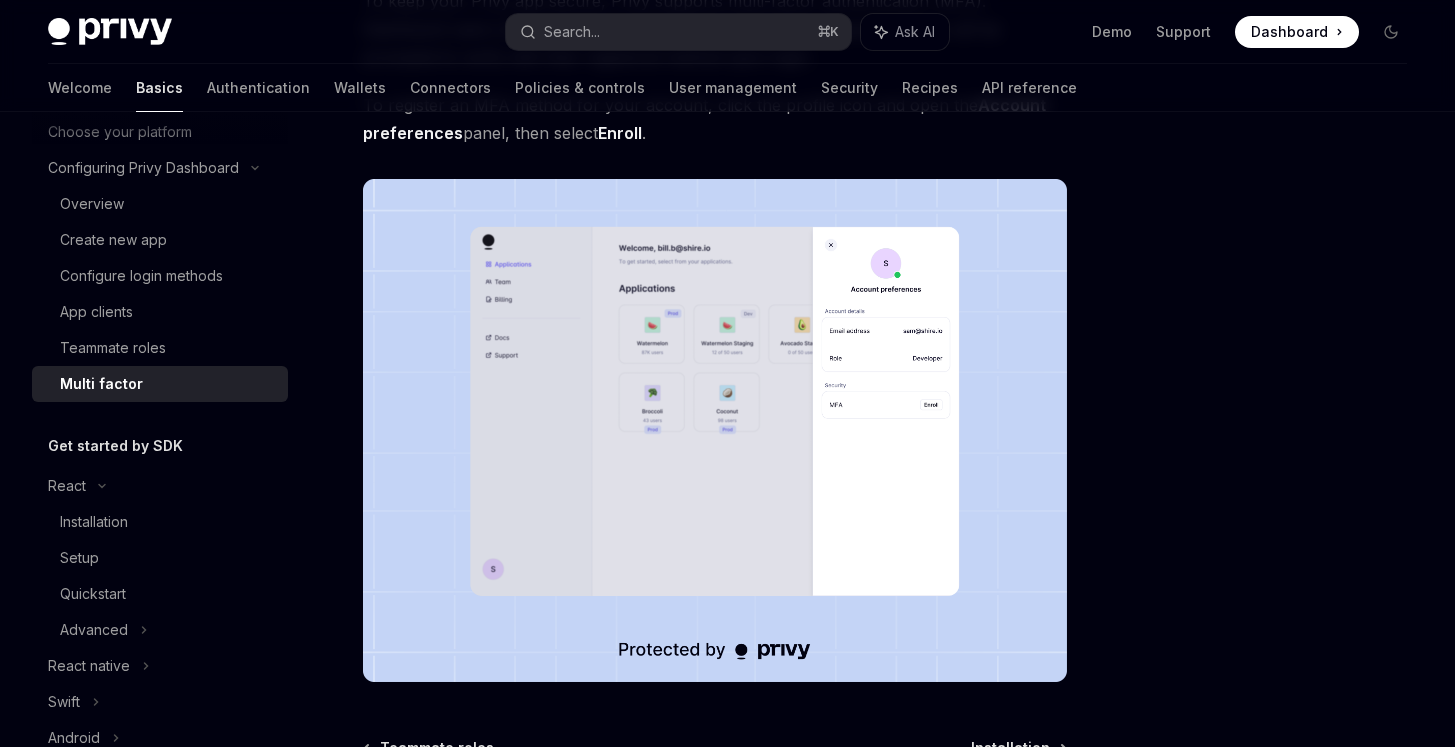 scroll, scrollTop: 251, scrollLeft: 0, axis: vertical 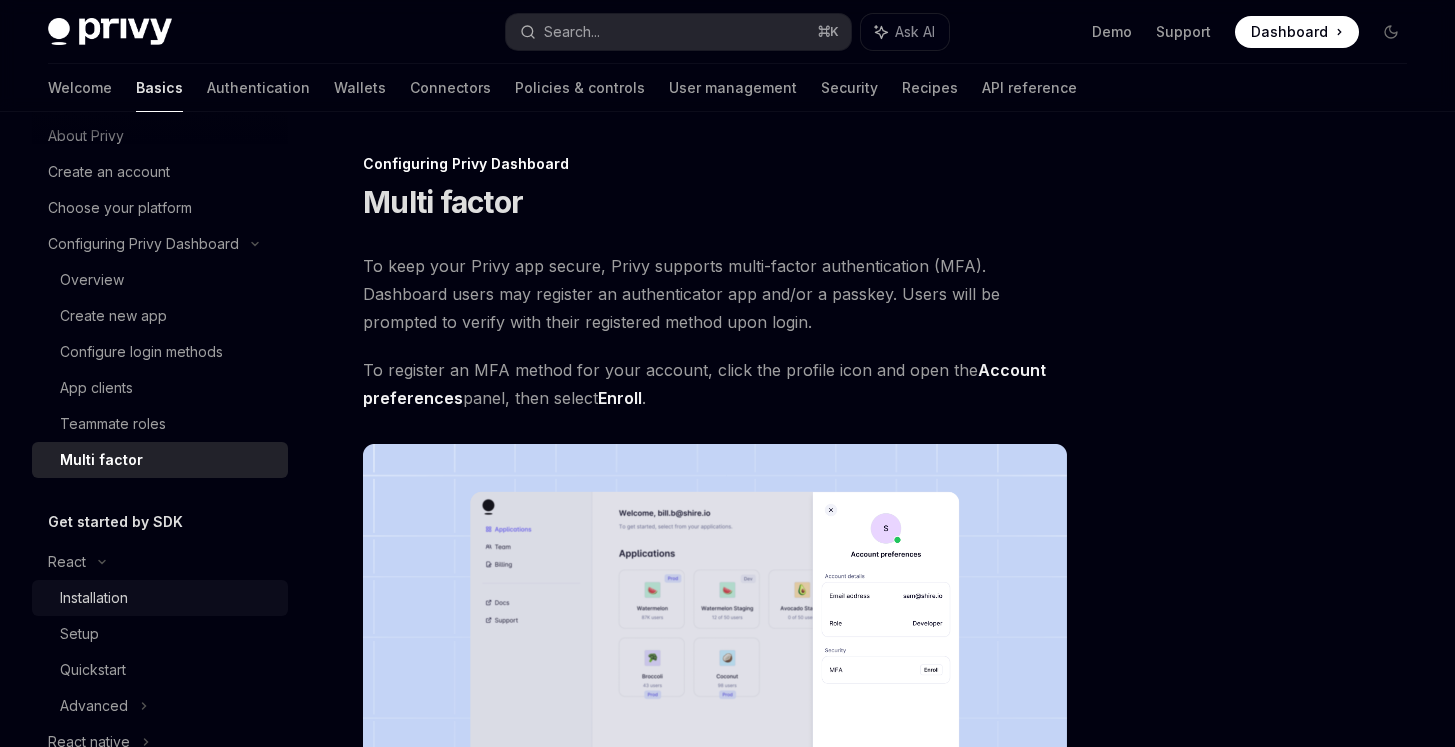 click on "Installation" at bounding box center (160, 598) 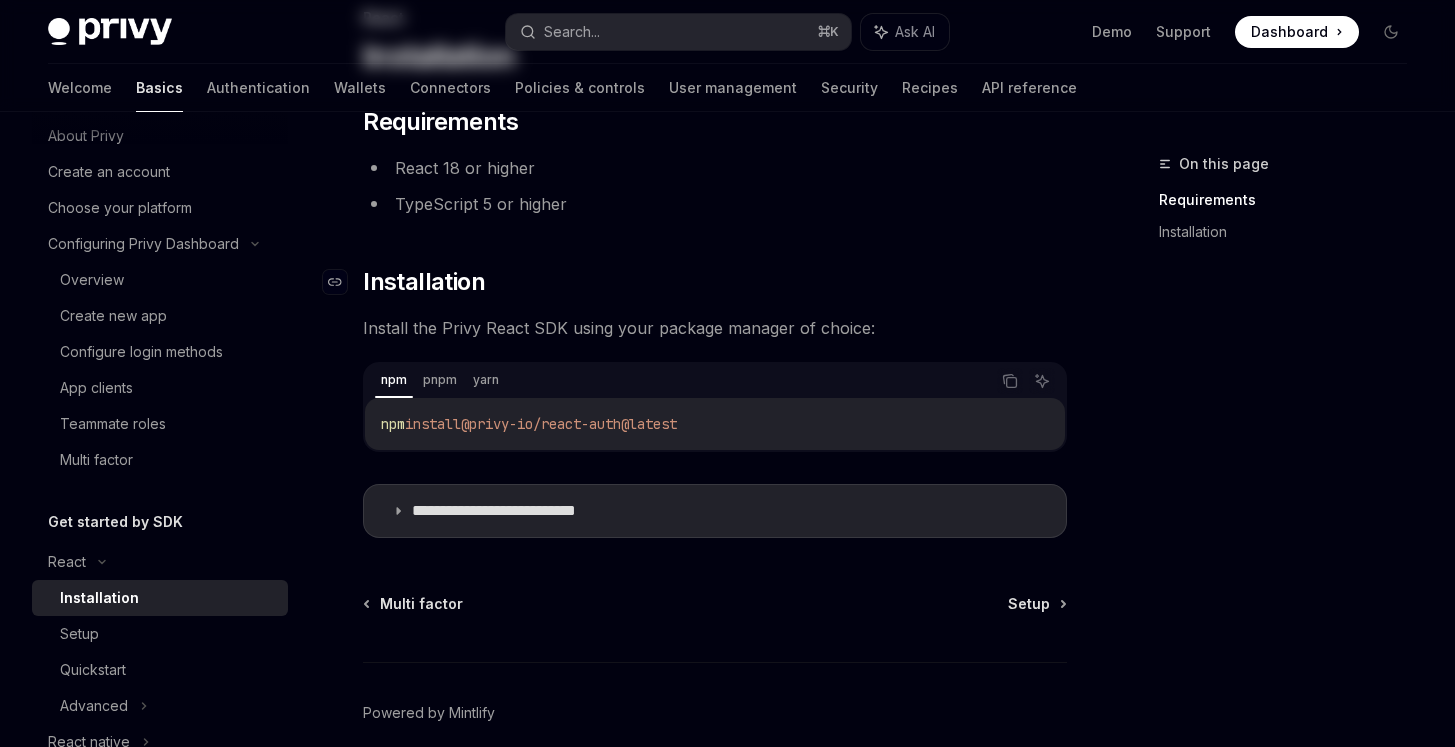 scroll, scrollTop: 234, scrollLeft: 0, axis: vertical 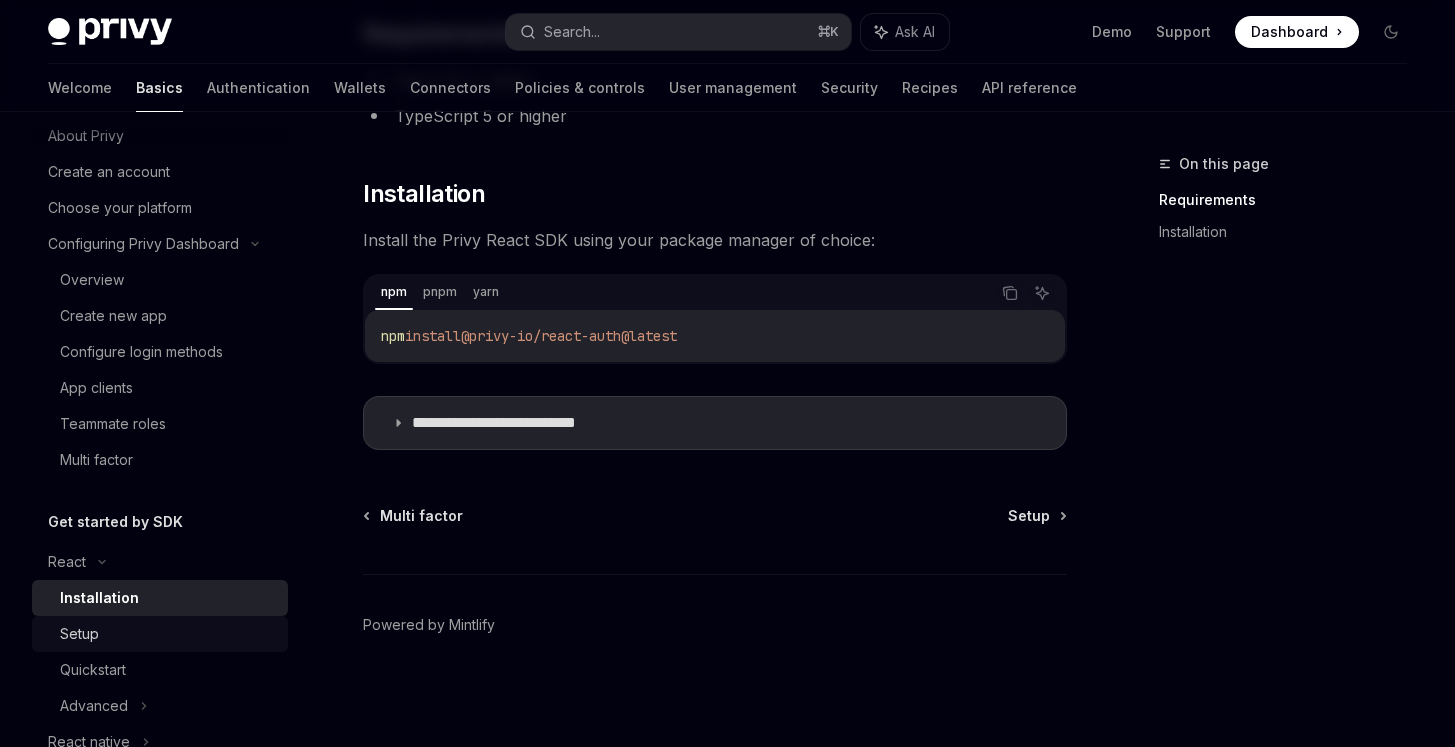 click on "Setup" at bounding box center (168, 634) 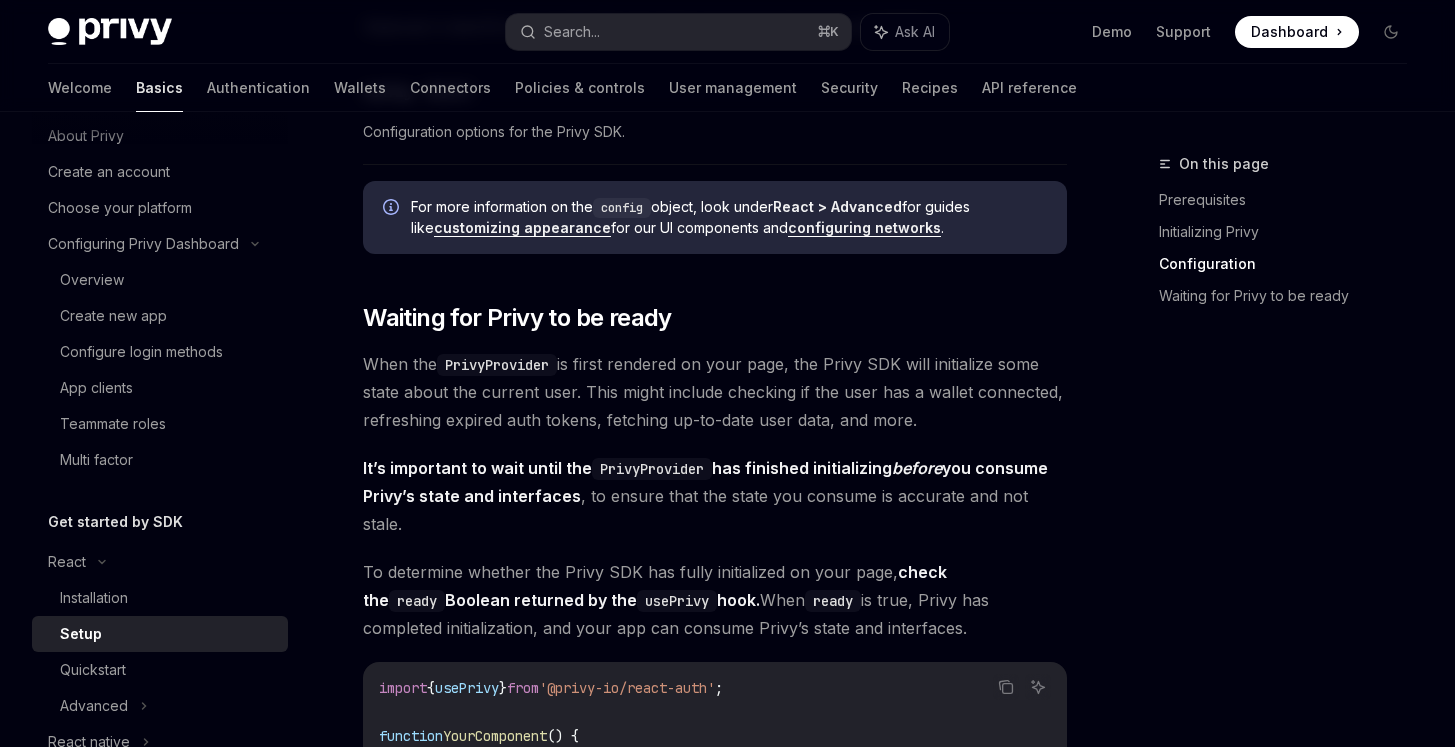 scroll, scrollTop: 2278, scrollLeft: 0, axis: vertical 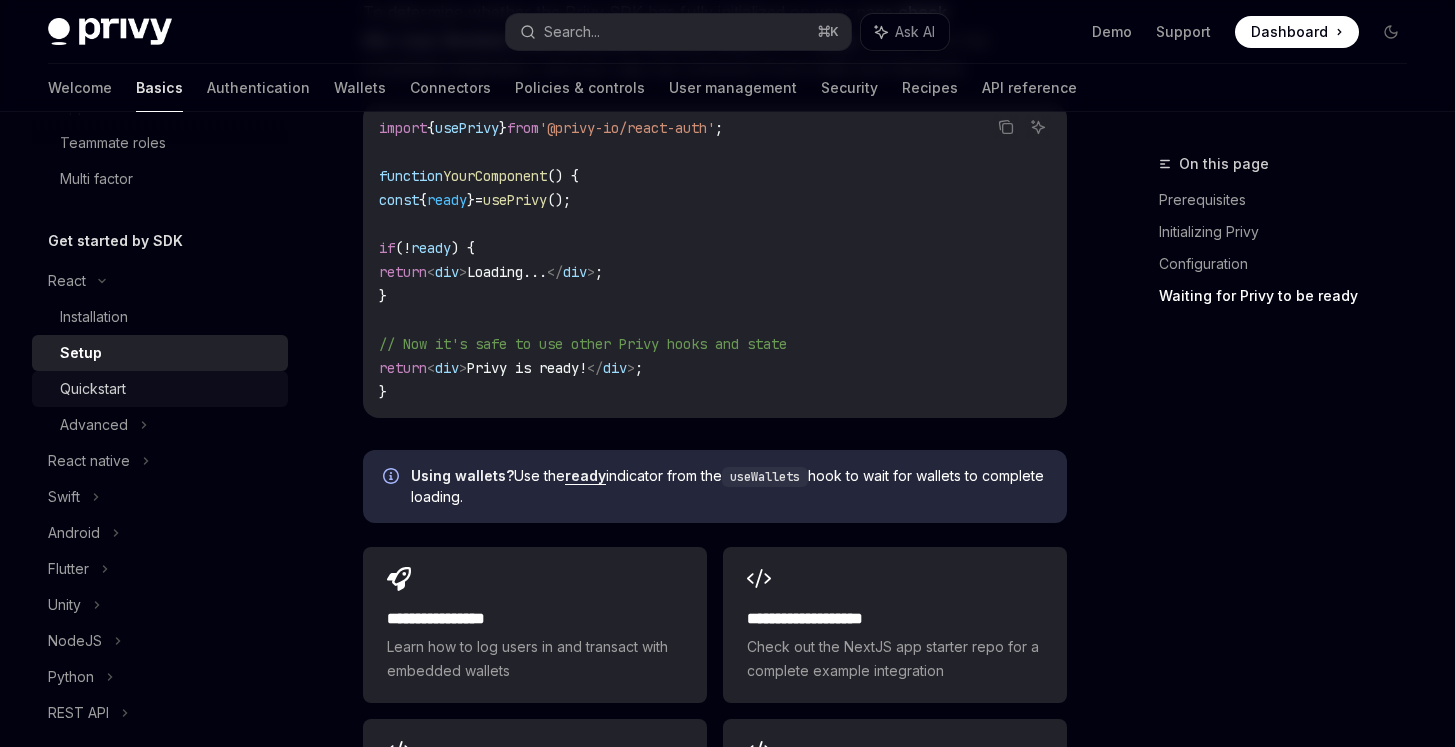 click on "Quickstart" at bounding box center [168, 389] 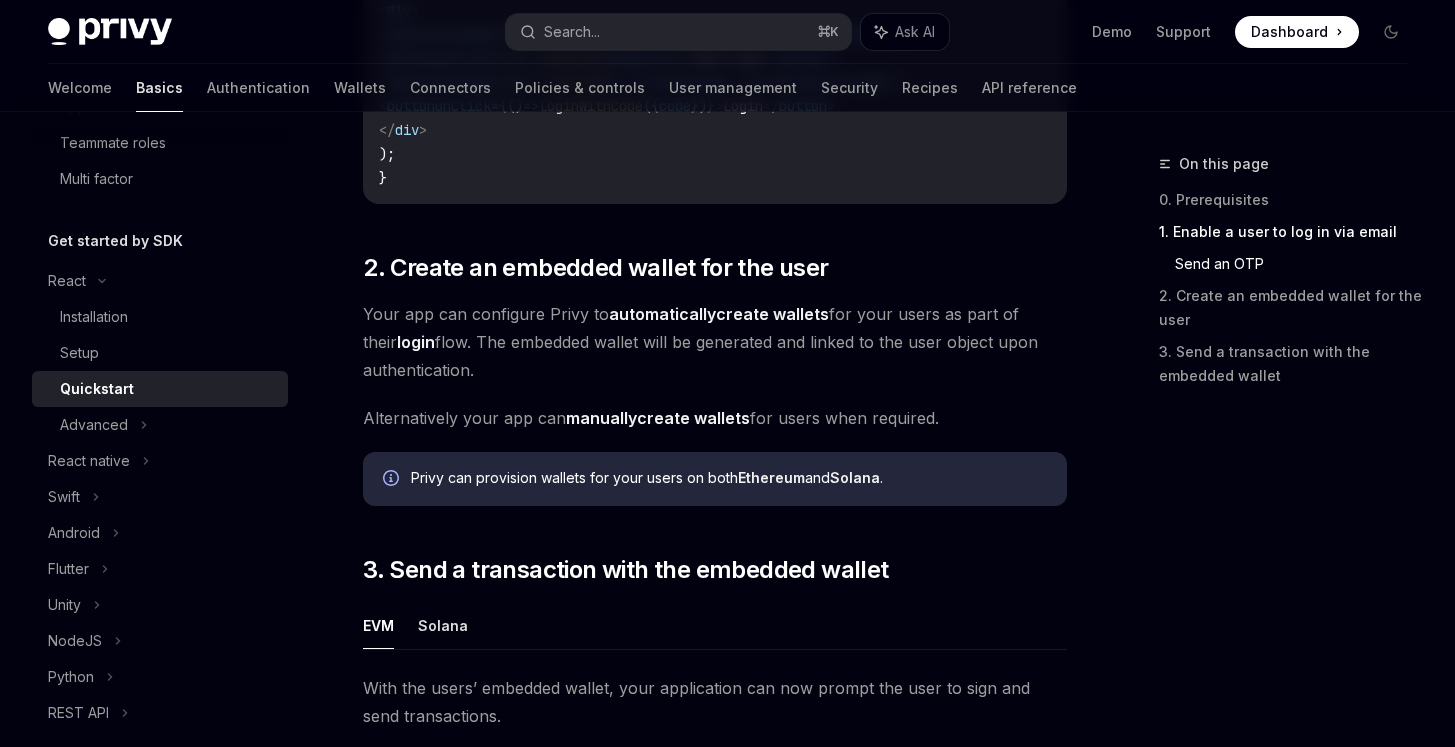 scroll, scrollTop: 1309, scrollLeft: 0, axis: vertical 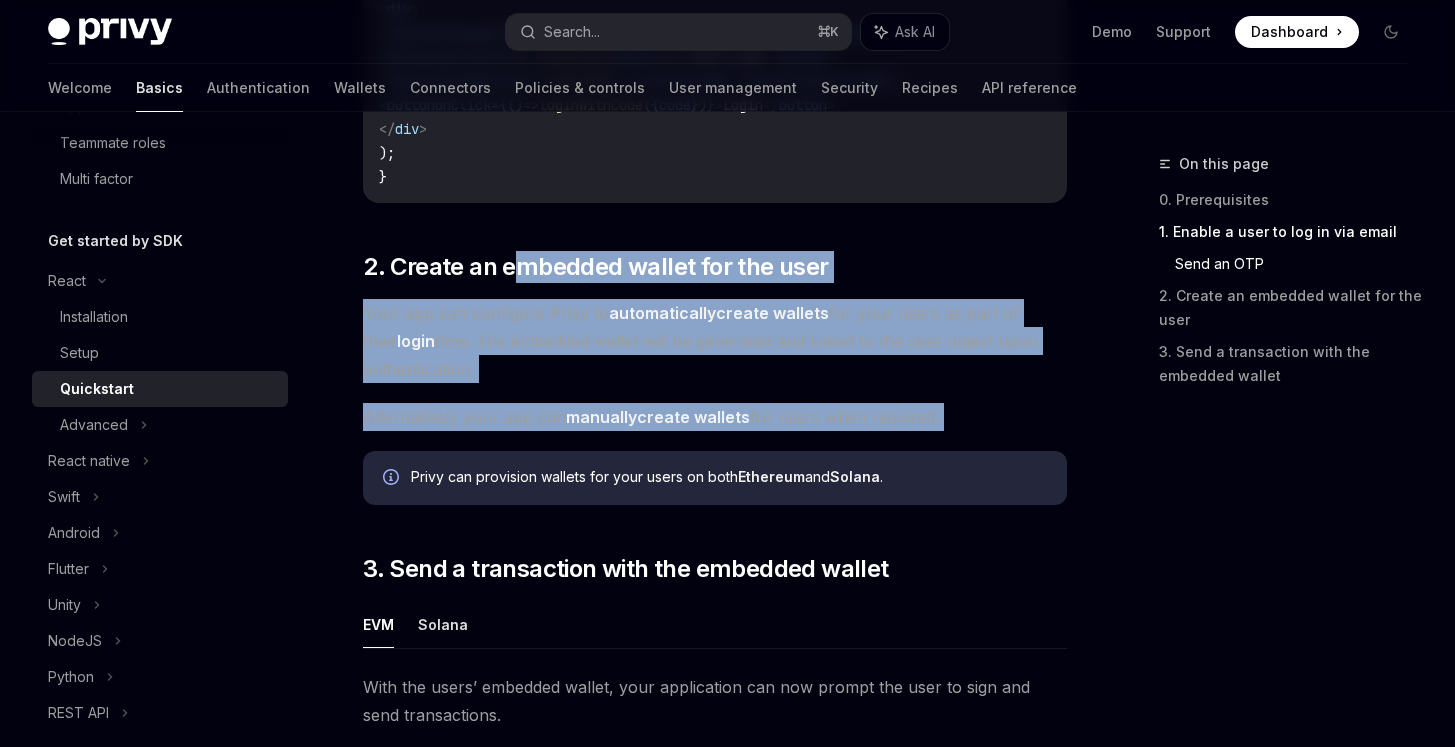drag, startPoint x: 525, startPoint y: 275, endPoint x: 523, endPoint y: 453, distance: 178.01123 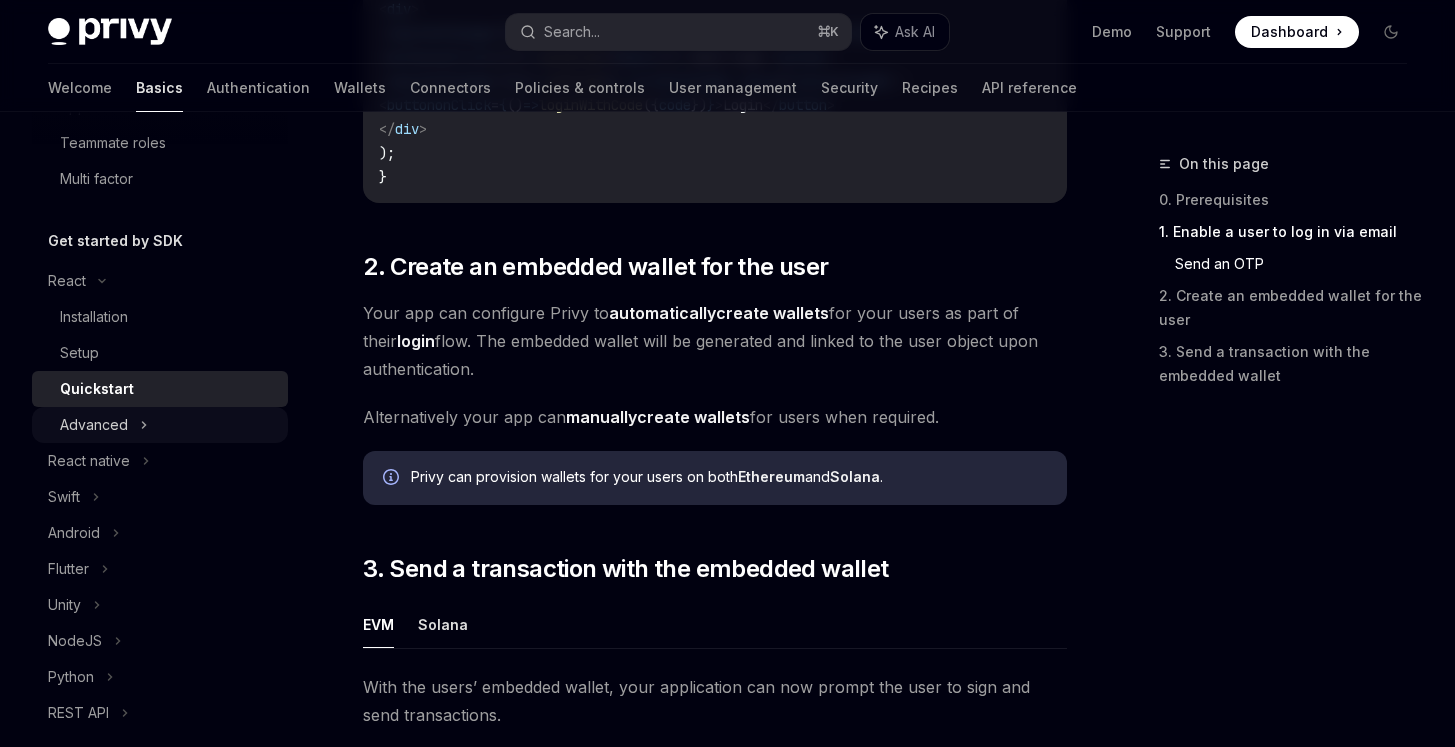 click on "Advanced" at bounding box center (94, 425) 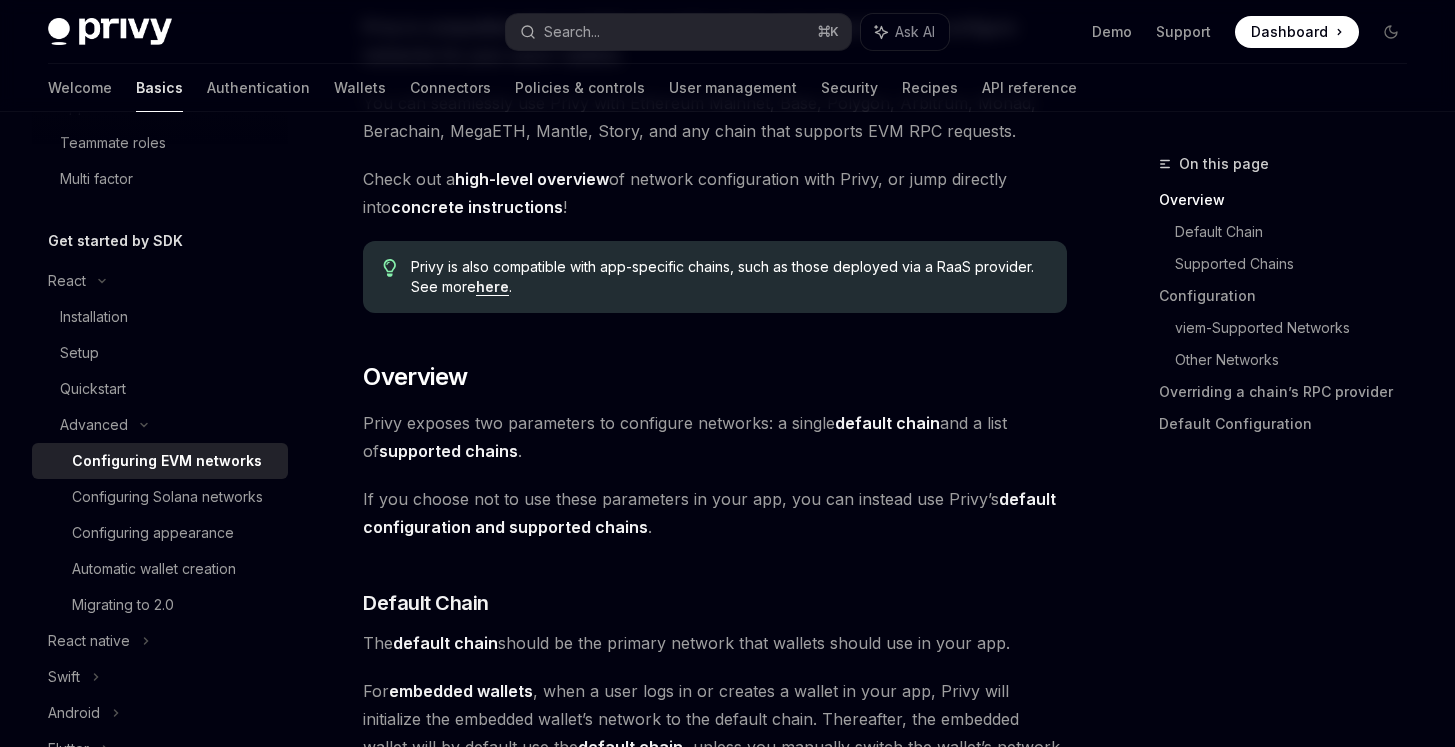 scroll, scrollTop: 0, scrollLeft: 0, axis: both 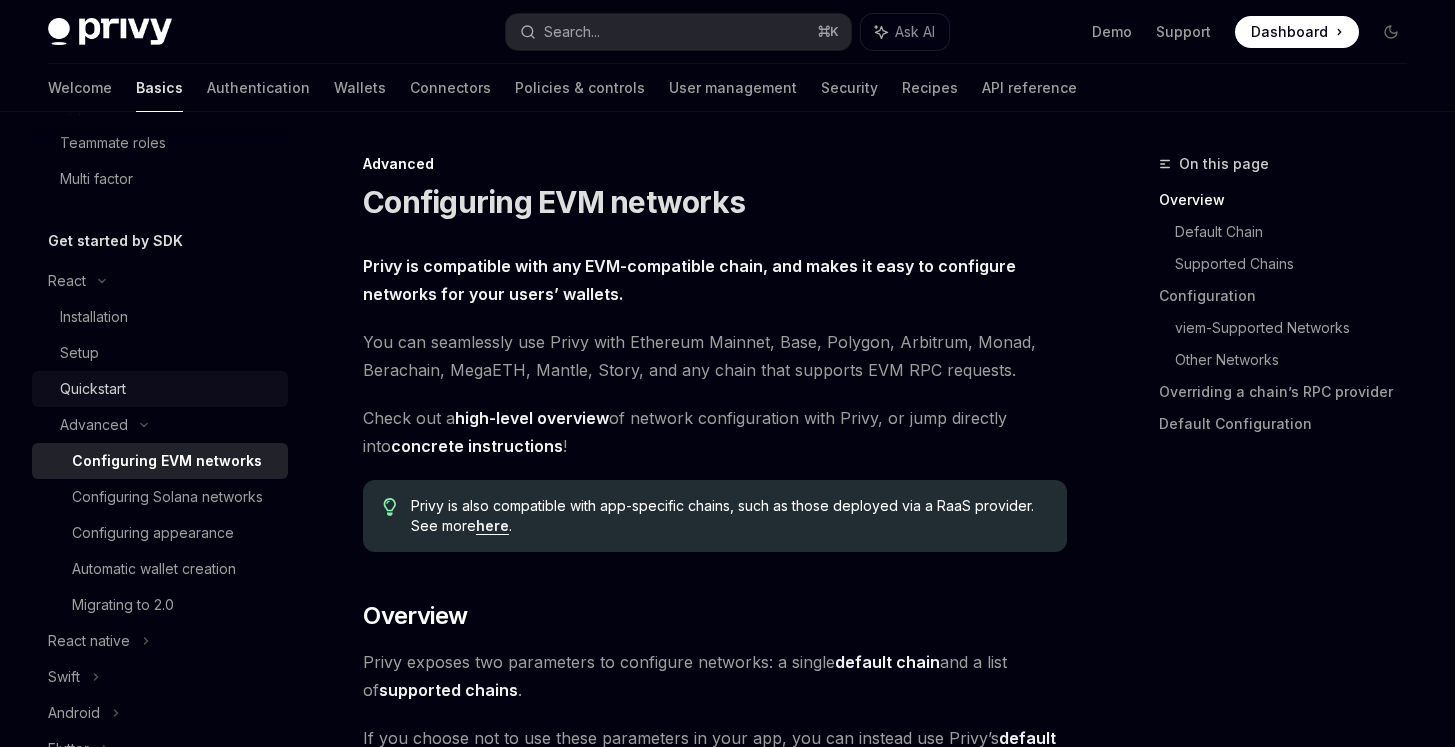 click on "Quickstart" at bounding box center [168, 389] 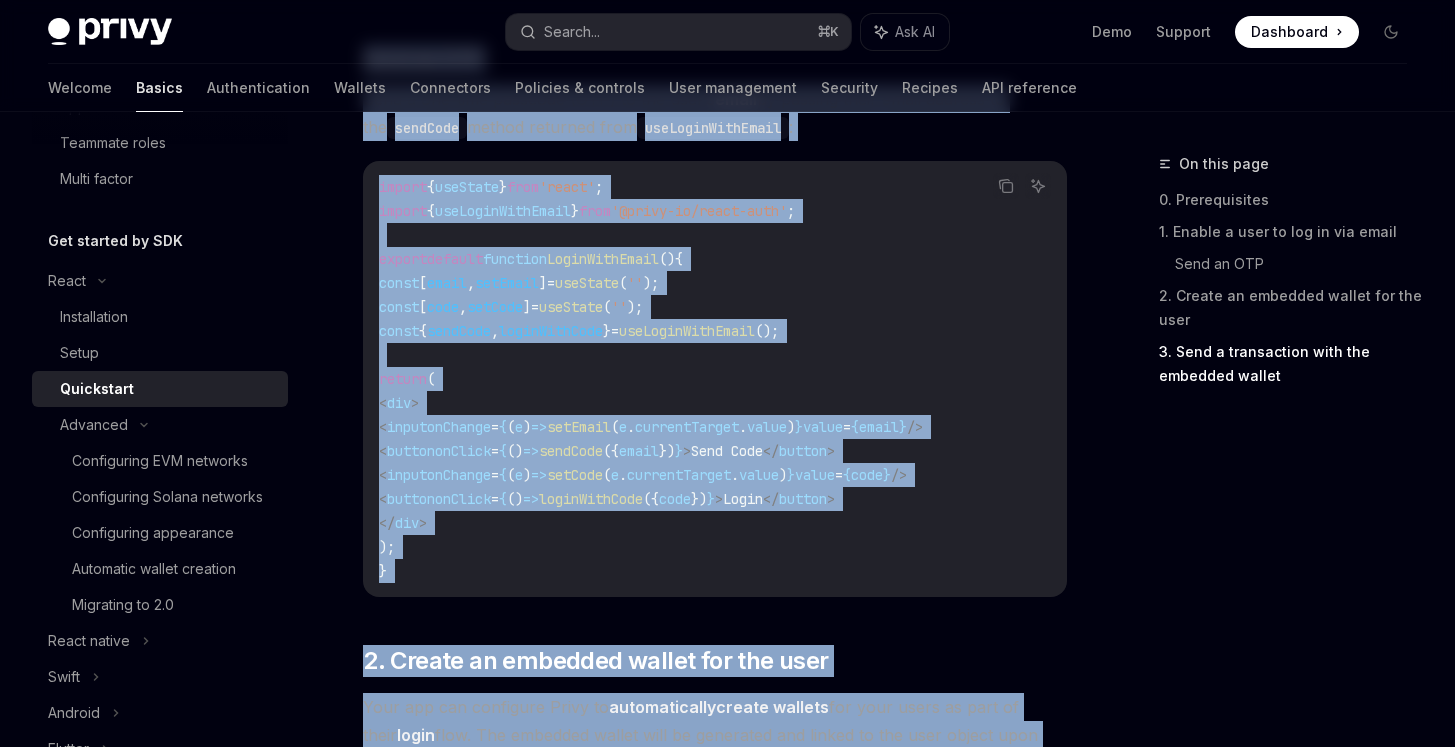 scroll, scrollTop: 2148, scrollLeft: 0, axis: vertical 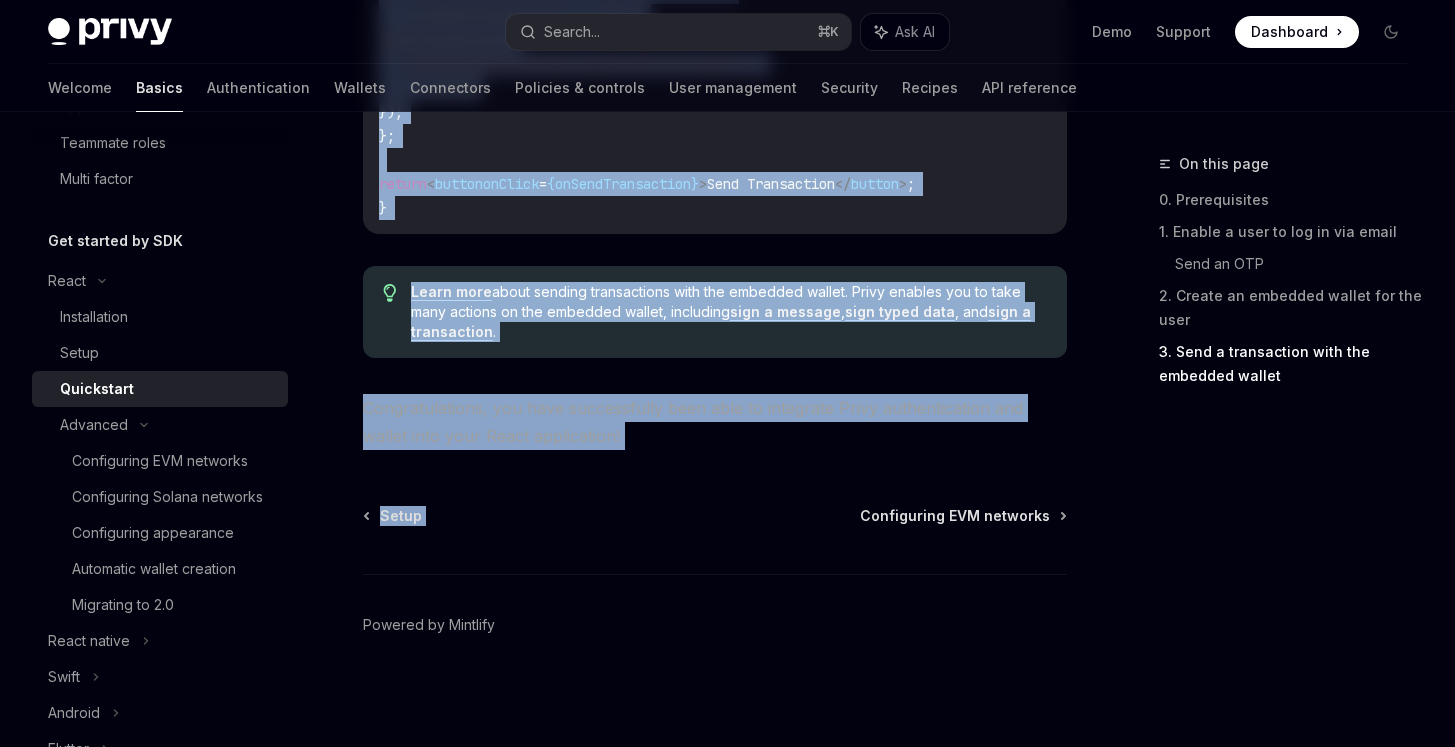 drag, startPoint x: 351, startPoint y: 195, endPoint x: 752, endPoint y: 467, distance: 484.54617 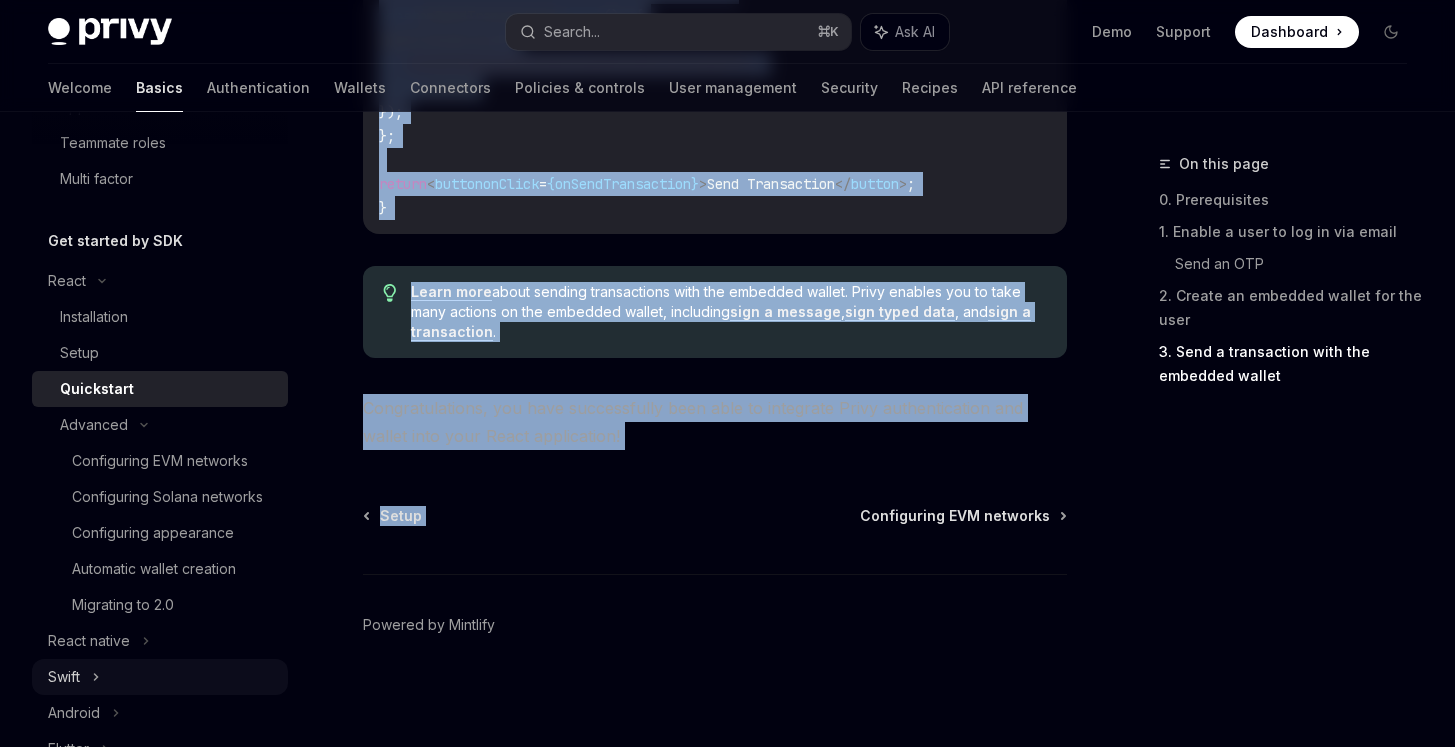 copy on "Quickstart Learn how to authenticate users, create embedded wallets, and send transactions in your React app ​ 0. Prerequisites
This guide assumes that you have completed the  Setup  guide.
​ 1. Enable a user to log in via email
This quickstart guide will demonstrate how to authenticate a user with a one time password as an
example, but Privy supports many authentication methods. Explore our  Authentication
docs  to learn about other methods such as socials, passkeys, and
external wallets to authenticate users in your app.
To authenticate a user via their email address, use the React SDK’s  useLoginWithEmail  hook.
Copy Ask AI import  { useLoginWithEmail }  from  '@privy-io/react-auth' ;
...
const  { sendCode ,  loginWithCode }  =  useLoginWithEmail ();
Ensure that this hook is mounted in a component that is wrapped by the  PrivyProvider .
You can use the returned methods  sendCode  and  loginWithCode  to authenticate your user per the instructions below.
​ Send an OTP
Send a one-time p..." 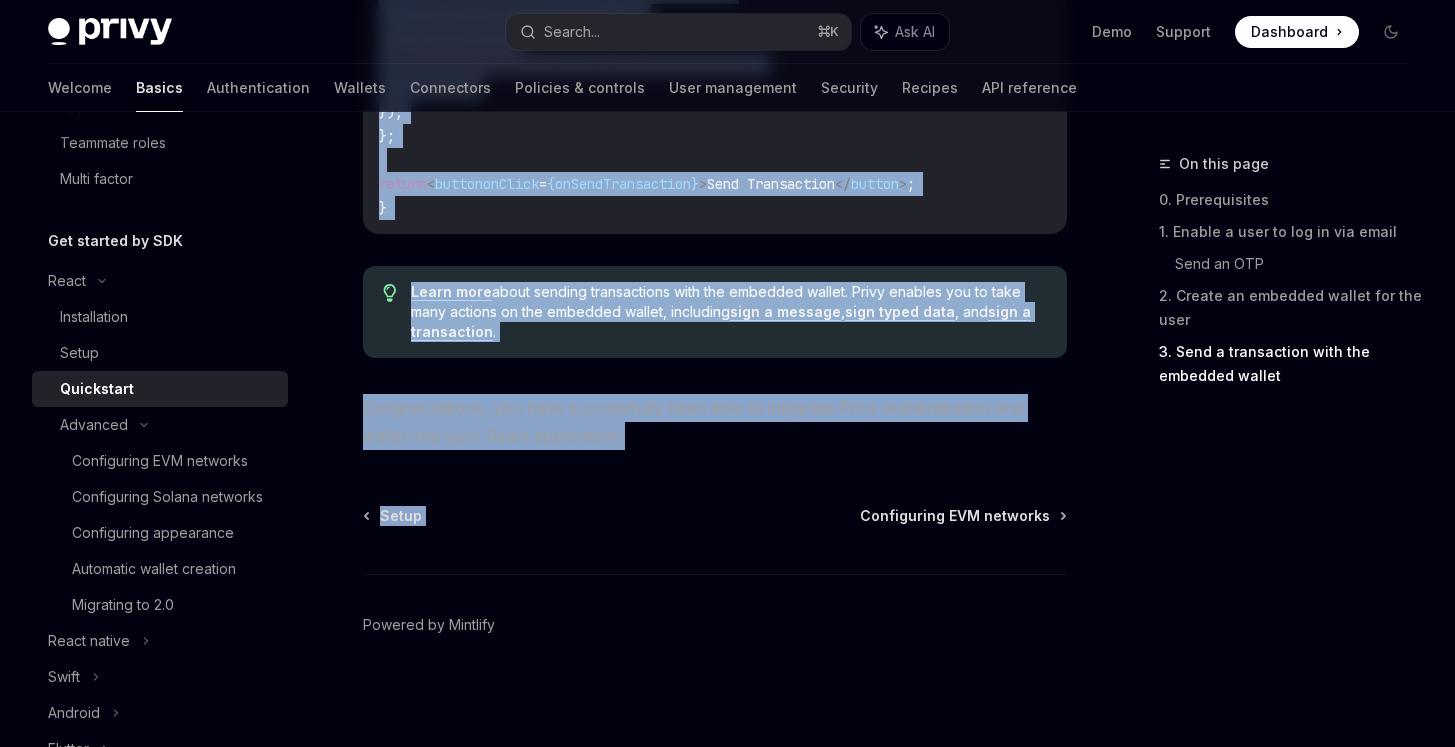 click on "Congratulations, you have successfully been able to integrate Privy authentication and wallet into your React application!" at bounding box center [715, 422] 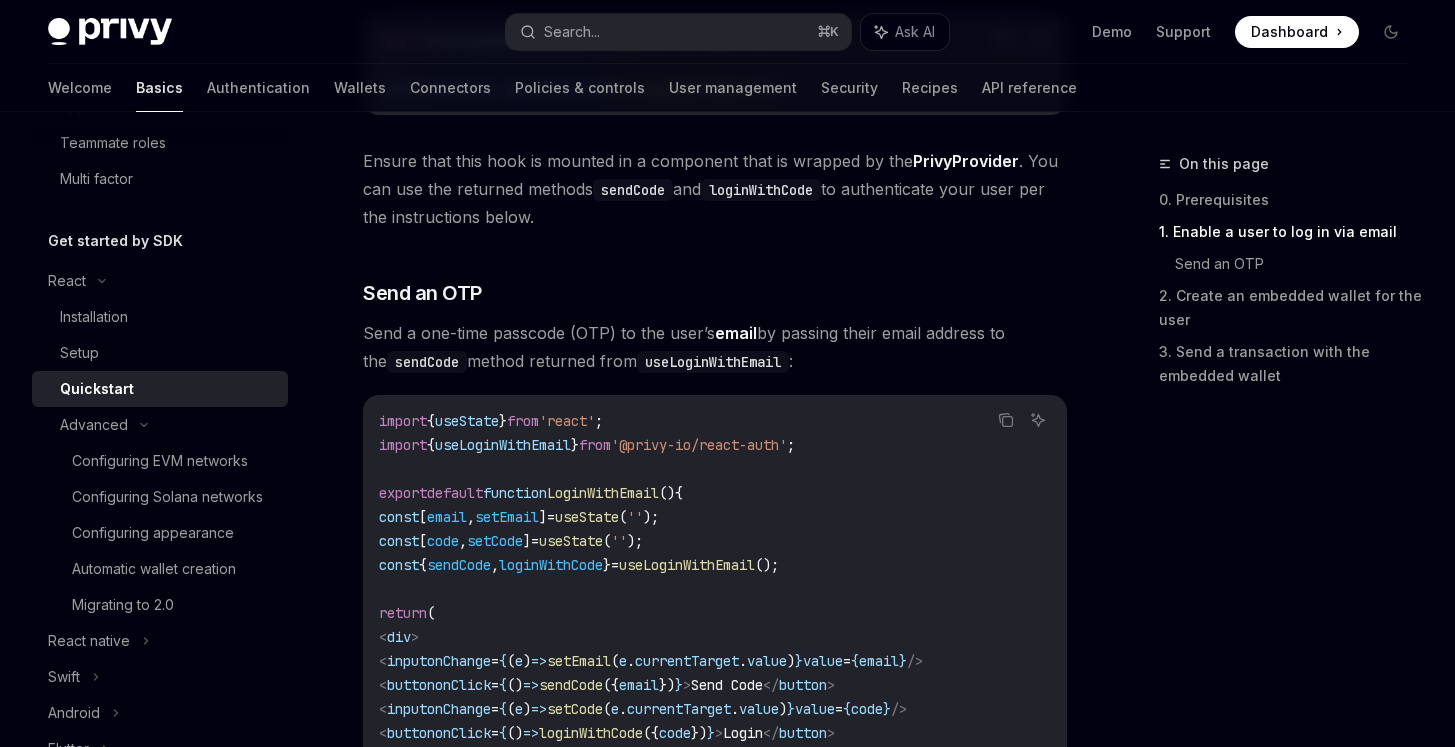 scroll, scrollTop: 759, scrollLeft: 0, axis: vertical 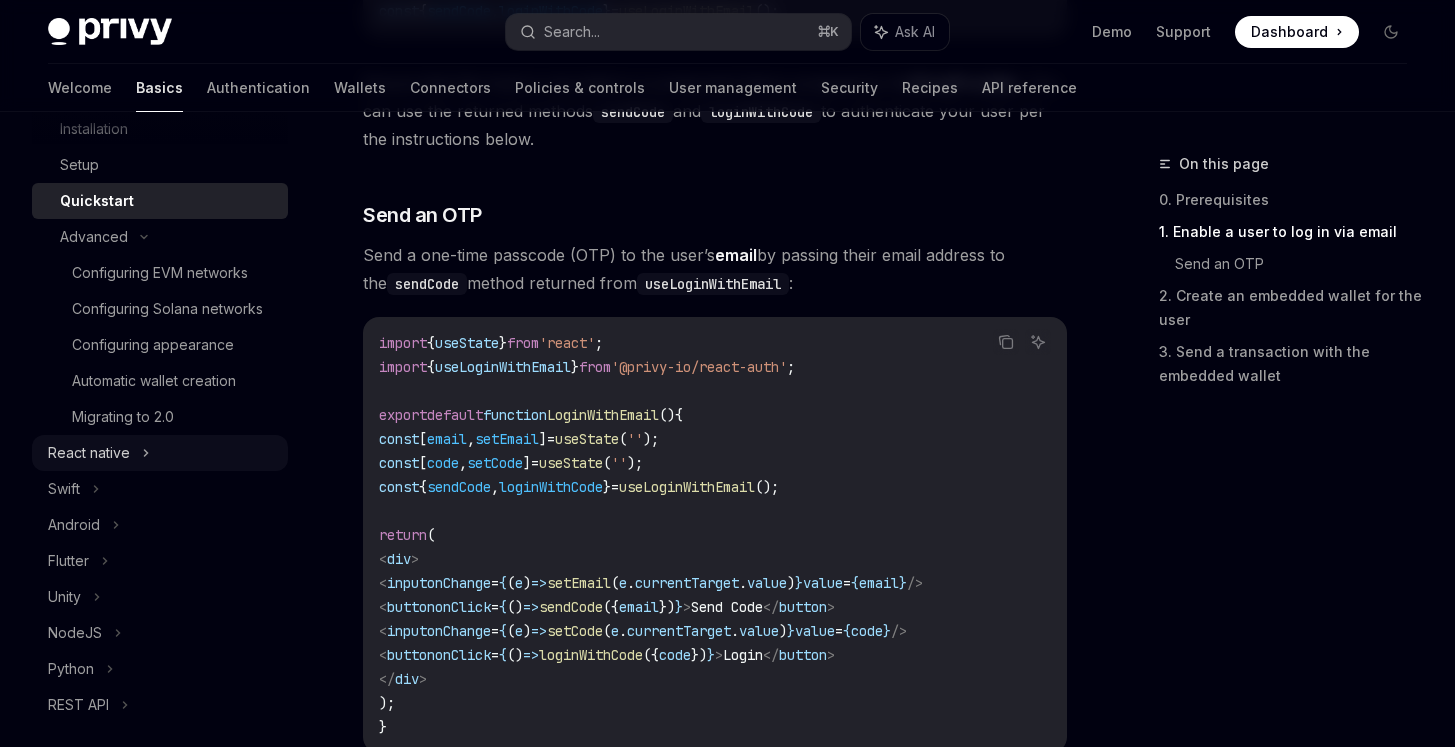 click on "React native" at bounding box center (89, 453) 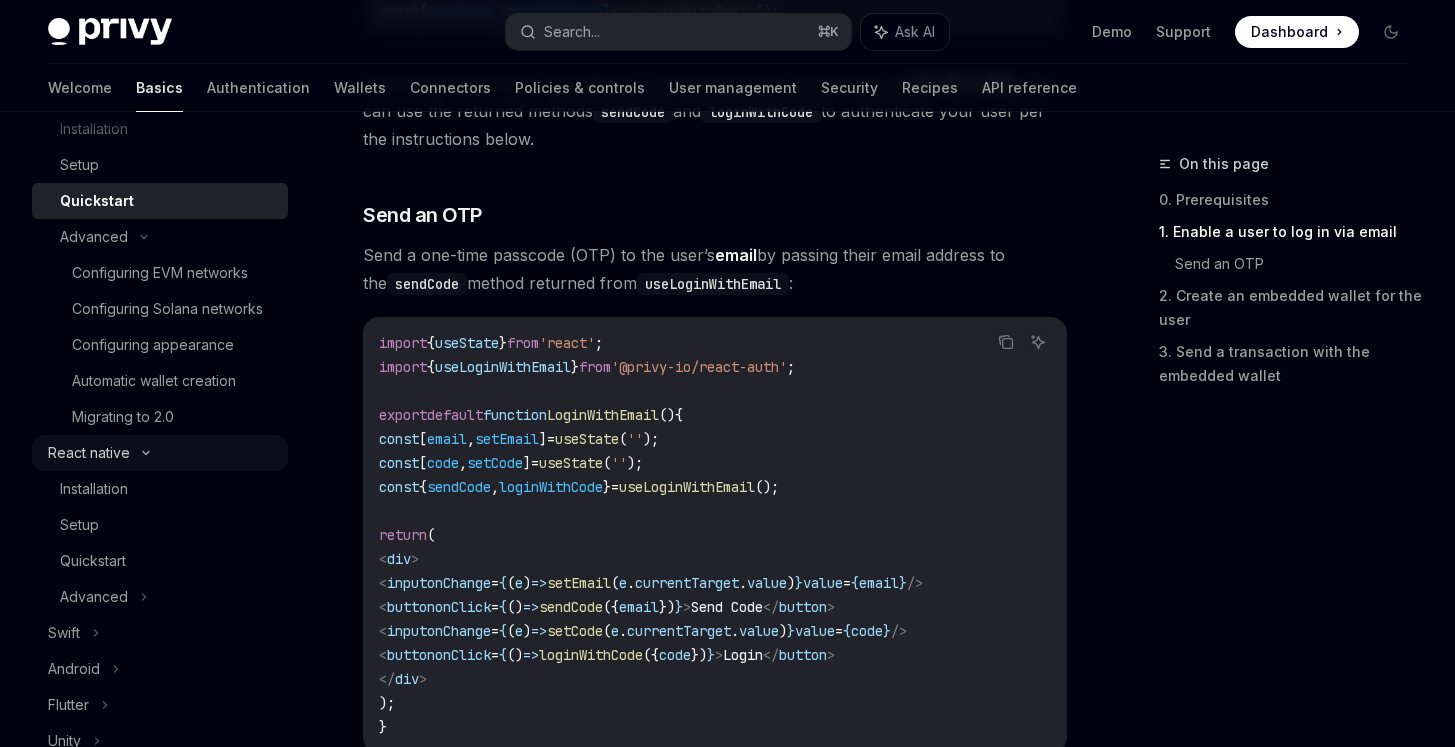 scroll, scrollTop: 0, scrollLeft: 0, axis: both 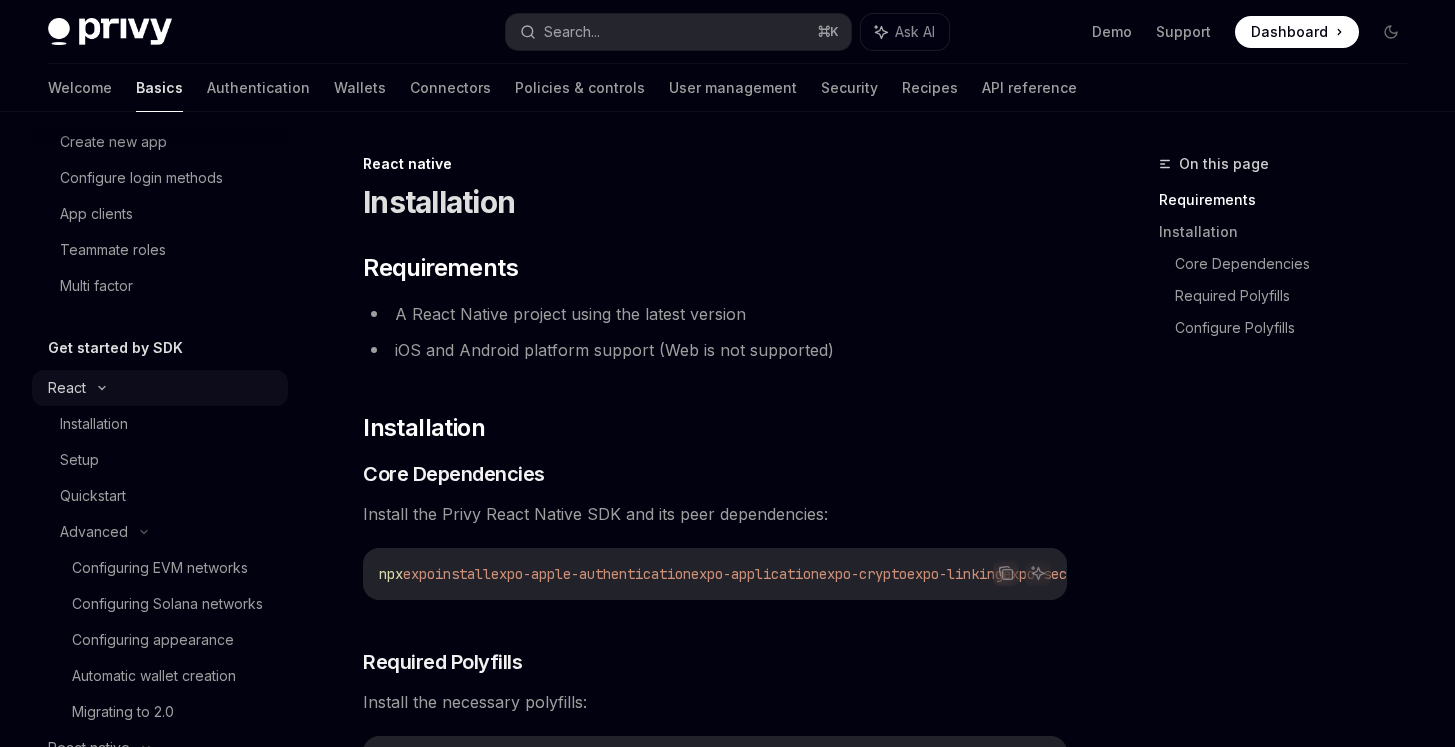 click on "React" at bounding box center (160, 388) 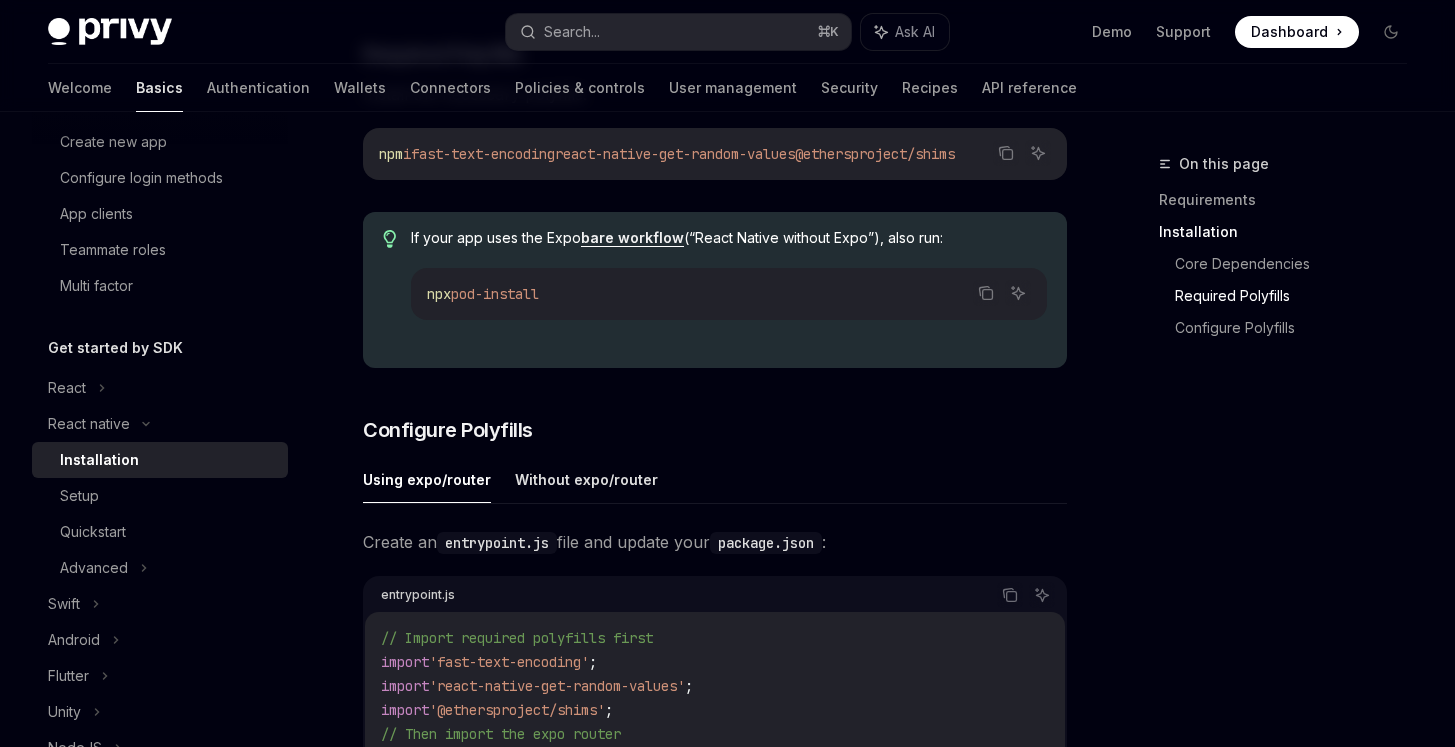 scroll, scrollTop: 733, scrollLeft: 0, axis: vertical 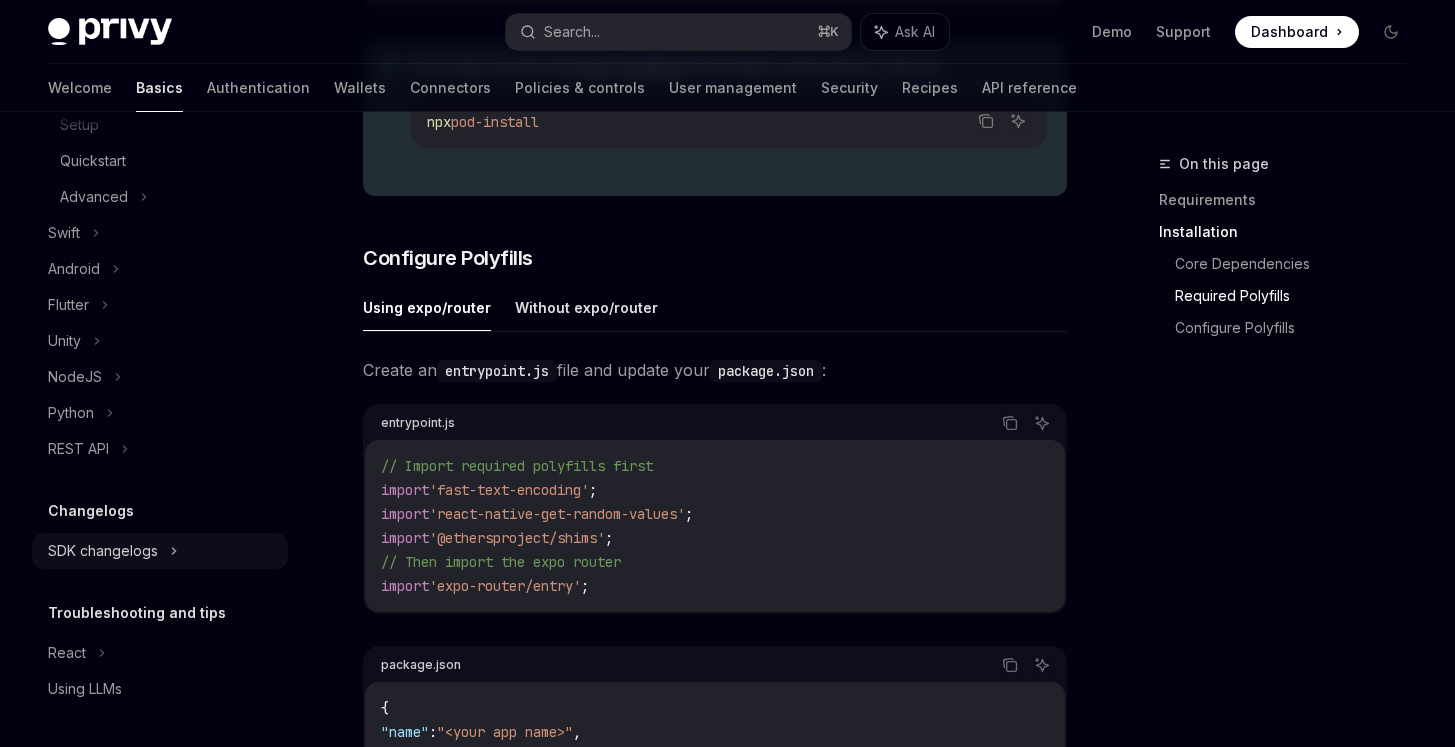 click on "SDK changelogs" at bounding box center [67, 17] 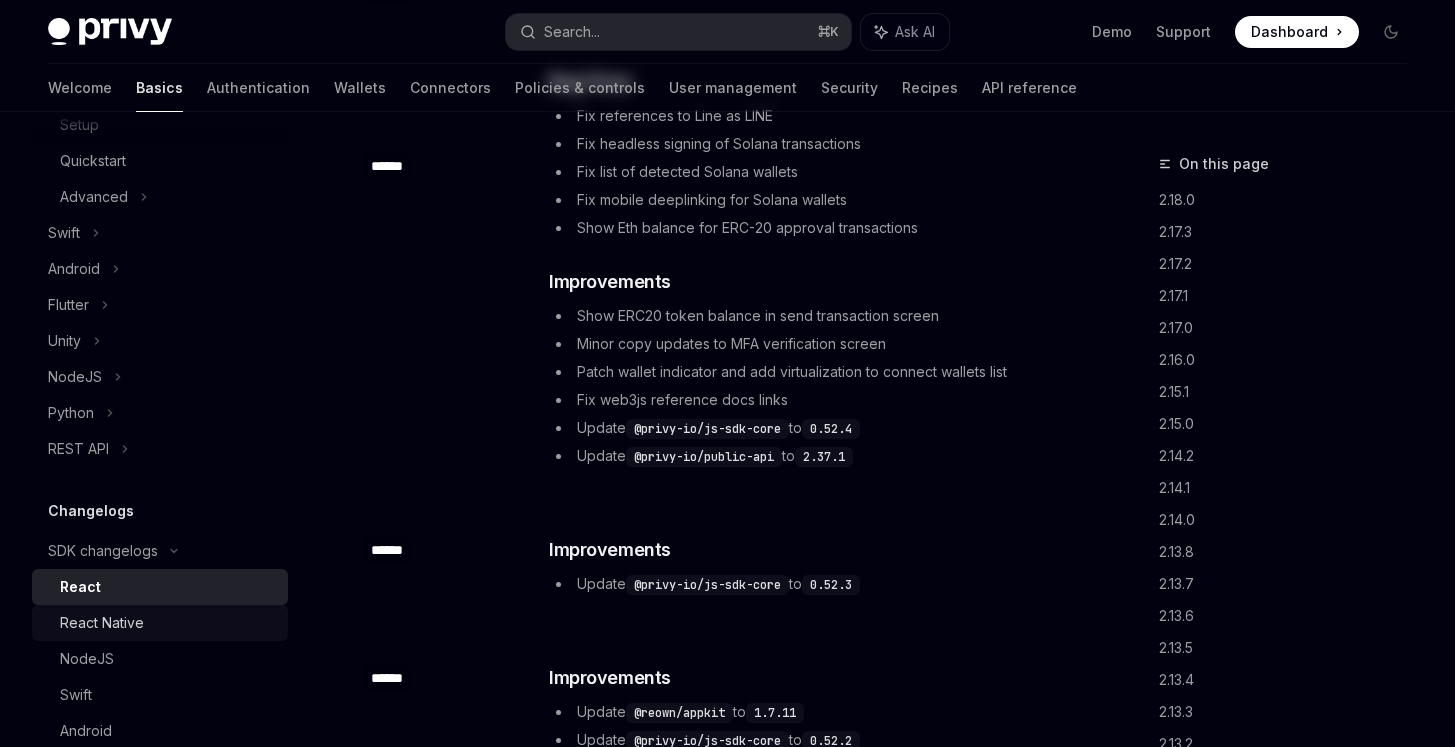 scroll, scrollTop: 0, scrollLeft: 0, axis: both 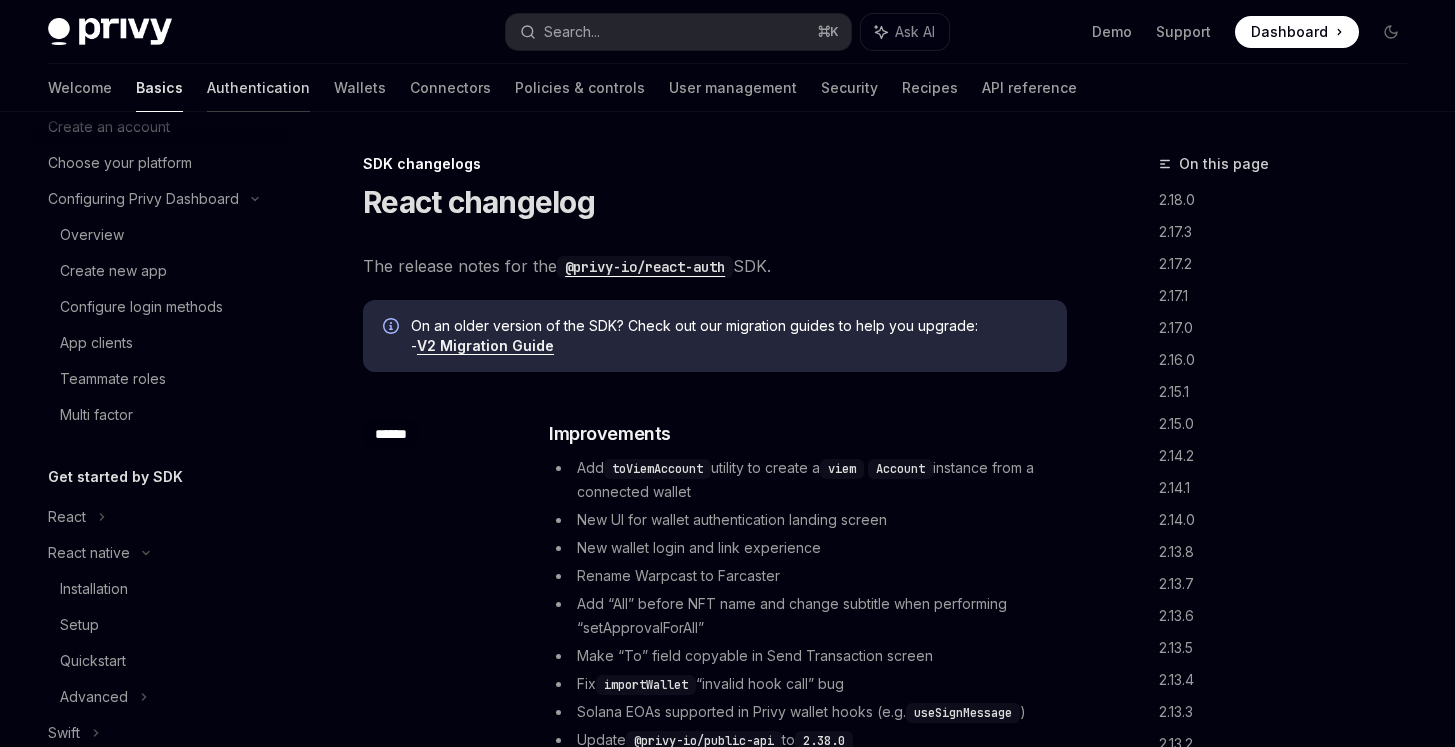 click on "Authentication" at bounding box center [258, 88] 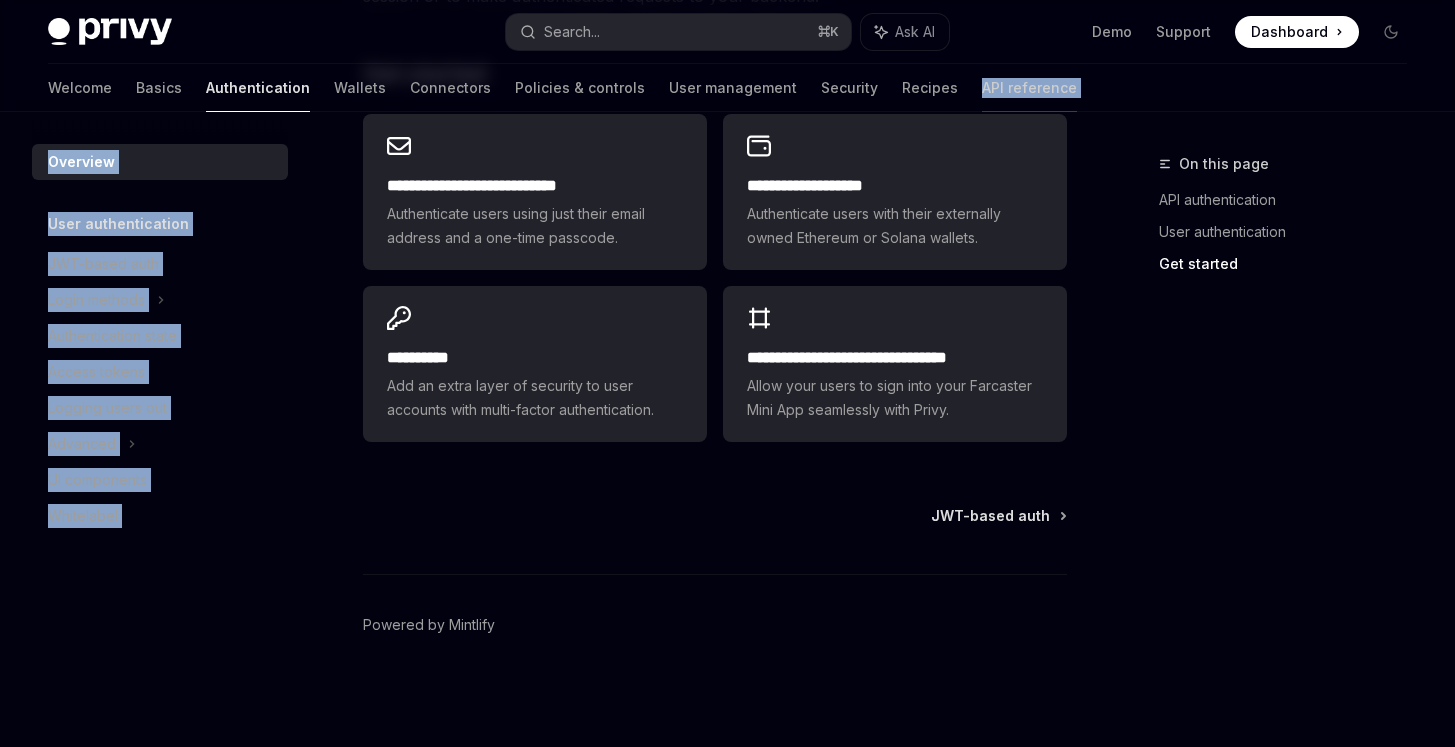 drag, startPoint x: 364, startPoint y: 167, endPoint x: 882, endPoint y: 71, distance: 526.8207 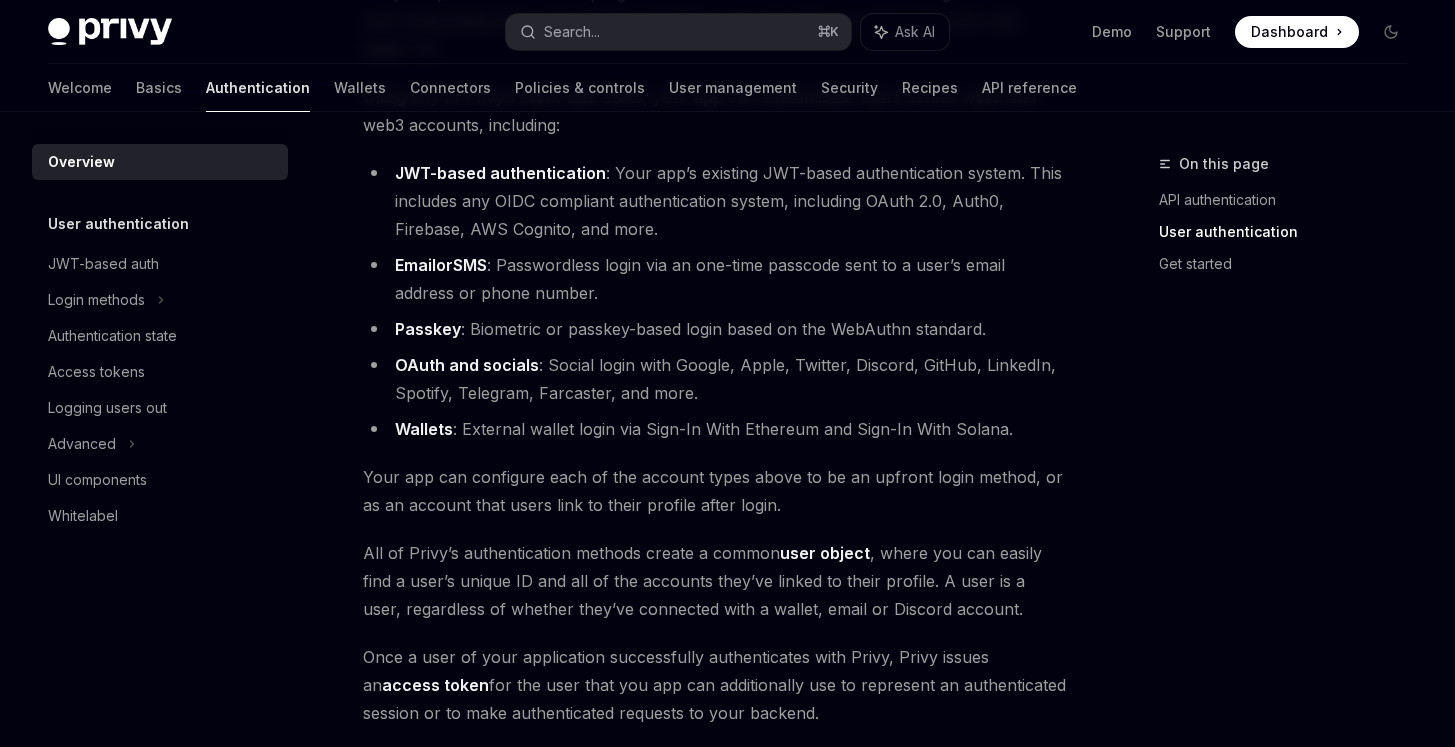 click on "JWT-based authentication : Your app’s existing JWT-based authentication system. This includes any OIDC compliant authentication system, including OAuth 2.0, Auth0, Firebase, AWS Cognito, and more.
Email  or  SMS : Passwordless login via an one-time passcode sent to a user’s email address or phone number.
Passkey : Biometric or passkey-based login based on the WebAuthn standard.
OAuth and socials : Social login with Google, Apple, Twitter, Discord, GitHub, LinkedIn, Spotify, Telegram, Farcaster, and more.
Wallets : External wallet login via Sign-In With Ethereum and Sign-In With Solana." at bounding box center [715, 301] 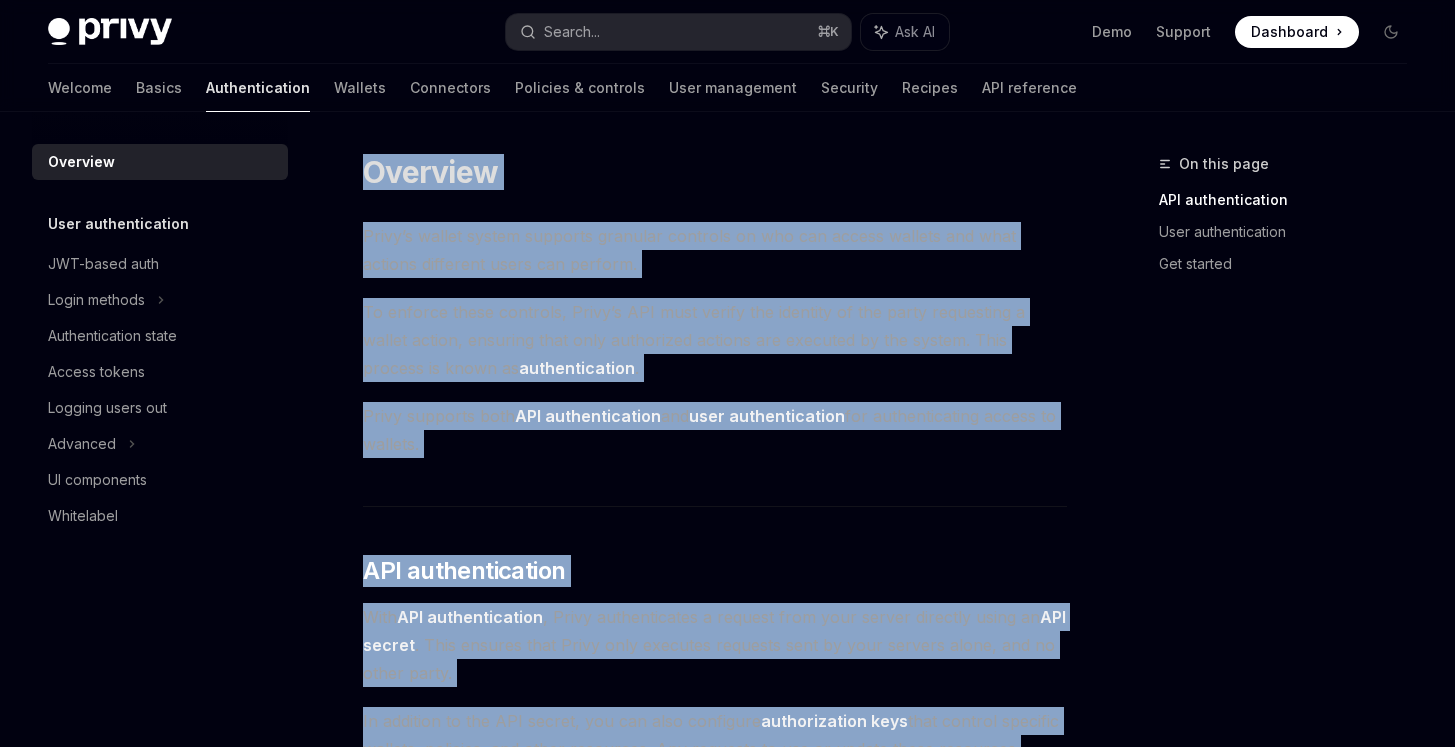 drag, startPoint x: 828, startPoint y: 556, endPoint x: 363, endPoint y: 176, distance: 600.5206 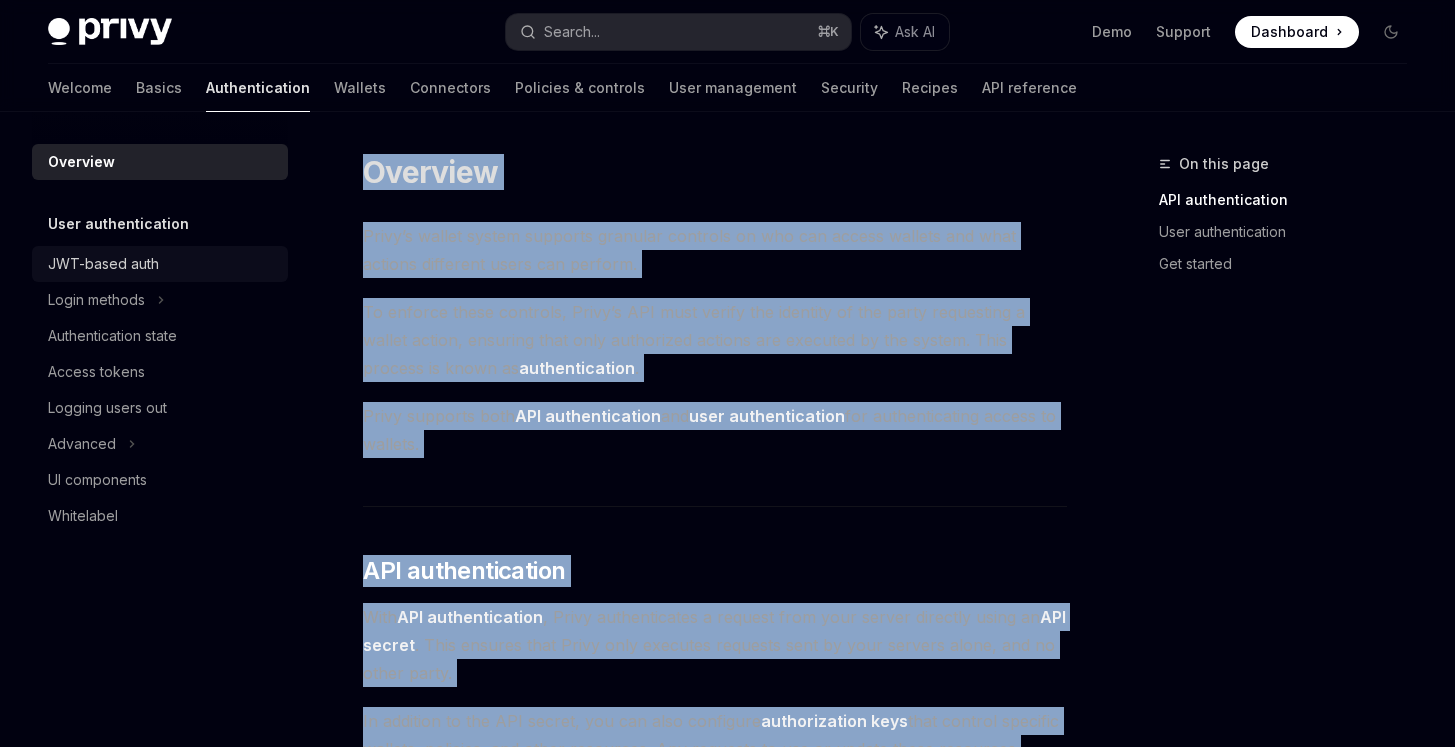 click on "JWT-based auth" at bounding box center [103, 264] 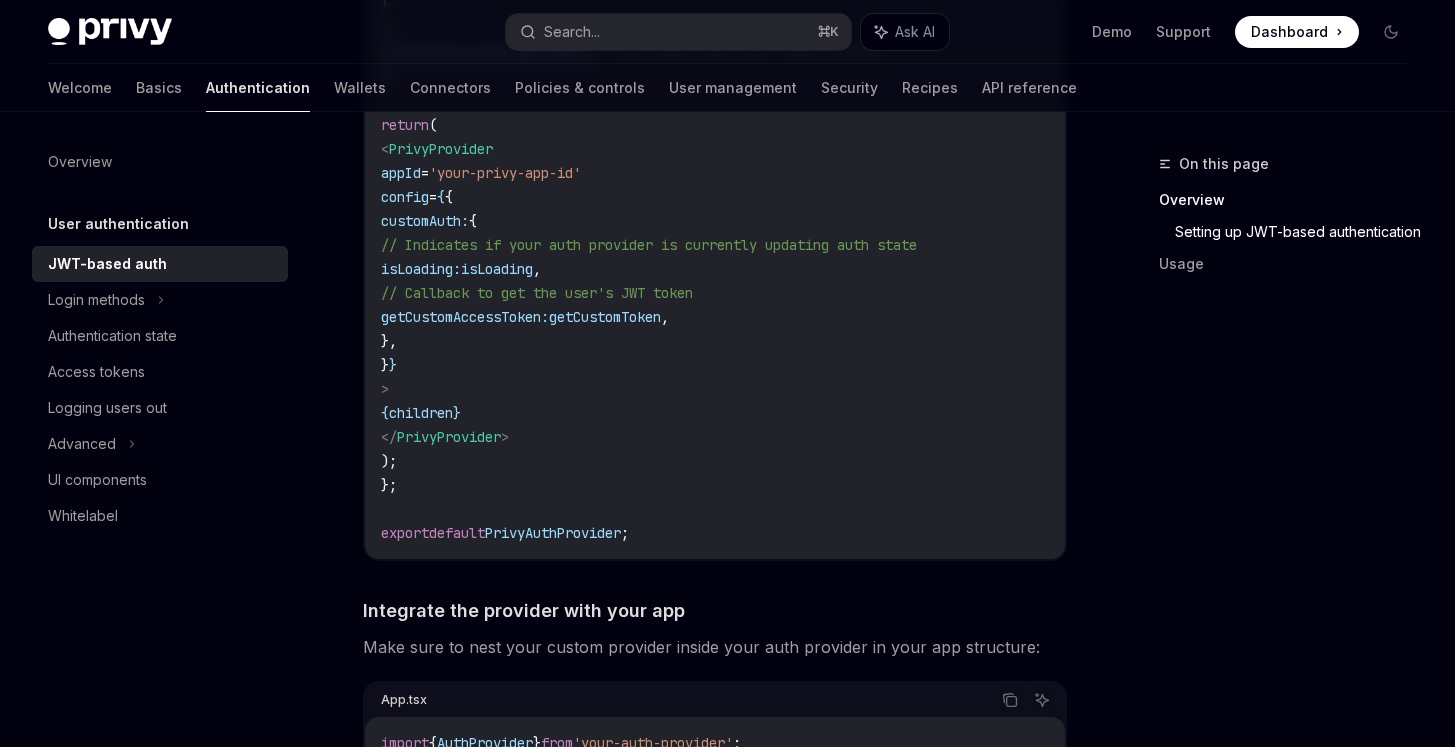 scroll, scrollTop: 4378, scrollLeft: 0, axis: vertical 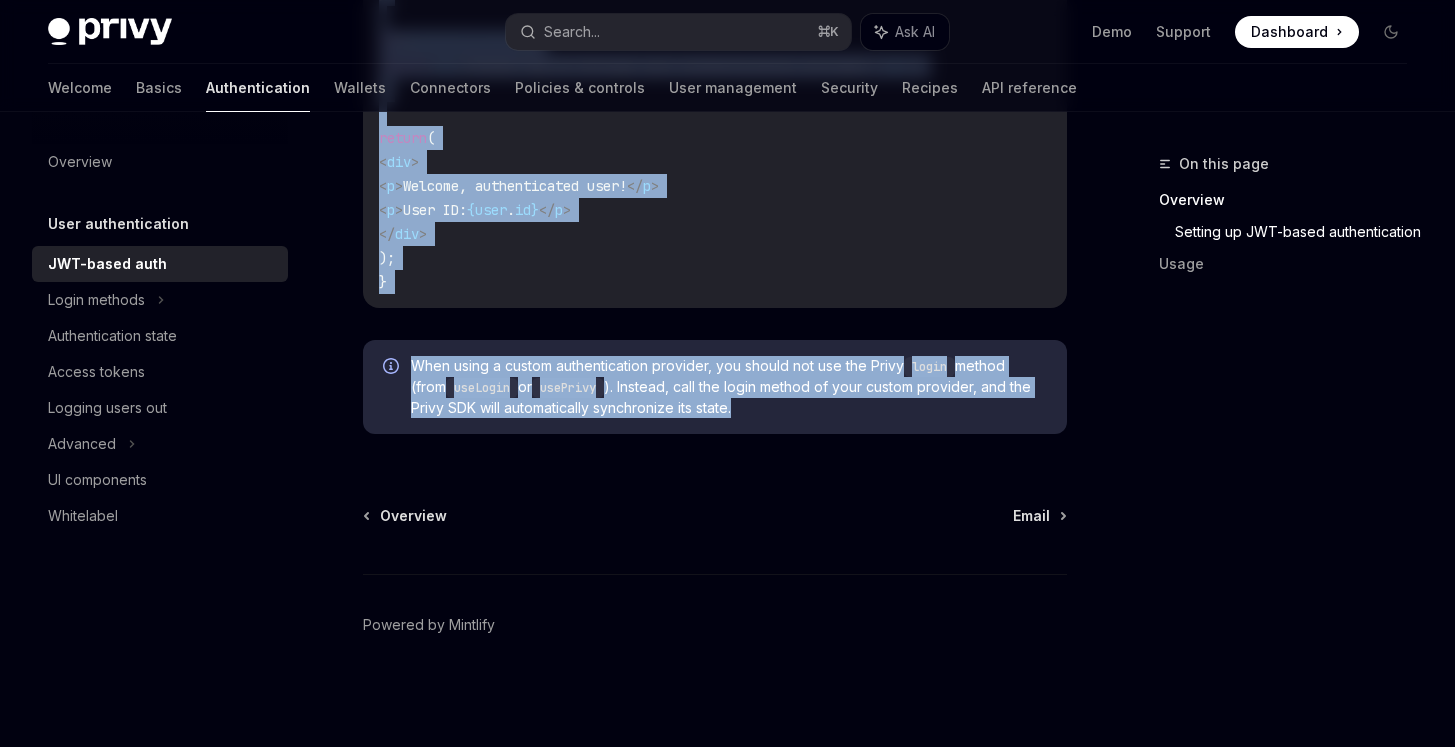 drag, startPoint x: 353, startPoint y: 189, endPoint x: 813, endPoint y: 420, distance: 514.74365 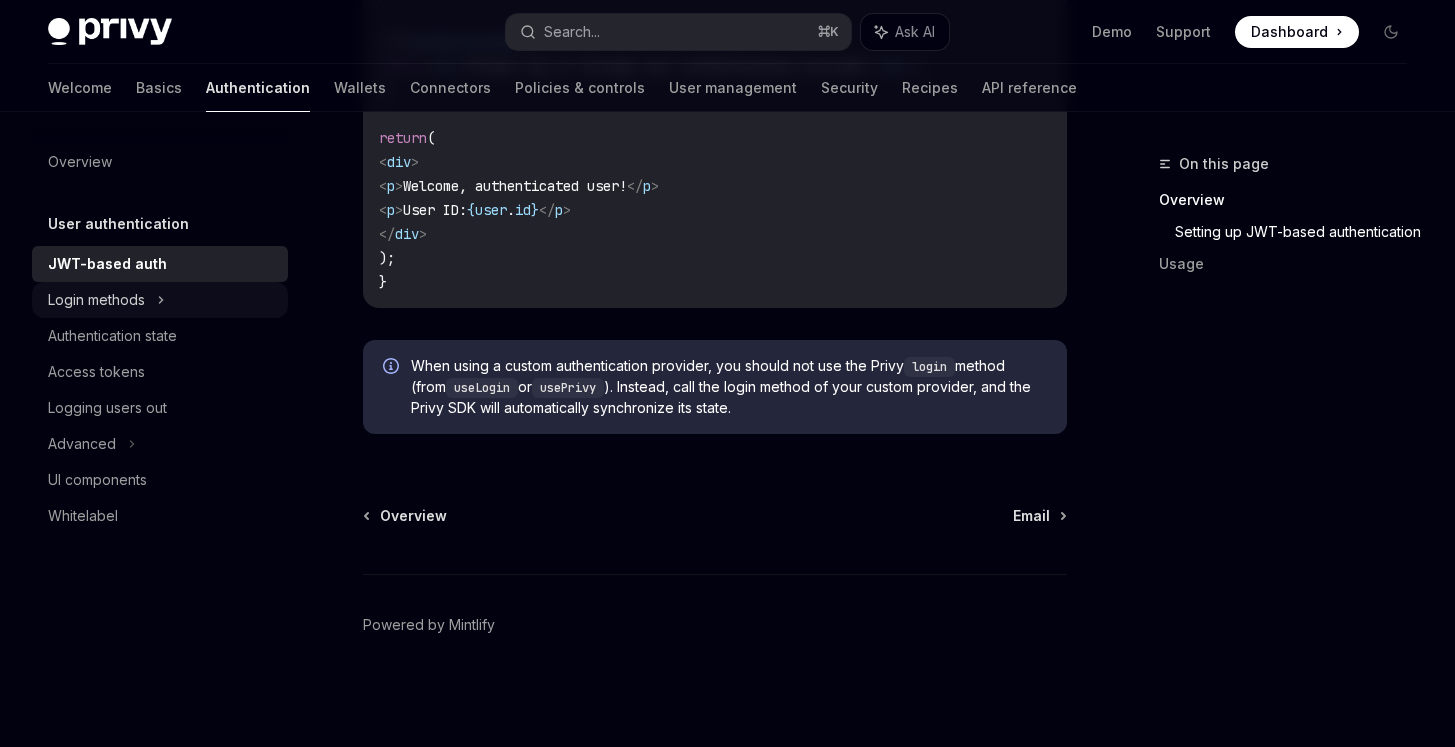 click on "Login methods" at bounding box center (160, 300) 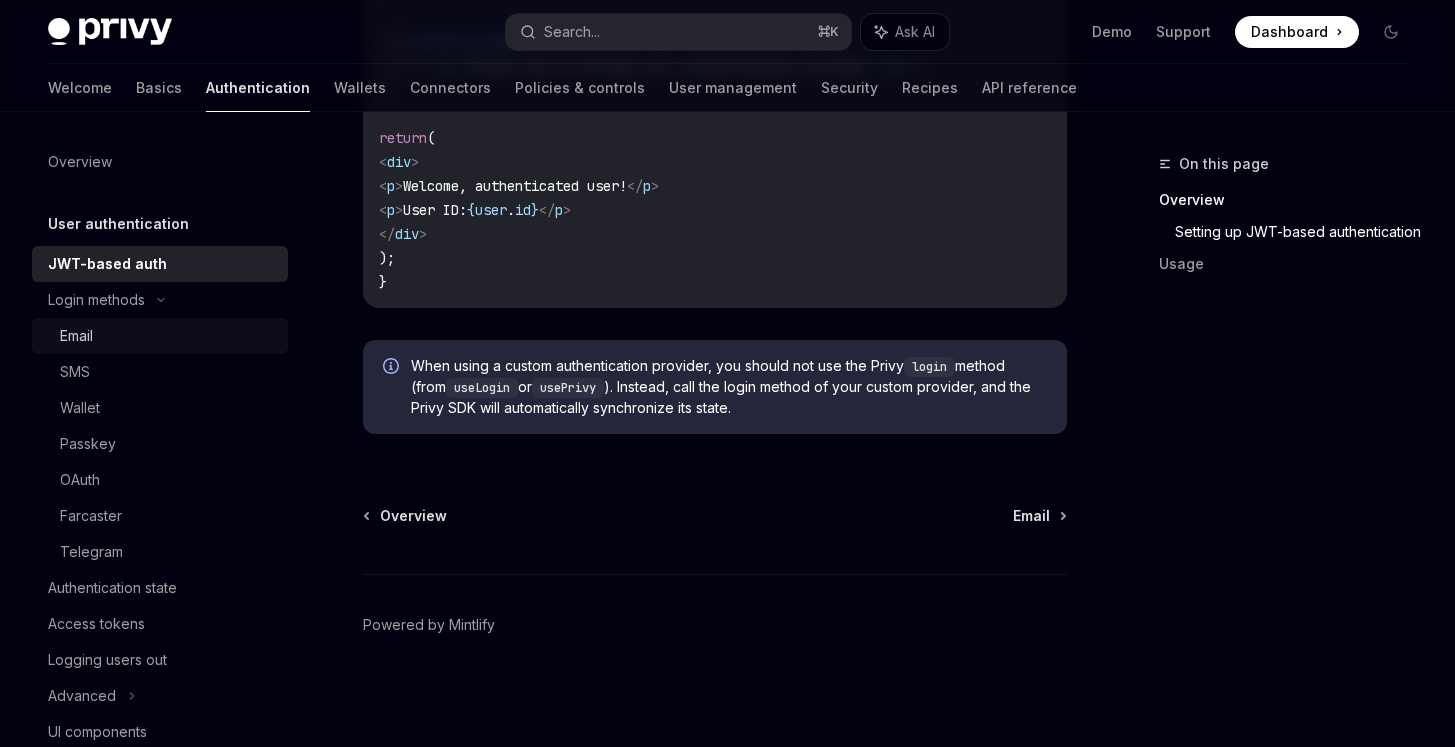 scroll, scrollTop: 0, scrollLeft: 0, axis: both 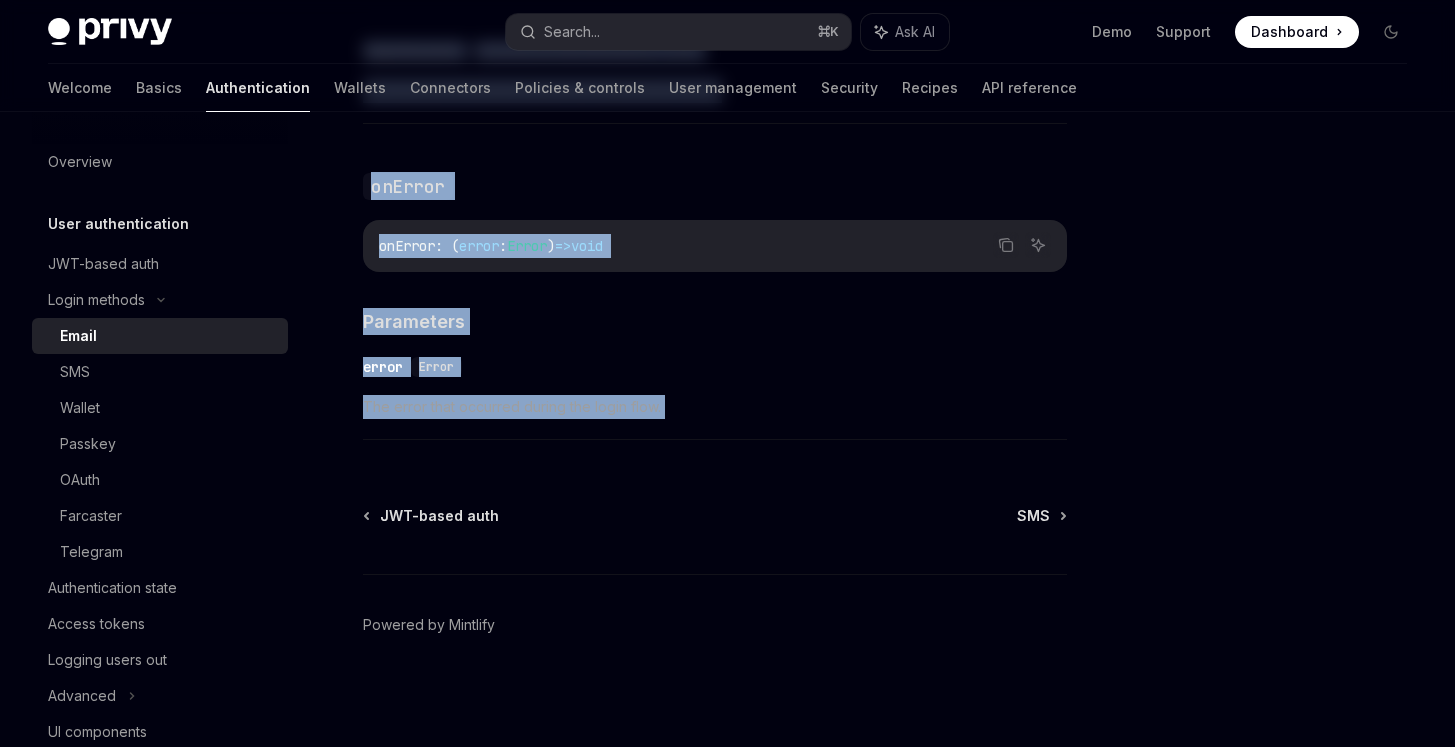 drag, startPoint x: 356, startPoint y: 182, endPoint x: 704, endPoint y: 464, distance: 447.91516 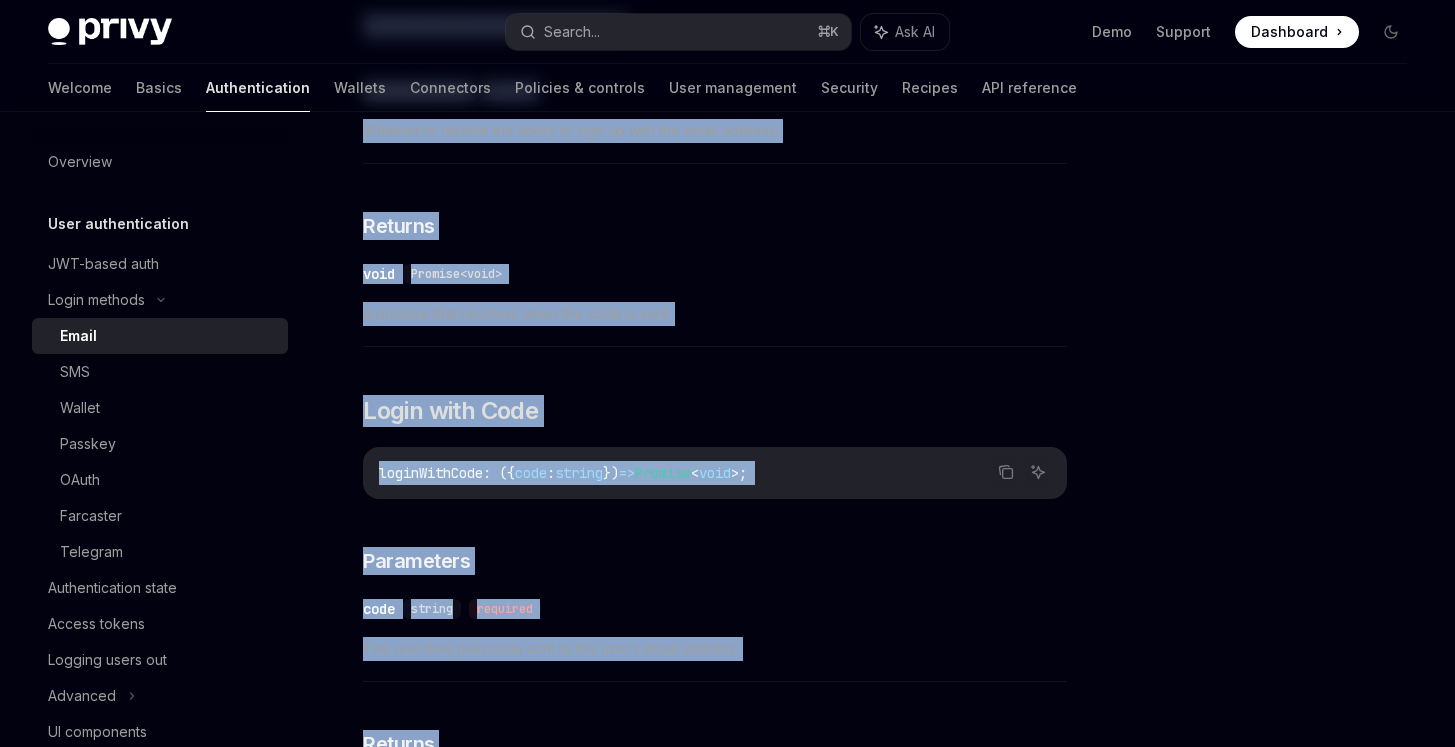 scroll, scrollTop: 669, scrollLeft: 0, axis: vertical 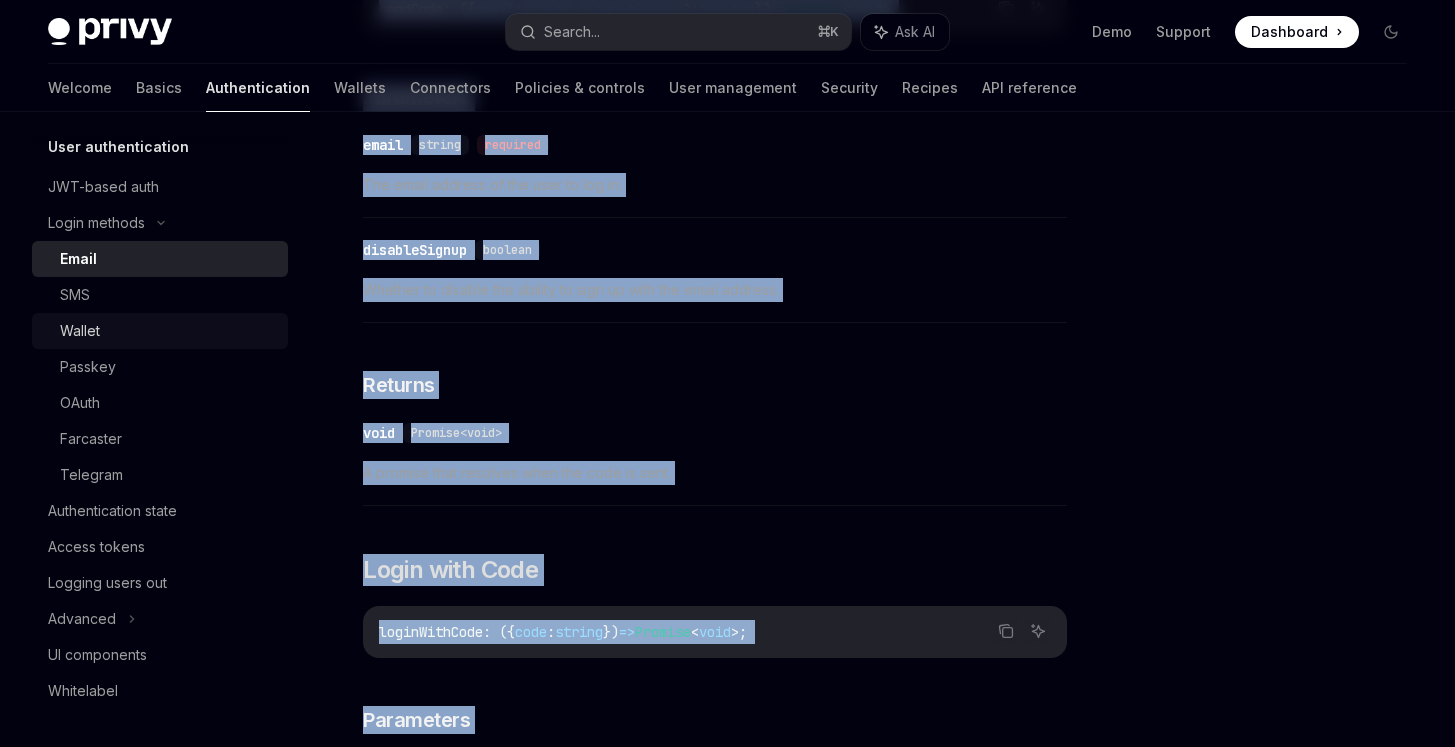 click on "Wallet" at bounding box center (168, 331) 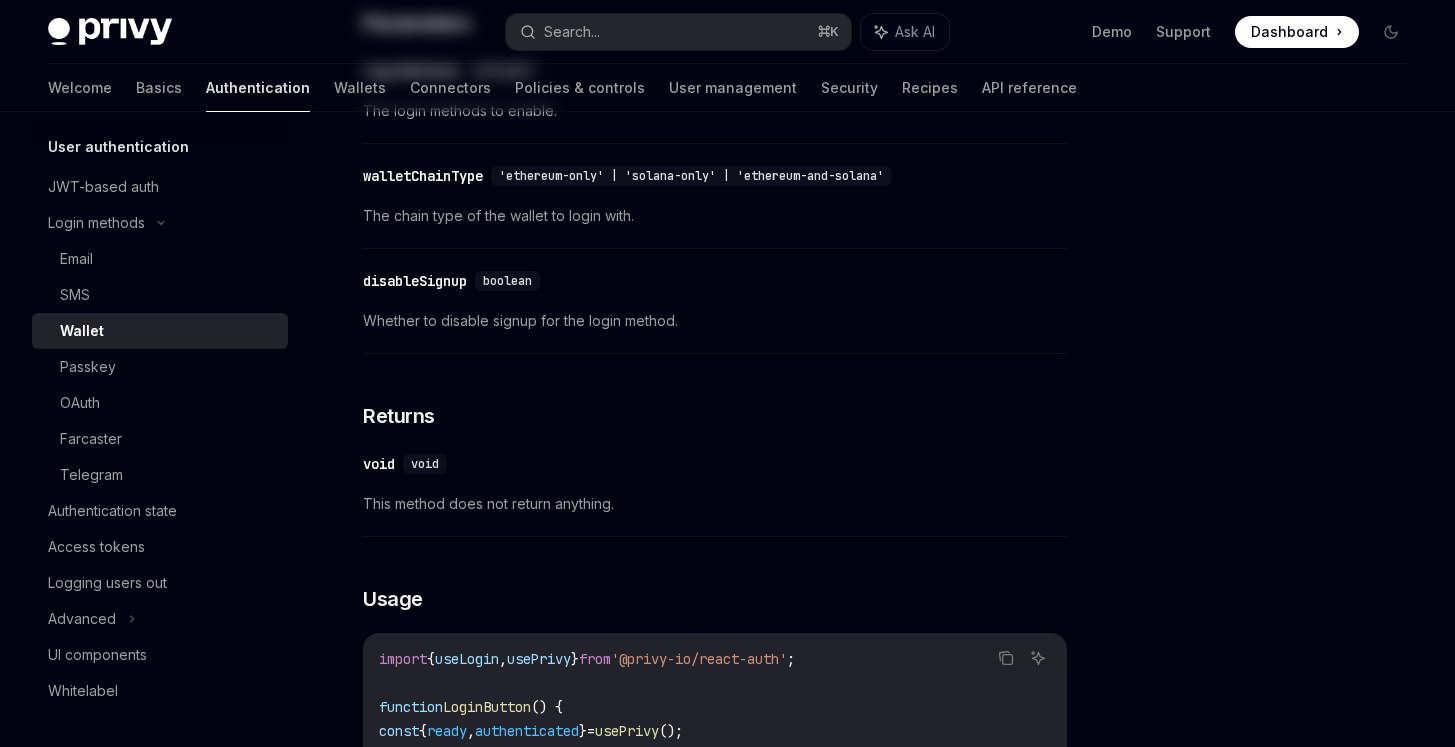 scroll, scrollTop: 0, scrollLeft: 0, axis: both 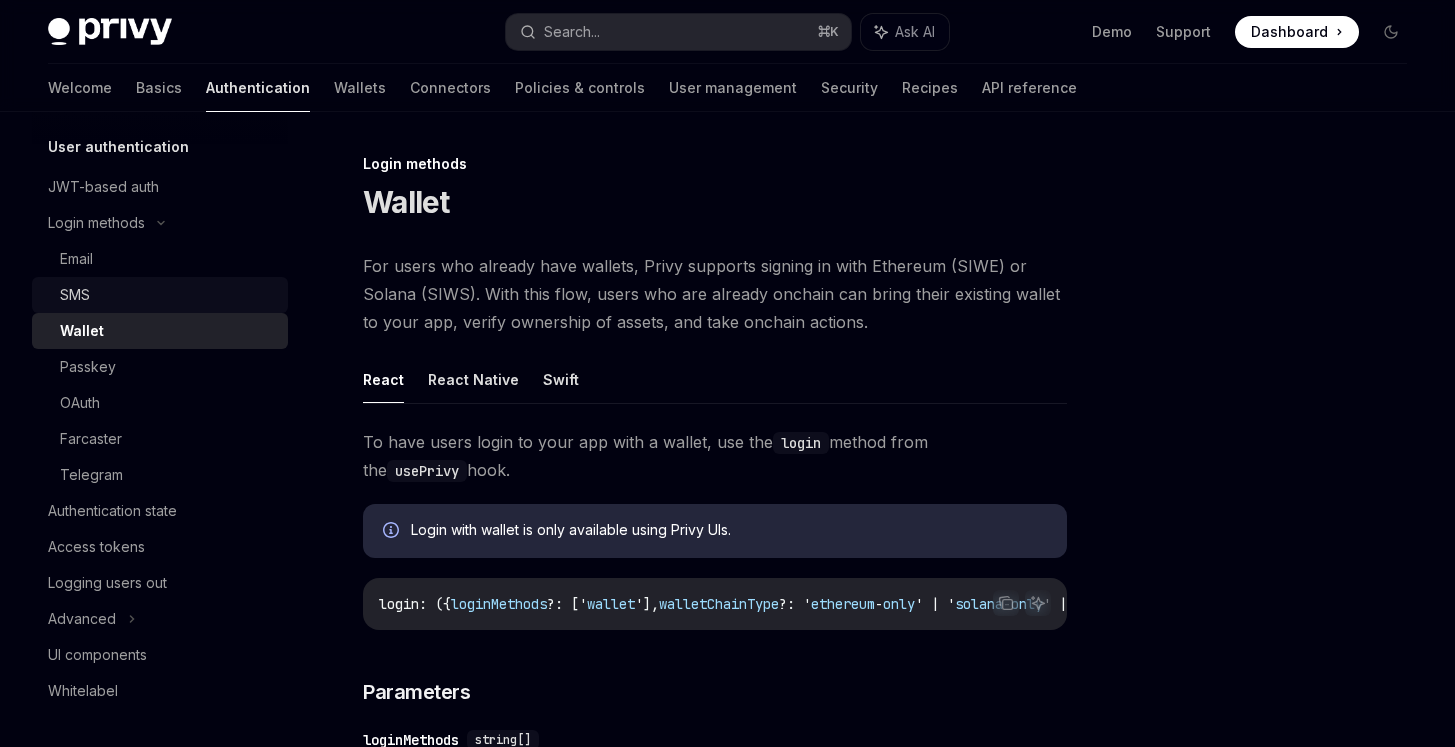 click on "SMS" at bounding box center [168, 295] 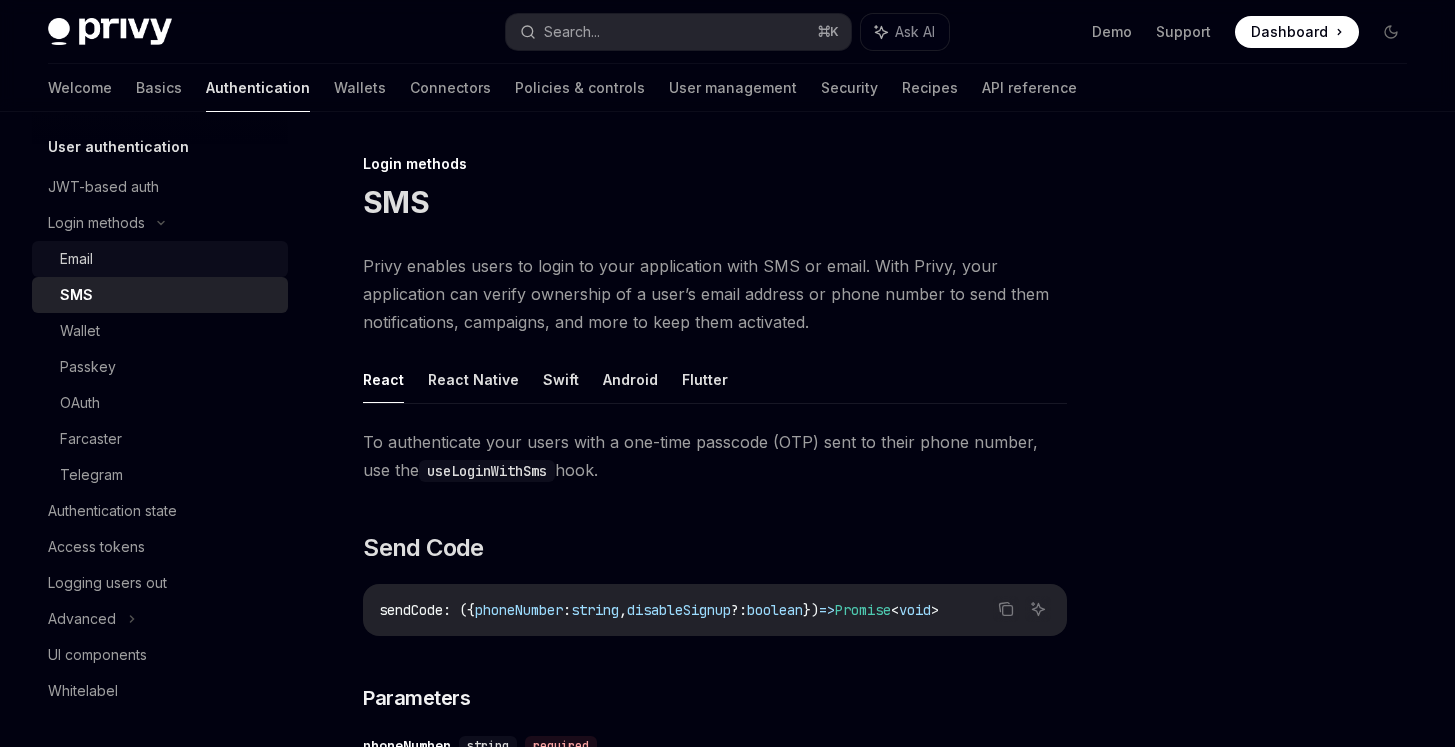 click on "Email" at bounding box center (168, 259) 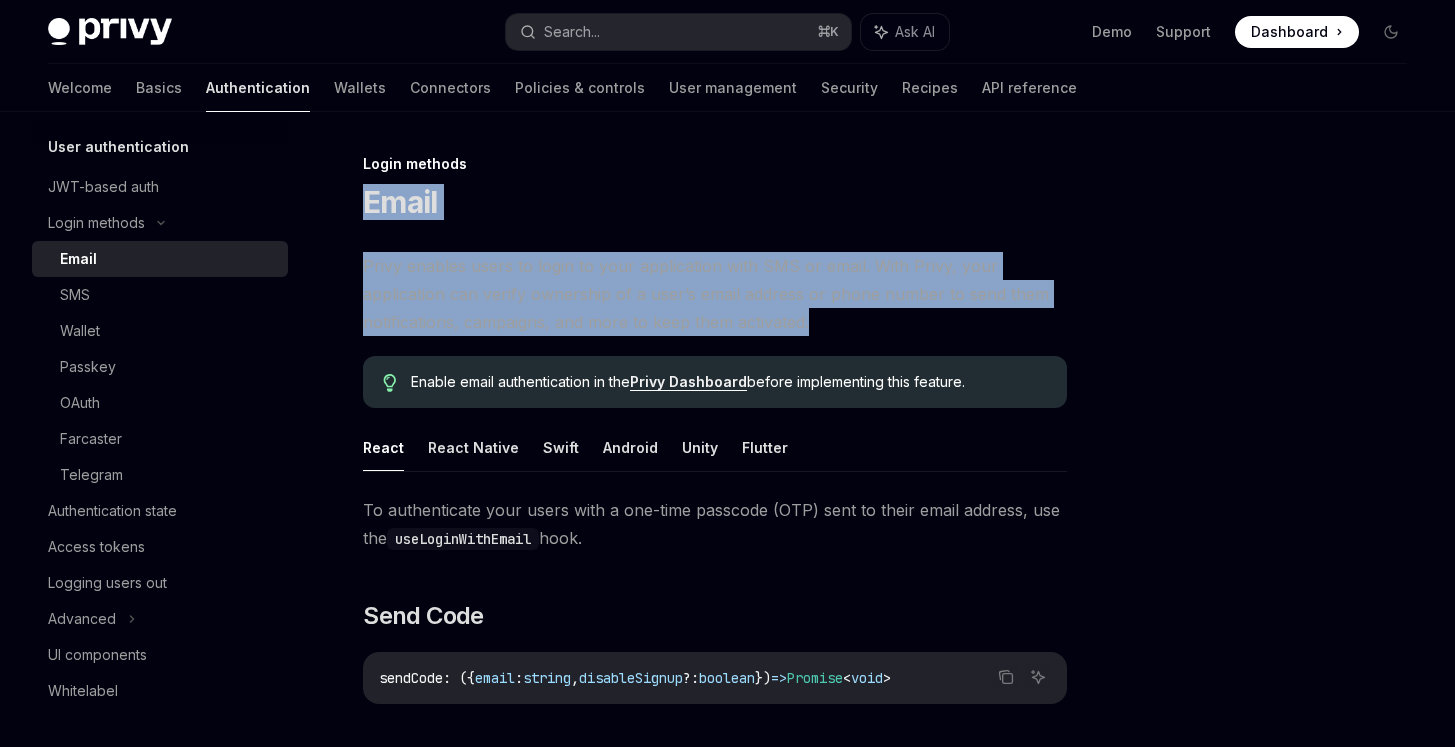 drag, startPoint x: 348, startPoint y: 194, endPoint x: 866, endPoint y: 324, distance: 534.06366 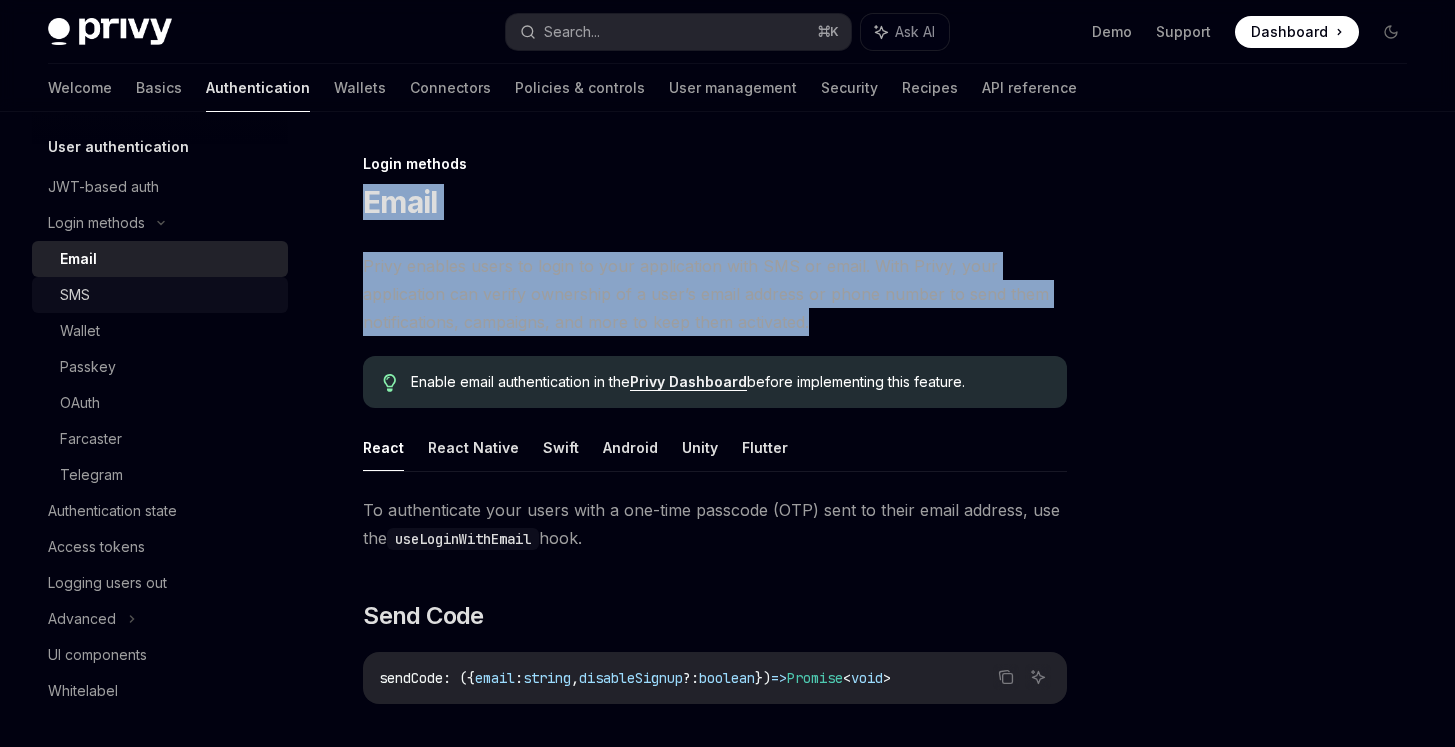 click on "SMS" at bounding box center (168, 295) 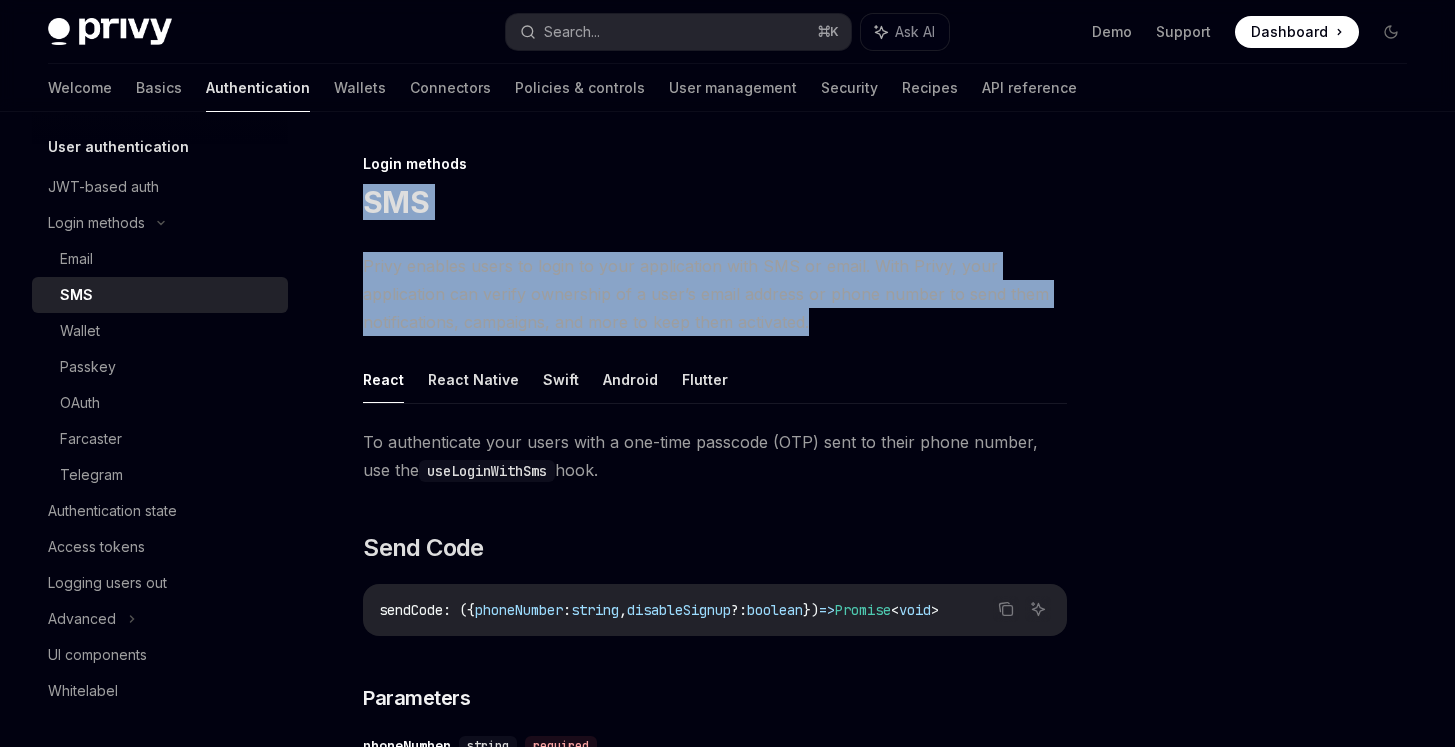 drag, startPoint x: 365, startPoint y: 195, endPoint x: 841, endPoint y: 329, distance: 494.50177 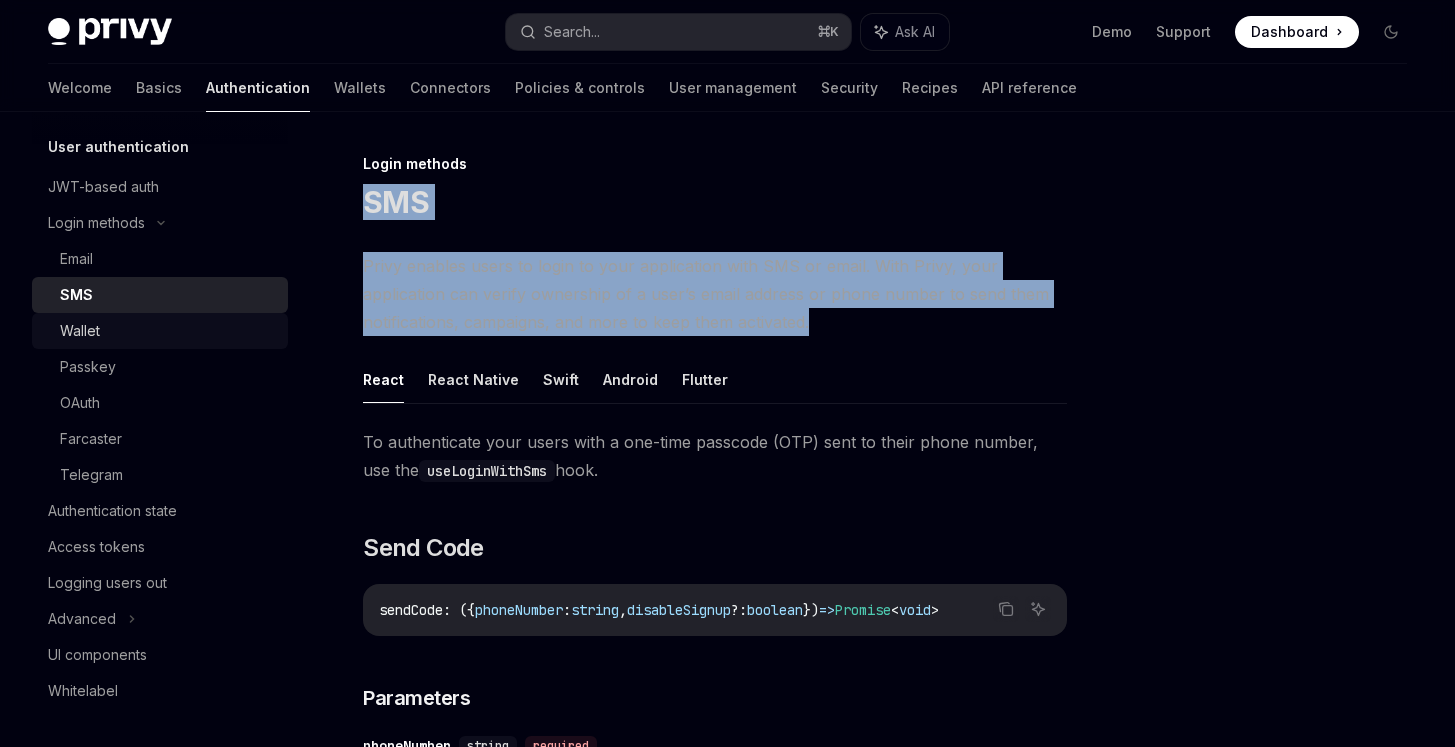 click on "Wallet" at bounding box center (168, 331) 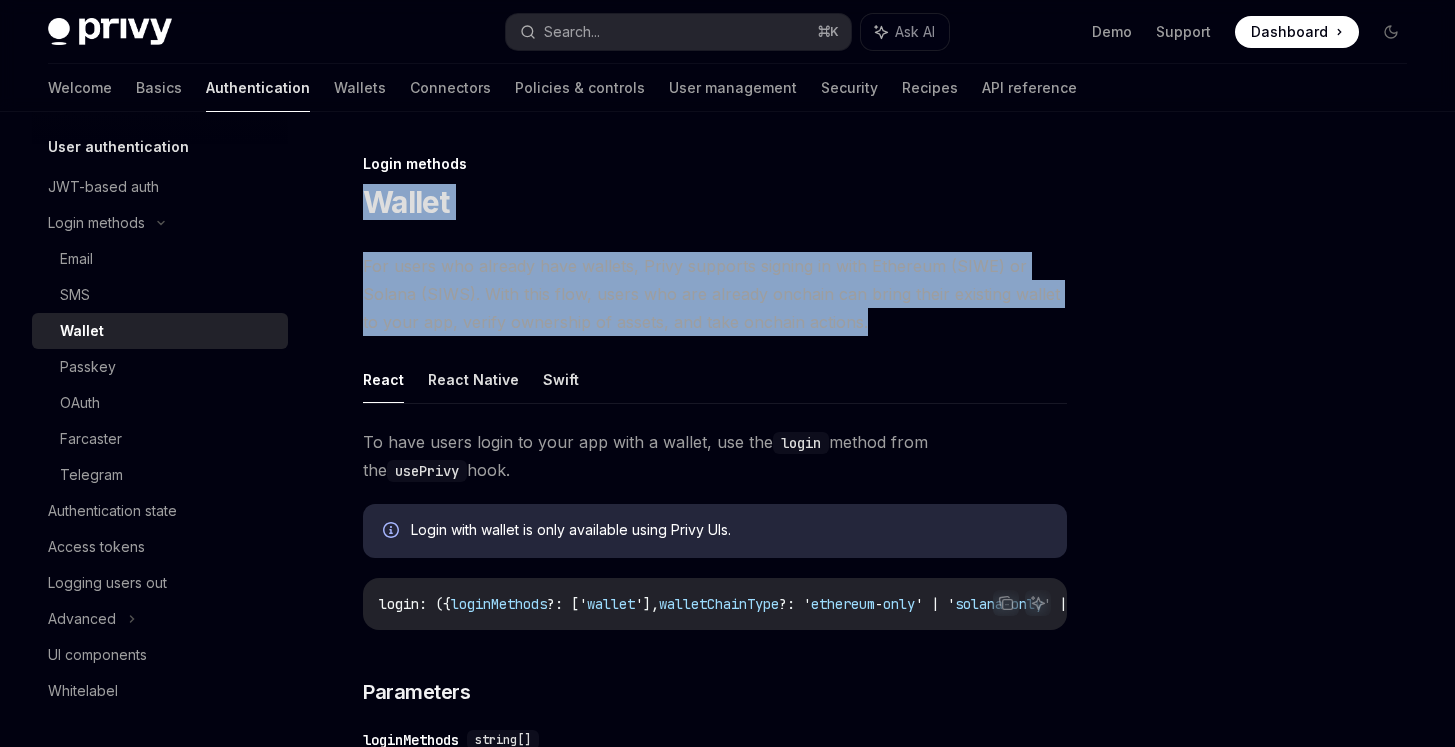 drag, startPoint x: 369, startPoint y: 202, endPoint x: 889, endPoint y: 323, distance: 533.89233 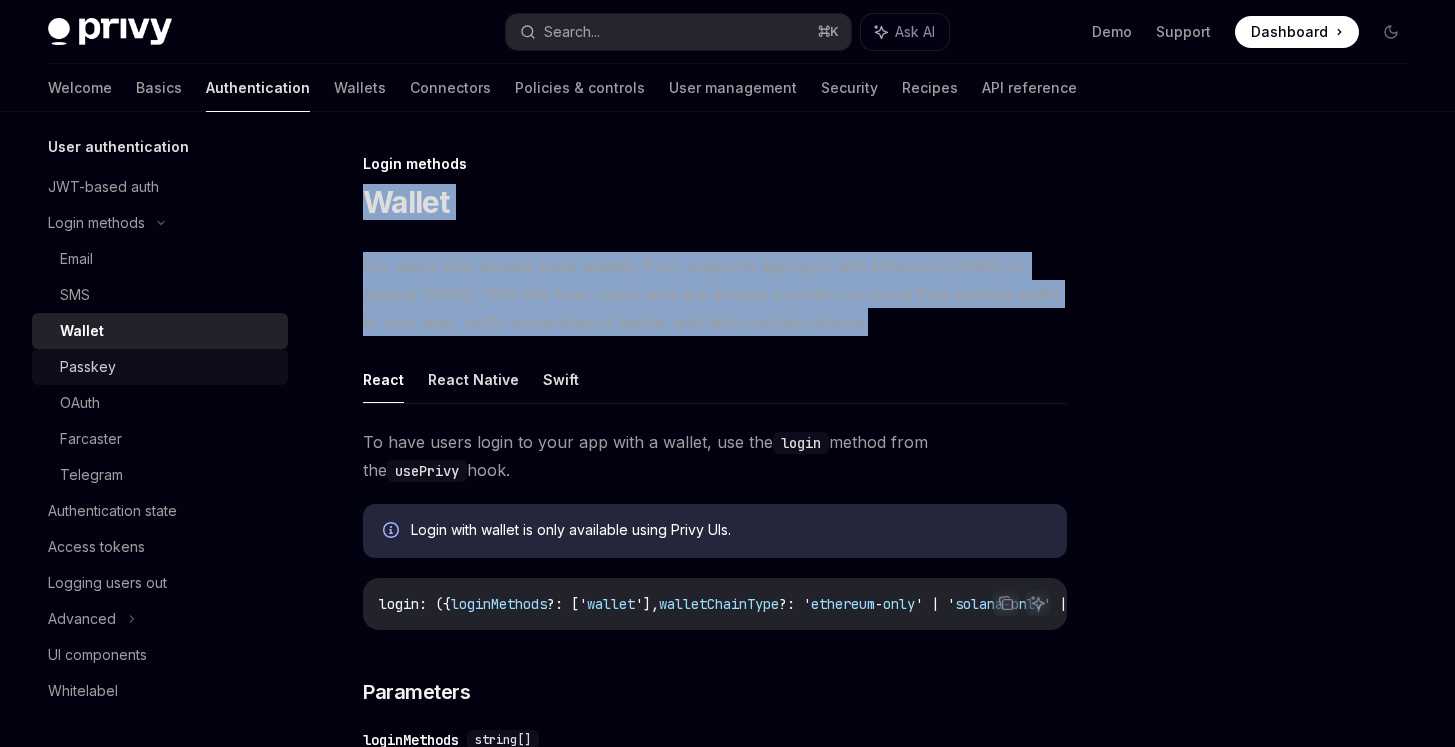click on "Passkey" at bounding box center (88, 367) 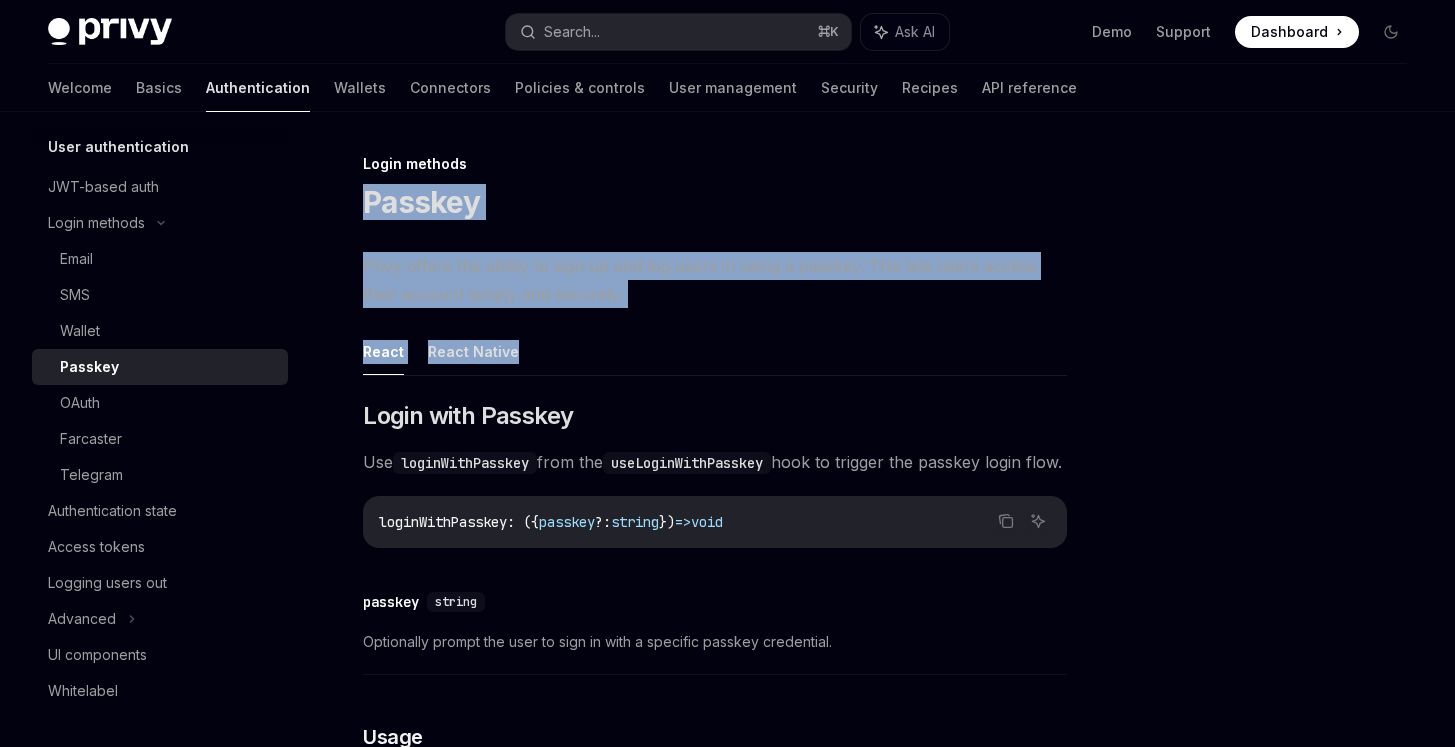 drag, startPoint x: 358, startPoint y: 205, endPoint x: 718, endPoint y: 342, distance: 385.18698 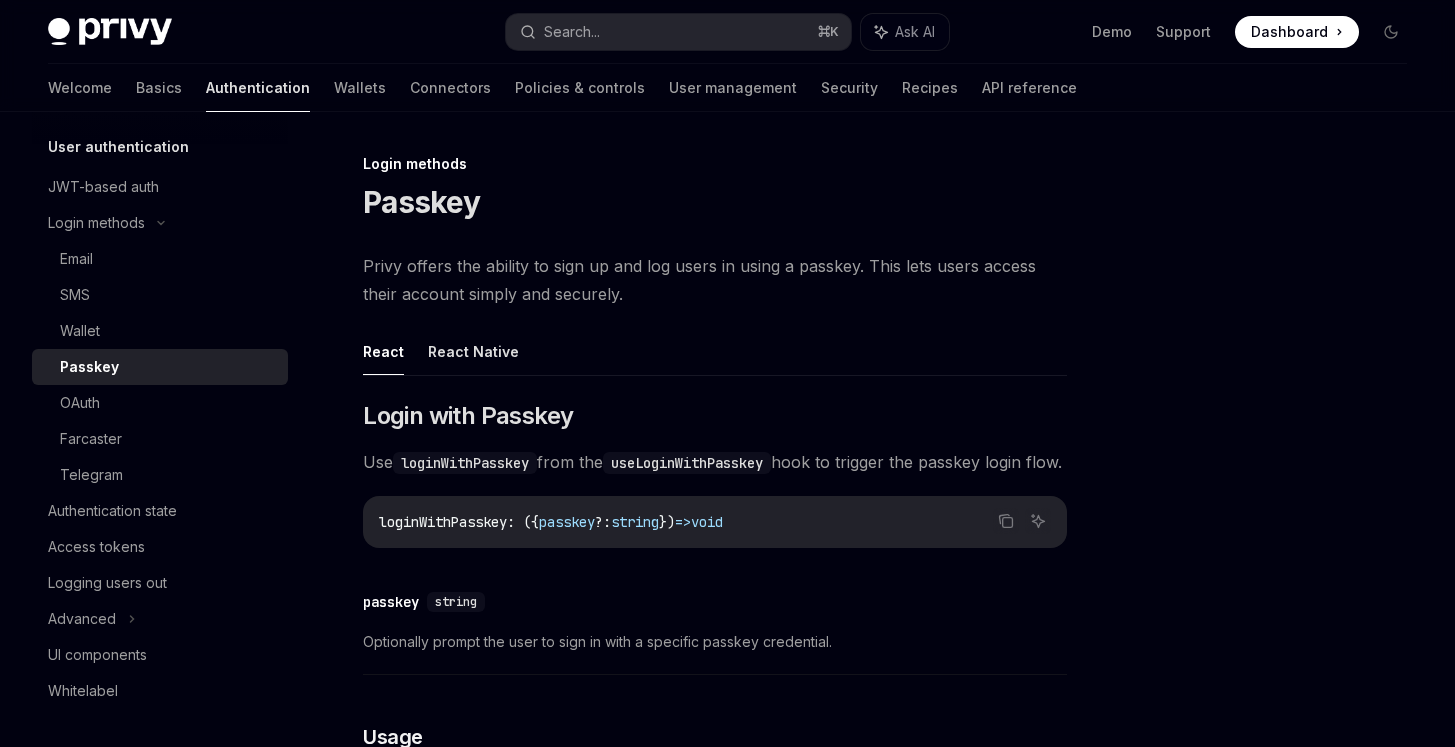click on "Privy offers the ability to sign up and log users in using a passkey. This lets users access their account simply and securely." at bounding box center (715, 280) 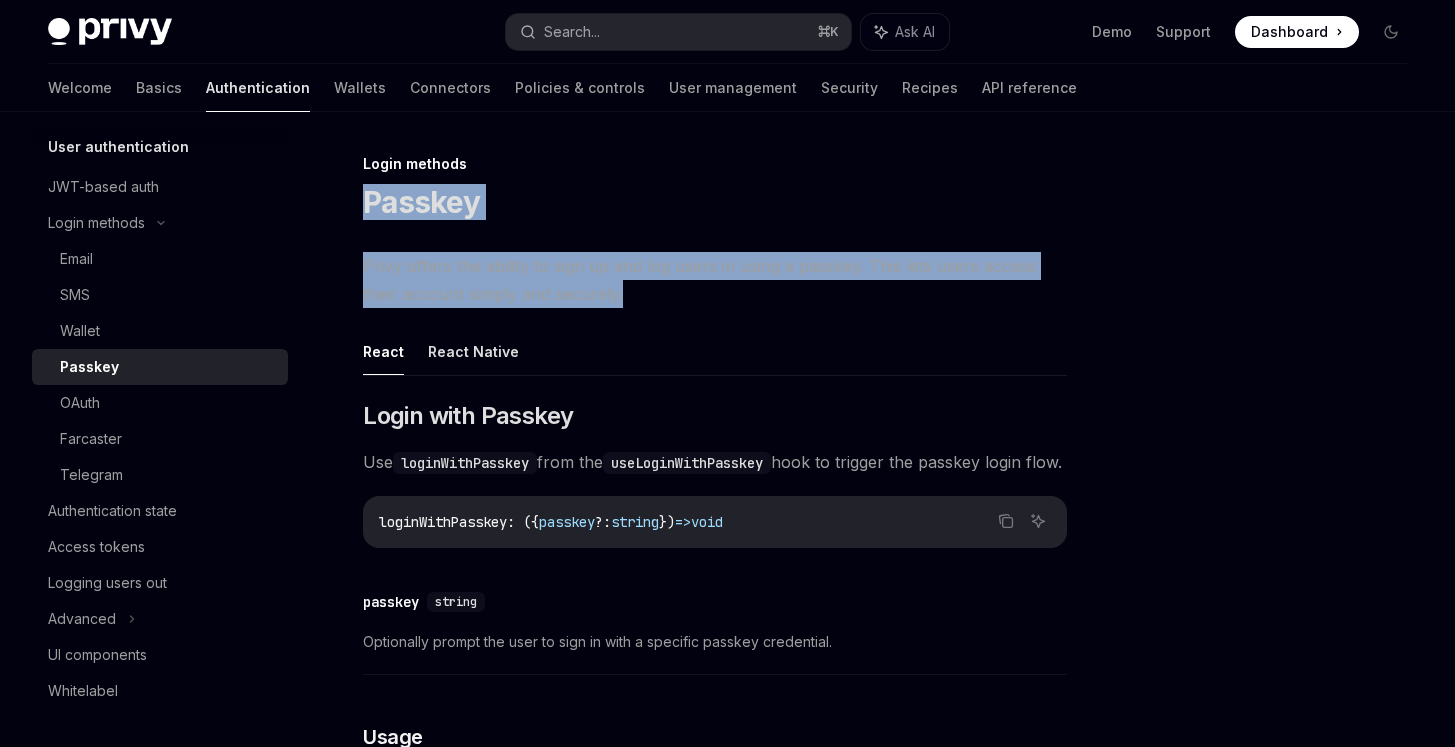 drag, startPoint x: 655, startPoint y: 303, endPoint x: 355, endPoint y: 200, distance: 317.1892 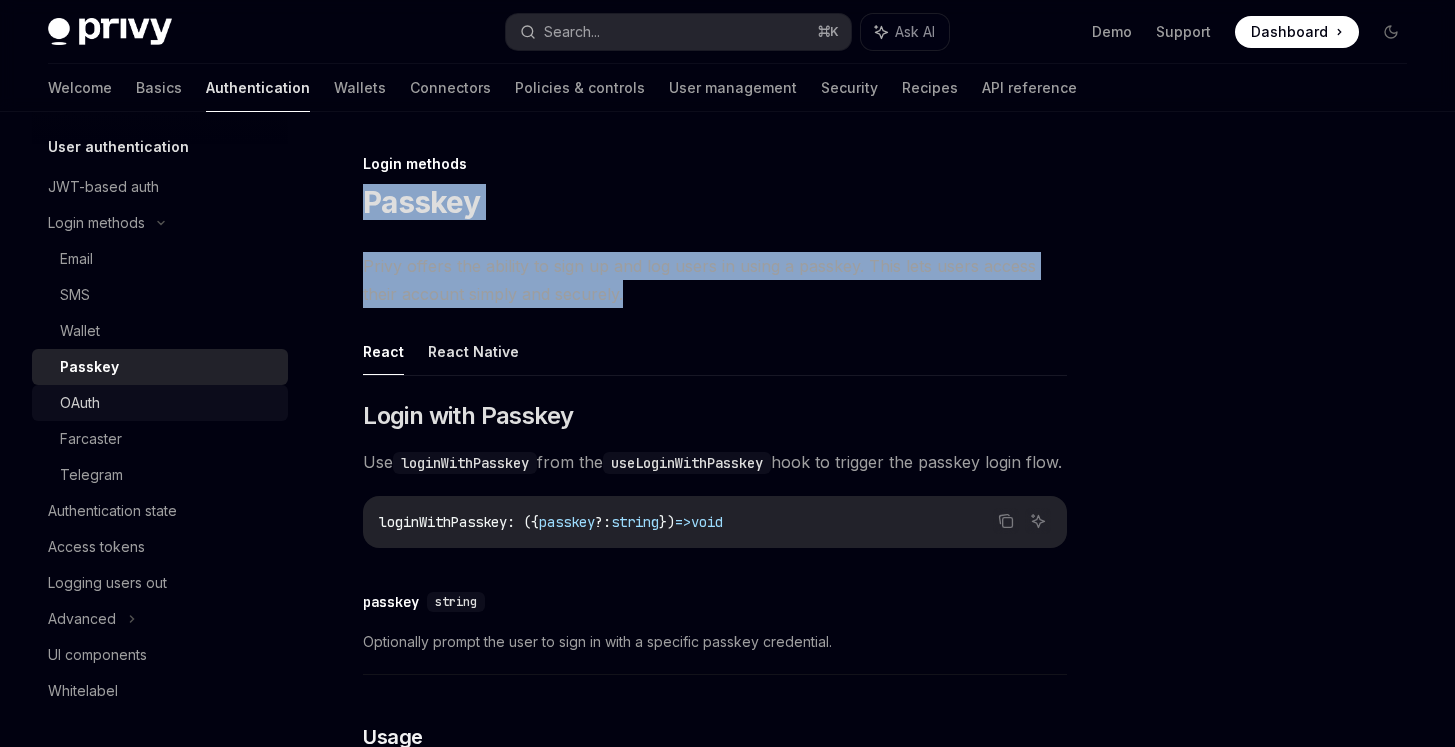 click on "OAuth" at bounding box center (168, 403) 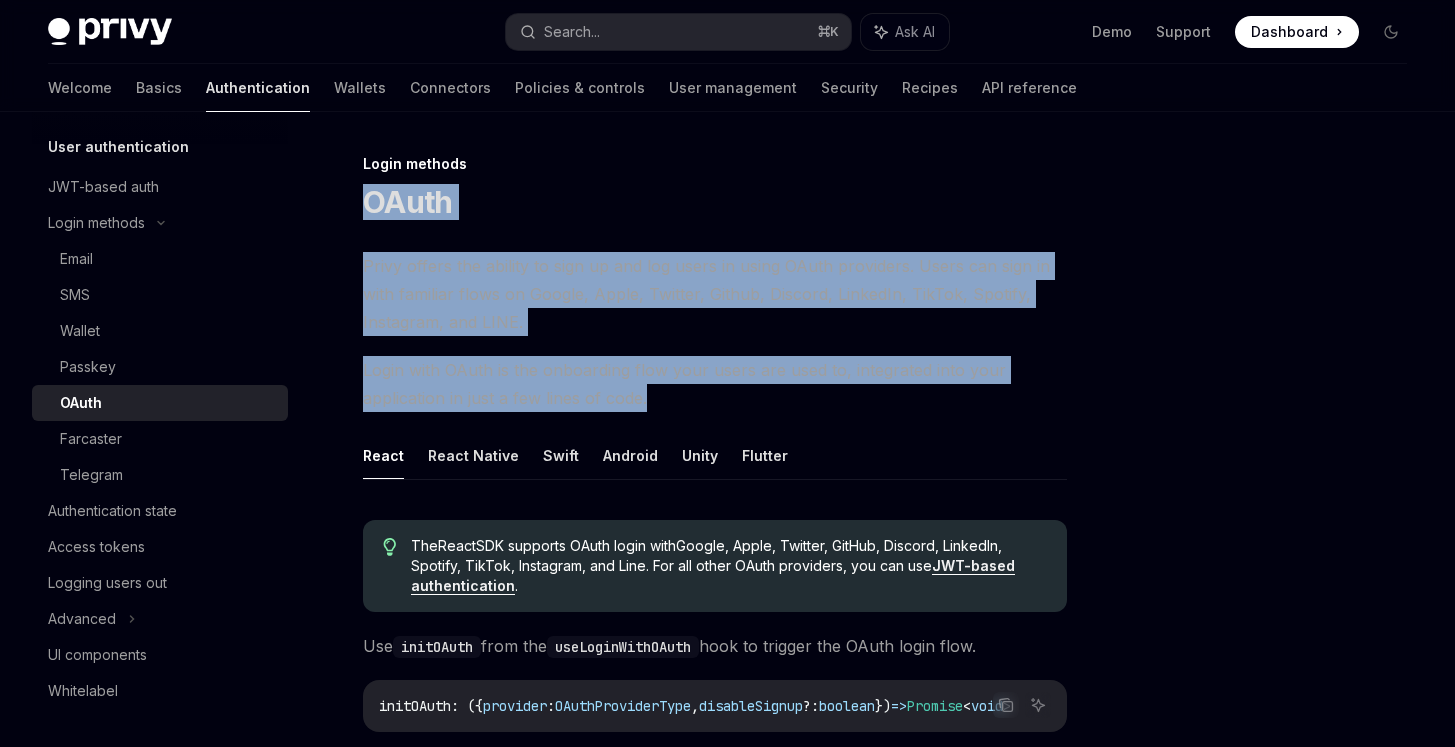 drag, startPoint x: 357, startPoint y: 200, endPoint x: 697, endPoint y: 388, distance: 388.51514 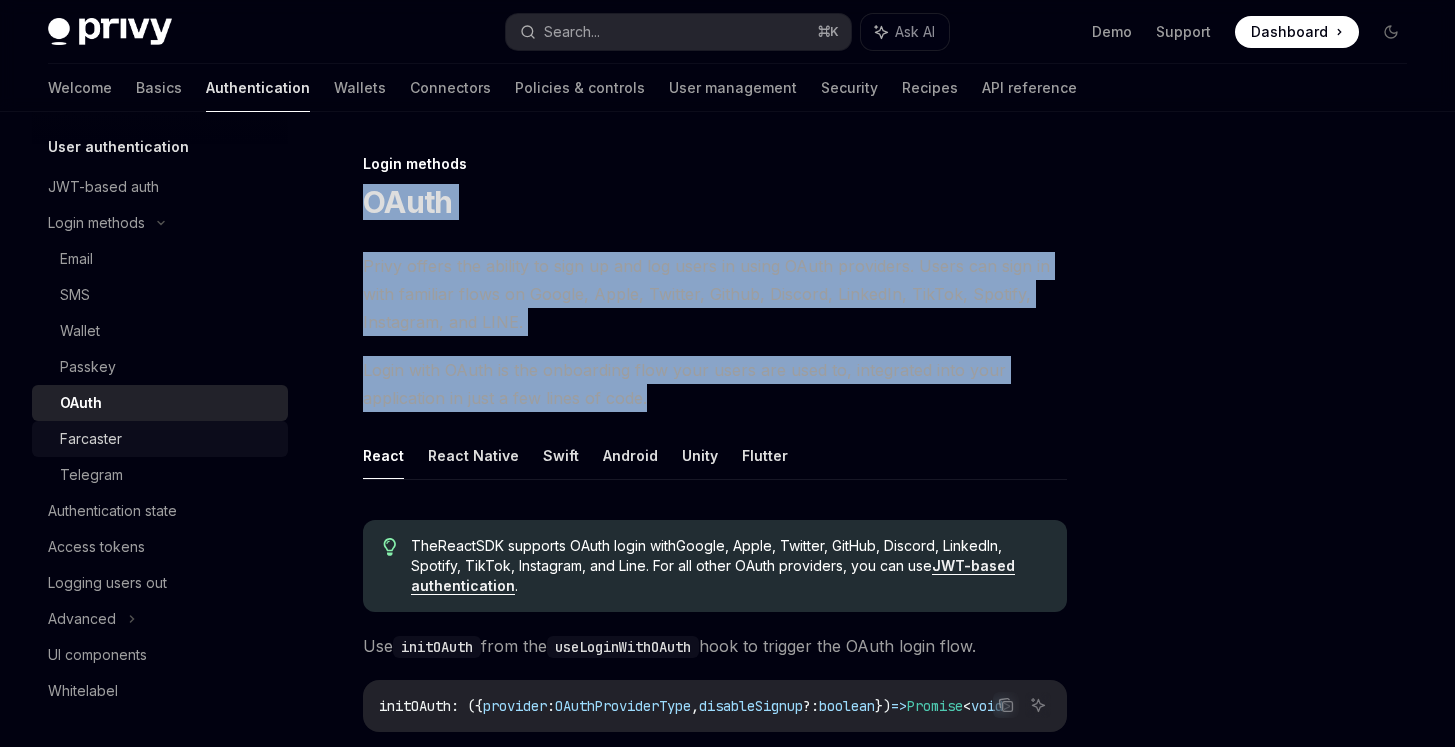 click on "Farcaster" at bounding box center [91, 439] 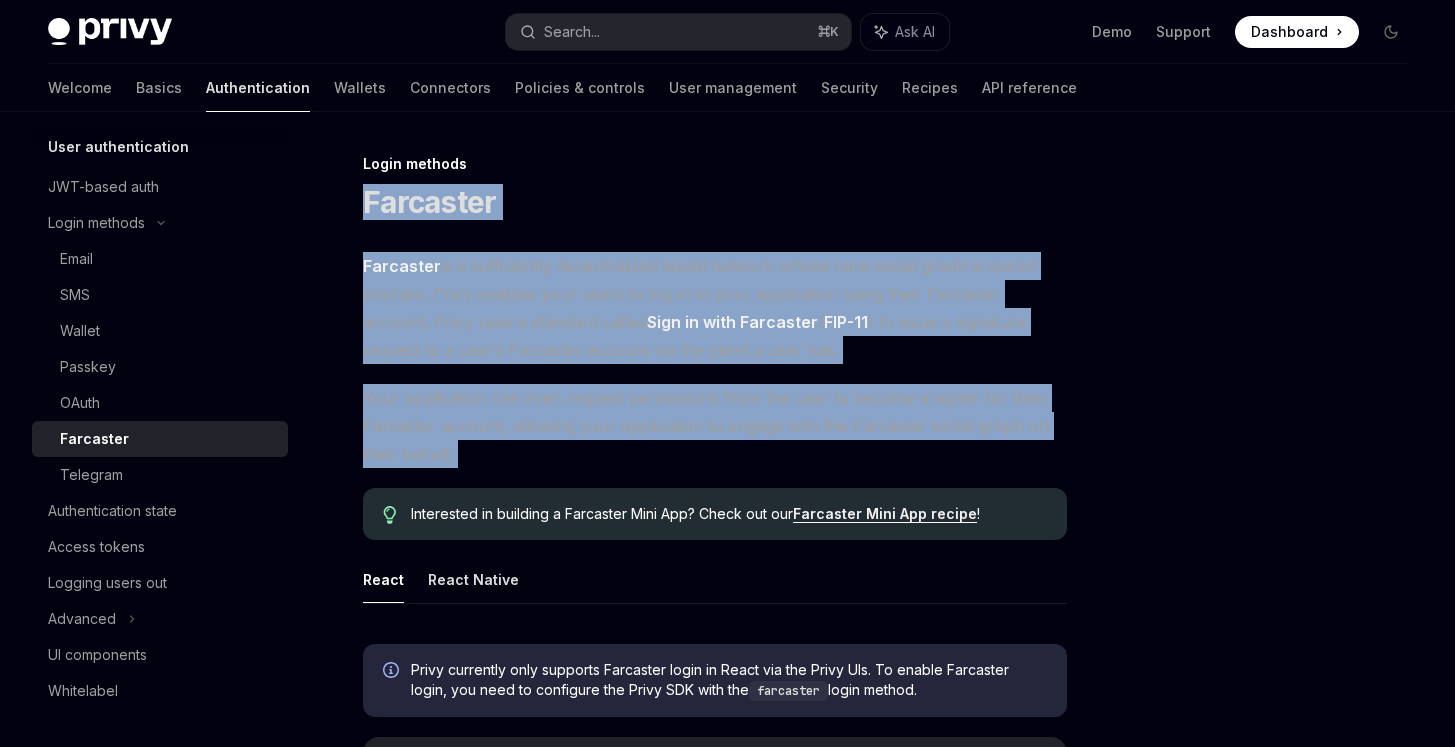 drag, startPoint x: 356, startPoint y: 203, endPoint x: 481, endPoint y: 464, distance: 289.389 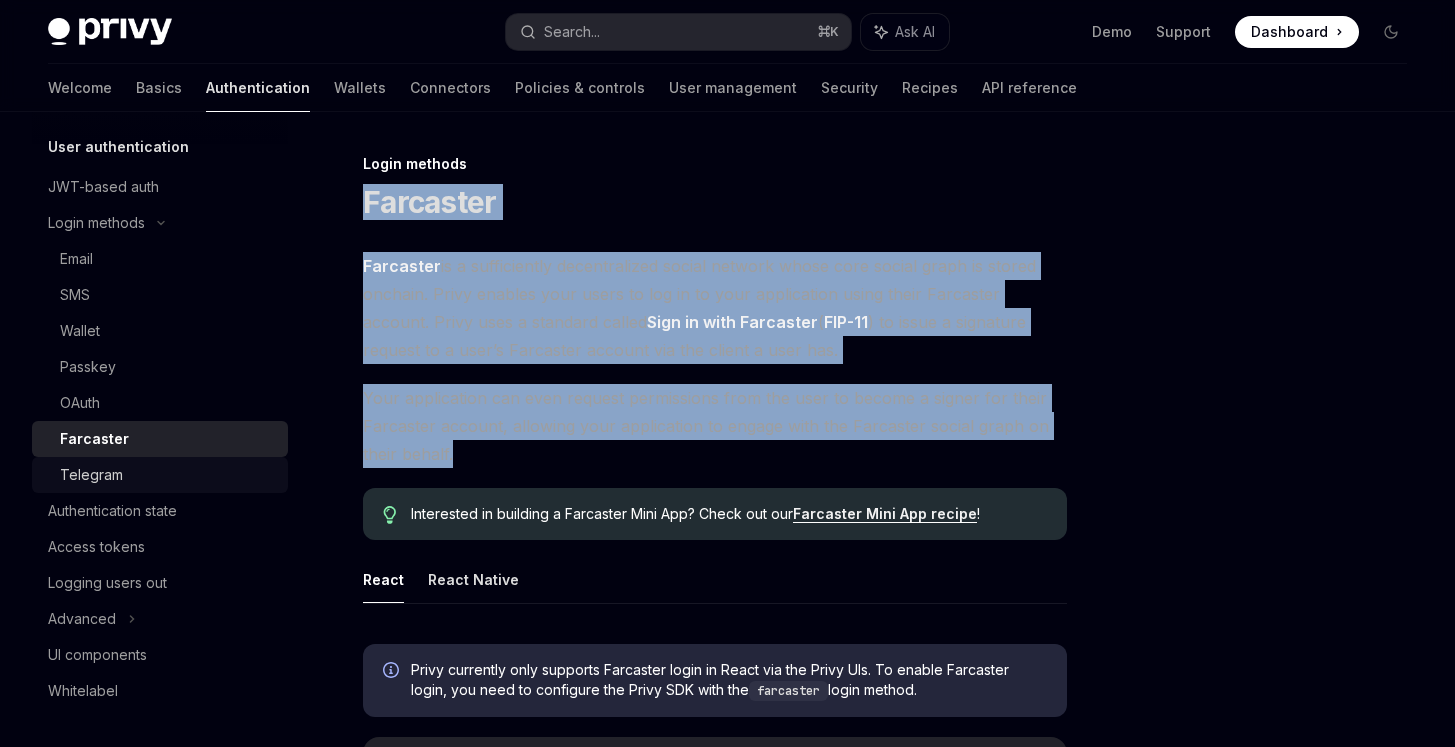 click on "Telegram" at bounding box center (91, 475) 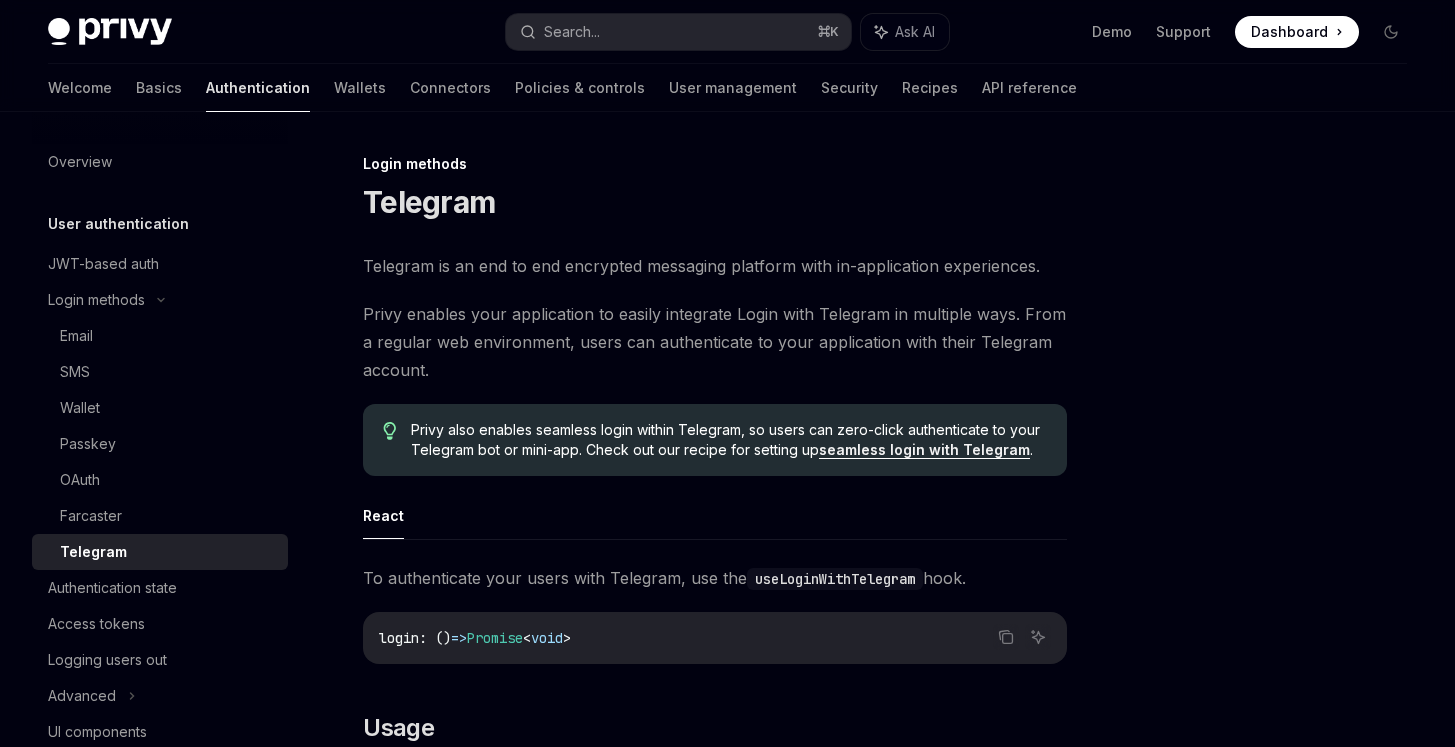 scroll, scrollTop: 0, scrollLeft: 0, axis: both 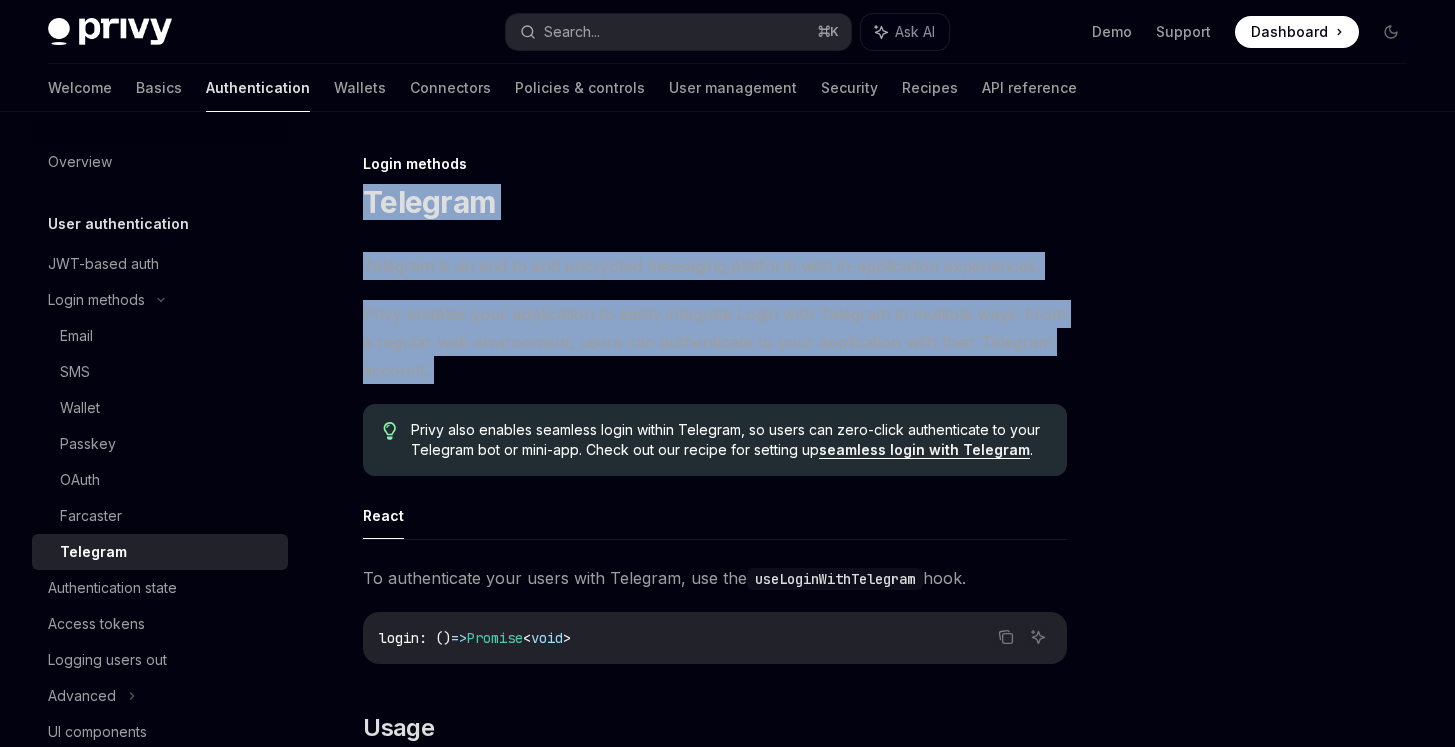 click on "Login methods Telegram Telegram is an end to end encrypted messaging platform with in-application experiences.
Privy enables your application to easily integrate Login with Telegram in multiple ways. From a regular web environment, users can authenticate to your application with their Telegram account.
Privy also enables seamless login within Telegram, so users can zero-click authenticate to your
Telegram bot or mini-app. Check out our recipe for setting up seamless login with
Telegram .
React To authenticate your users with Telegram, use the useLoginWithTelegram hook. Copy Ask AI login : () => Promise < void >
​ Usage Copy Ask AI import { useLoginWithTelegram } from '@privy-io/react-auth' ;
export default function LoginWithTelegram () {
const { login , state } = useLoginWithTelegram ();
const handleLogin = async () => {
try {
// Telegram's authentication pop-up will emerge, the user can then follow the steps to link its account.
const" at bounding box center [527, 1832] 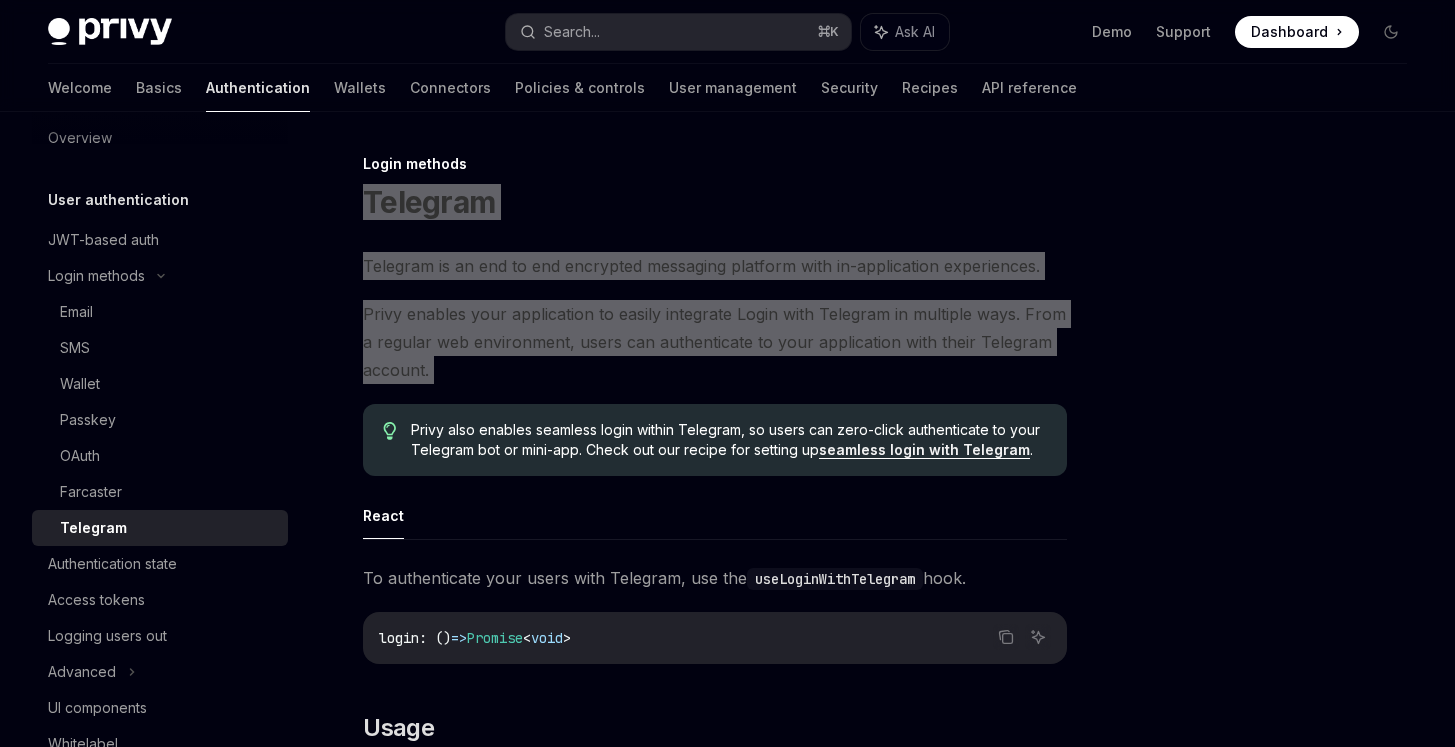 scroll, scrollTop: 44, scrollLeft: 0, axis: vertical 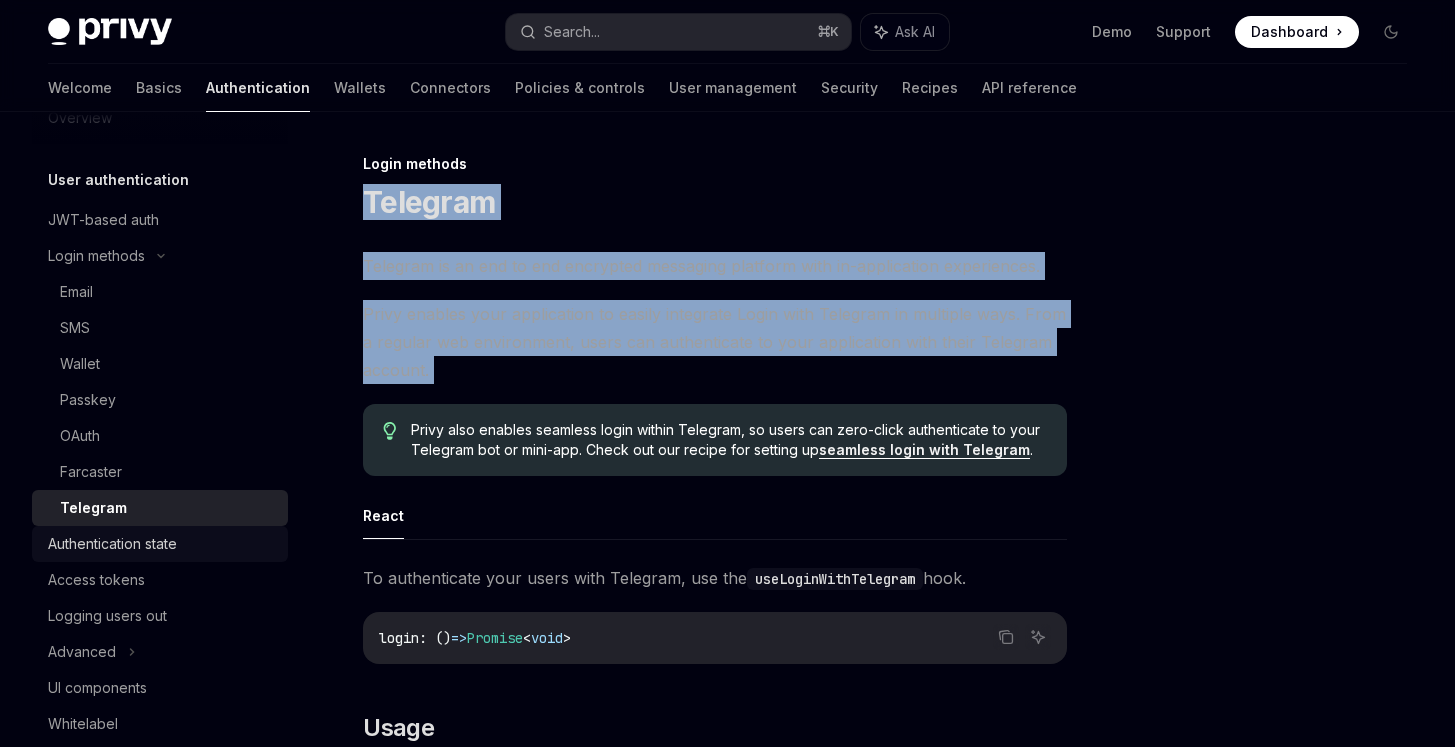 click on "Authentication state" at bounding box center [112, 544] 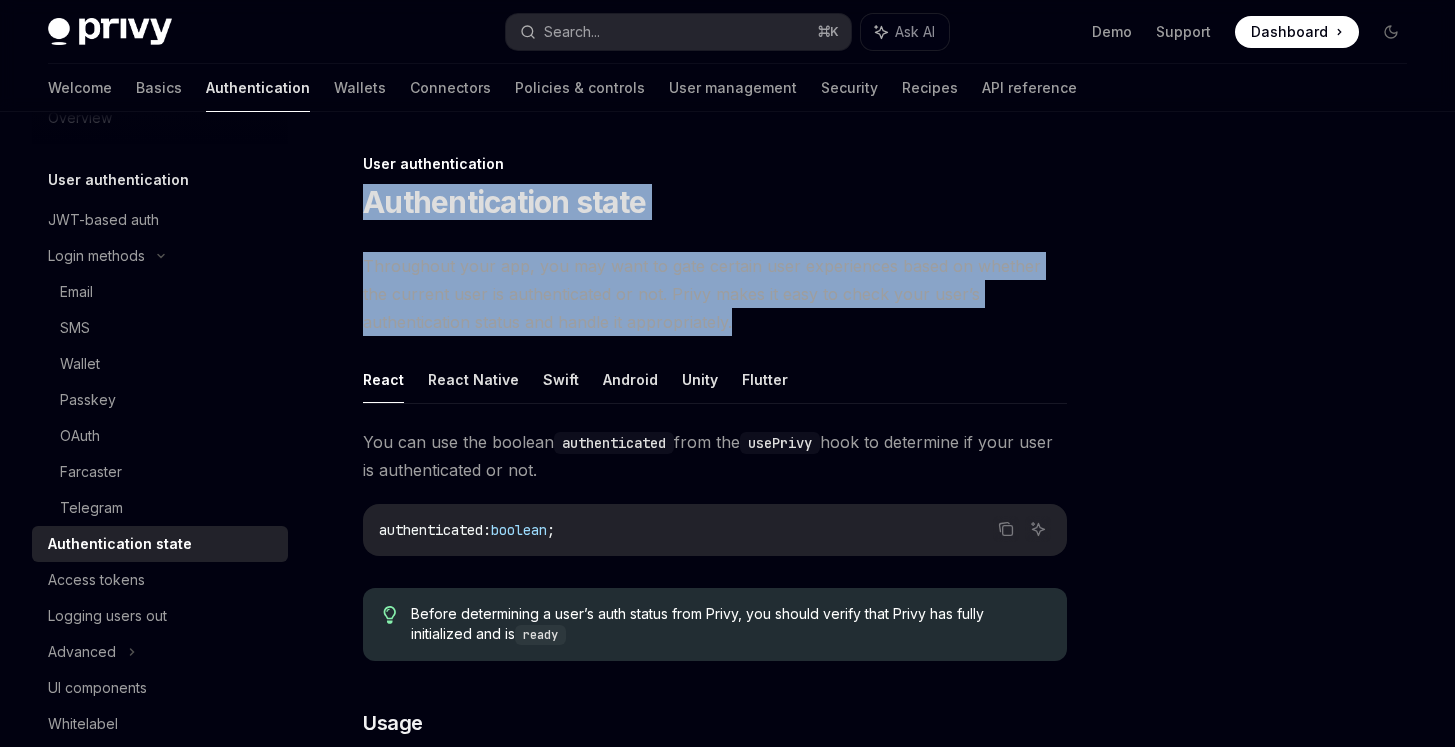drag, startPoint x: 667, startPoint y: 319, endPoint x: 371, endPoint y: 203, distance: 317.91824 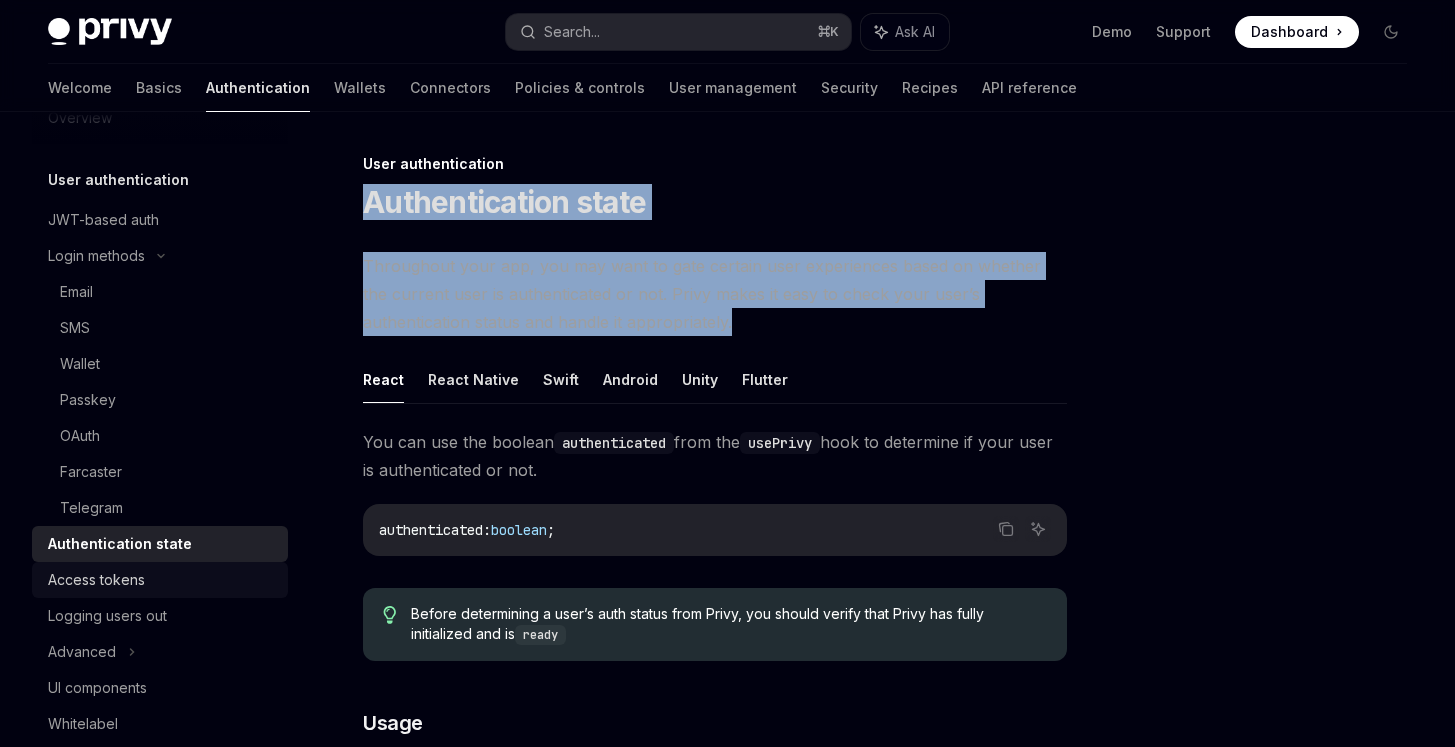 click on "Access tokens" at bounding box center [96, 580] 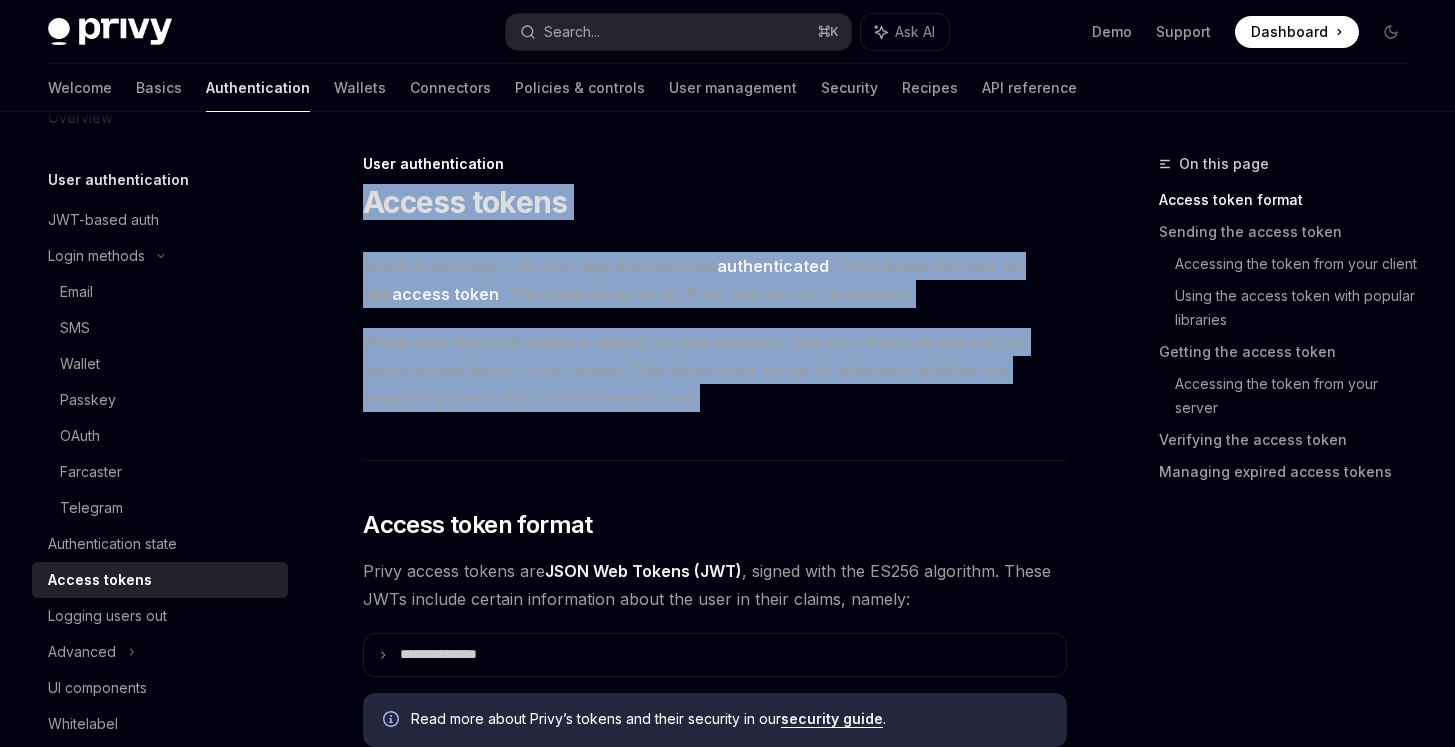 drag, startPoint x: 369, startPoint y: 190, endPoint x: 653, endPoint y: 458, distance: 390.48688 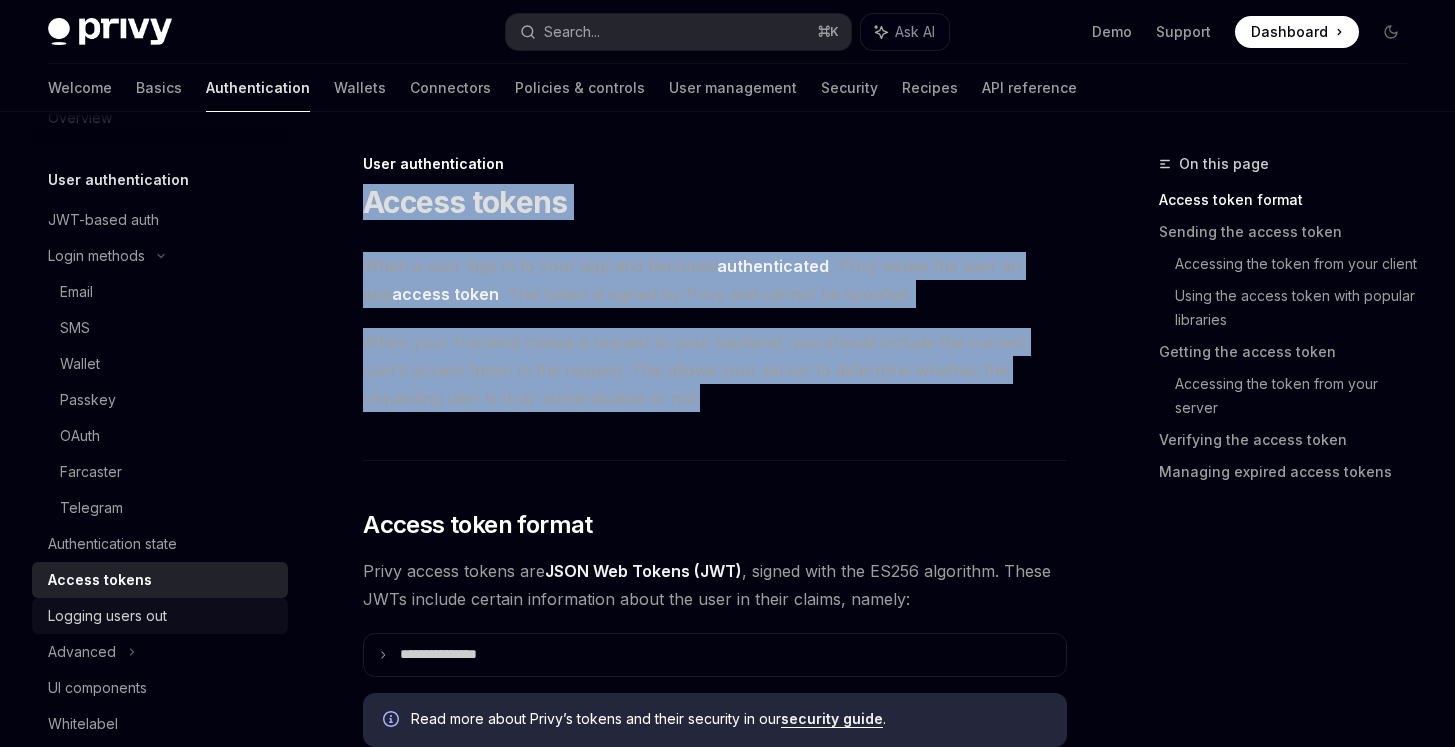 click on "Logging users out" at bounding box center [107, 616] 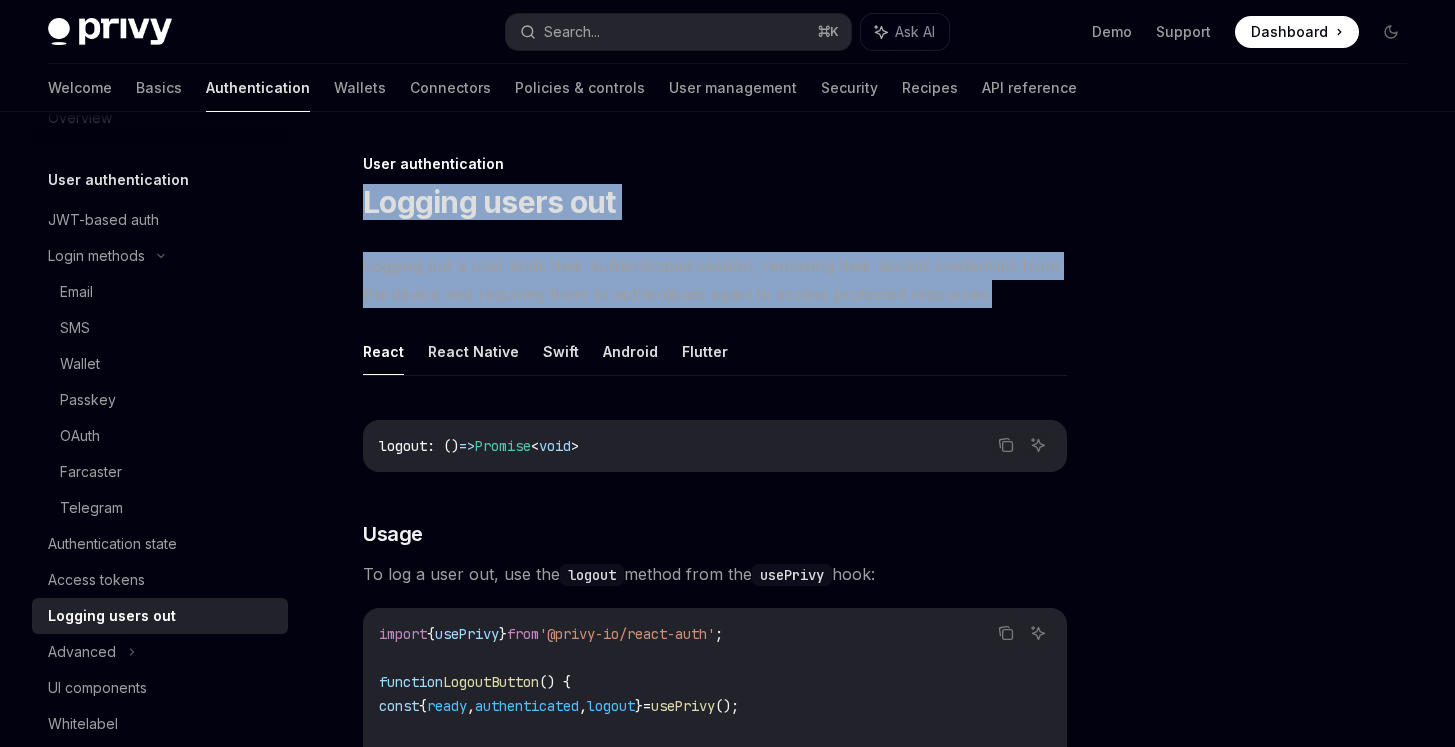 drag, startPoint x: 365, startPoint y: 207, endPoint x: 1074, endPoint y: 285, distance: 713.27765 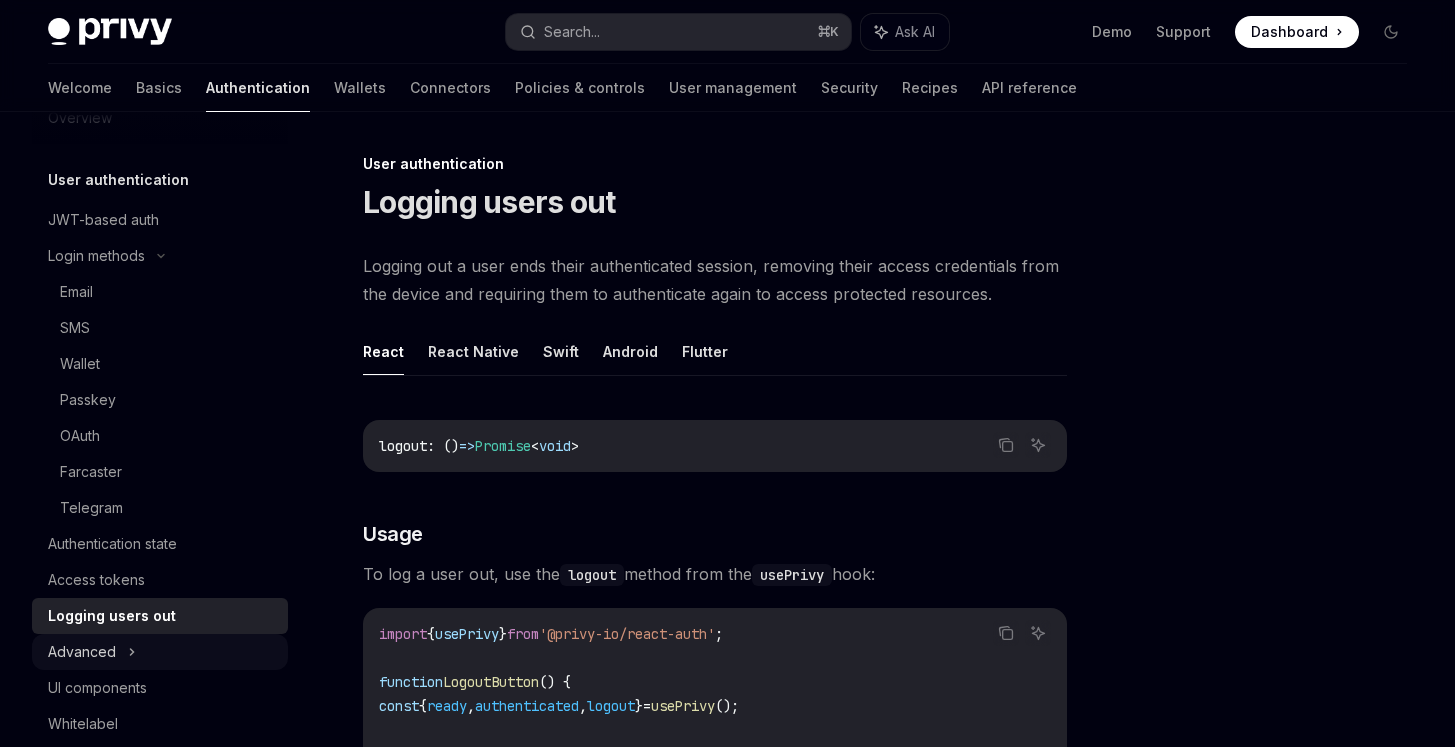 click on "Advanced" at bounding box center [82, 652] 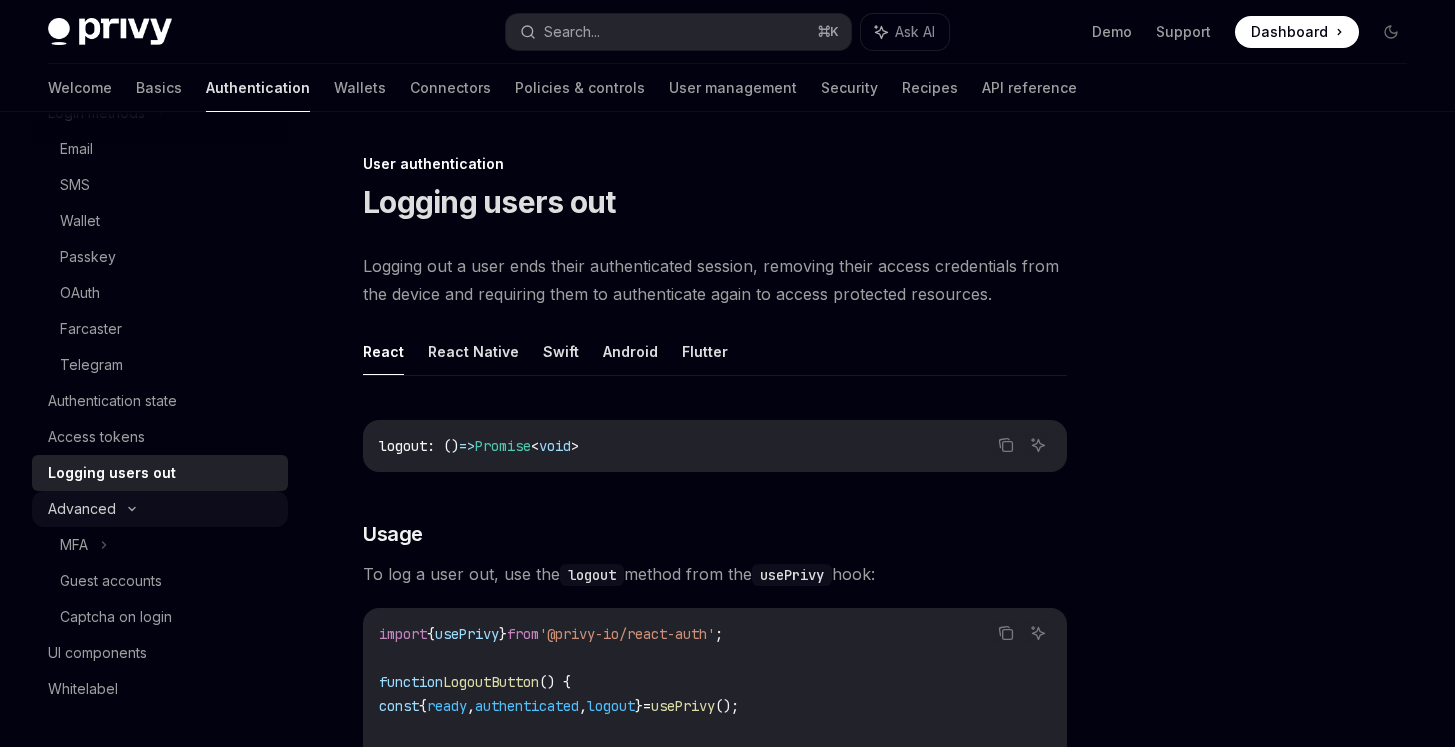 click on "Advanced" at bounding box center (160, 509) 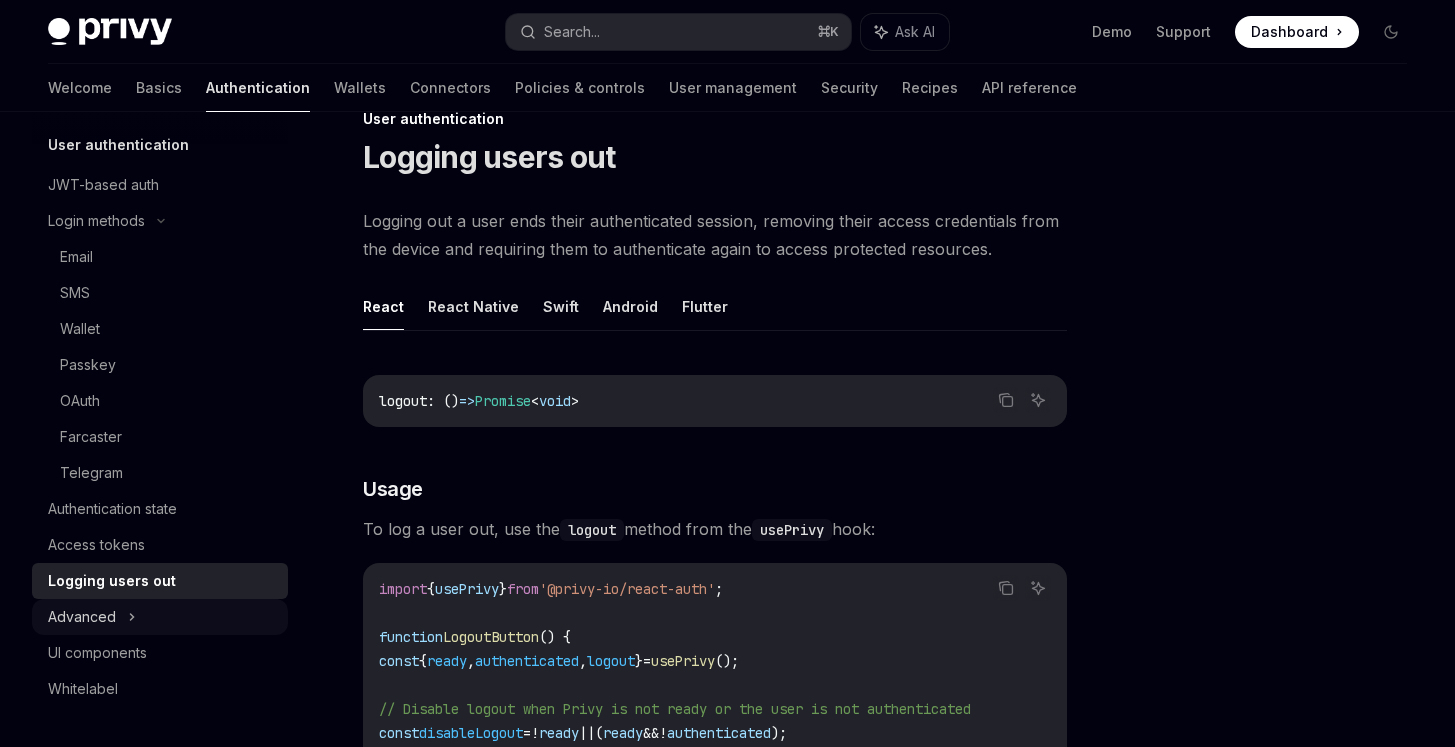 scroll, scrollTop: 59, scrollLeft: 0, axis: vertical 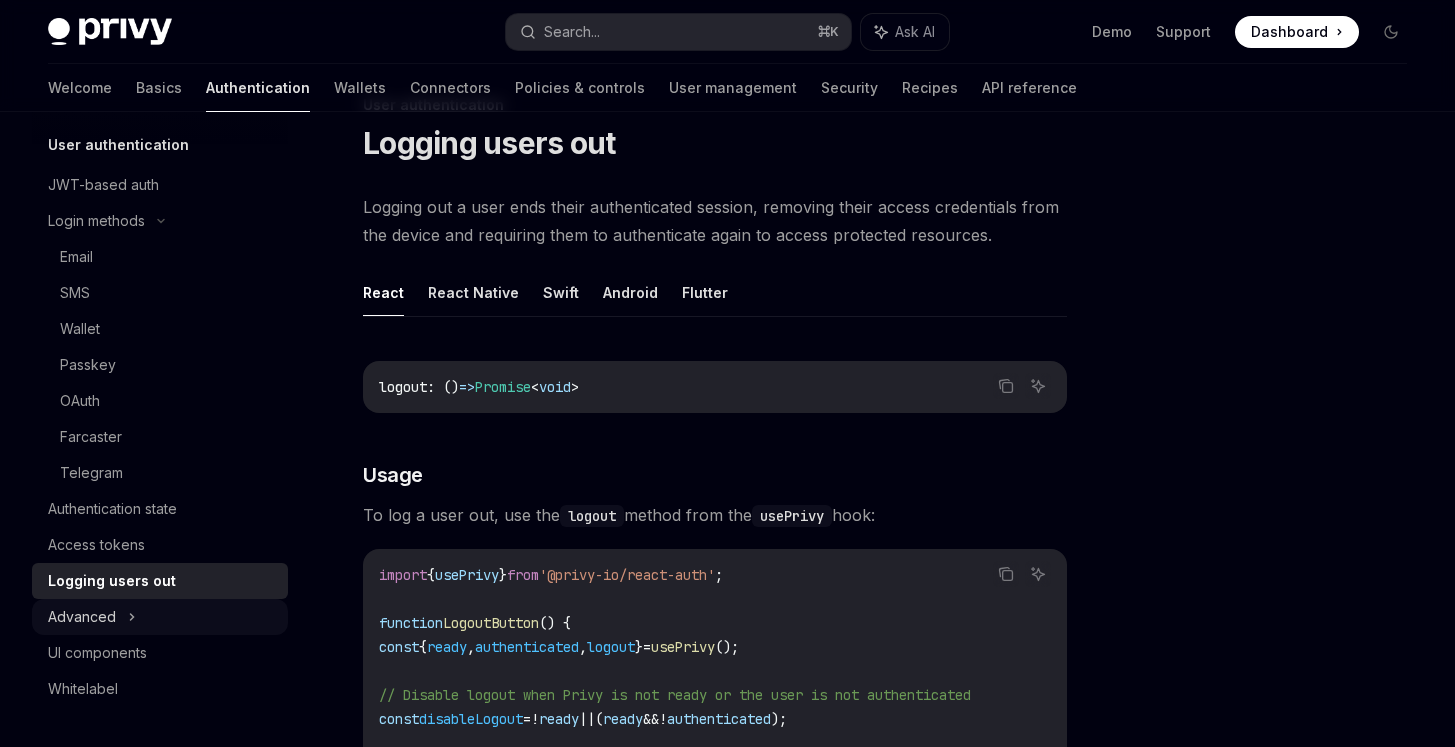 click 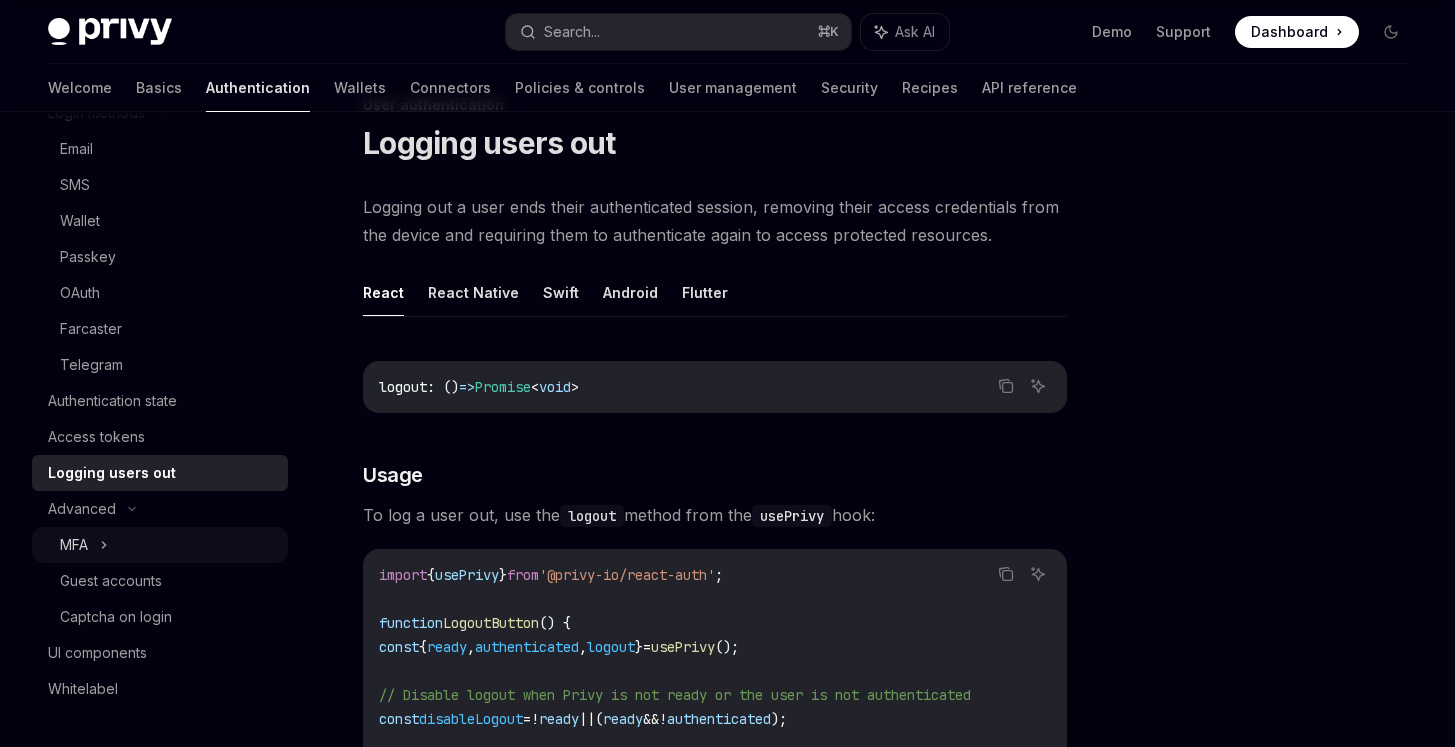 click on "MFA" at bounding box center [160, 545] 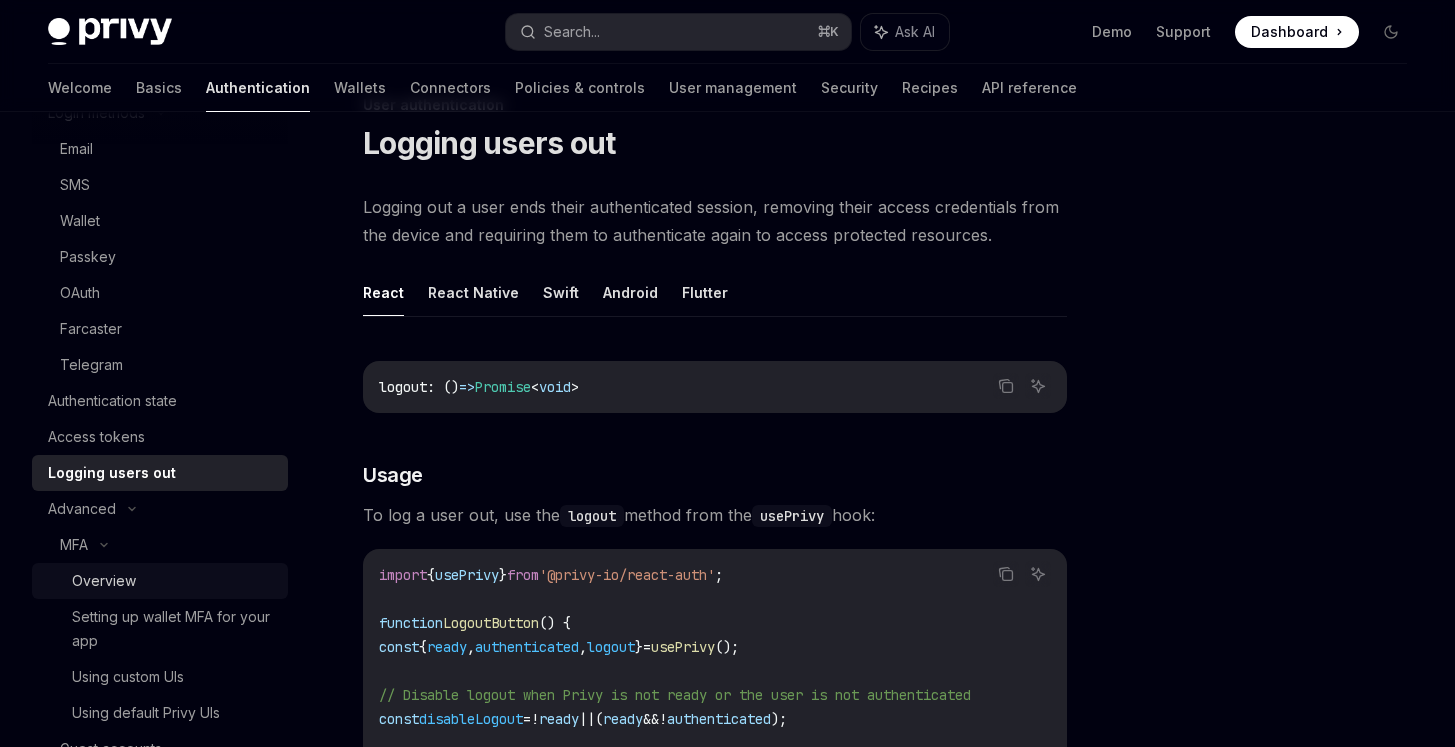 scroll, scrollTop: 0, scrollLeft: 0, axis: both 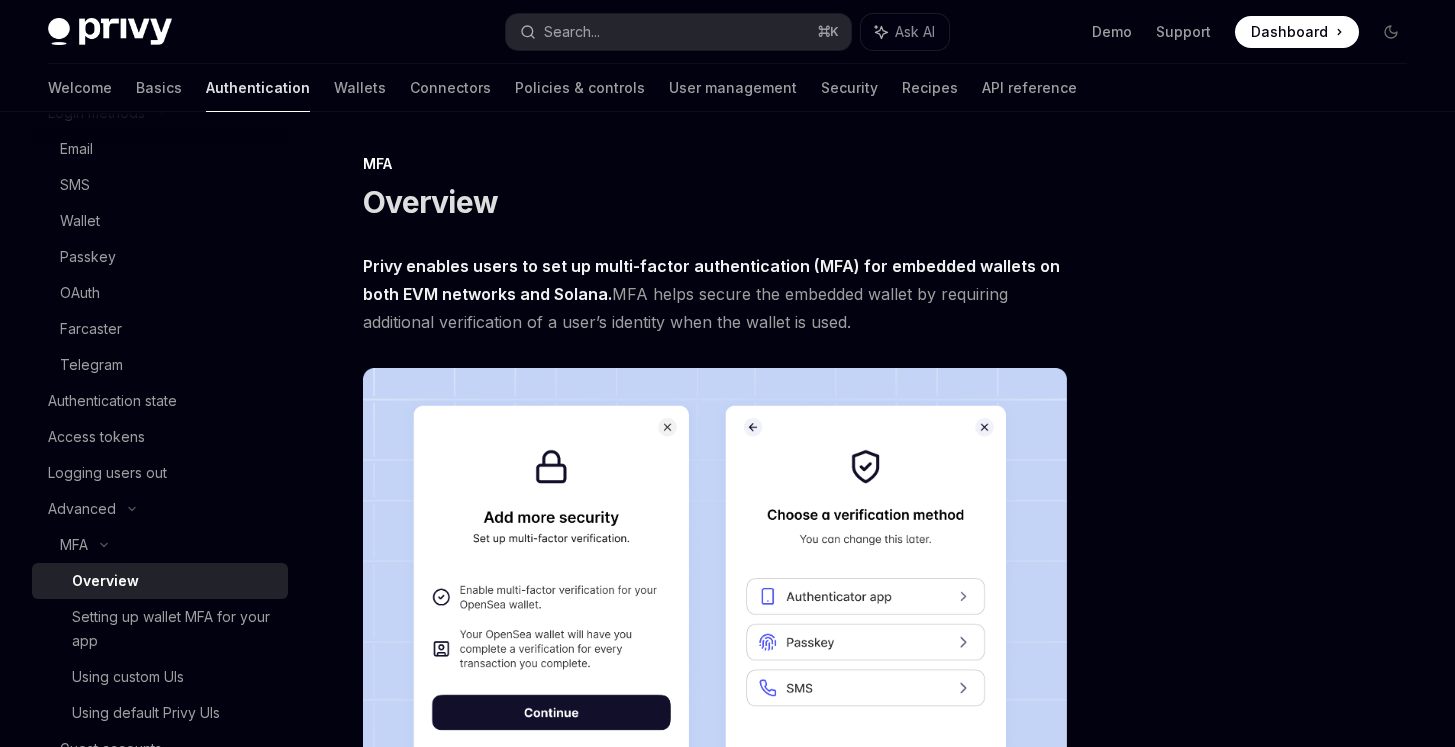 click on "Overview" at bounding box center [174, 581] 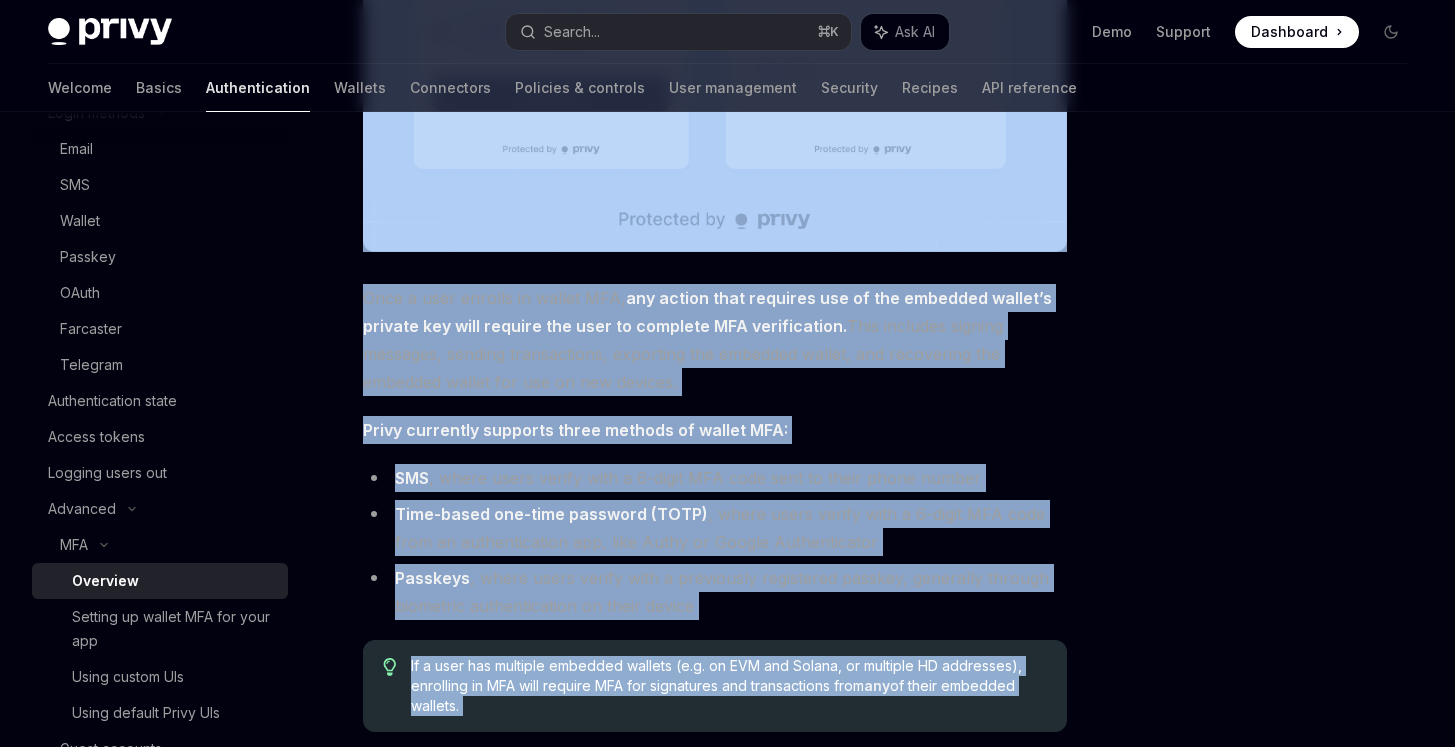 scroll, scrollTop: 901, scrollLeft: 0, axis: vertical 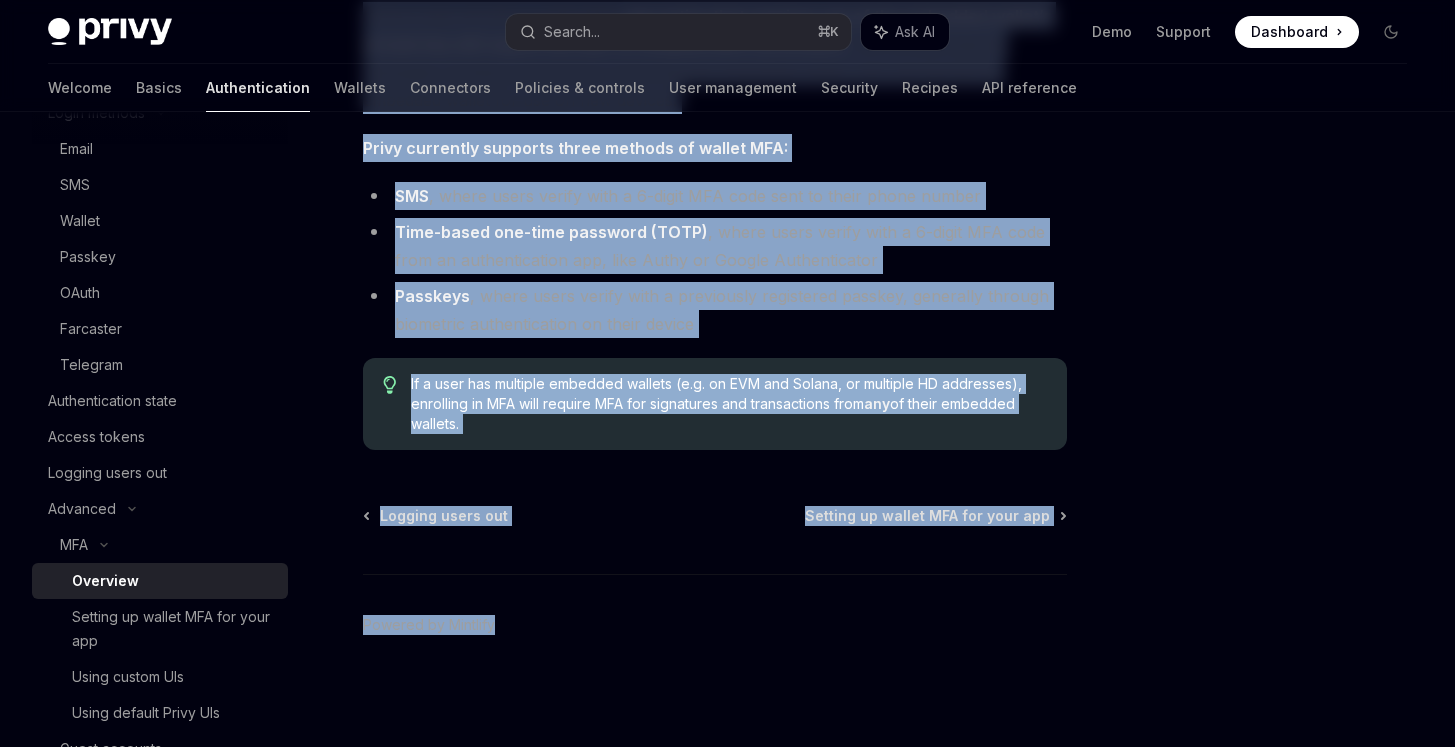 drag, startPoint x: 367, startPoint y: 172, endPoint x: 661, endPoint y: 449, distance: 403.9369 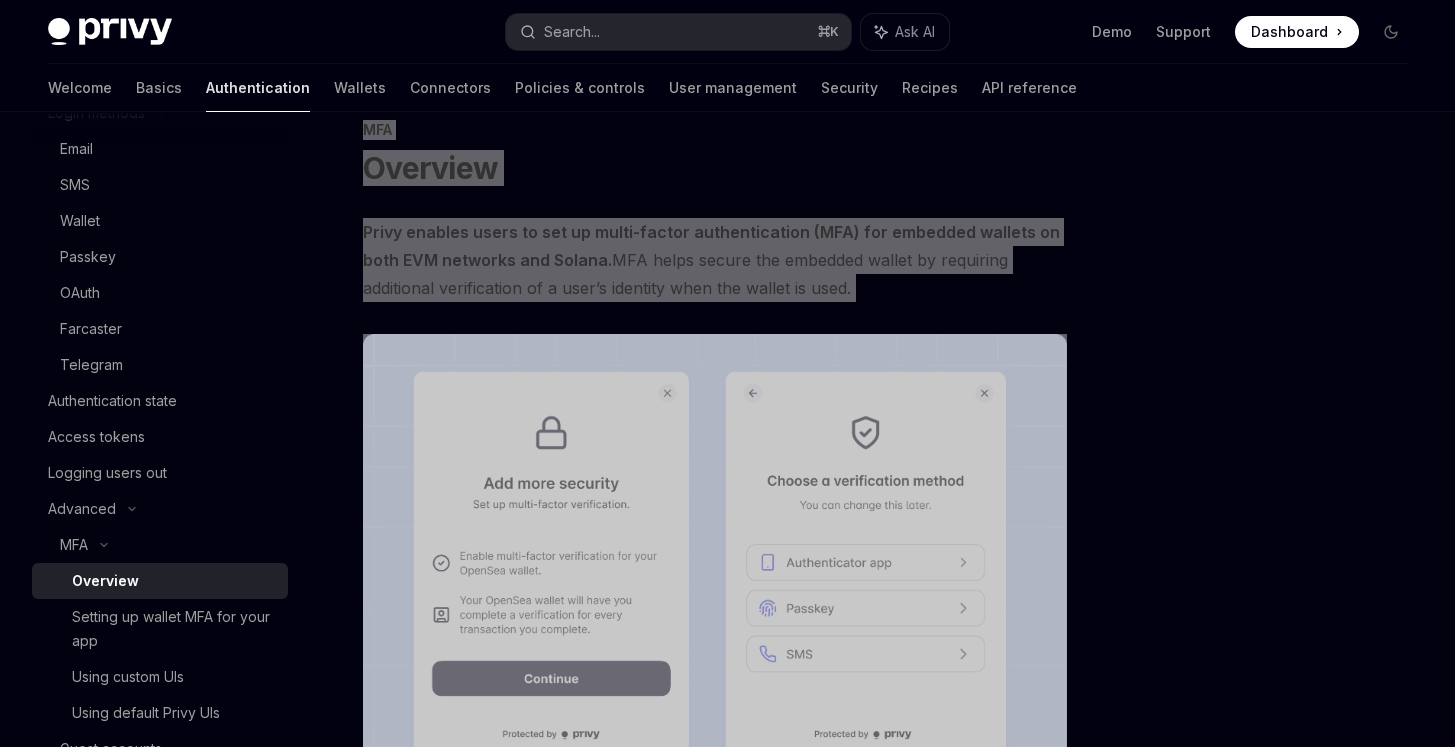 scroll, scrollTop: 0, scrollLeft: 0, axis: both 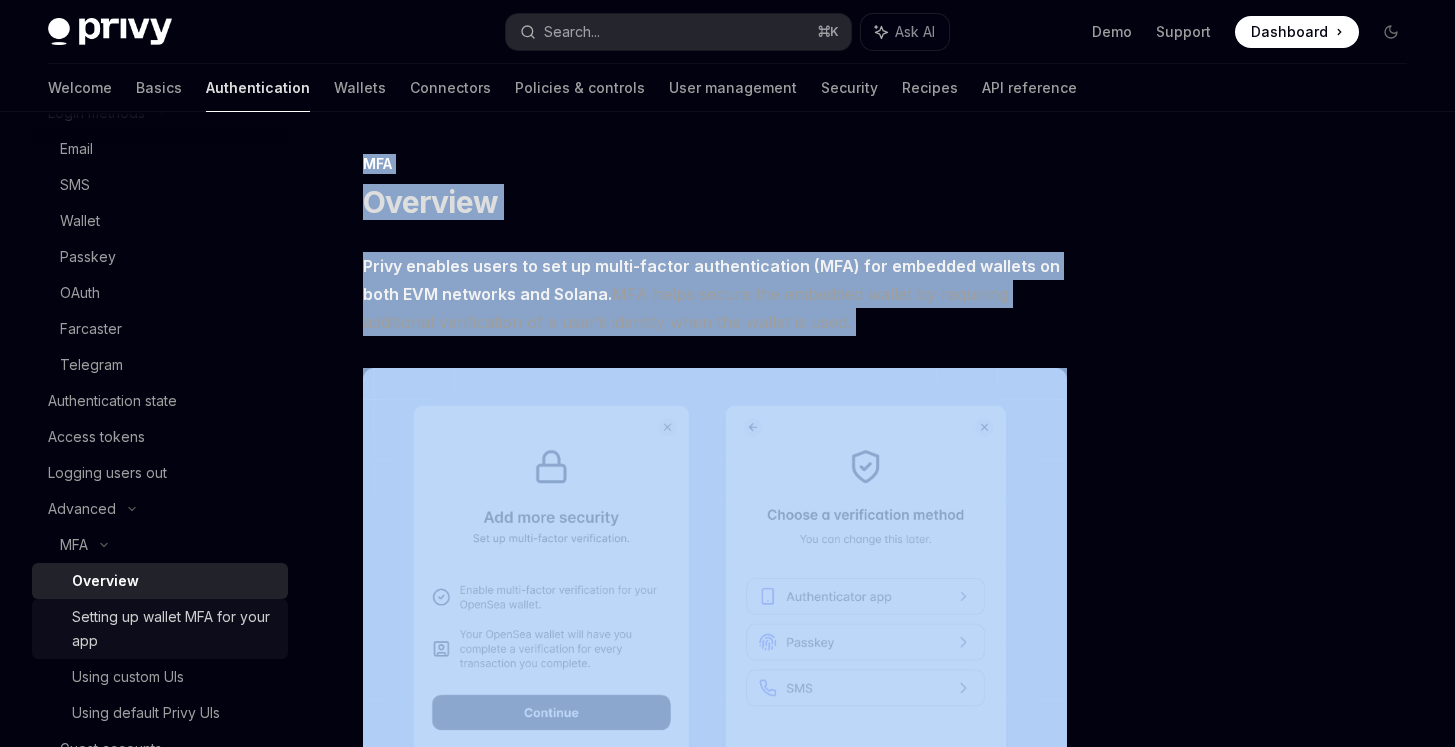 click on "Setting up wallet MFA for your app" at bounding box center [174, 629] 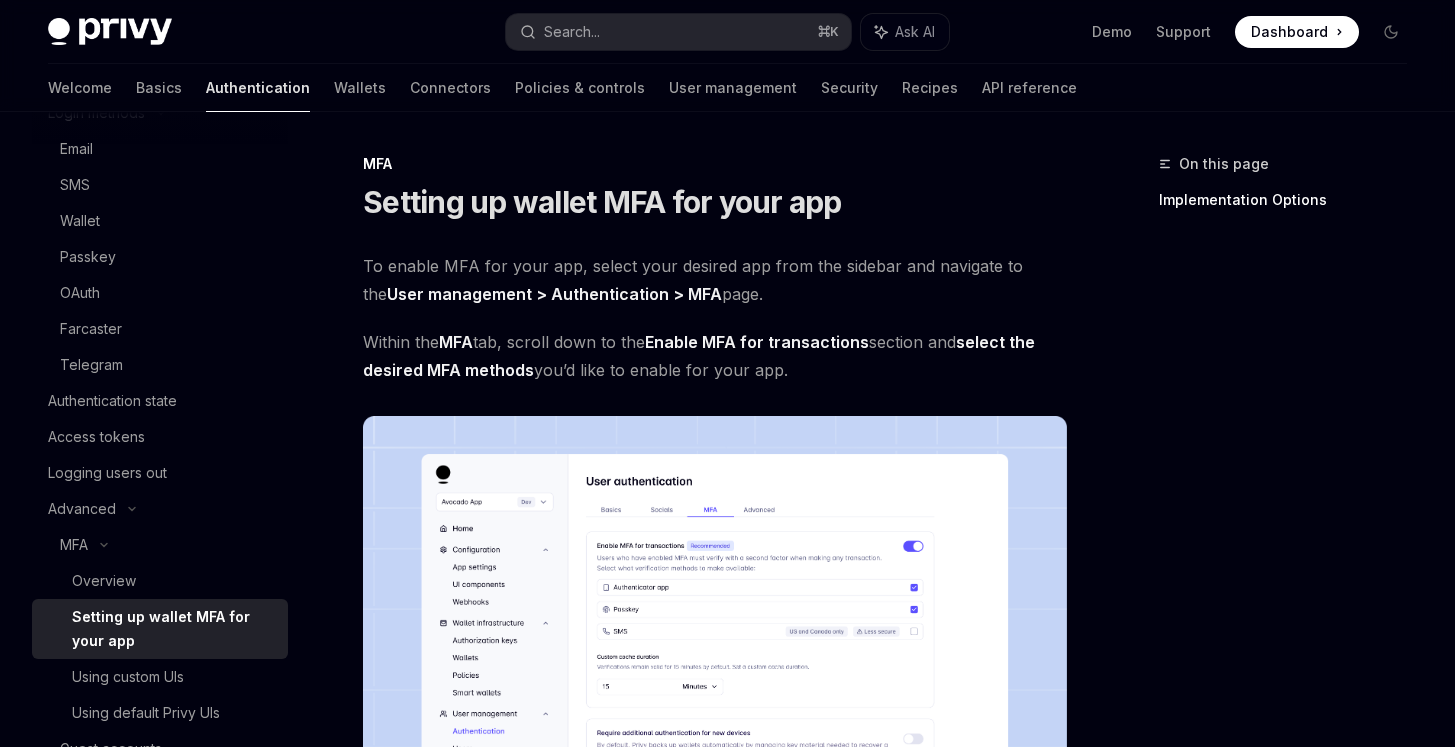 click on "MFA" at bounding box center [715, 164] 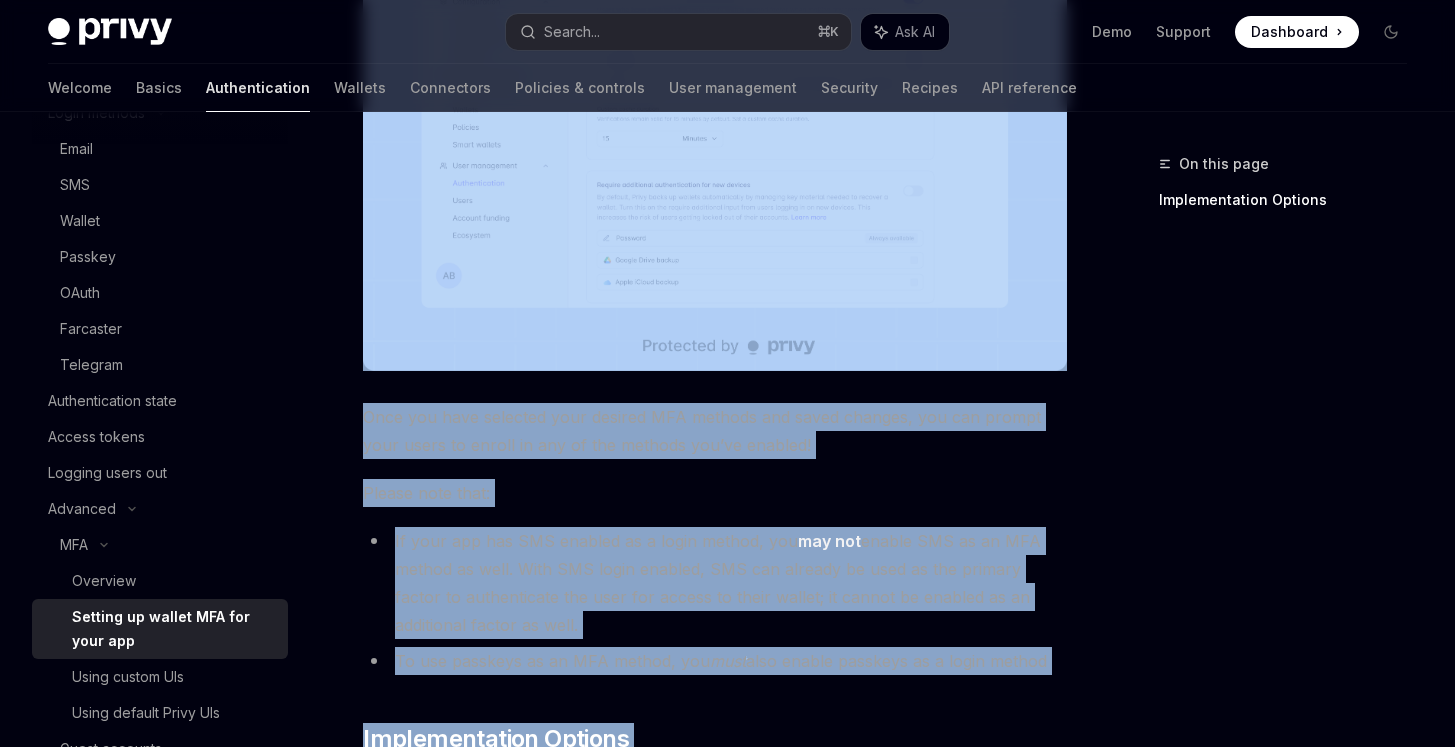 scroll, scrollTop: 1037, scrollLeft: 0, axis: vertical 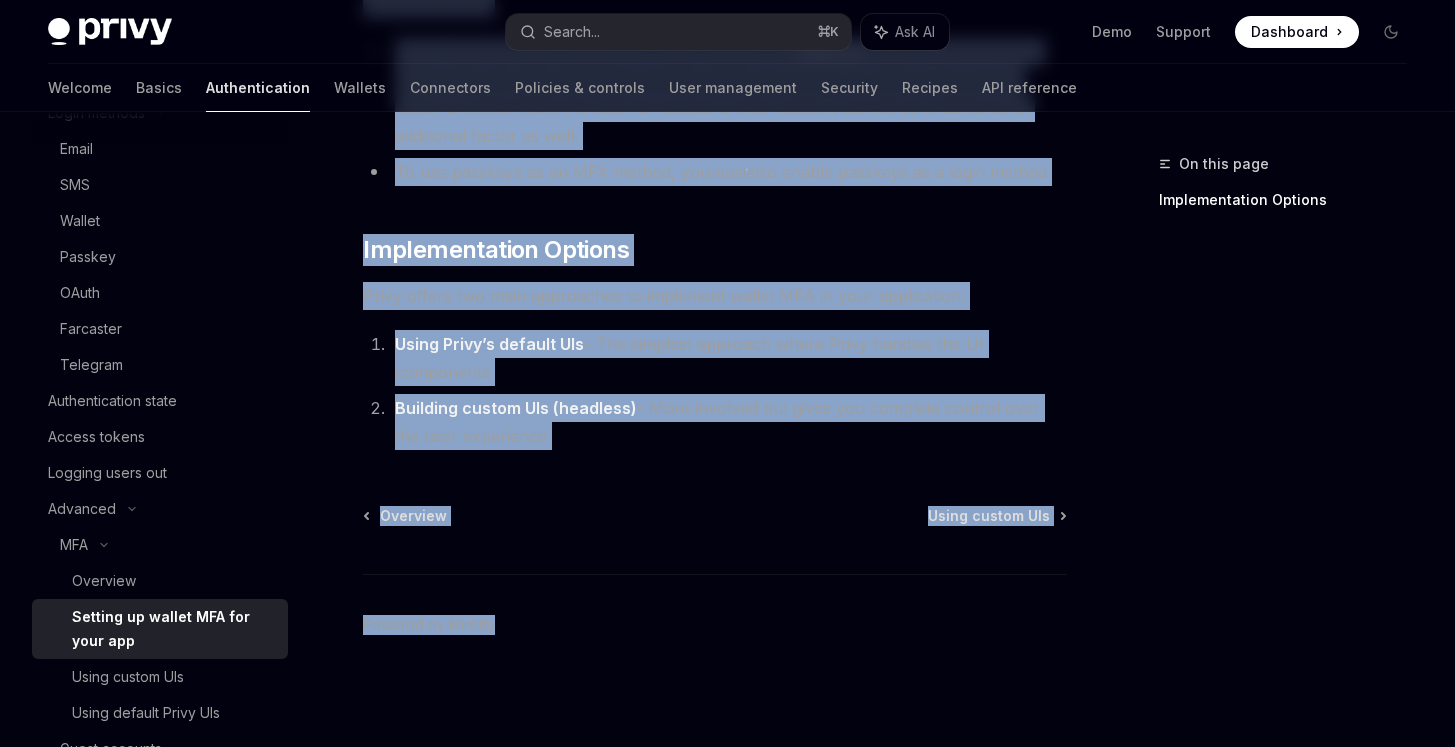 drag, startPoint x: 368, startPoint y: 164, endPoint x: 711, endPoint y: 436, distance: 437.75906 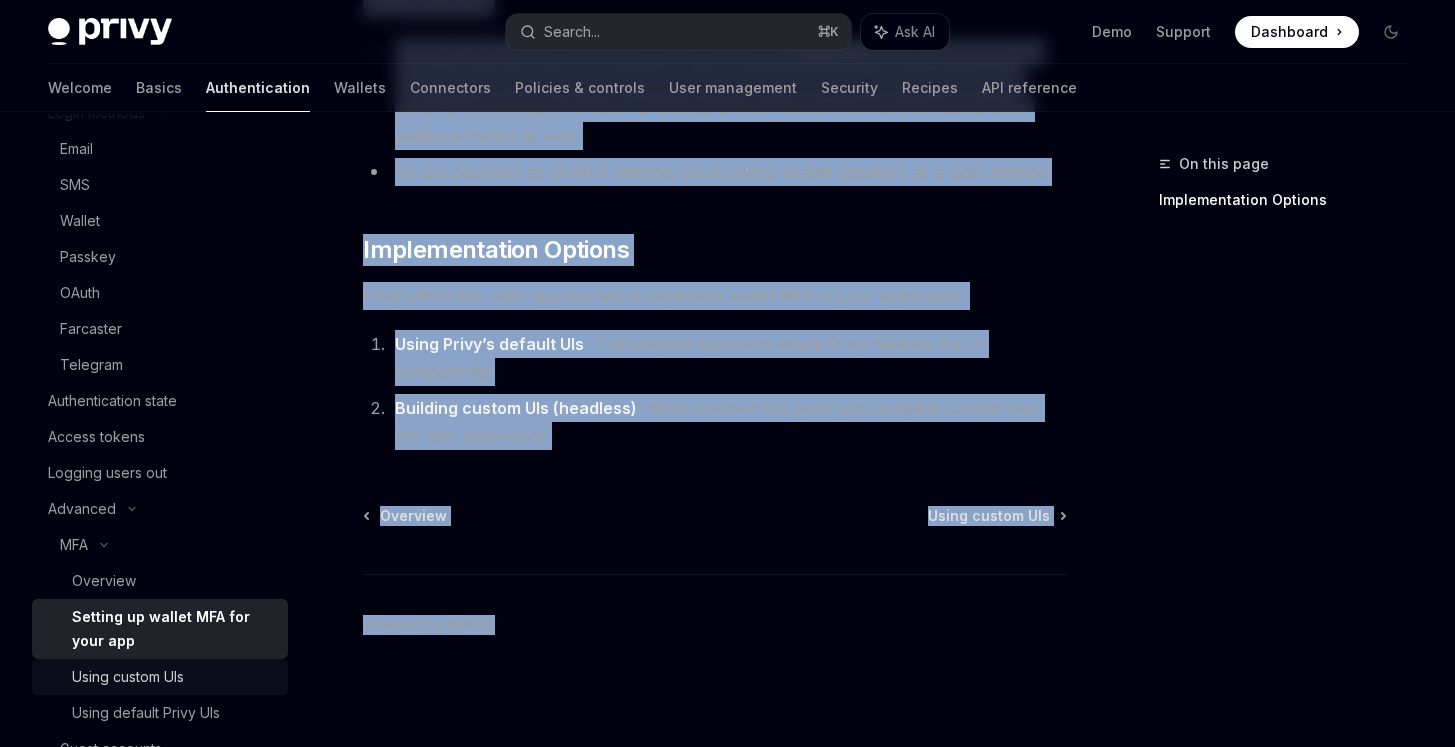 click on "Using custom UIs" at bounding box center [160, 677] 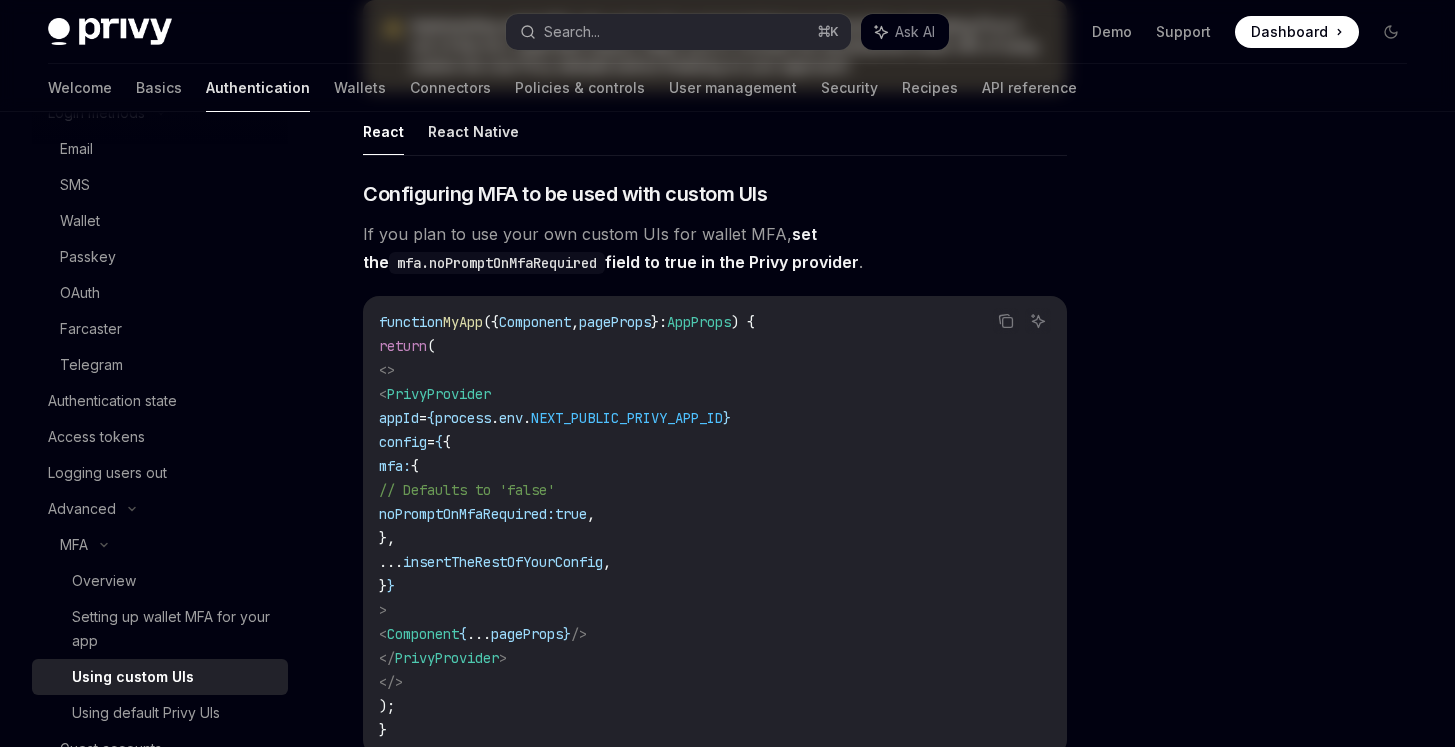 scroll, scrollTop: 0, scrollLeft: 0, axis: both 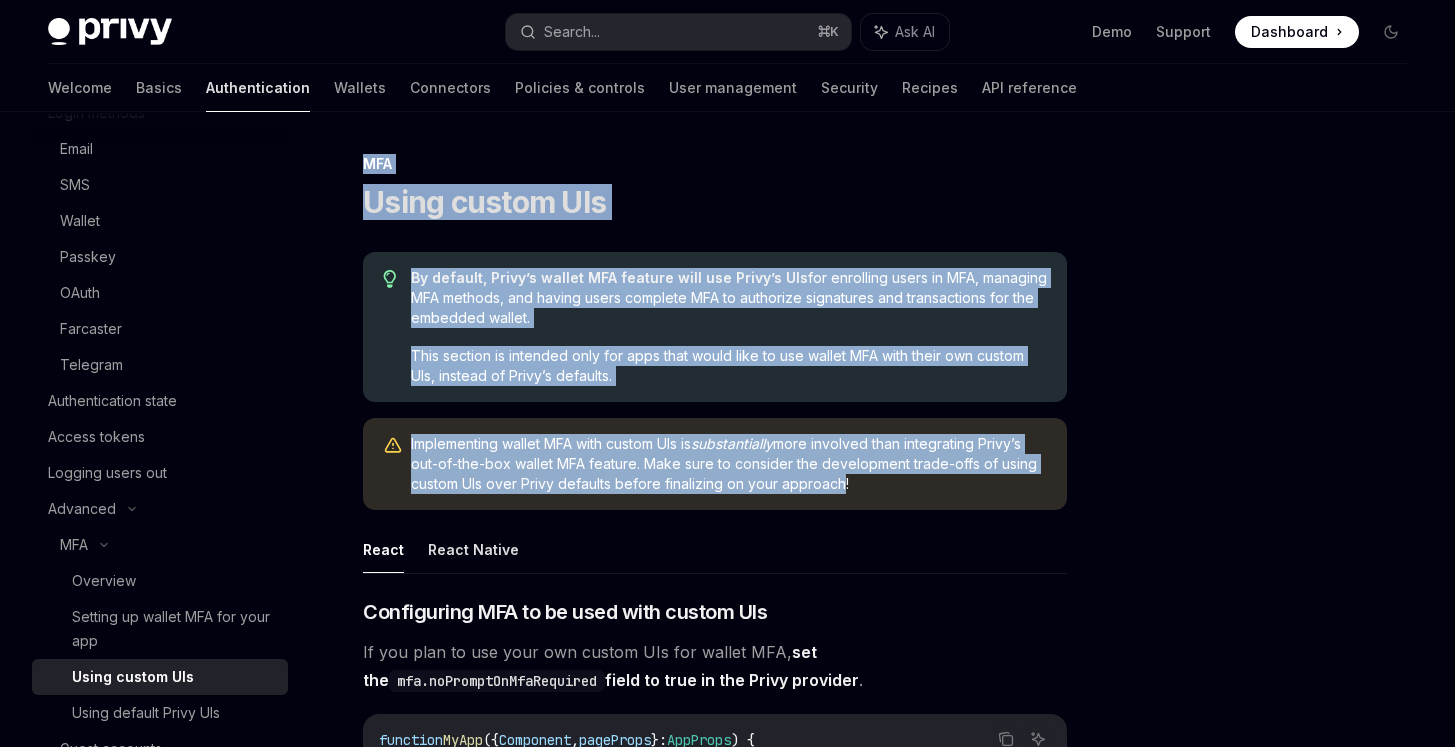 drag, startPoint x: 343, startPoint y: 159, endPoint x: 833, endPoint y: 484, distance: 587.9838 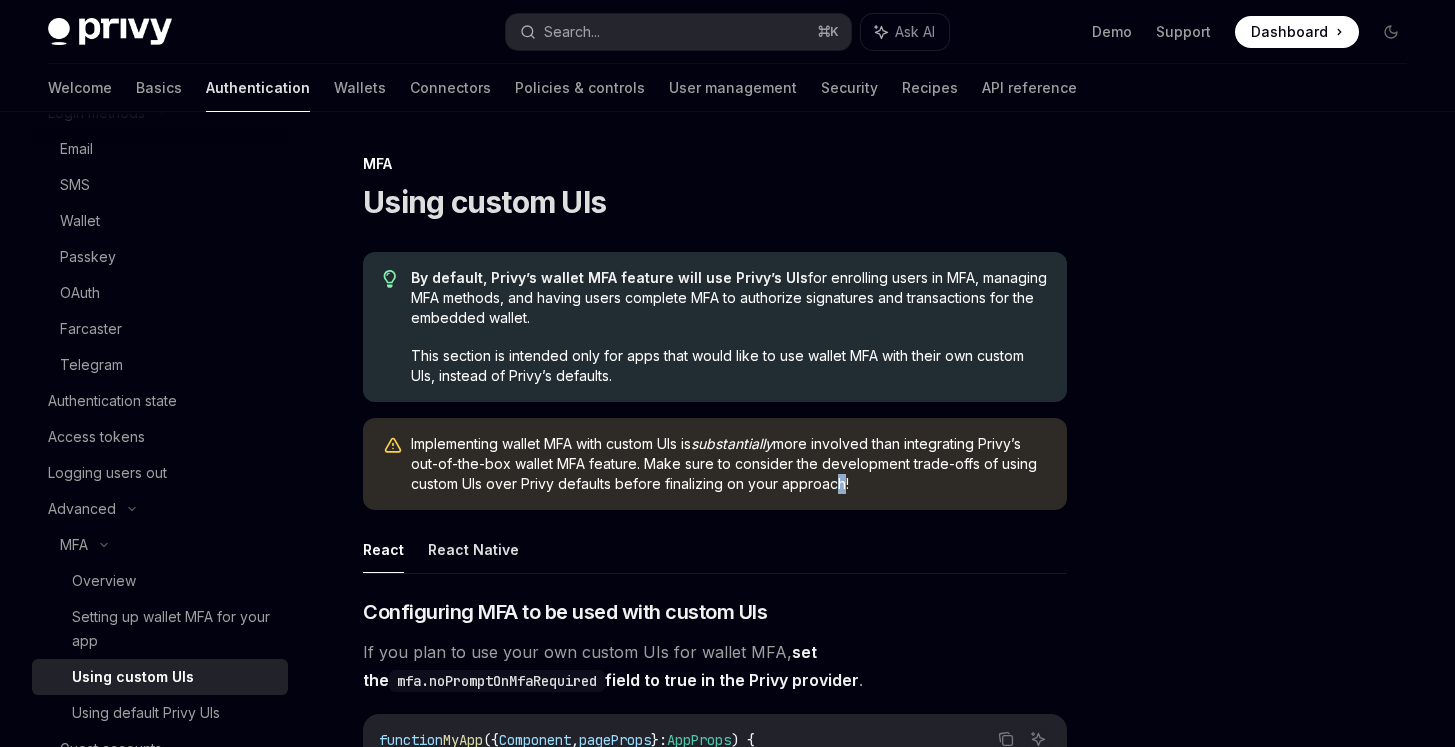 click on "Implementing wallet MFA with custom UIs is  substantially  more involved than integrating Privy’s
out-of-the-box wallet MFA feature. Make sure to consider the development trade-offs of using
custom UIs over Privy defaults before finalizing on your approach!" at bounding box center [729, 464] 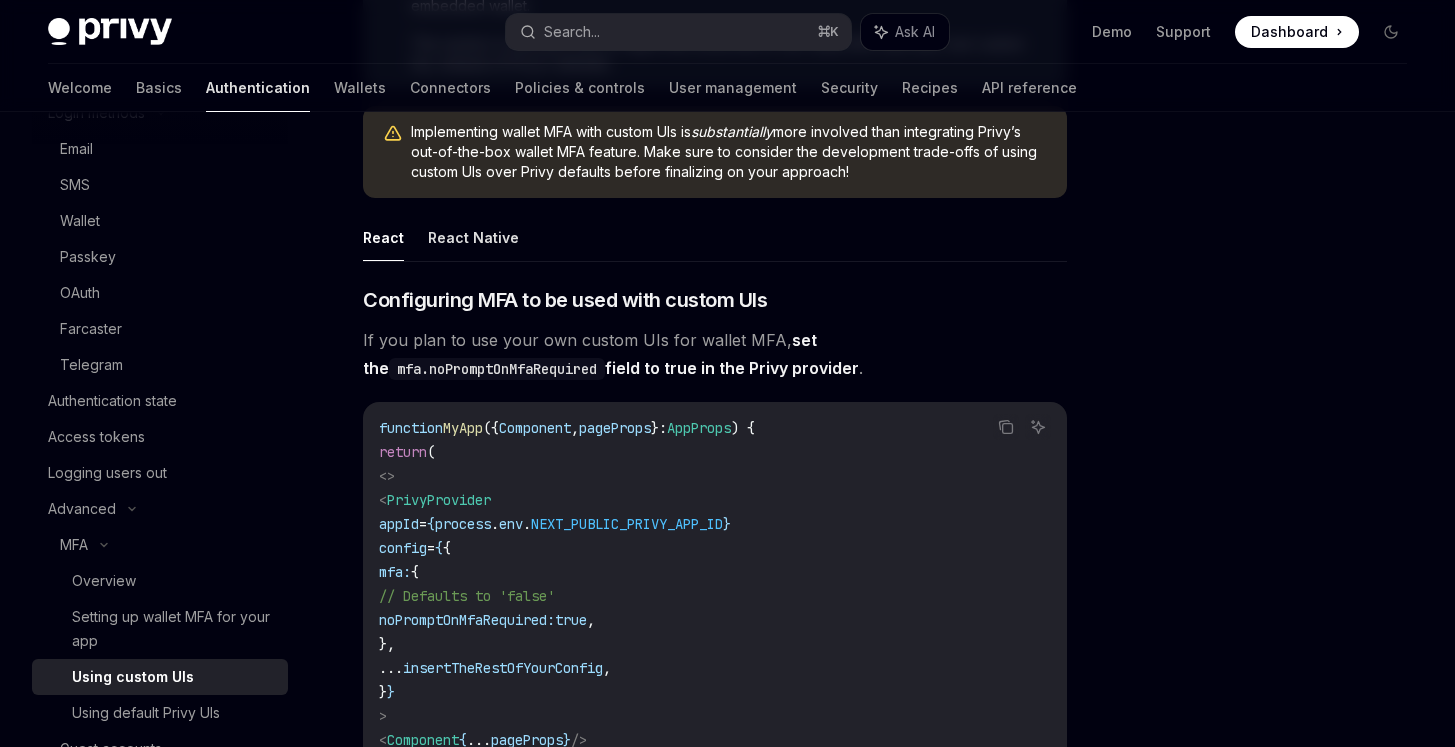 scroll, scrollTop: 317, scrollLeft: 0, axis: vertical 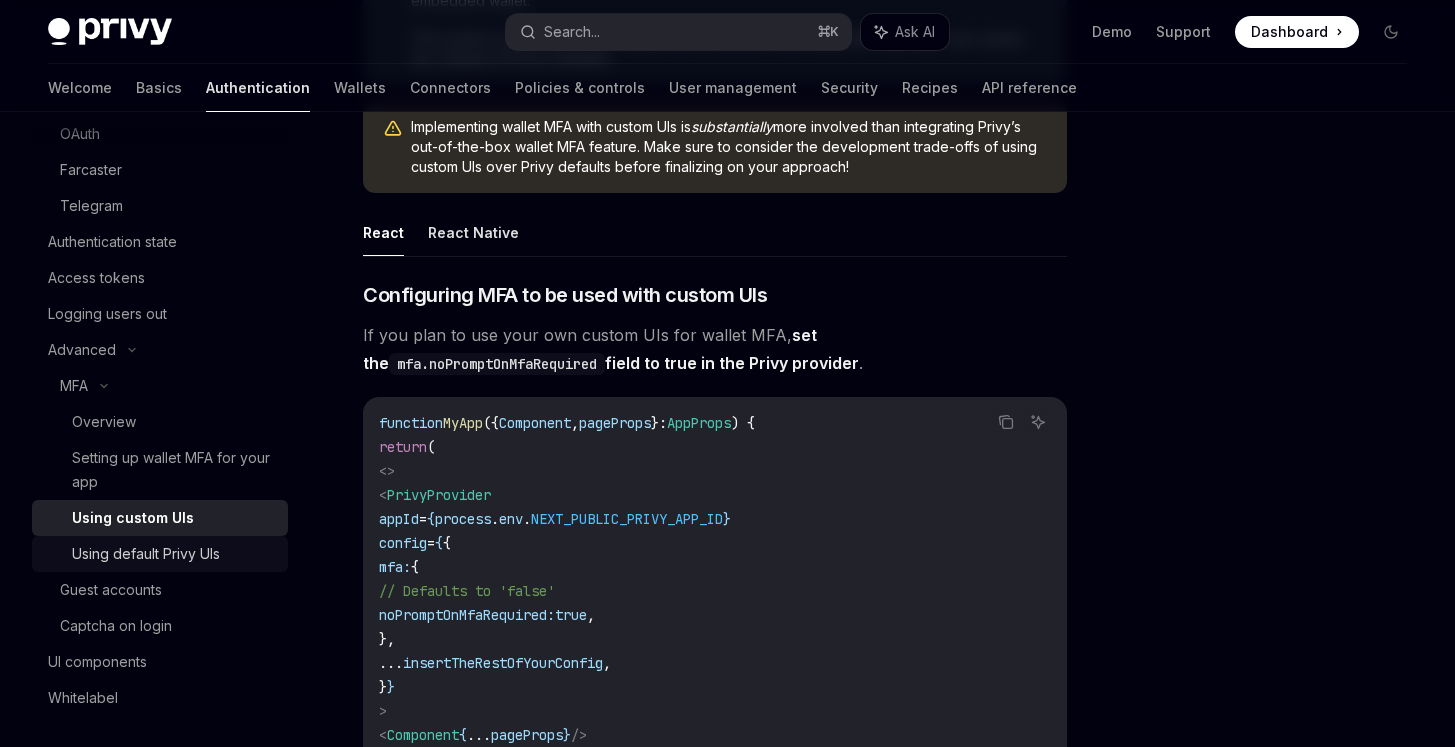 click on "Using default Privy UIs" at bounding box center (146, 554) 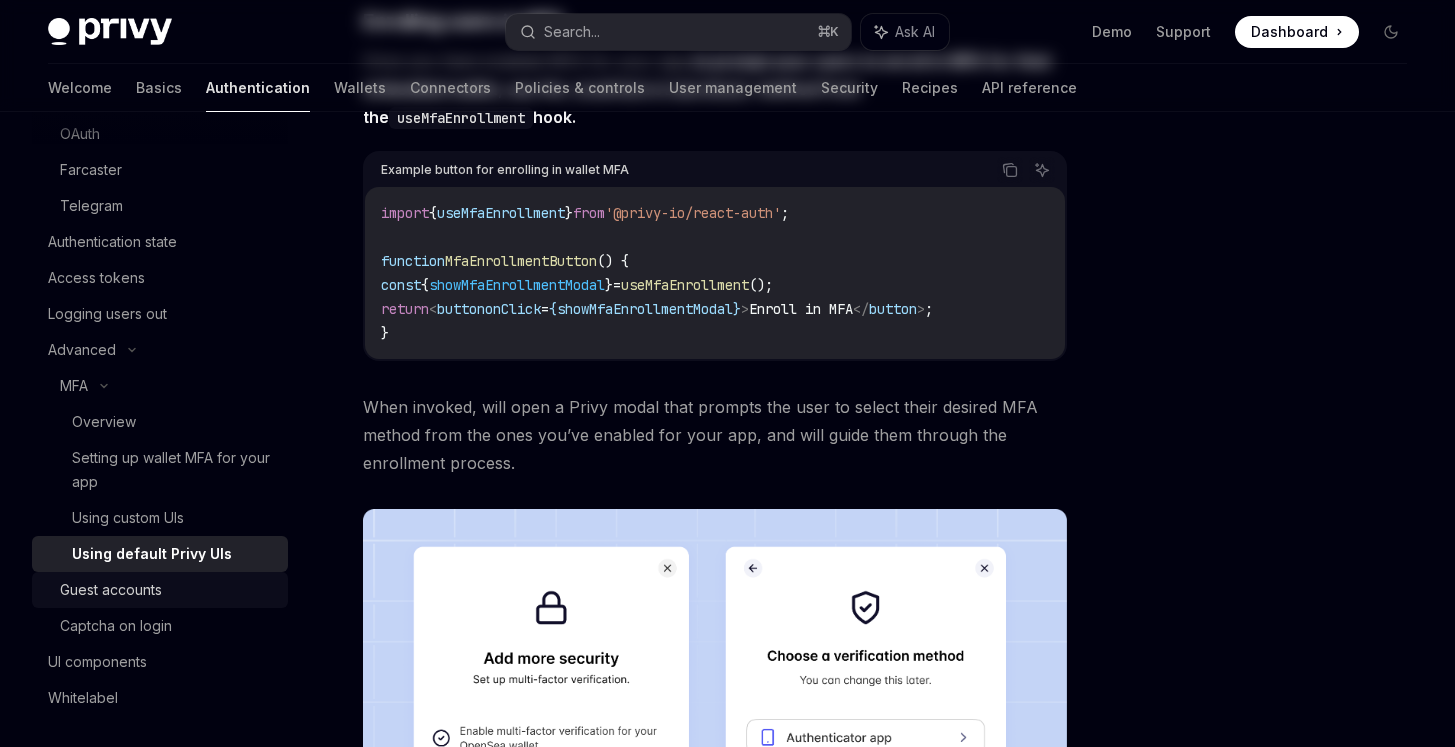 scroll, scrollTop: 0, scrollLeft: 0, axis: both 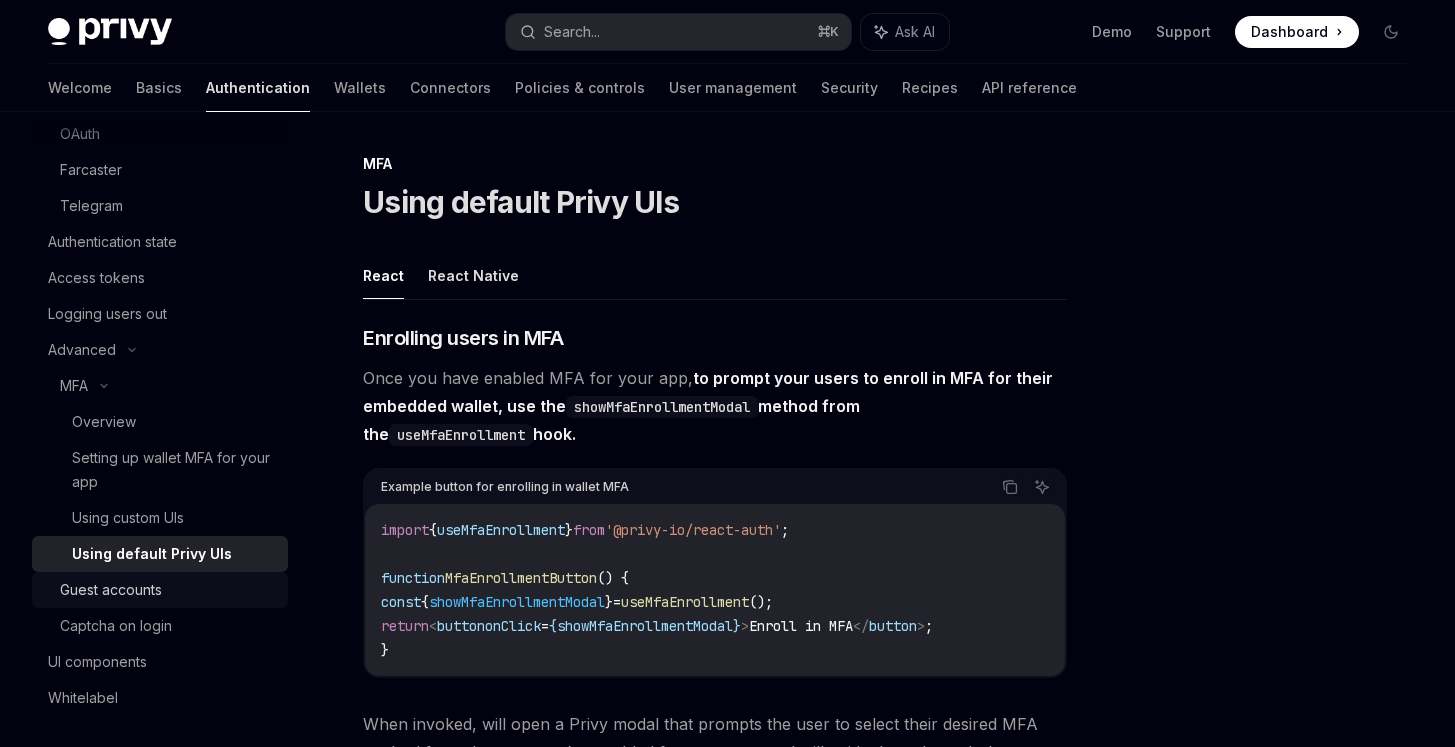 click on "Guest accounts" at bounding box center [111, 590] 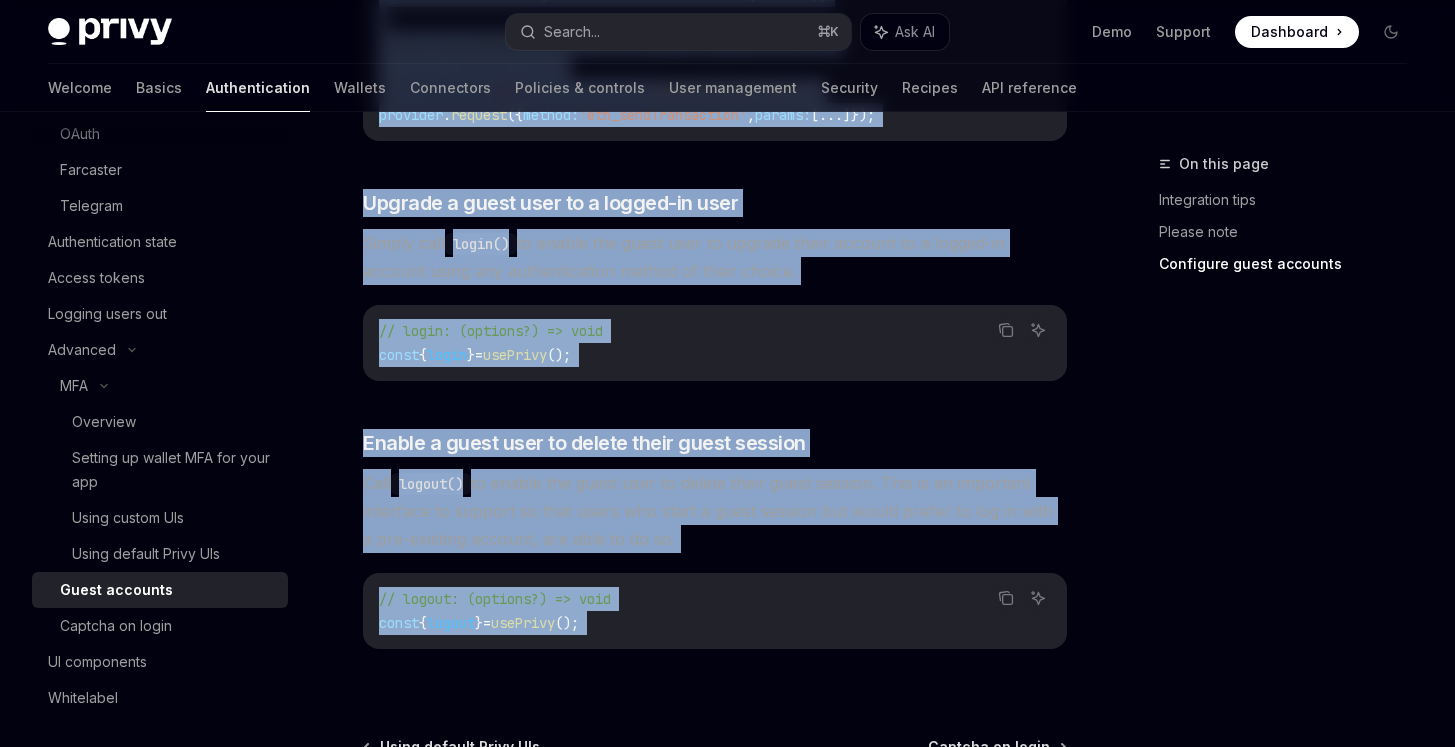scroll, scrollTop: 3296, scrollLeft: 0, axis: vertical 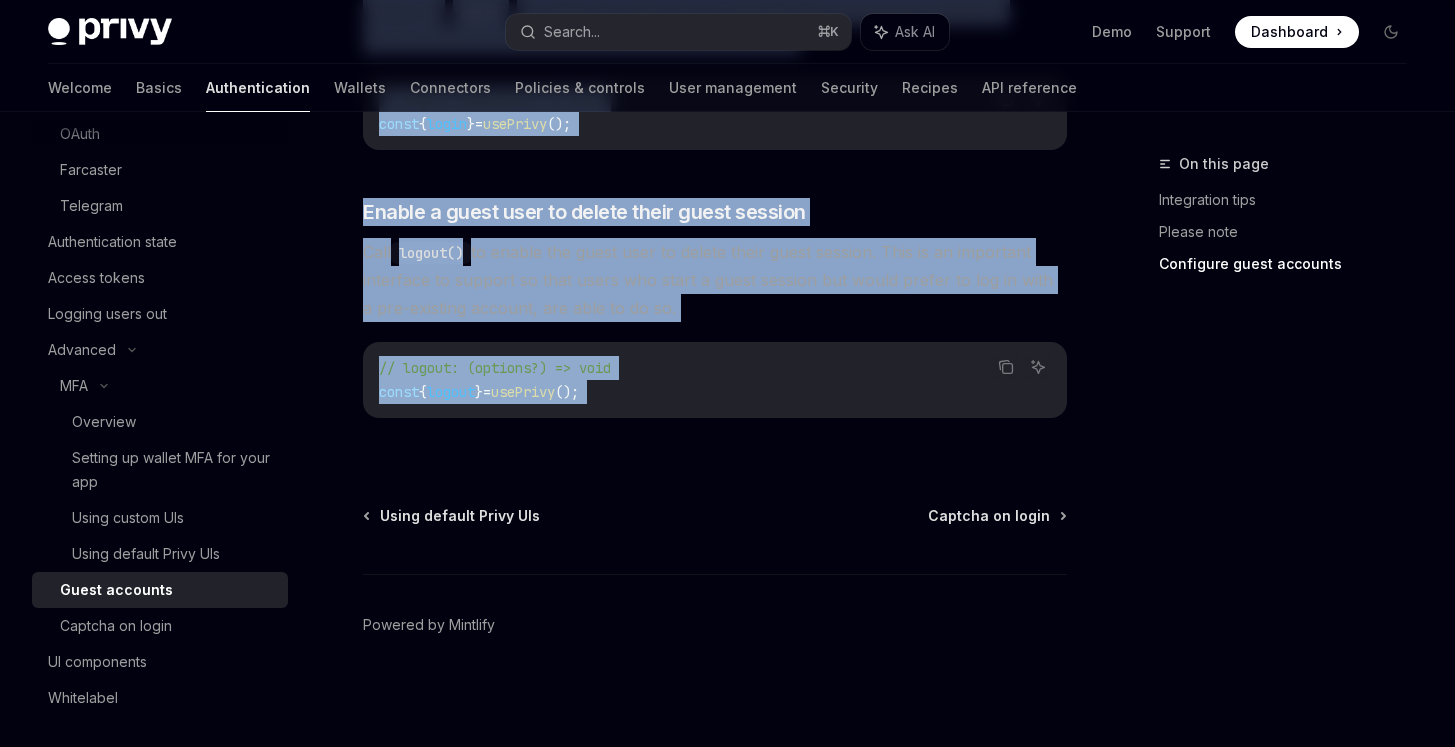 drag, startPoint x: 351, startPoint y: 146, endPoint x: 765, endPoint y: 298, distance: 441.02155 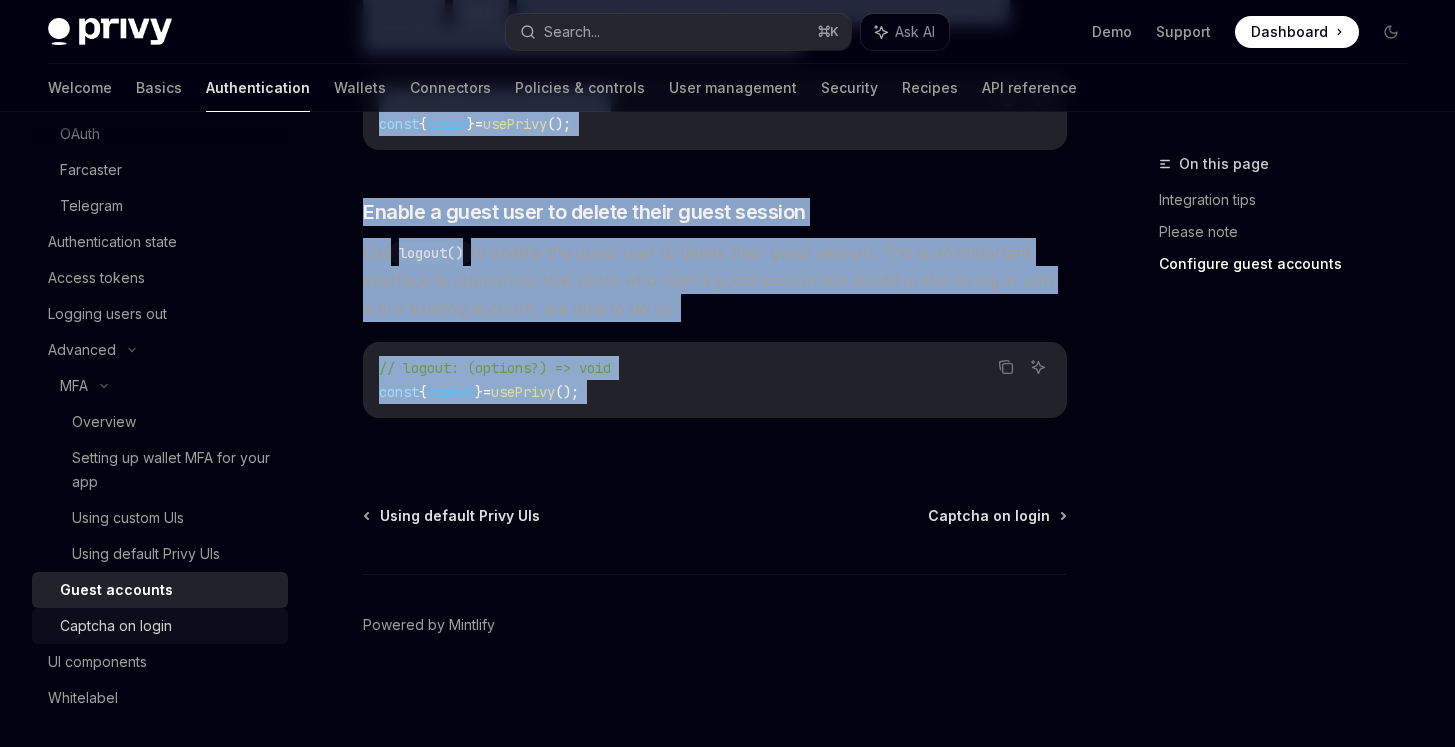 click on "Captcha on login" at bounding box center [116, 626] 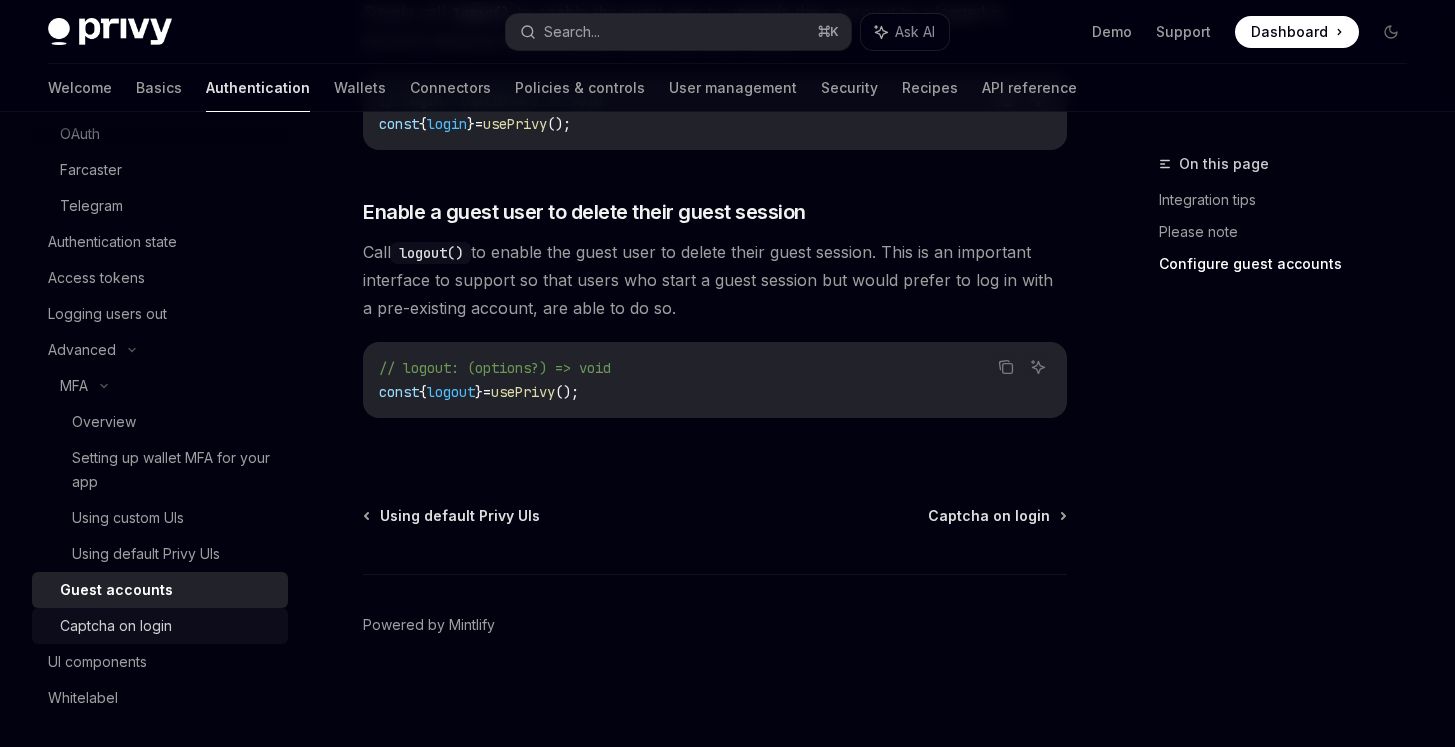 click on "Captcha on login" at bounding box center [116, 626] 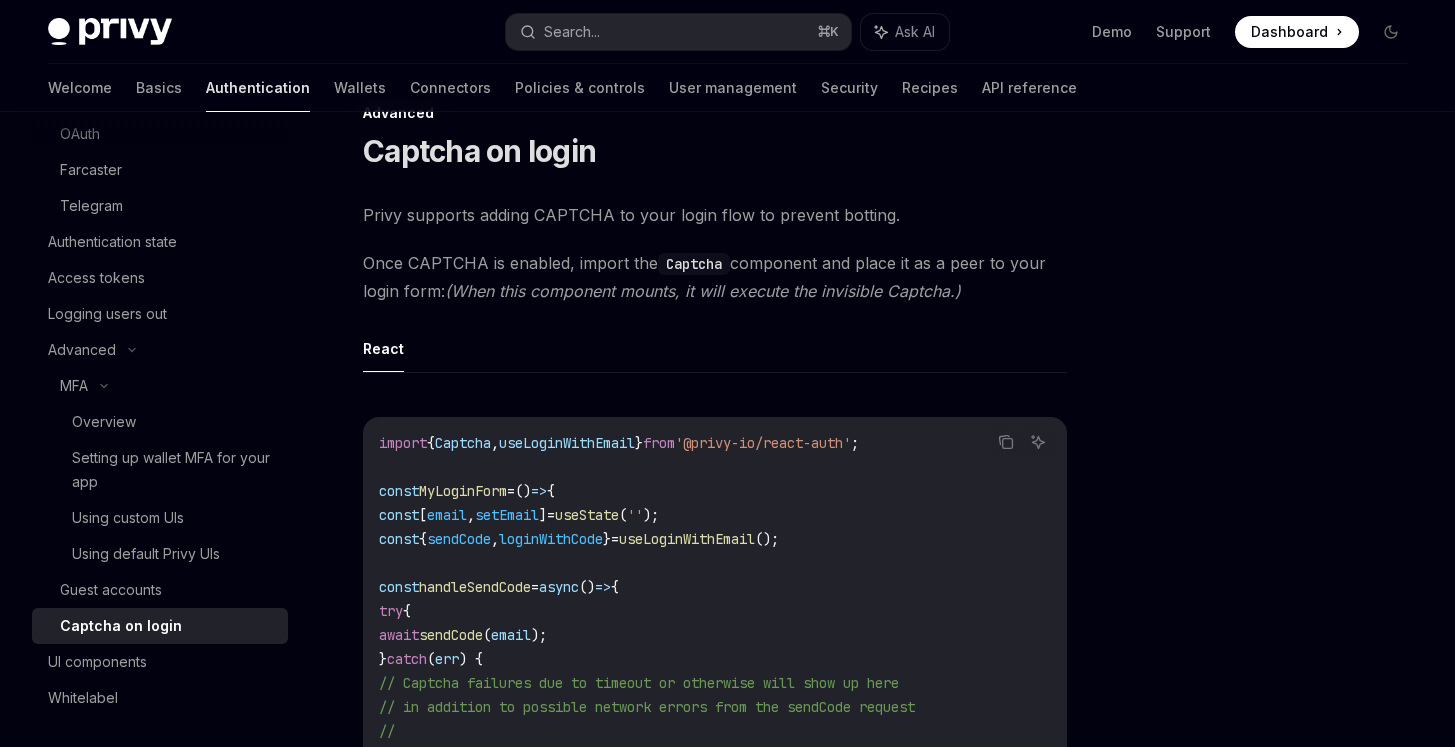 scroll, scrollTop: 61, scrollLeft: 0, axis: vertical 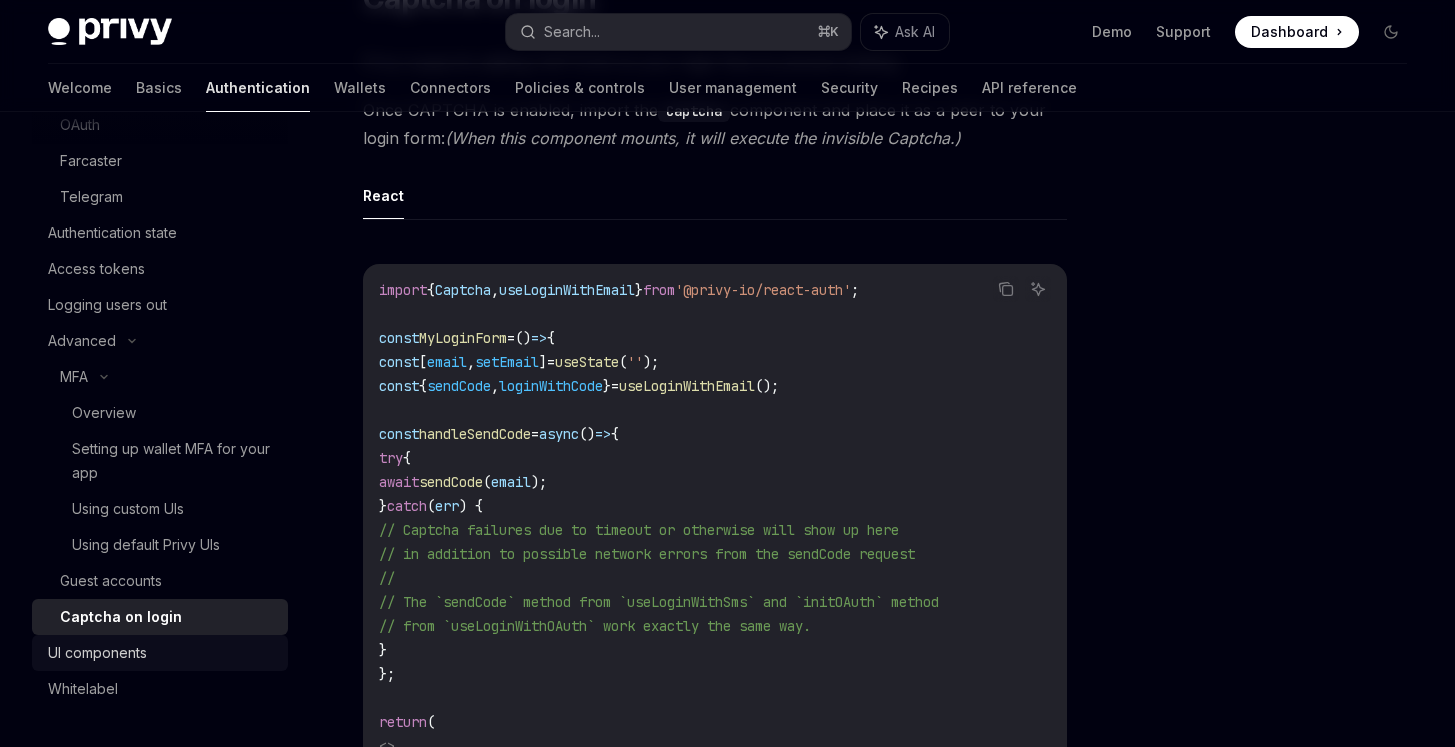 click on "UI components" at bounding box center [97, 653] 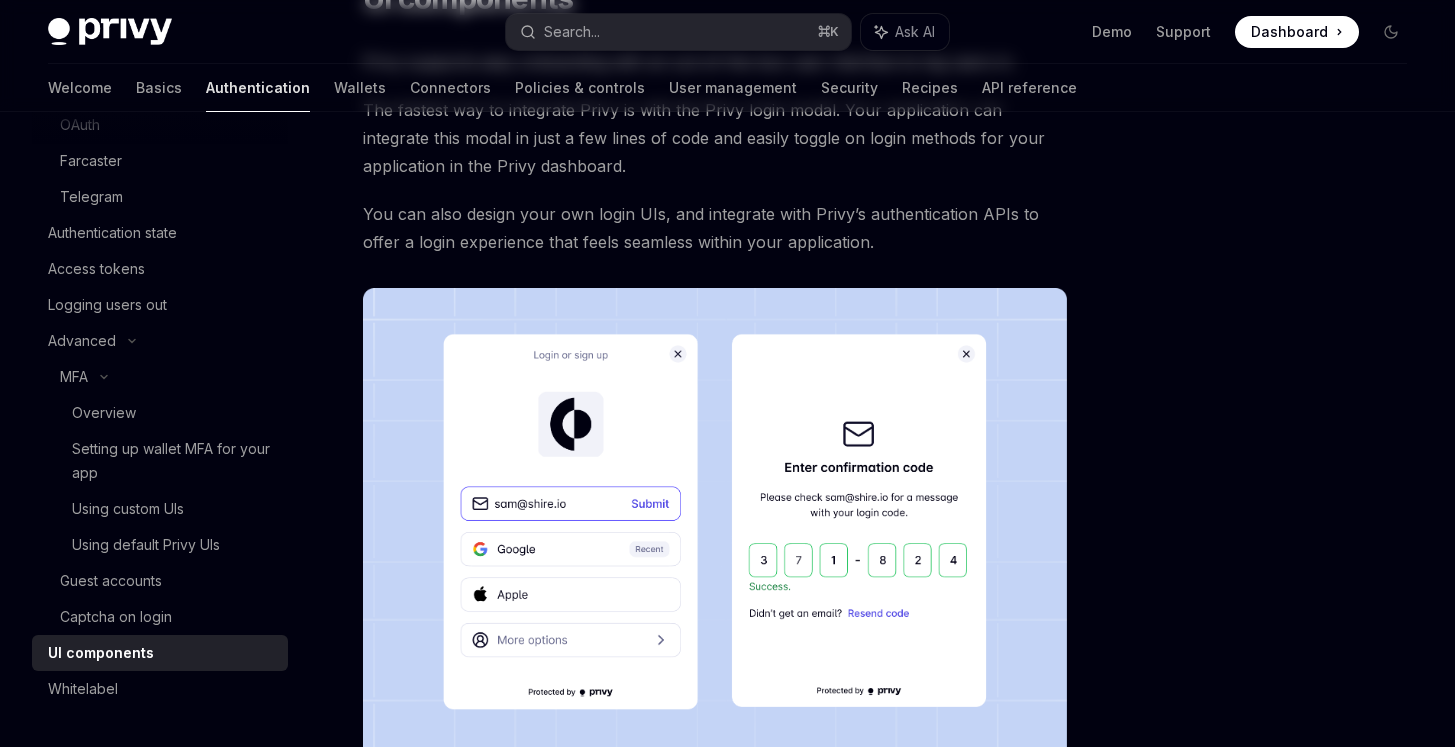 scroll, scrollTop: 0, scrollLeft: 0, axis: both 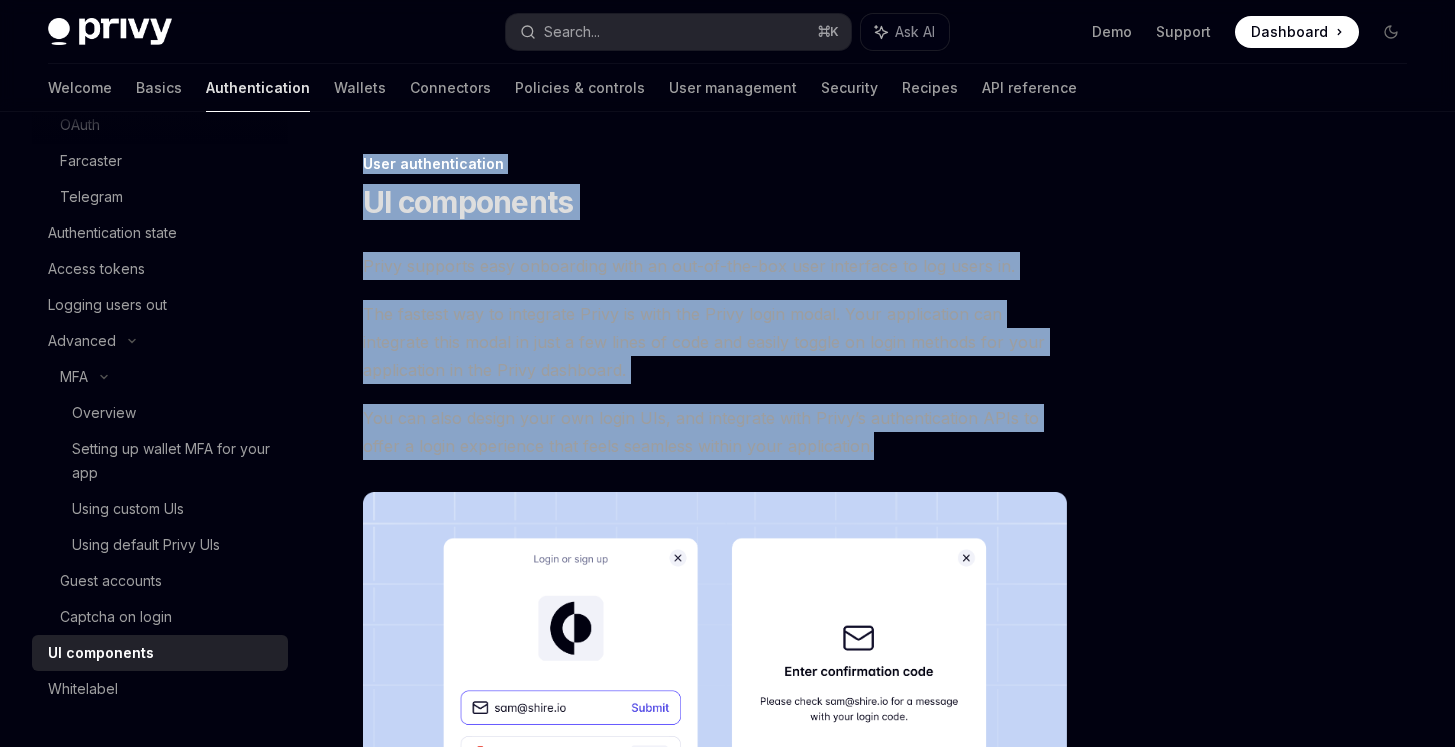 drag, startPoint x: 359, startPoint y: 150, endPoint x: 949, endPoint y: 458, distance: 665.5554 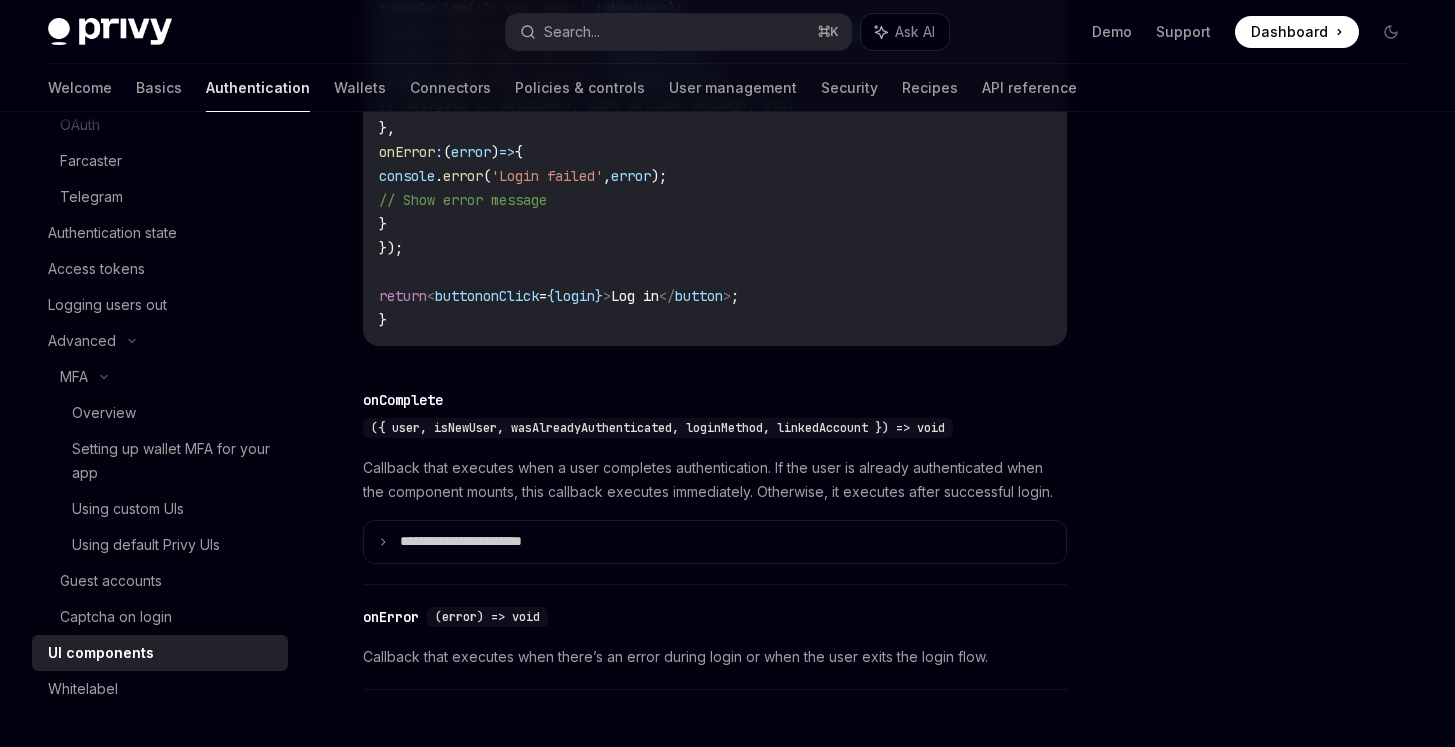 scroll, scrollTop: 3046, scrollLeft: 0, axis: vertical 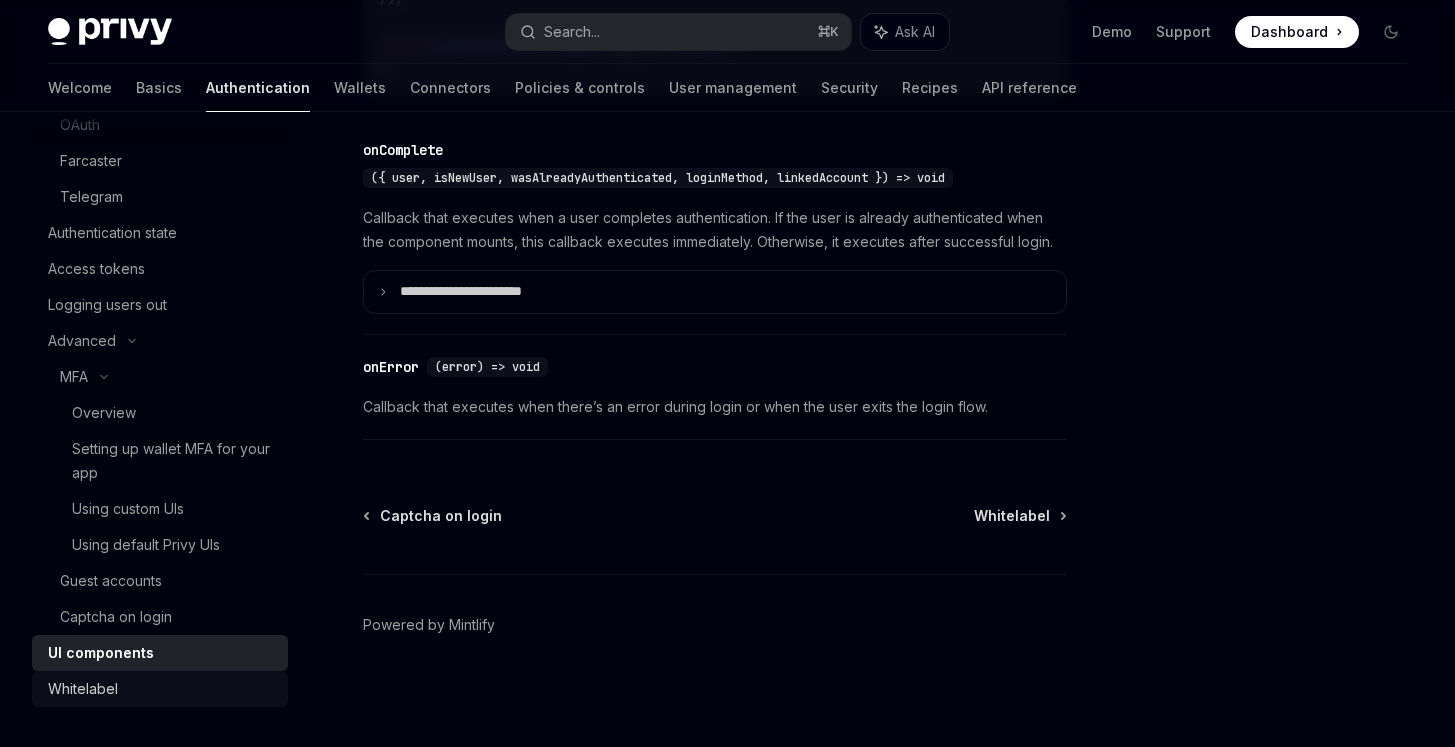 click on "Whitelabel" at bounding box center [162, 689] 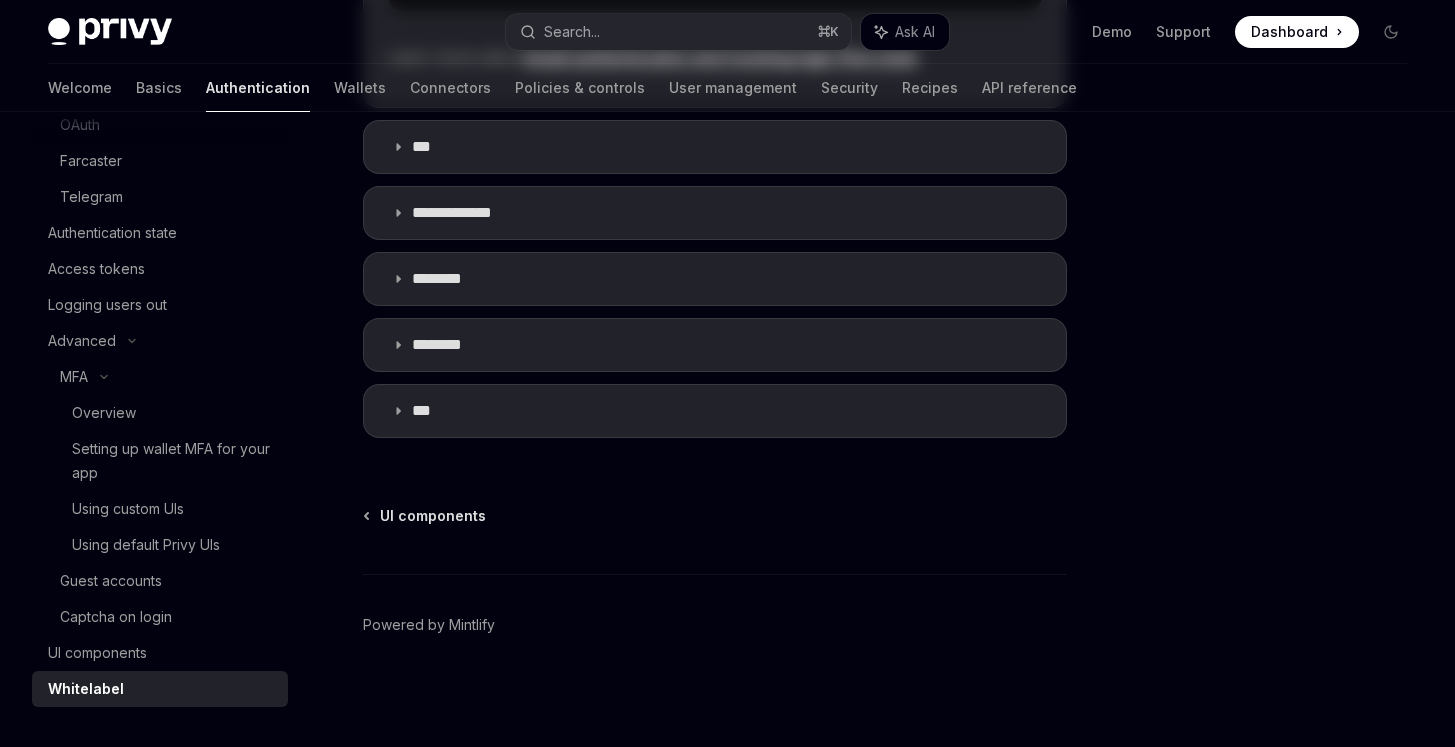 scroll, scrollTop: 0, scrollLeft: 0, axis: both 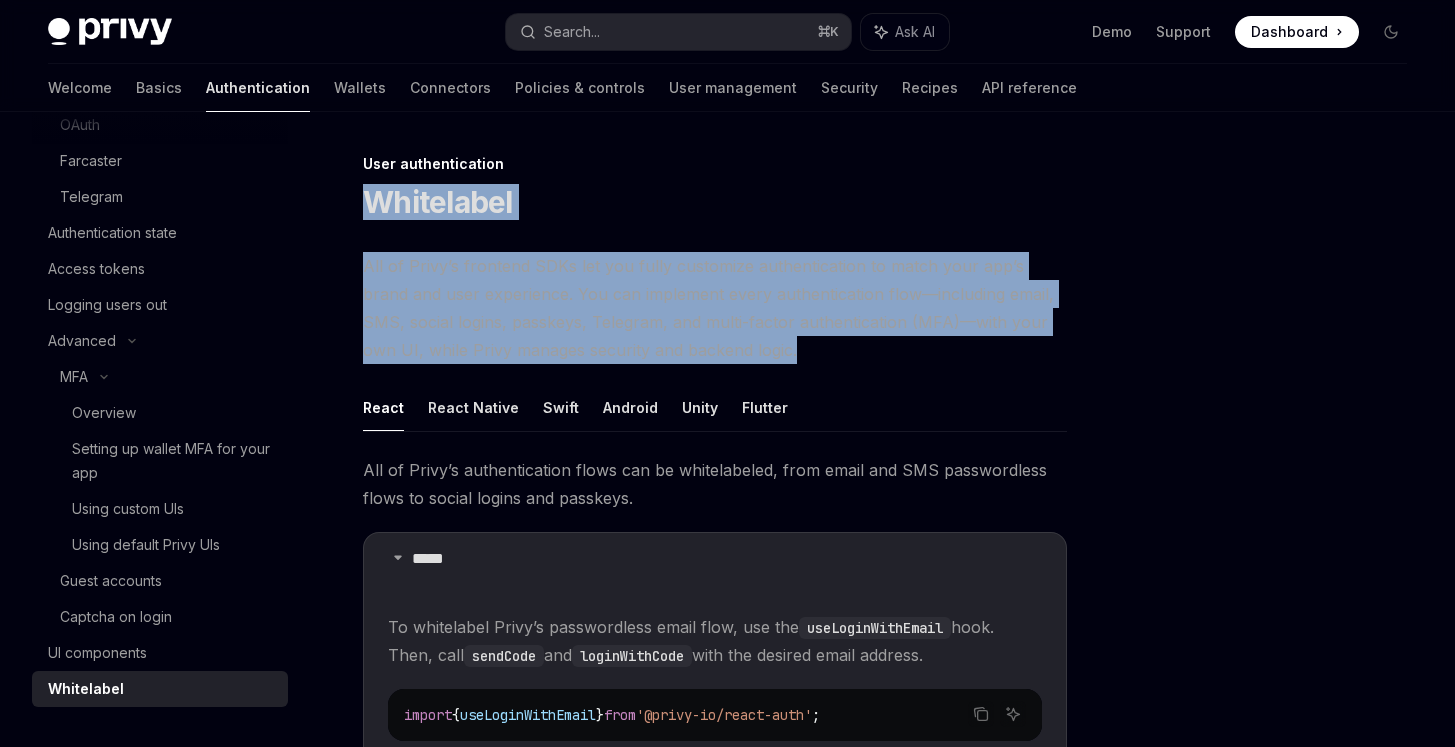drag, startPoint x: 350, startPoint y: 195, endPoint x: 747, endPoint y: 347, distance: 425.10352 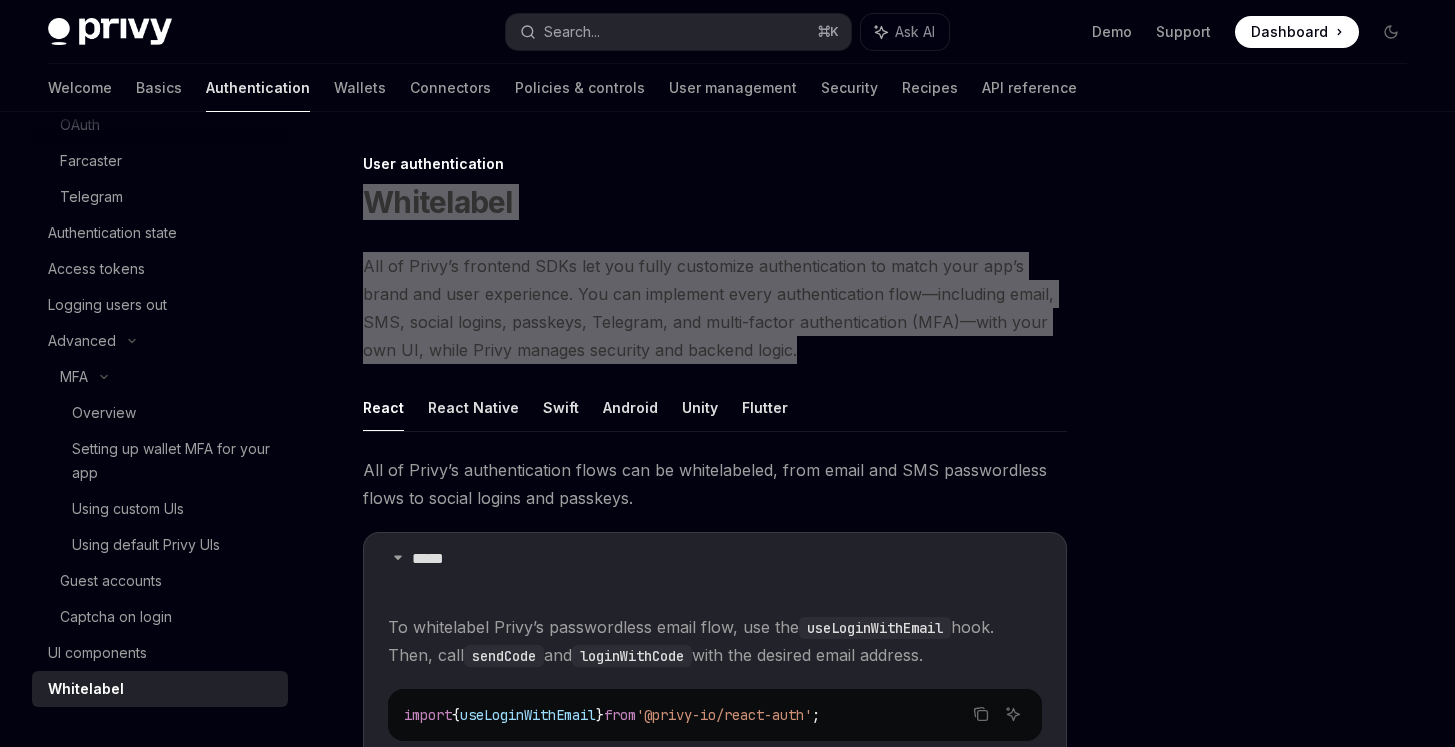 scroll, scrollTop: 764, scrollLeft: 0, axis: vertical 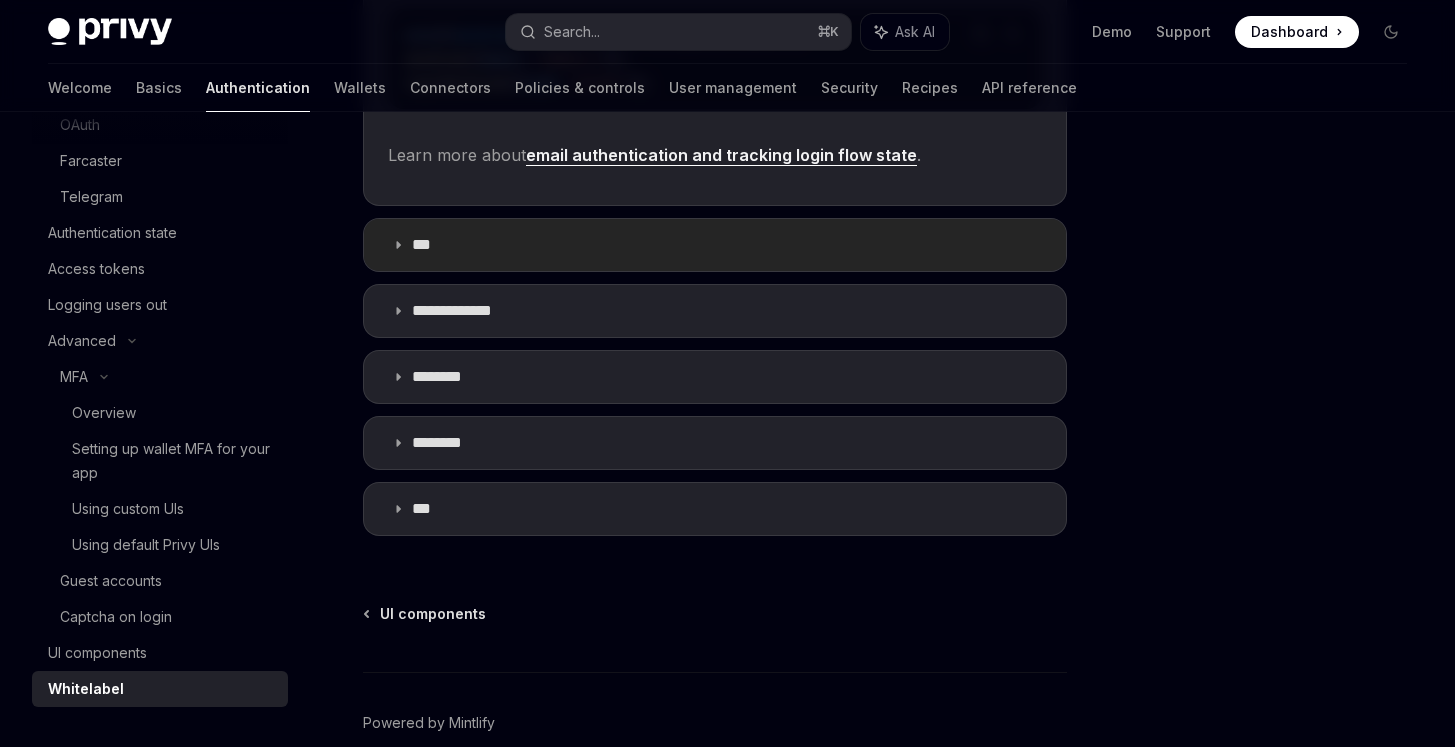 click on "***" at bounding box center [715, 245] 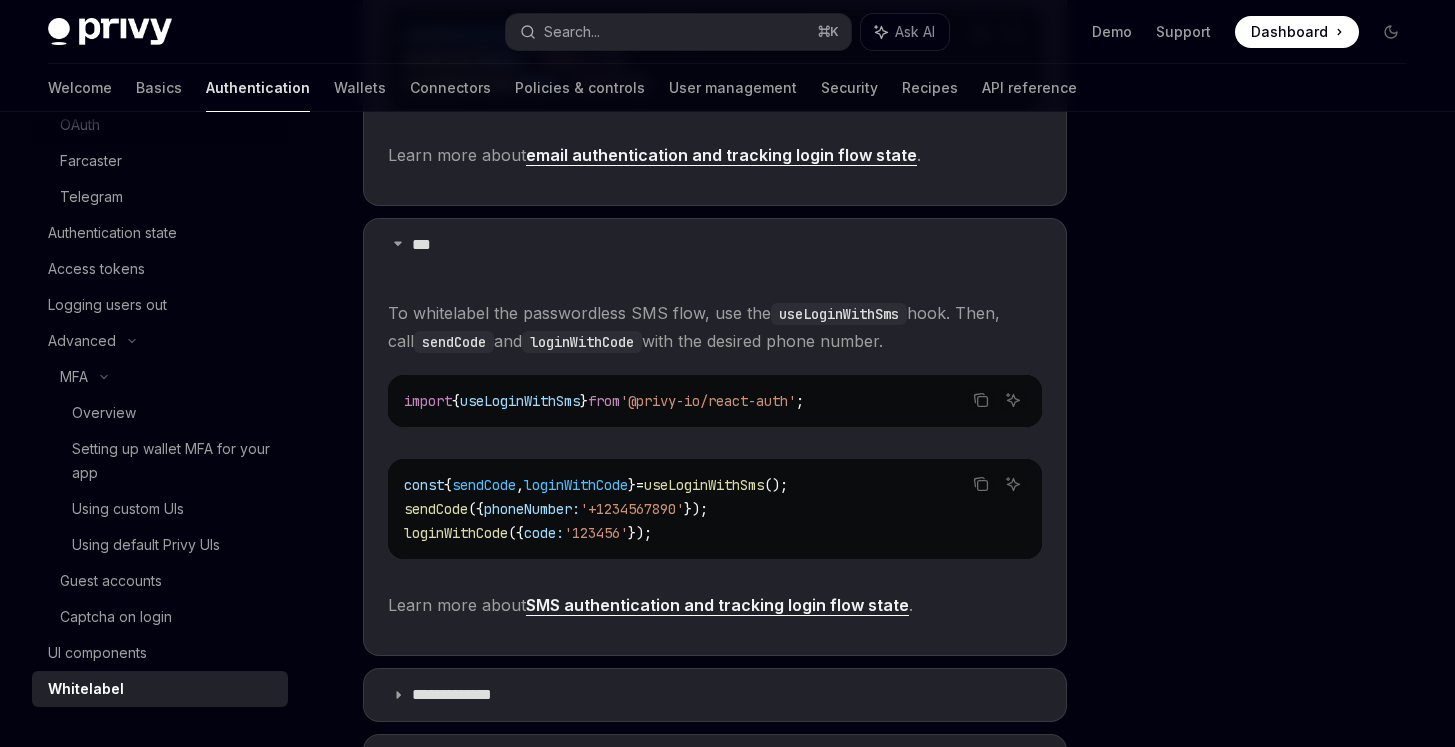 scroll, scrollTop: 0, scrollLeft: 0, axis: both 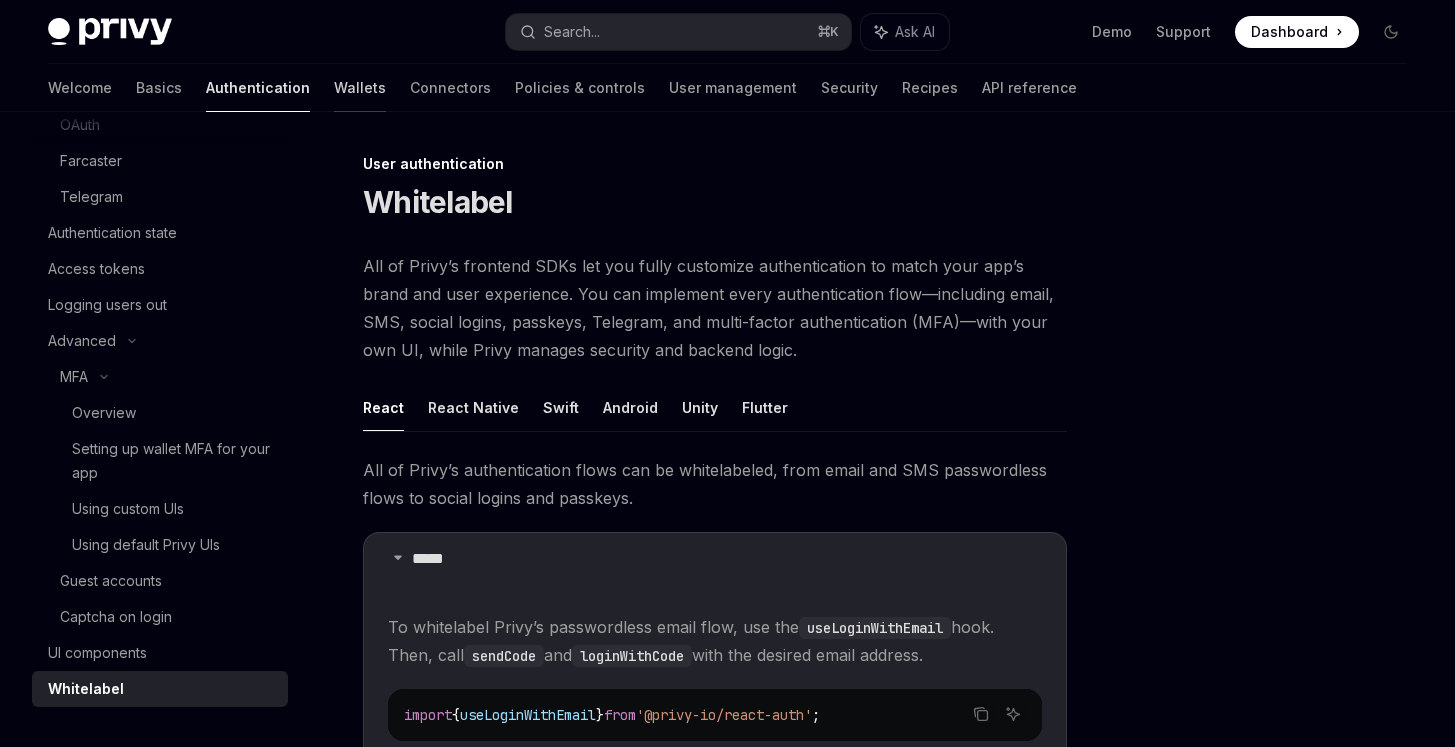 click on "Wallets" at bounding box center [360, 88] 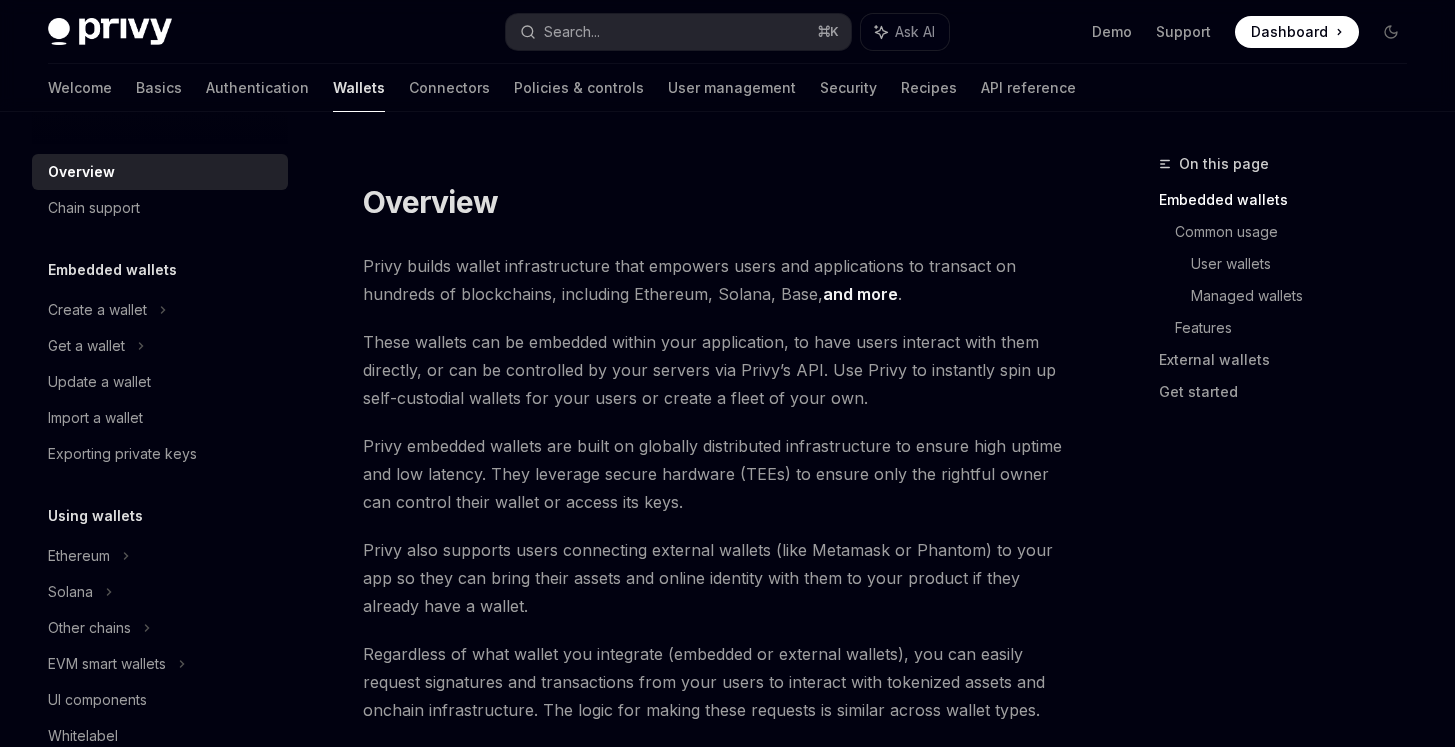 click on "Overview" at bounding box center [430, 202] 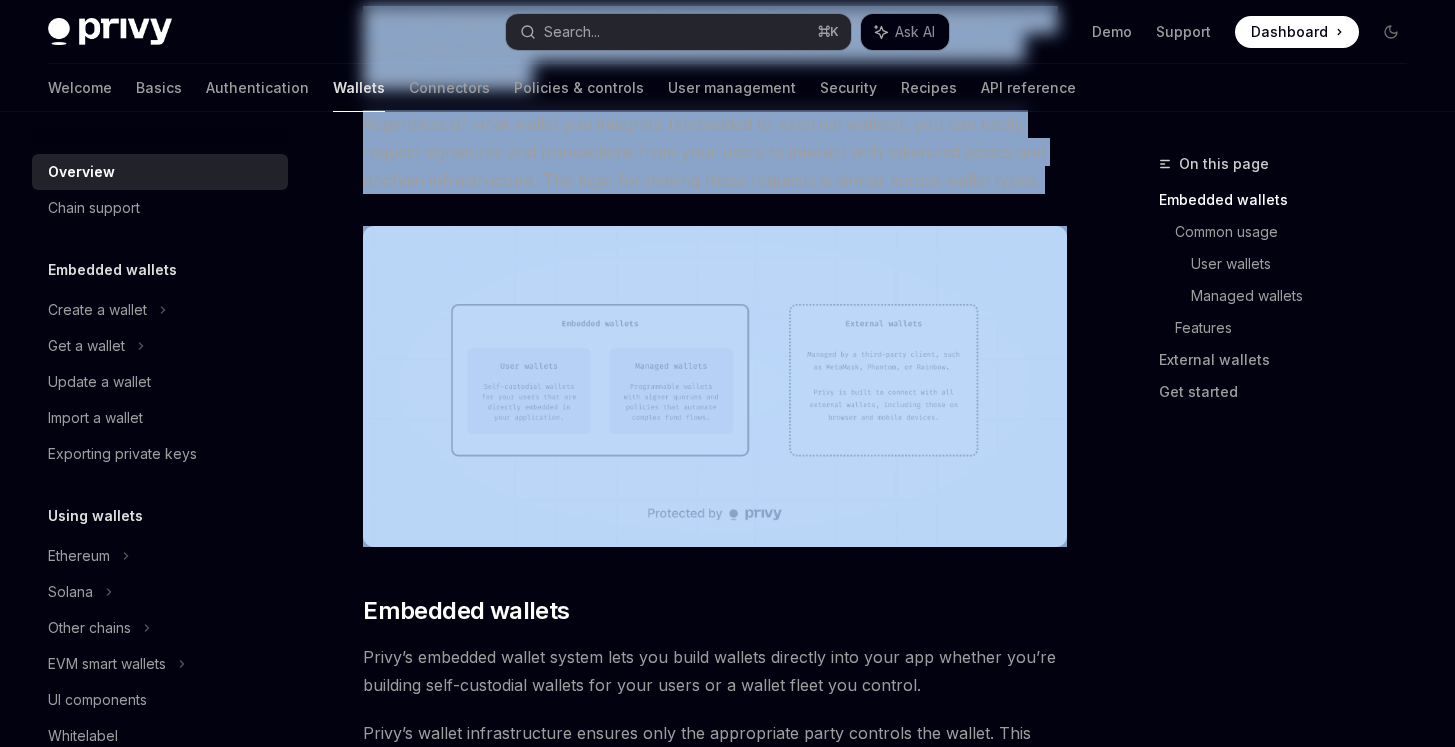 drag, startPoint x: 371, startPoint y: 191, endPoint x: 618, endPoint y: 487, distance: 385.51913 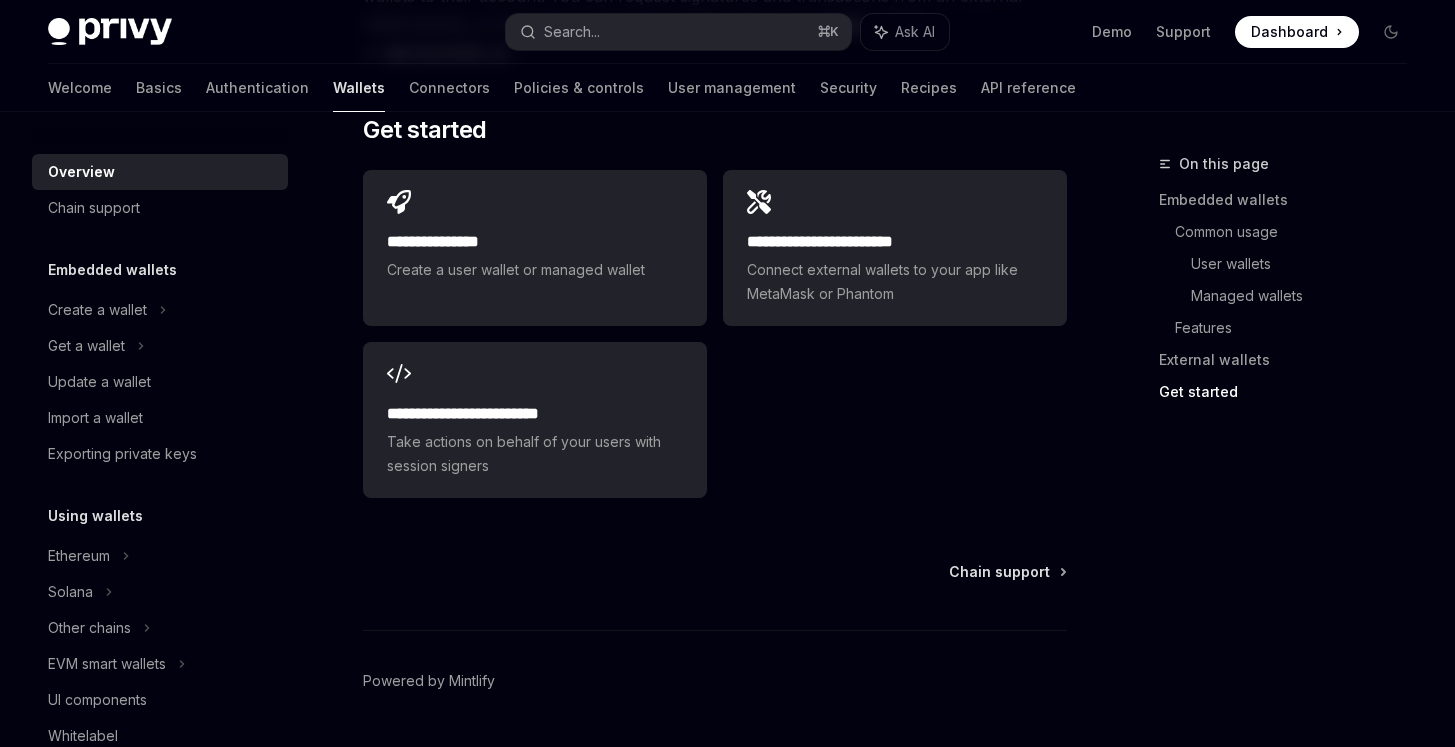 click on "Overview Privy builds wallet infrastructure that empowers users and applications to transact on hundreds of blockchains, including Ethereum, Solana, Base,  and more .
These wallets can be embedded within your application, to have users interact with them directly, or can be controlled by your servers via Privy’s API. Use Privy to instantly spin up self-custodial wallets for your users or create a fleet of your own.
Privy embedded wallets are built on globally distributed infrastructure to ensure high uptime and low latency. They leverage secure hardware (TEEs) to ensure only the rightful owner can control their wallet or access its keys.
Privy also supports users connecting external wallets (like Metamask or Phantom) to your app so they can bring their assets and online identity with them to your product if they already have a wallet.
​ Embedded wallets
​ Common usage
​ User wallets
pregenerate wallets export the key
​ Managed wallets
​ Features" at bounding box center (527, -1192) 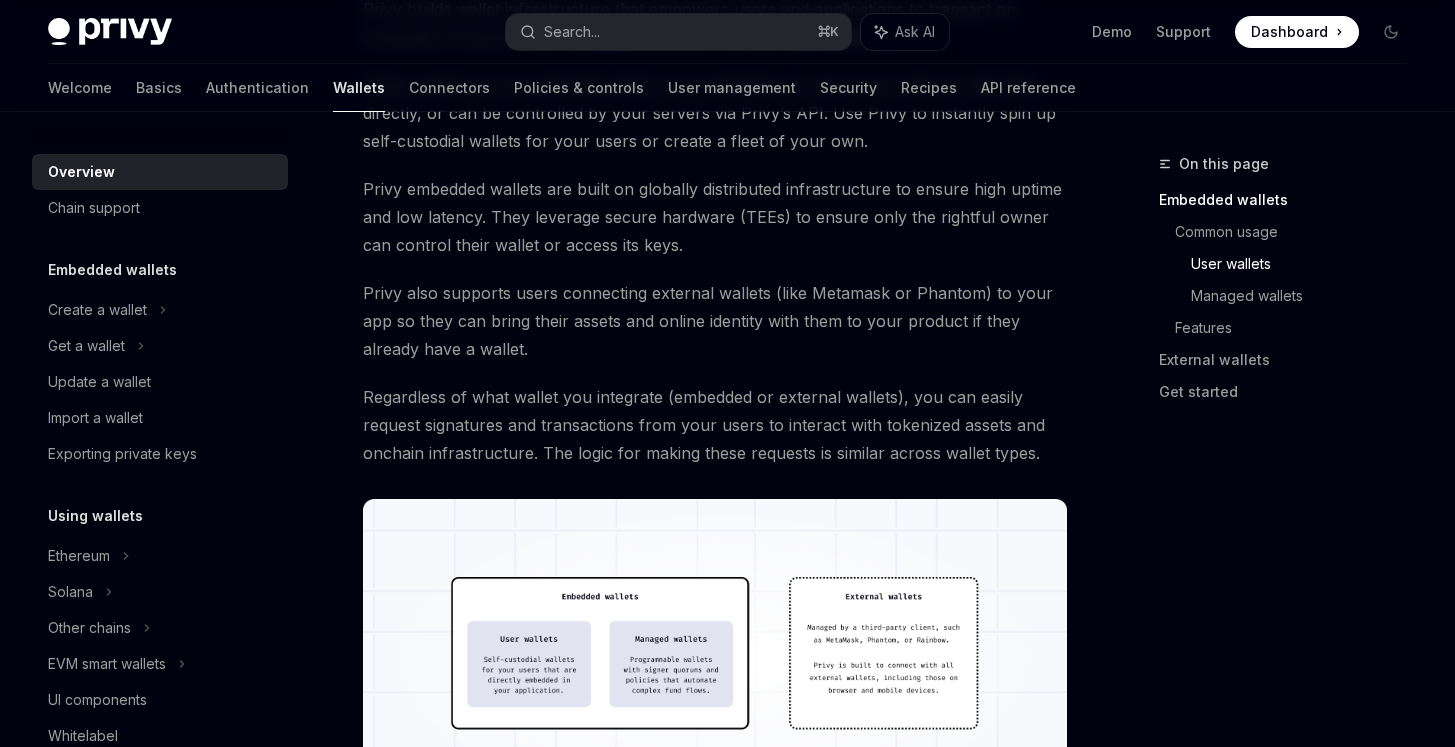 scroll, scrollTop: 0, scrollLeft: 0, axis: both 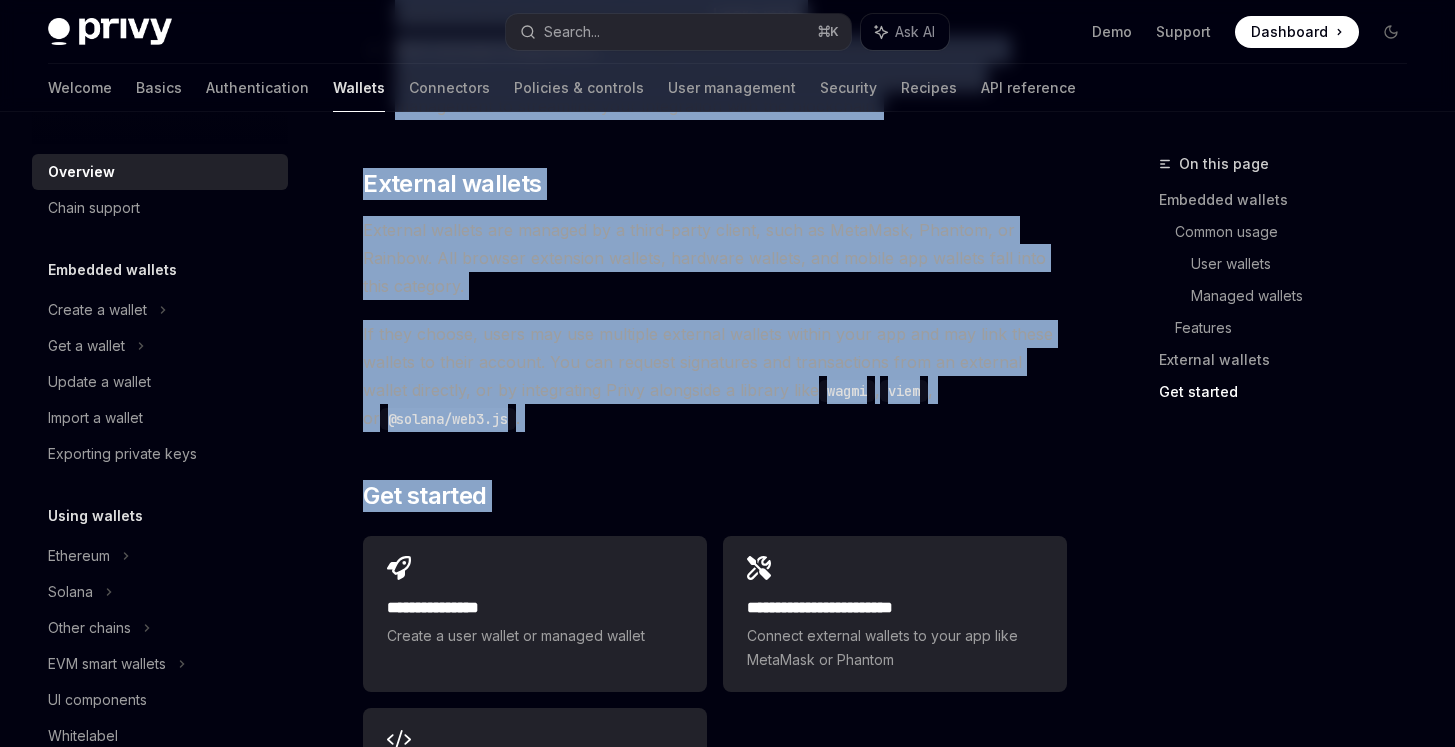 drag, startPoint x: 358, startPoint y: 194, endPoint x: 565, endPoint y: 466, distance: 341.8084 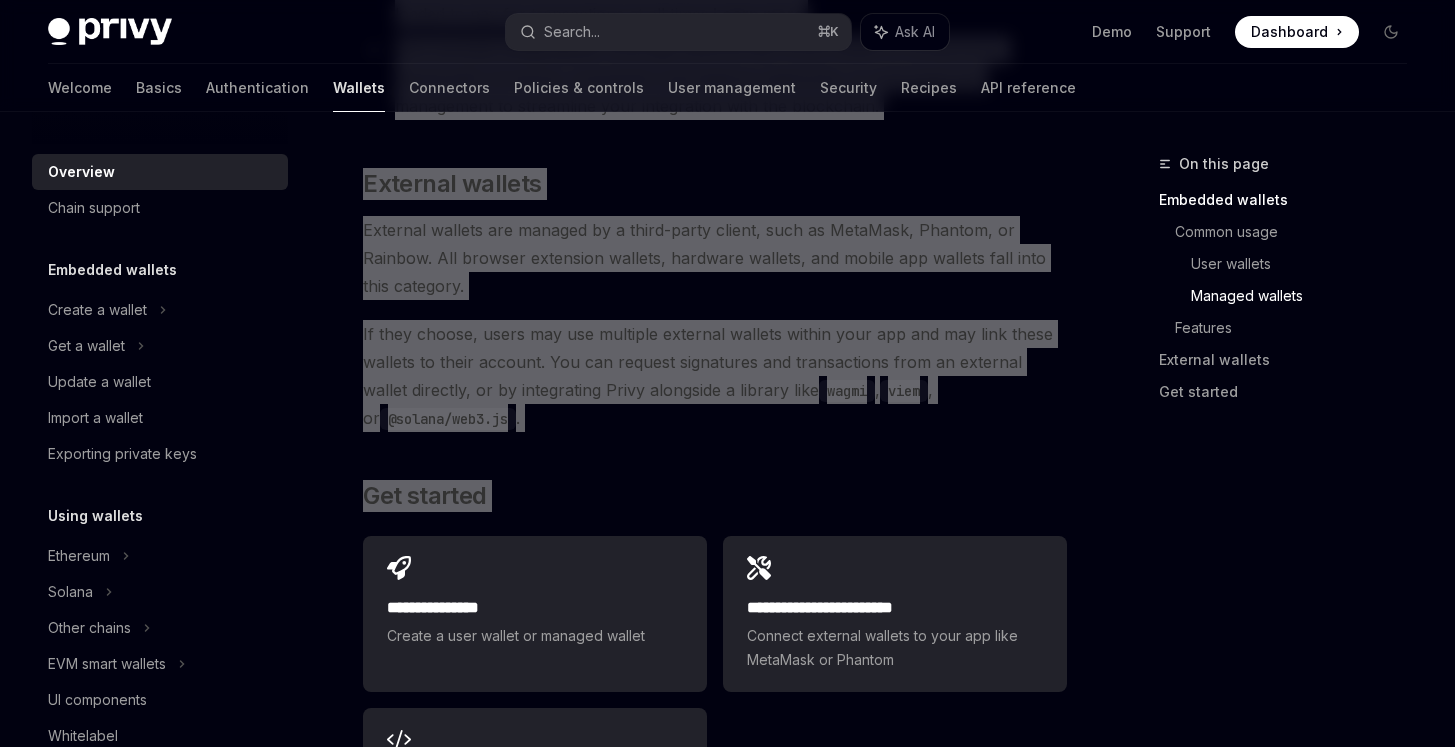 scroll, scrollTop: 0, scrollLeft: 0, axis: both 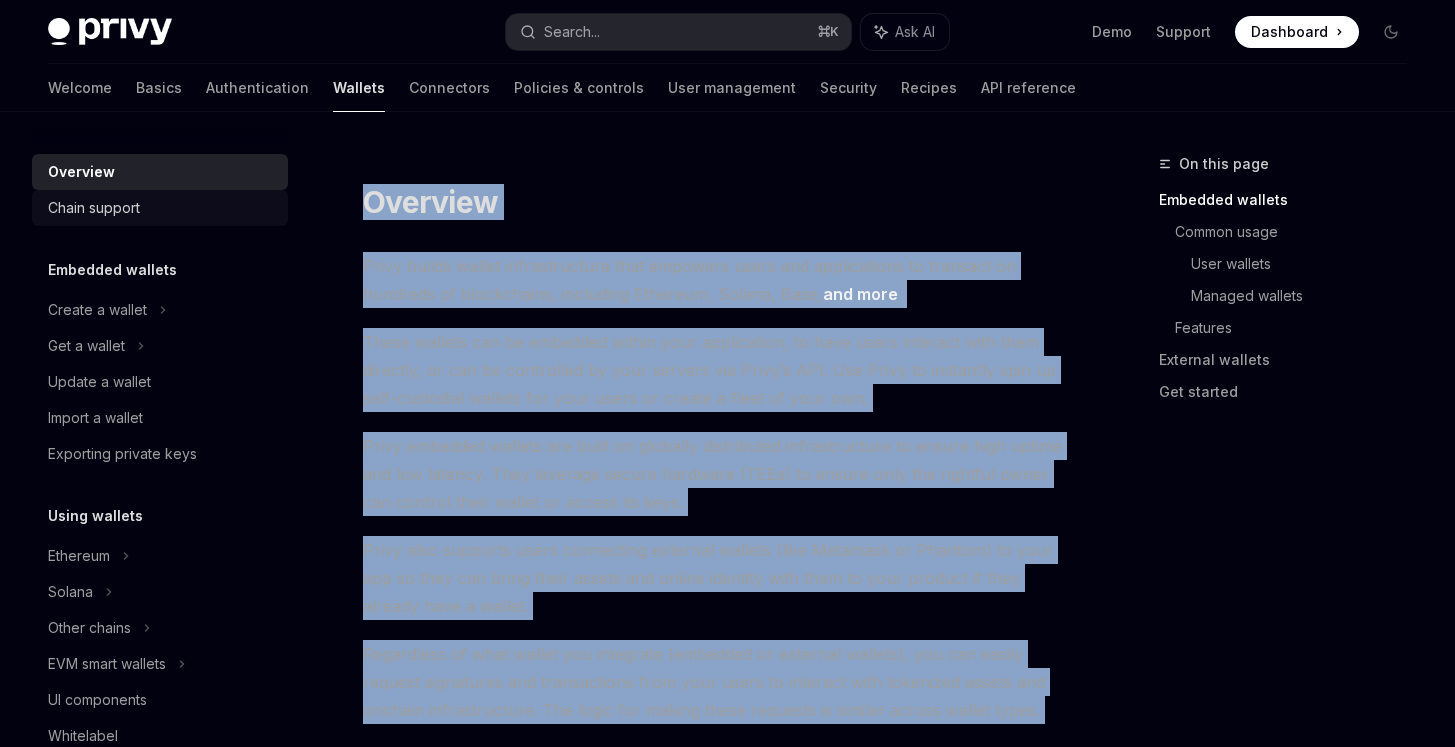 click on "Chain support" at bounding box center (162, 208) 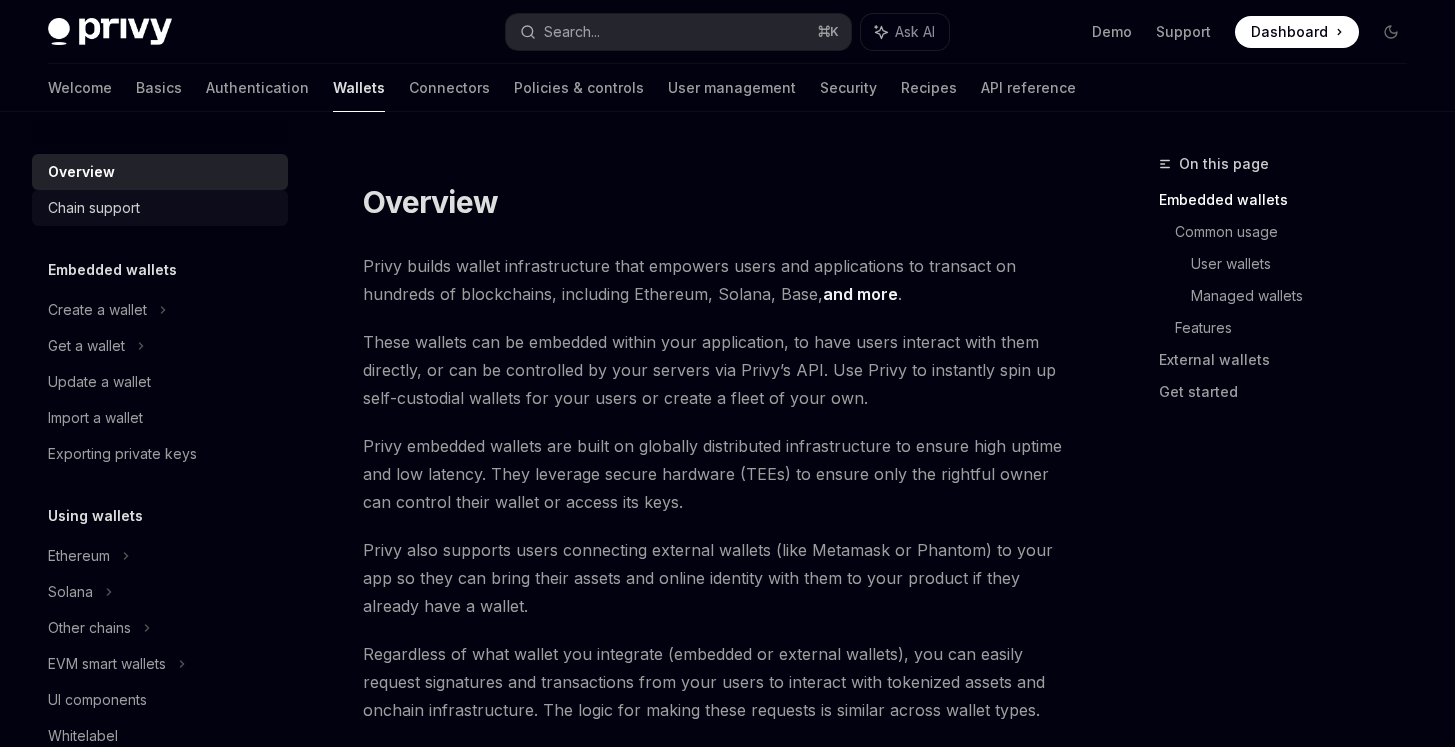 click on "Chain support" at bounding box center (162, 208) 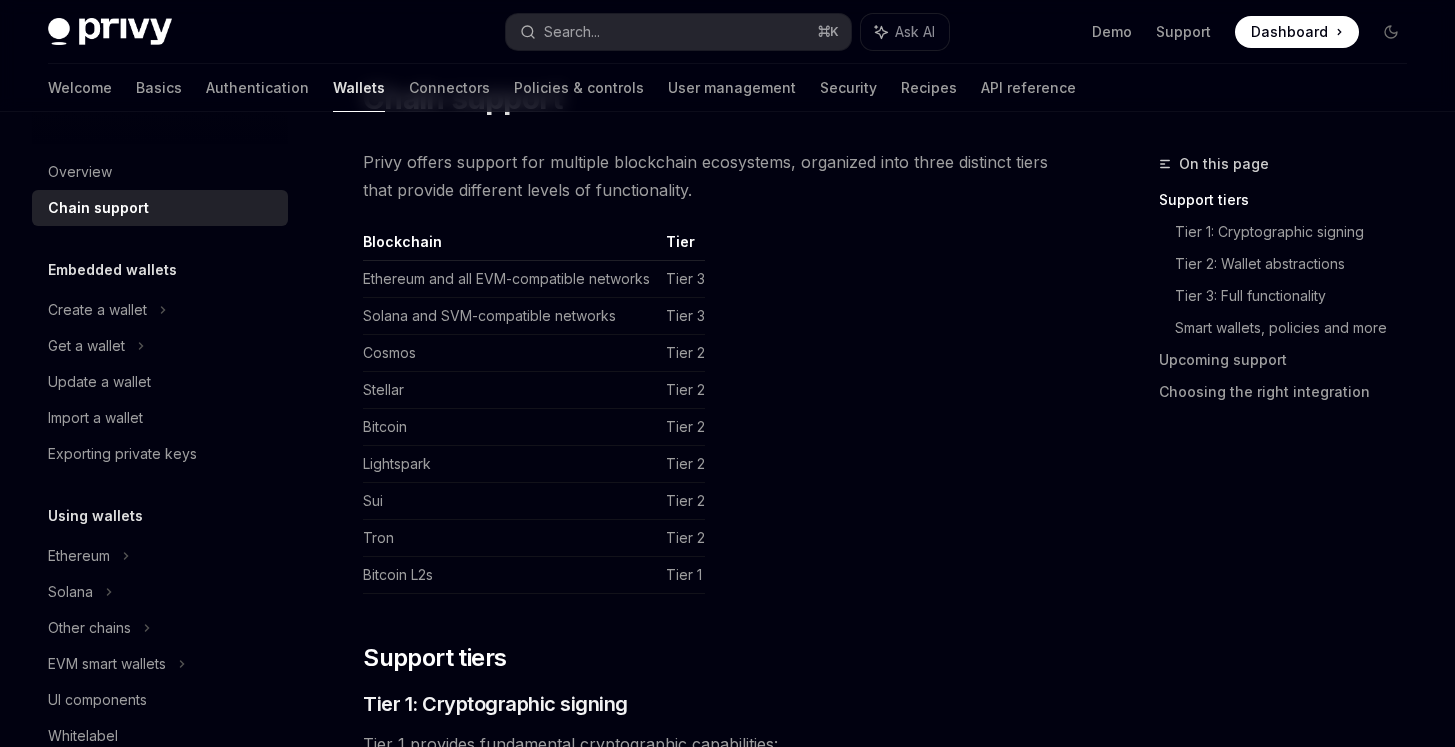 scroll, scrollTop: 0, scrollLeft: 0, axis: both 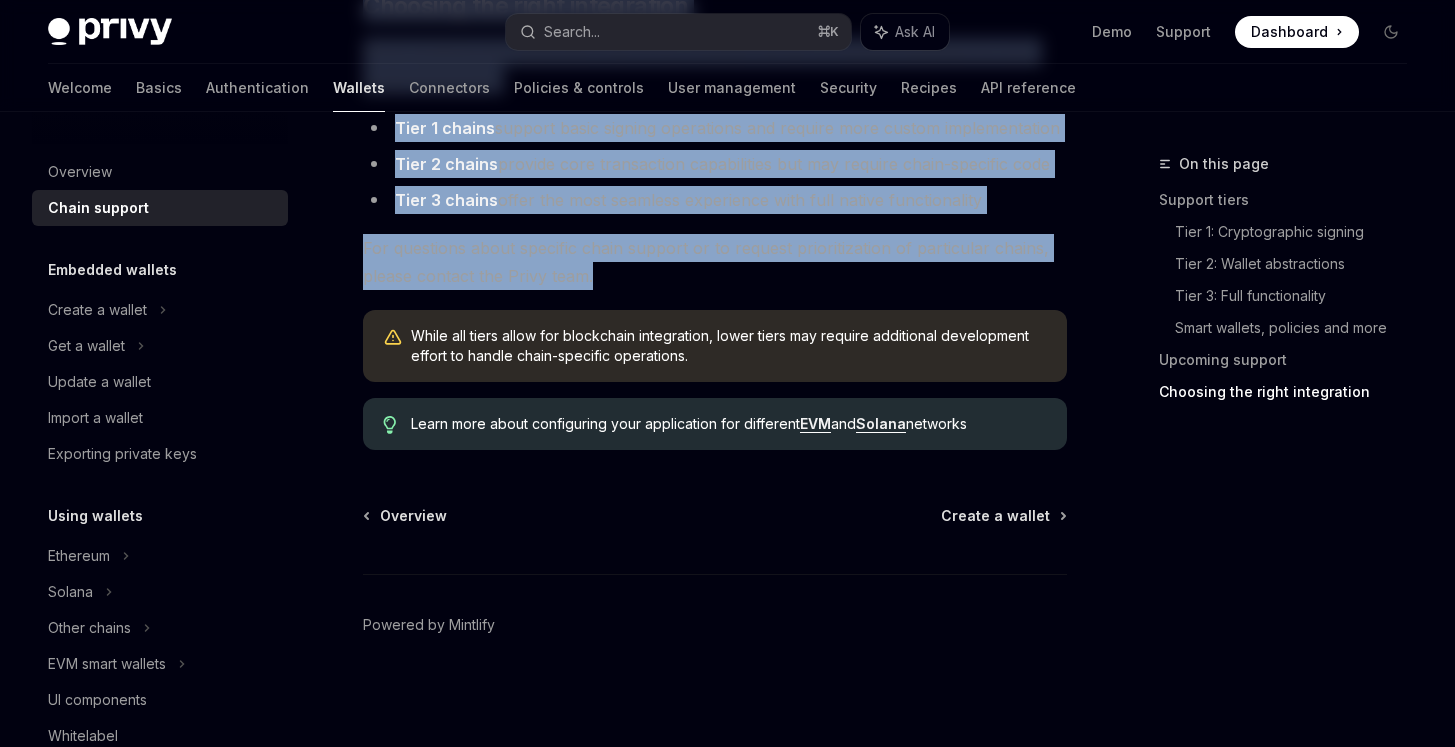 drag, startPoint x: 354, startPoint y: 198, endPoint x: 707, endPoint y: 269, distance: 360.06943 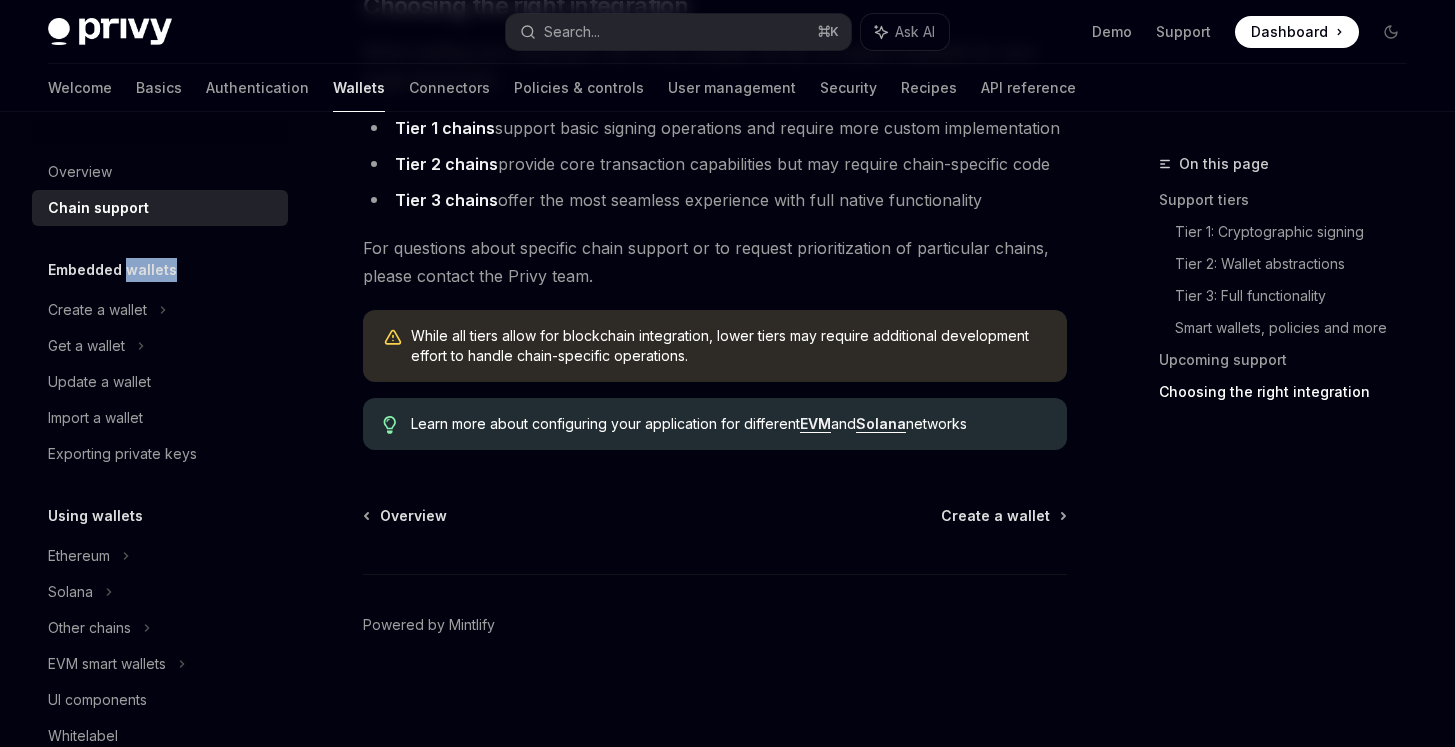 click on "Embedded wallets" at bounding box center [112, 270] 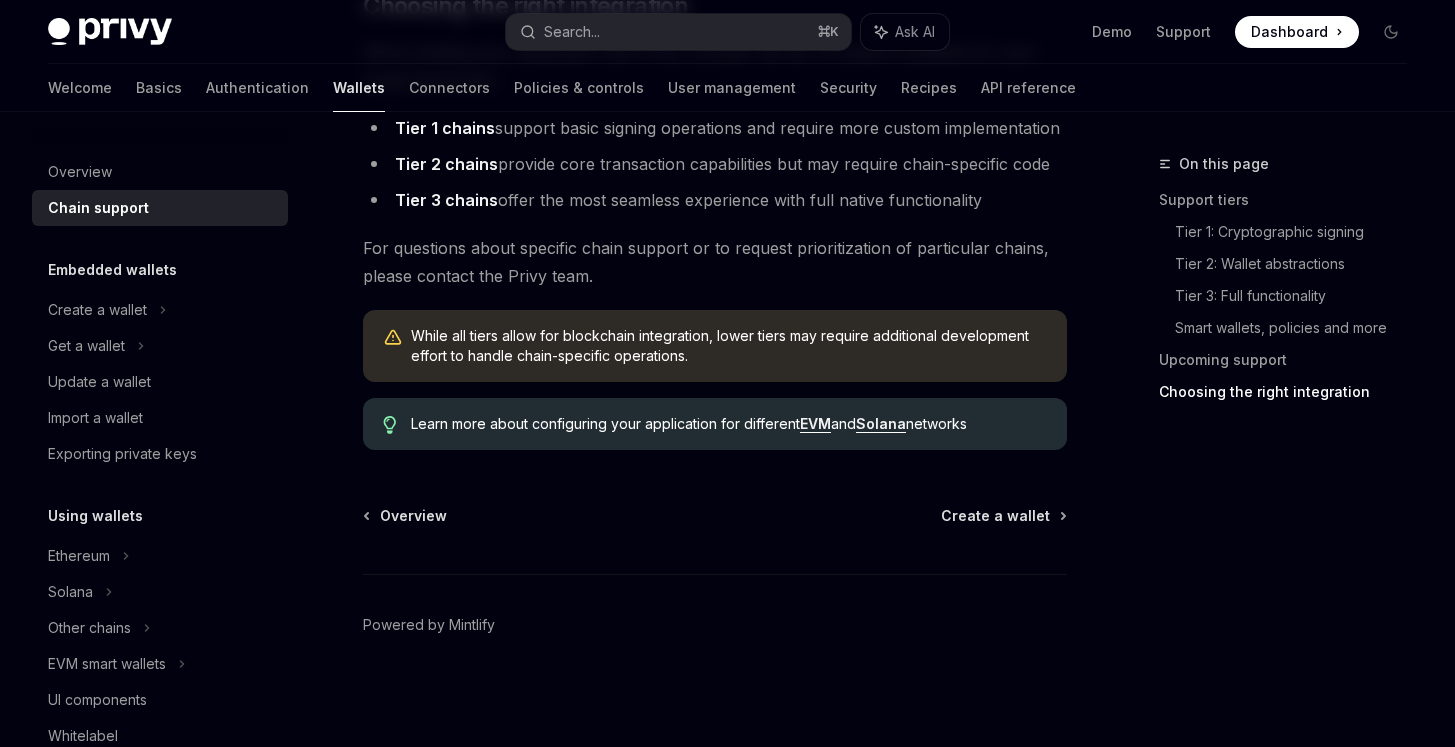 click on "Embedded wallets" at bounding box center (112, 270) 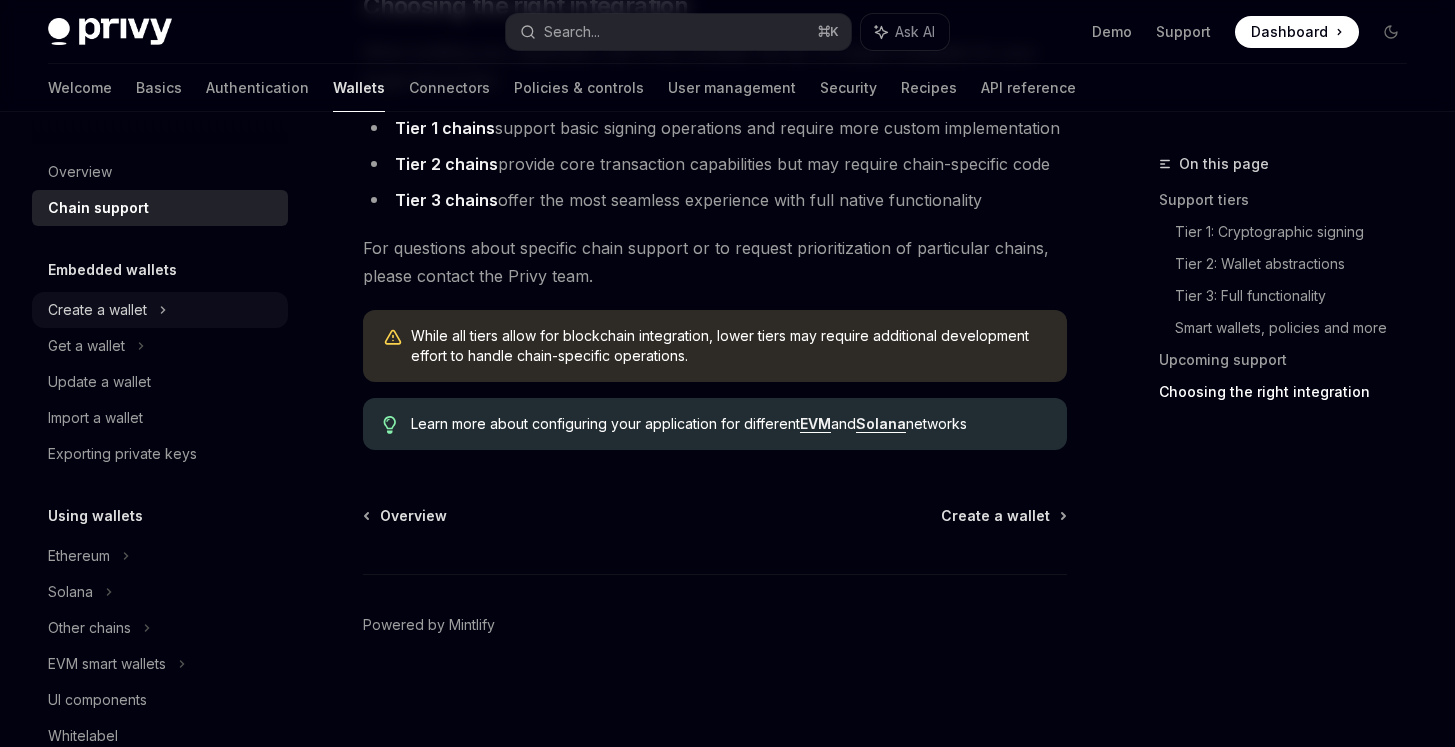 click on "Create a wallet" at bounding box center (97, 310) 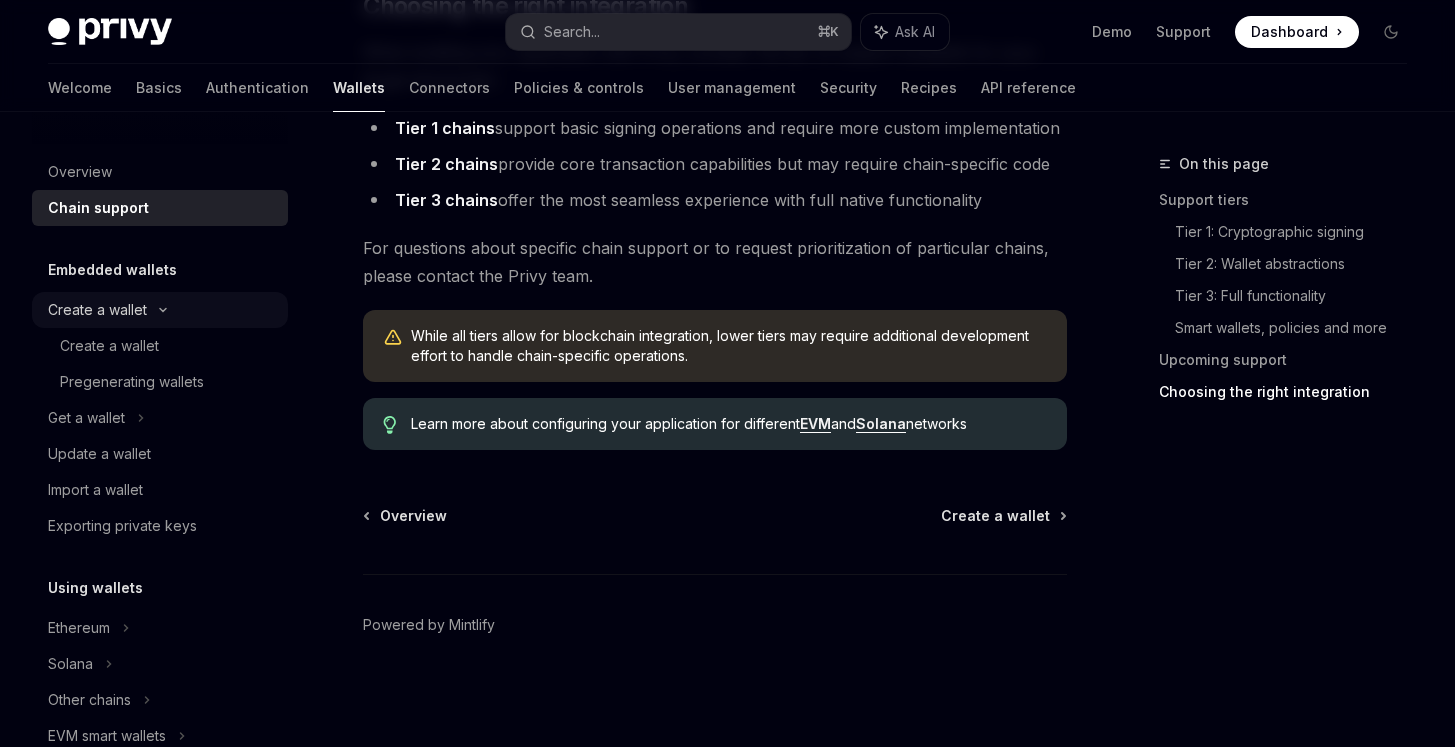 scroll, scrollTop: 0, scrollLeft: 0, axis: both 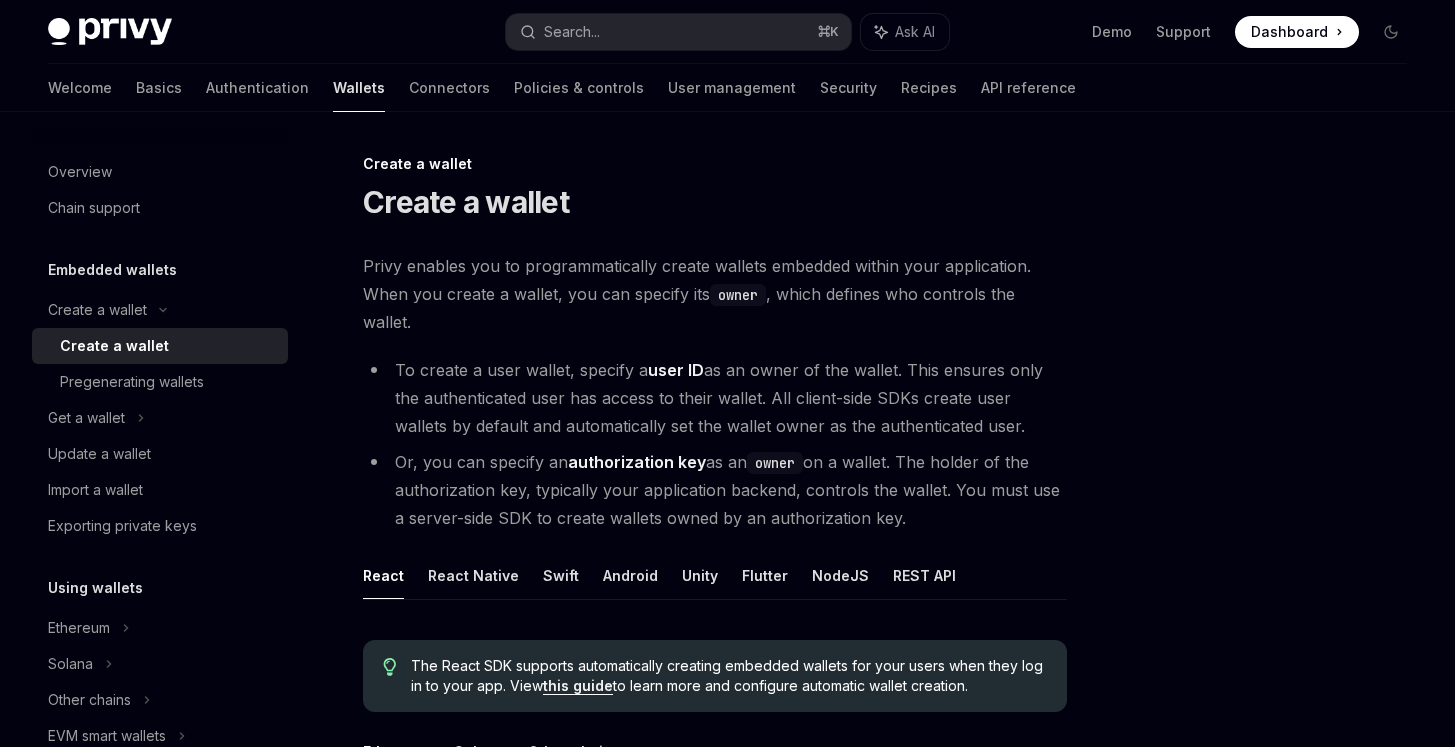 click on "Create a wallet" at bounding box center [114, 346] 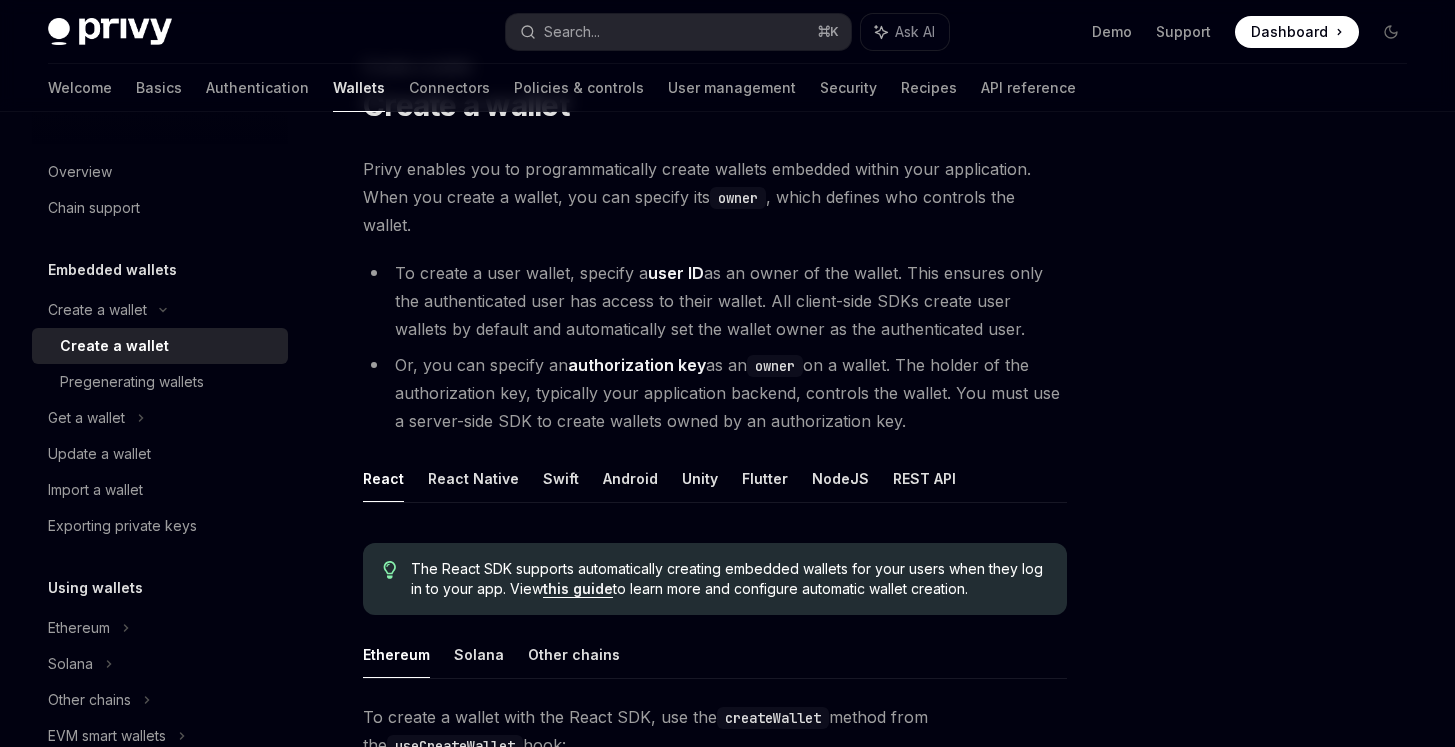 scroll, scrollTop: 0, scrollLeft: 0, axis: both 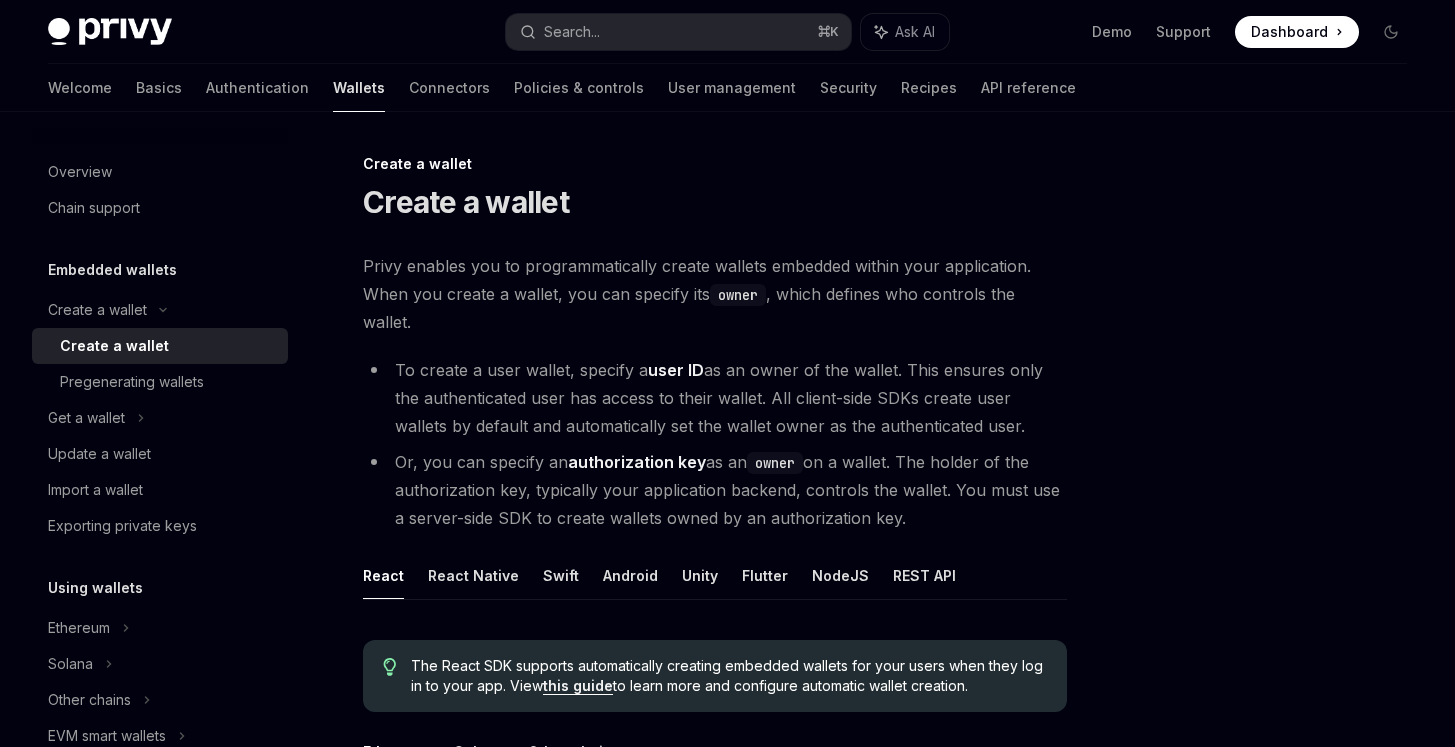 copy on "Create a wallet Privy enables you to programmatically create wallets embedded within your application. When you create a wallet, you can specify its  owner , which defines who controls the wallet.
To create a user wallet, specify a  user ID  as an owner of the wallet. This ensures only the authenticated user has access to their wallet. All client-side SDKs create user wallets by default and automatically set the wallet owner as the authenticated user.
Or, you can specify an  authorization key  as an  owner  on a wallet. The holder of the authorization key, typically your application backend, controls the wallet. You must use a server-side SDK to create wallets owned by an authorization key." 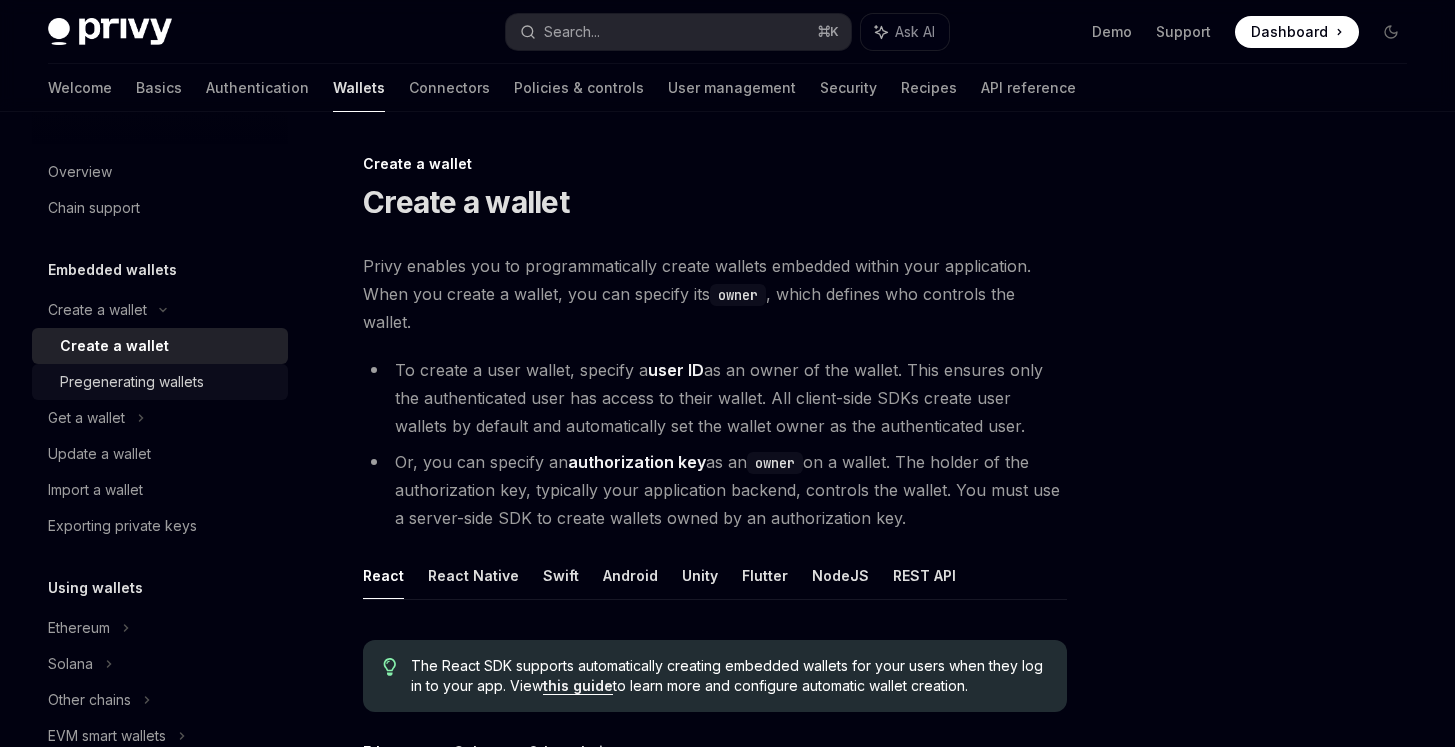 click on "Pregenerating wallets" at bounding box center (132, 382) 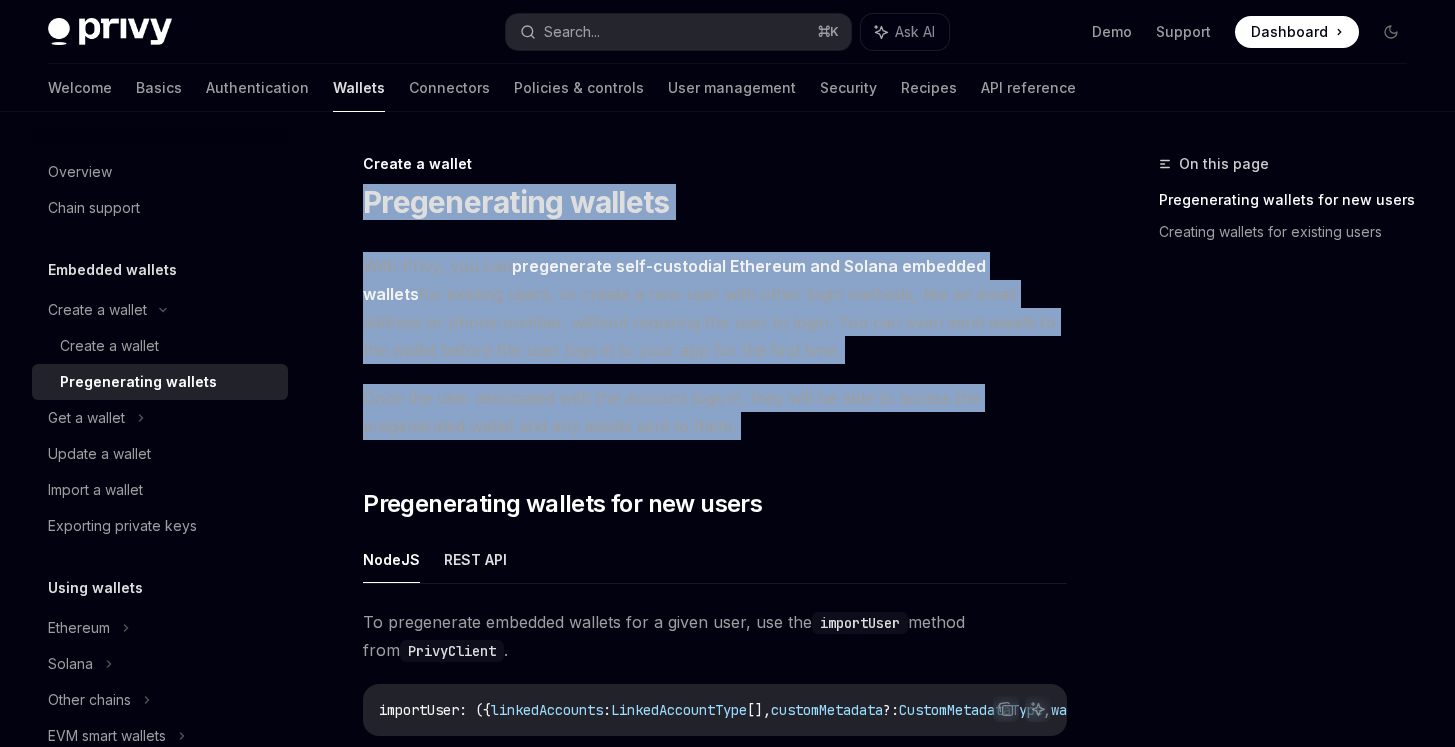 drag, startPoint x: 384, startPoint y: 206, endPoint x: 807, endPoint y: 439, distance: 482.92648 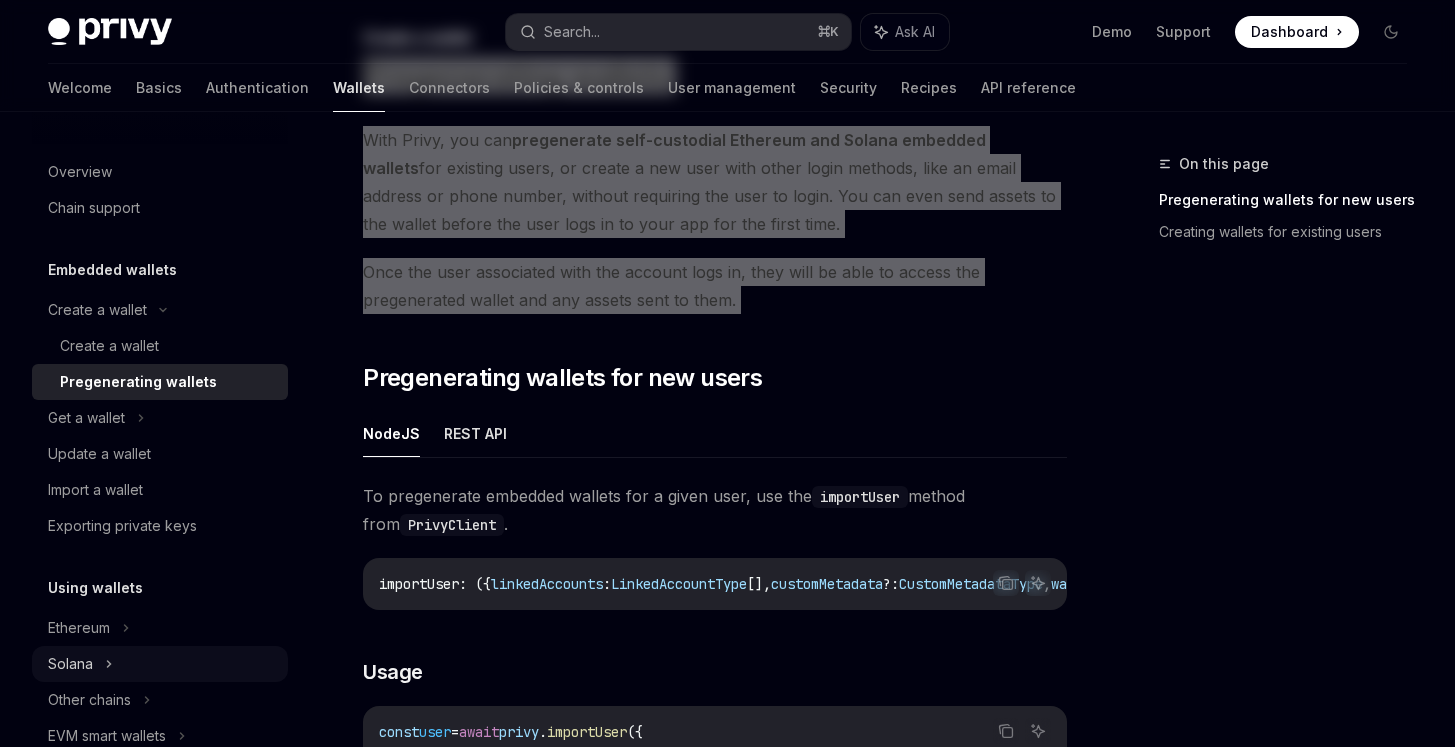 scroll, scrollTop: 280, scrollLeft: 0, axis: vertical 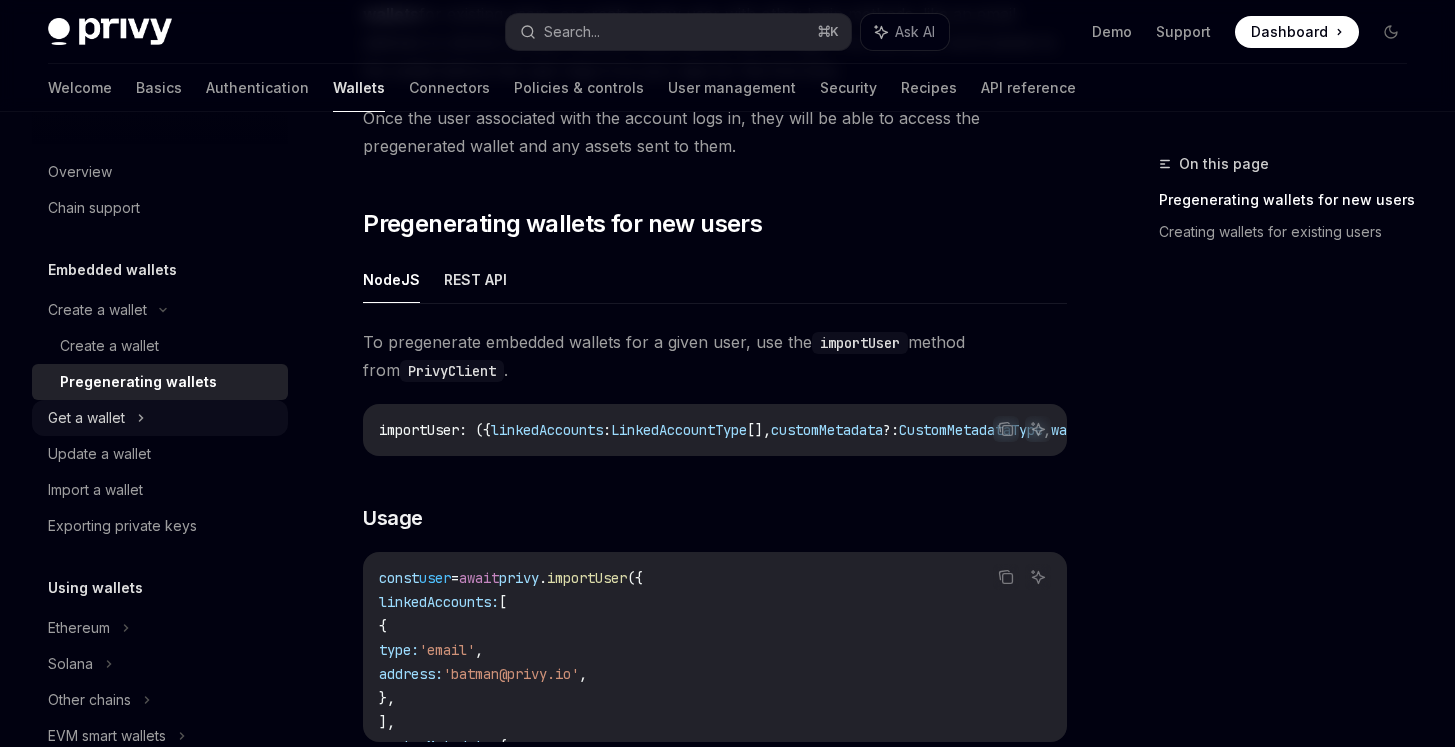 click on "Get a wallet" at bounding box center (160, 418) 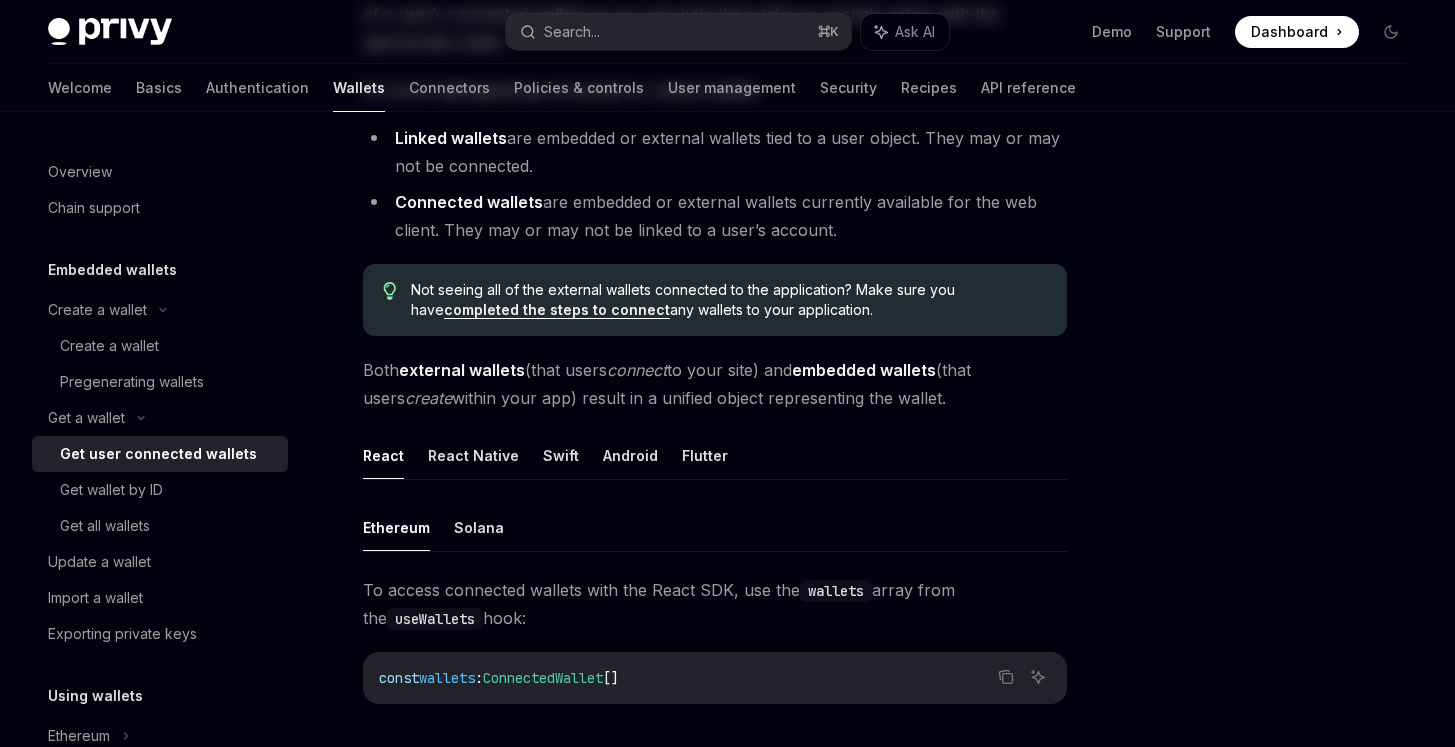 scroll, scrollTop: 0, scrollLeft: 0, axis: both 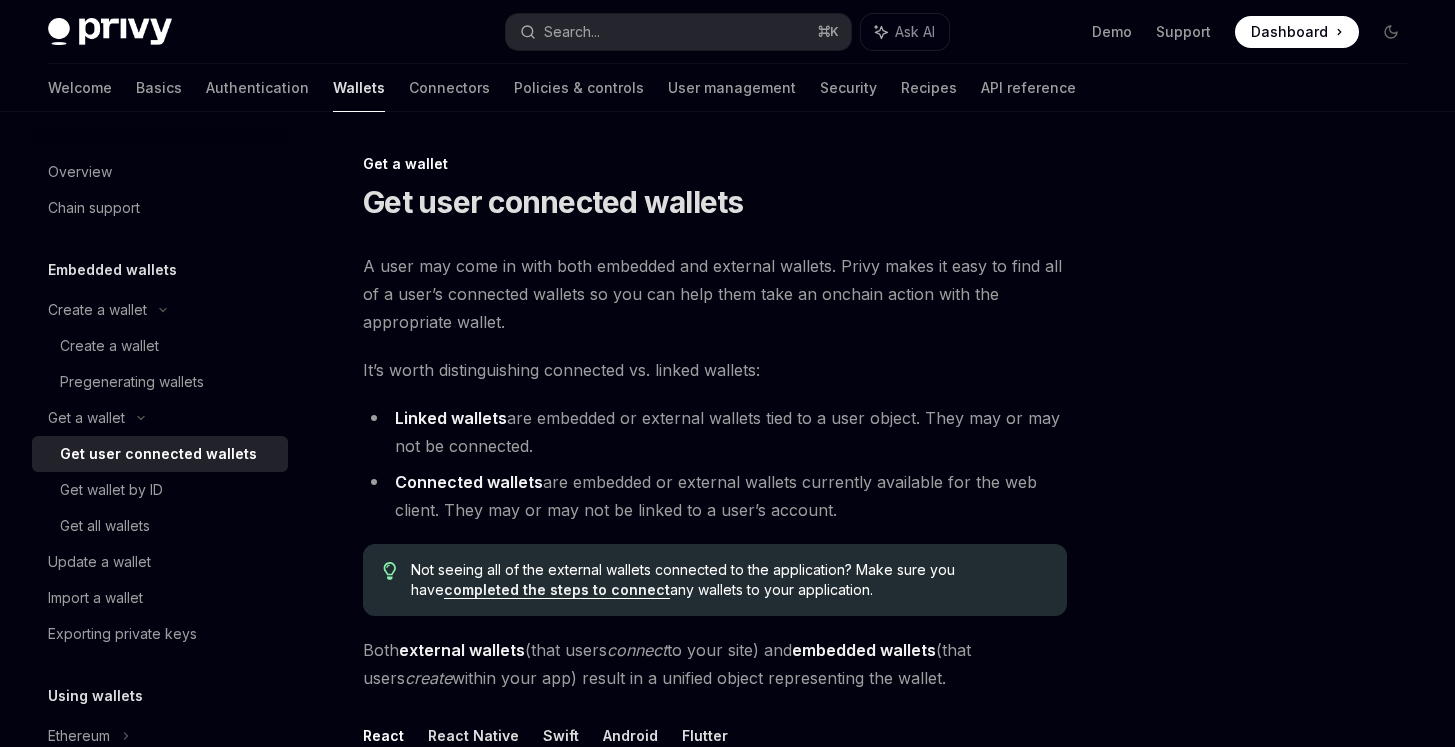 click on "Get user connected wallets" at bounding box center [158, 454] 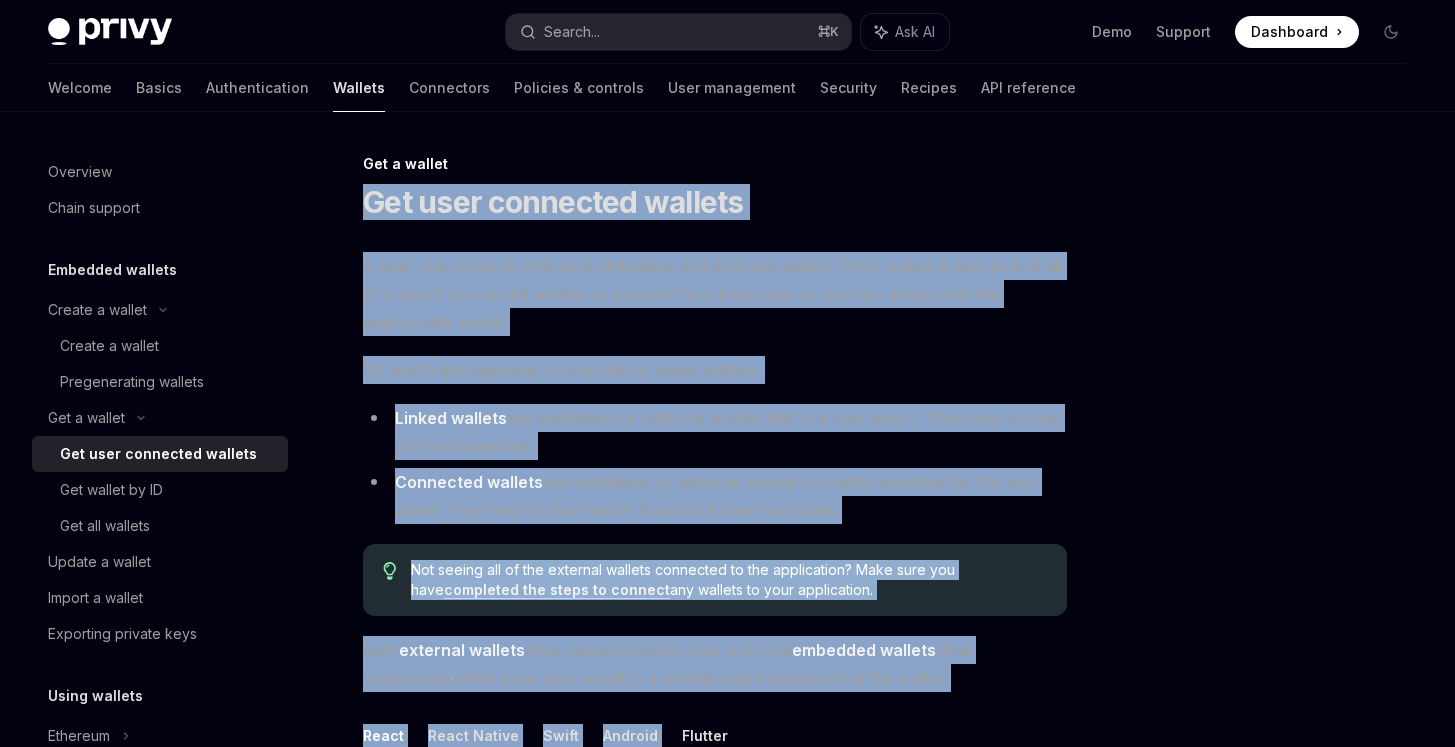 drag, startPoint x: 361, startPoint y: 192, endPoint x: 971, endPoint y: 696, distance: 791.2749 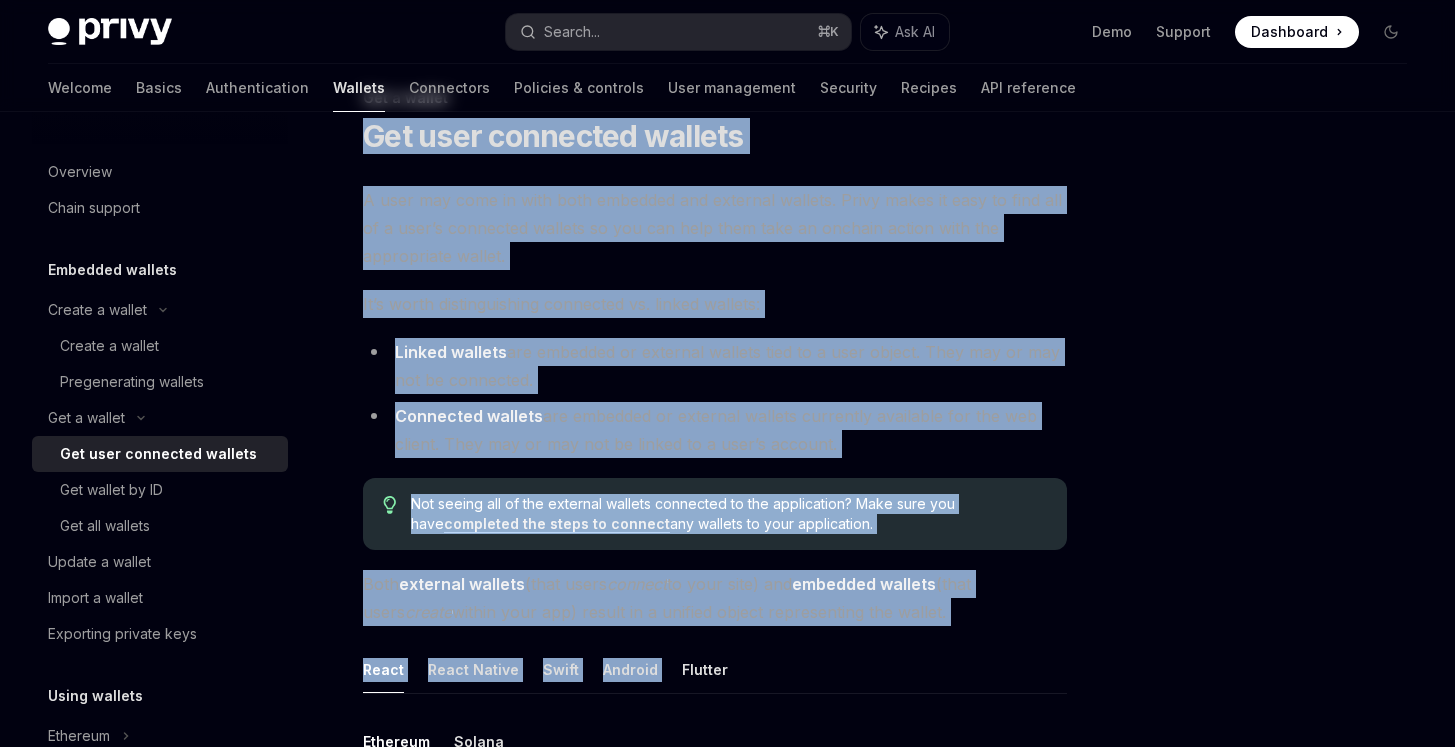 scroll, scrollTop: 168, scrollLeft: 0, axis: vertical 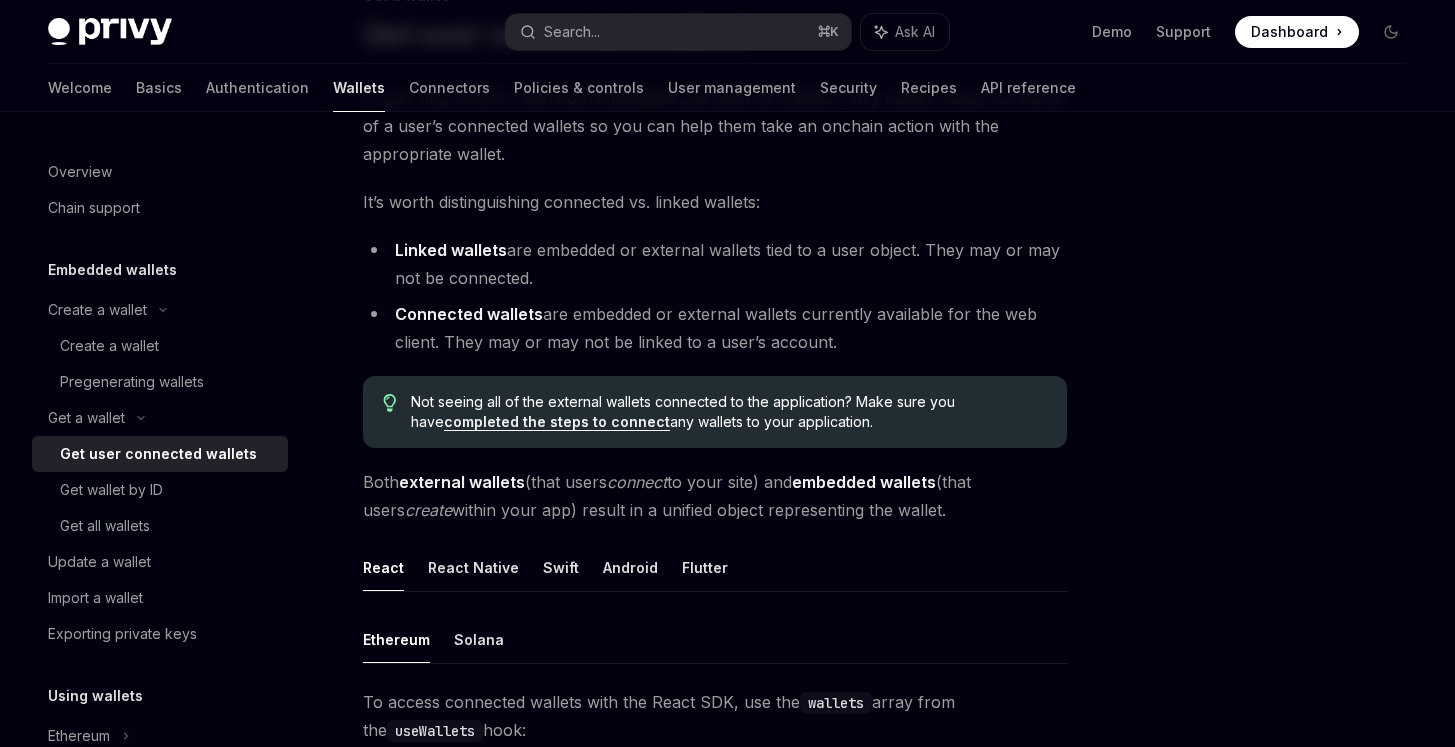 click on "Both  external wallets  (that users  connect  to your site) and  embedded wallets  (that users  create  within your app) result in a unified object representing the wallet." at bounding box center [715, 496] 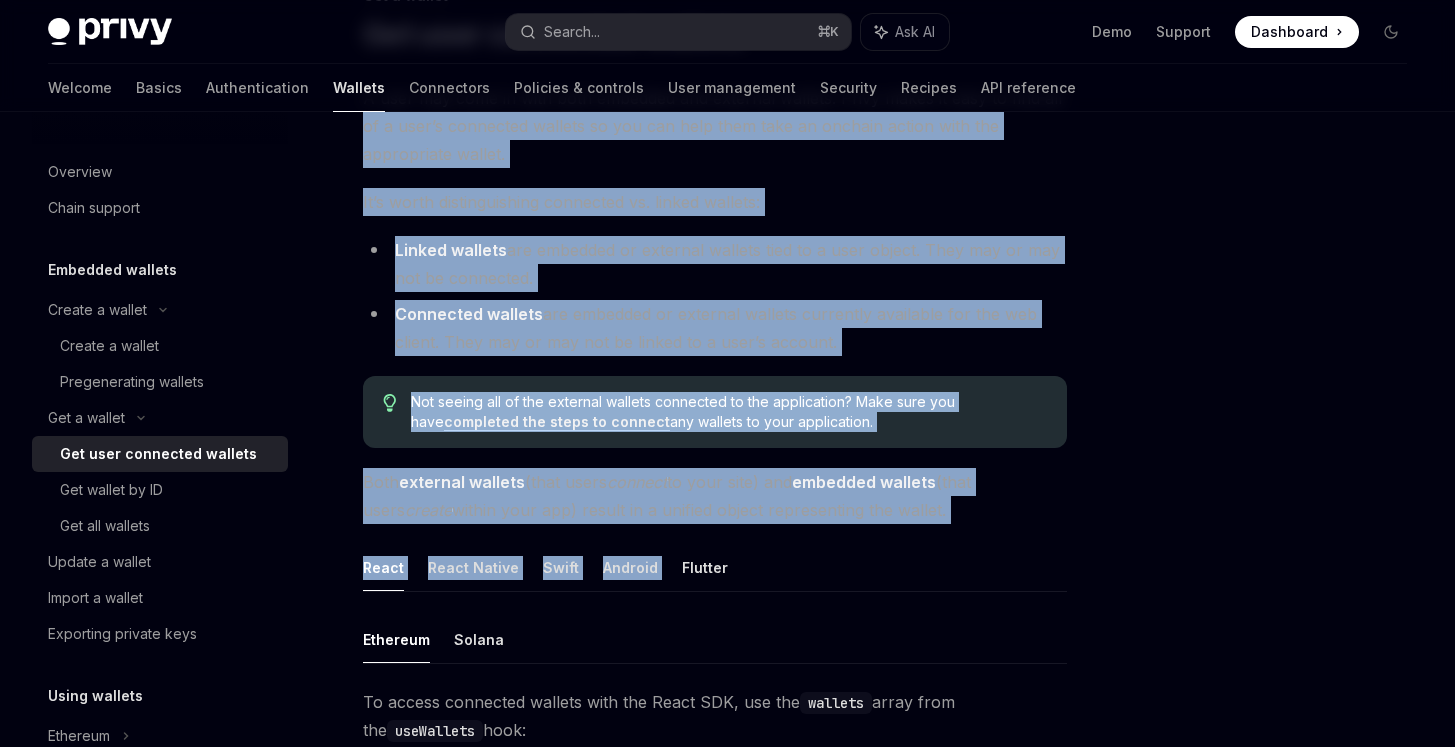 drag, startPoint x: 954, startPoint y: 537, endPoint x: 364, endPoint y: 144, distance: 708.9069 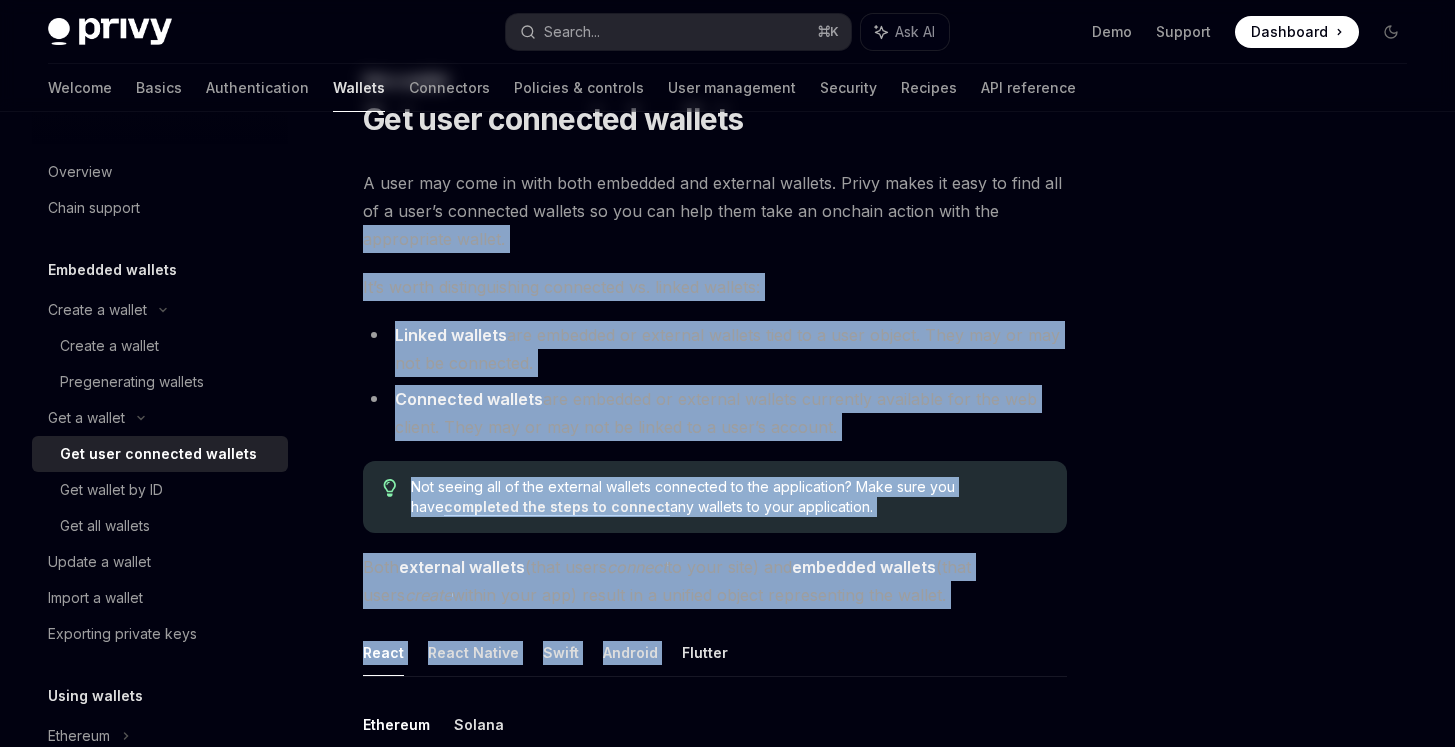 scroll, scrollTop: 0, scrollLeft: 0, axis: both 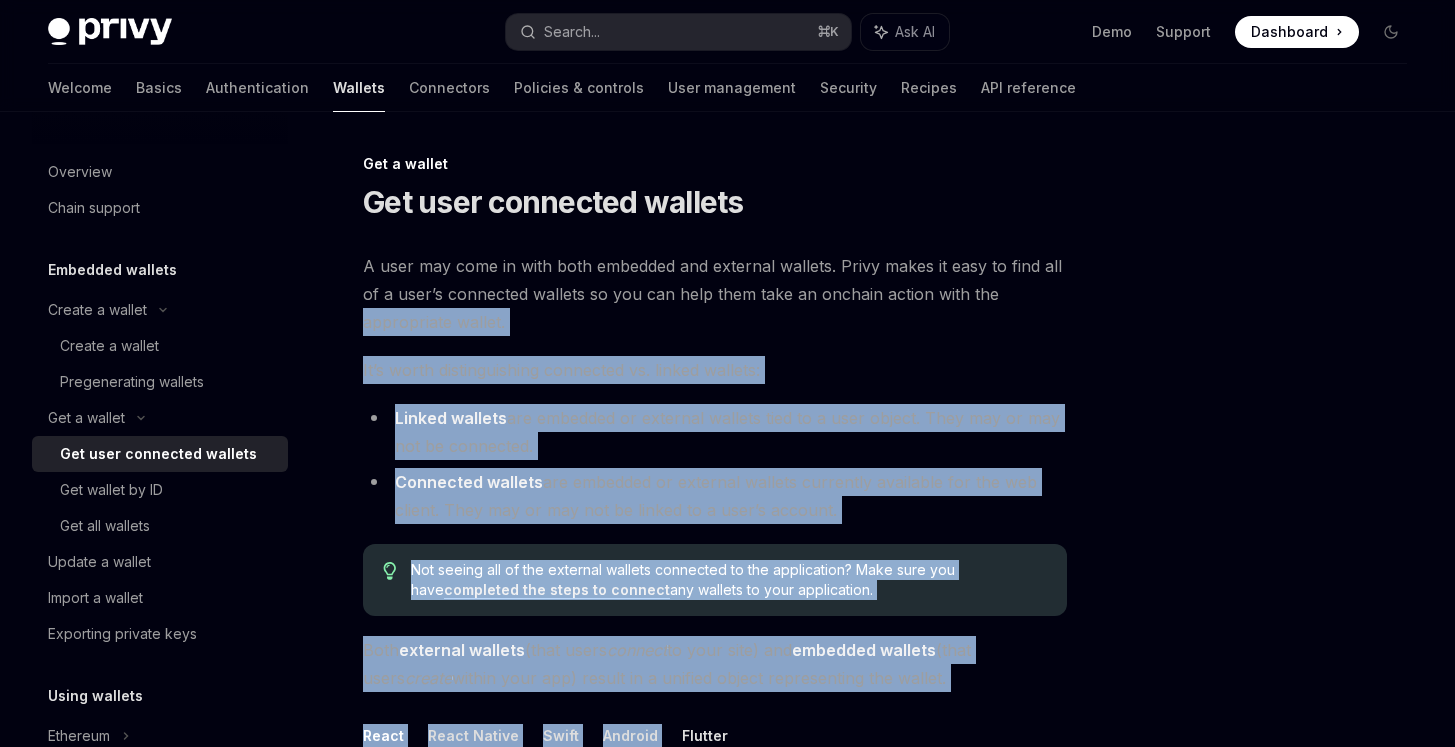 drag, startPoint x: 356, startPoint y: 203, endPoint x: 944, endPoint y: 689, distance: 762.8499 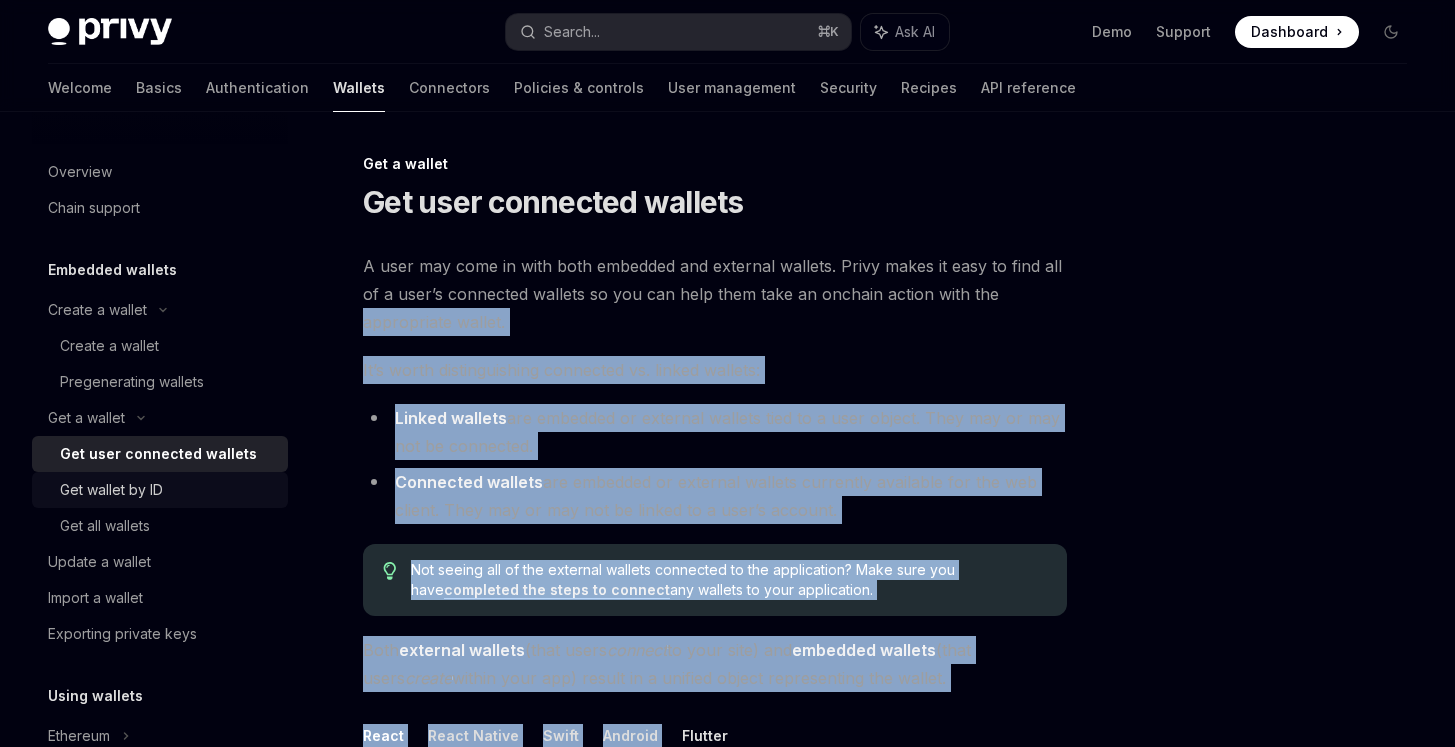 click on "Get wallet by ID" at bounding box center (111, 490) 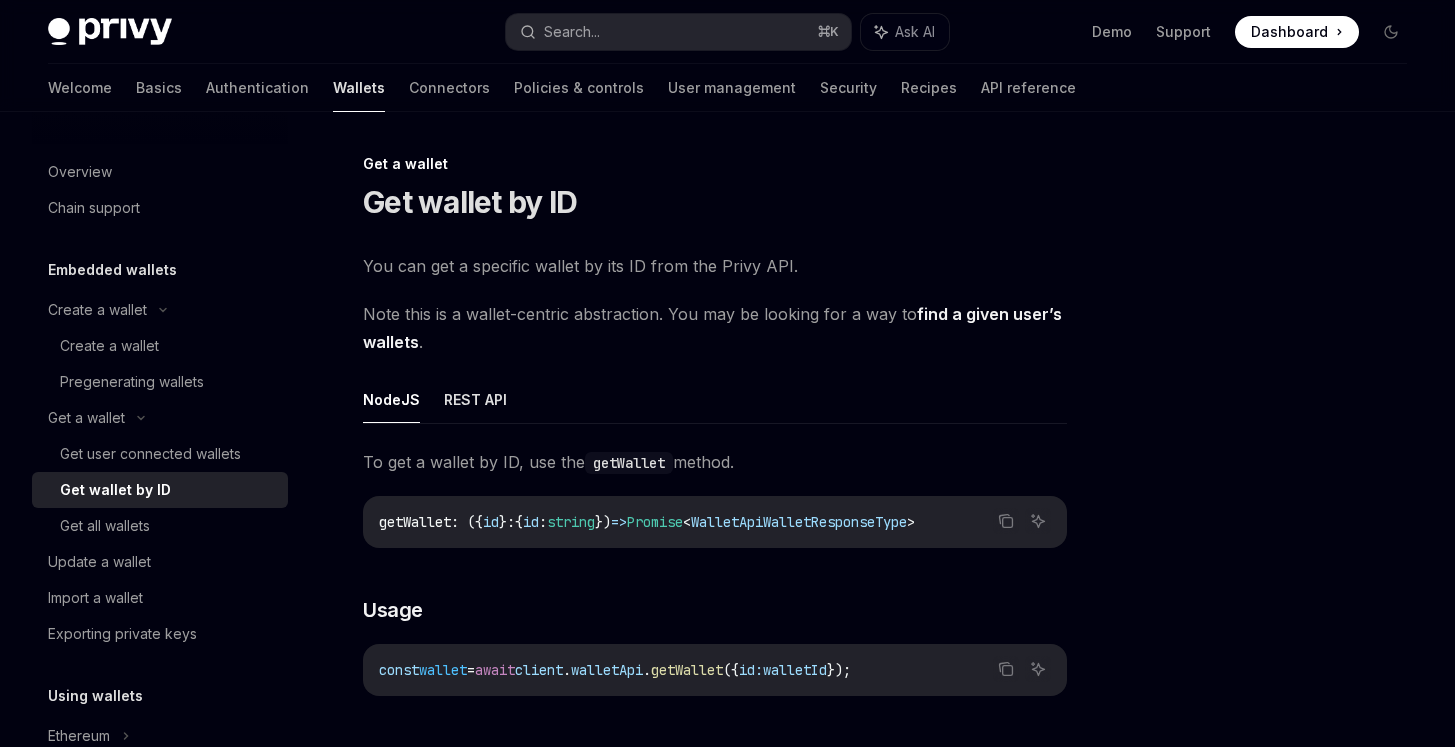 click on "Get wallet by ID" at bounding box center [115, 490] 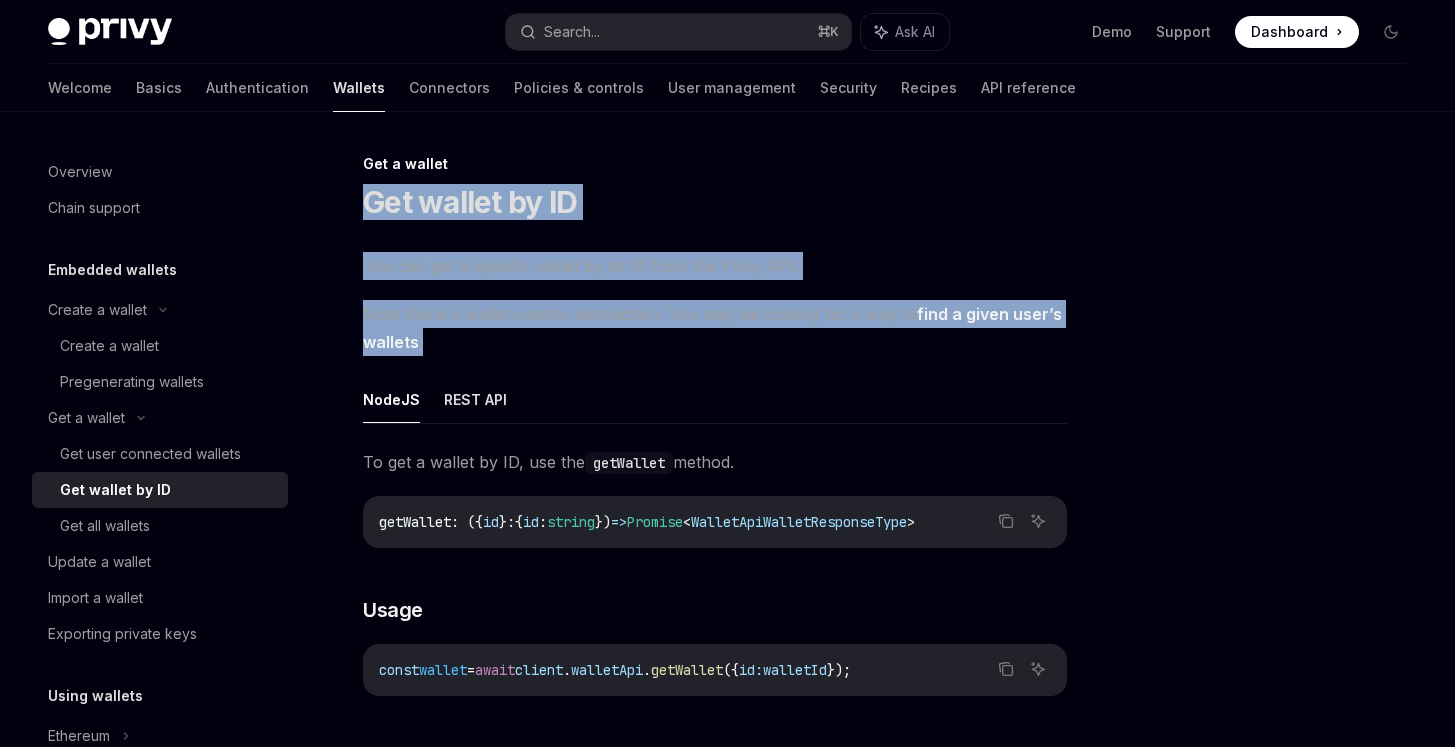 drag, startPoint x: 358, startPoint y: 193, endPoint x: 589, endPoint y: 348, distance: 278.18338 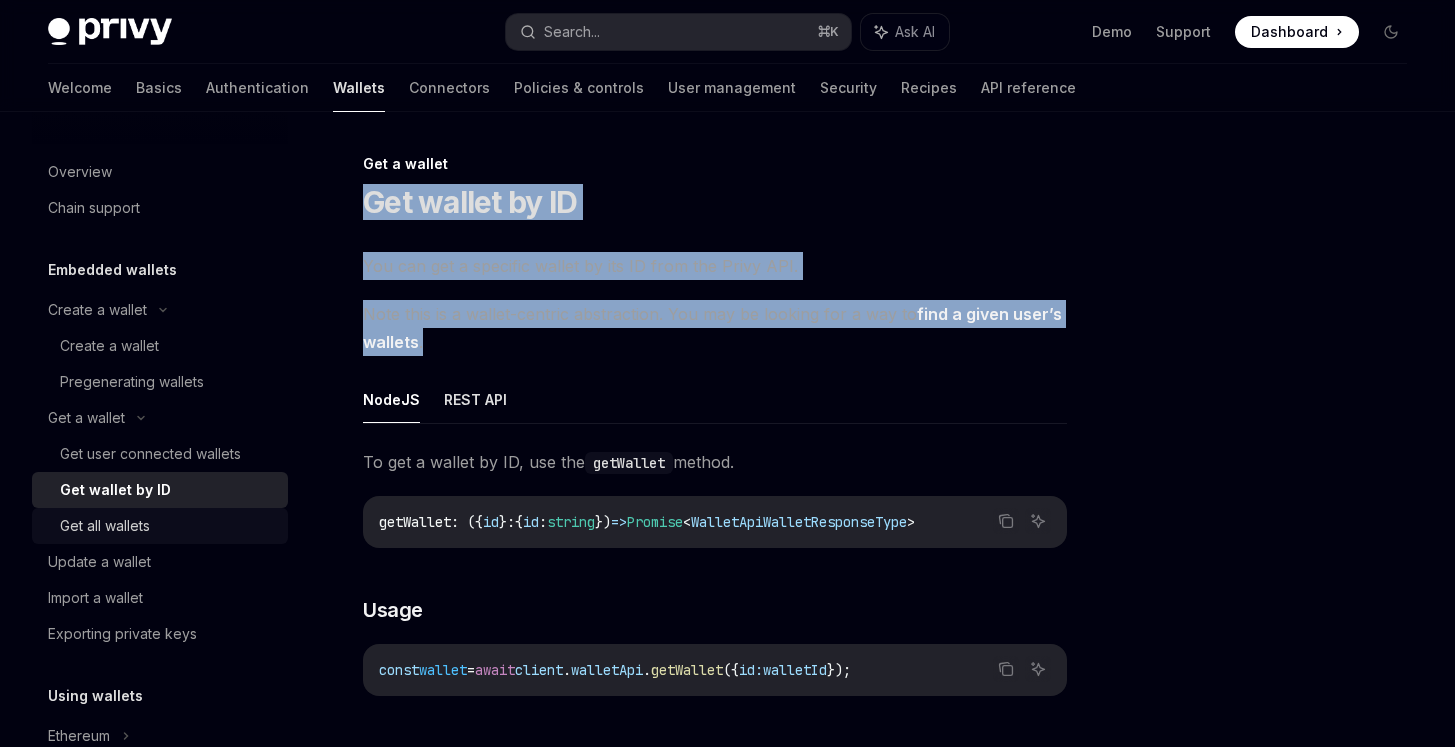 click on "Get all wallets" at bounding box center [105, 526] 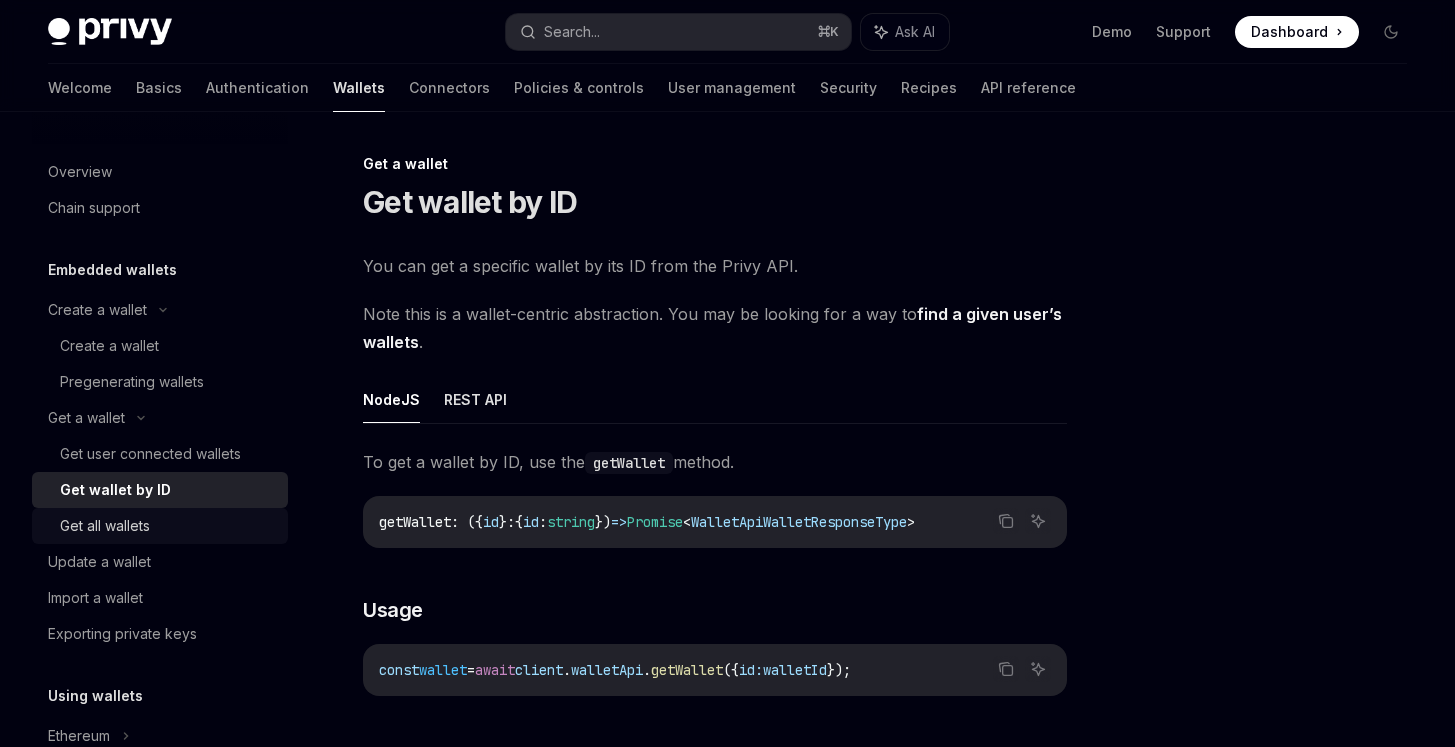 click on "Get all wallets" at bounding box center (105, 526) 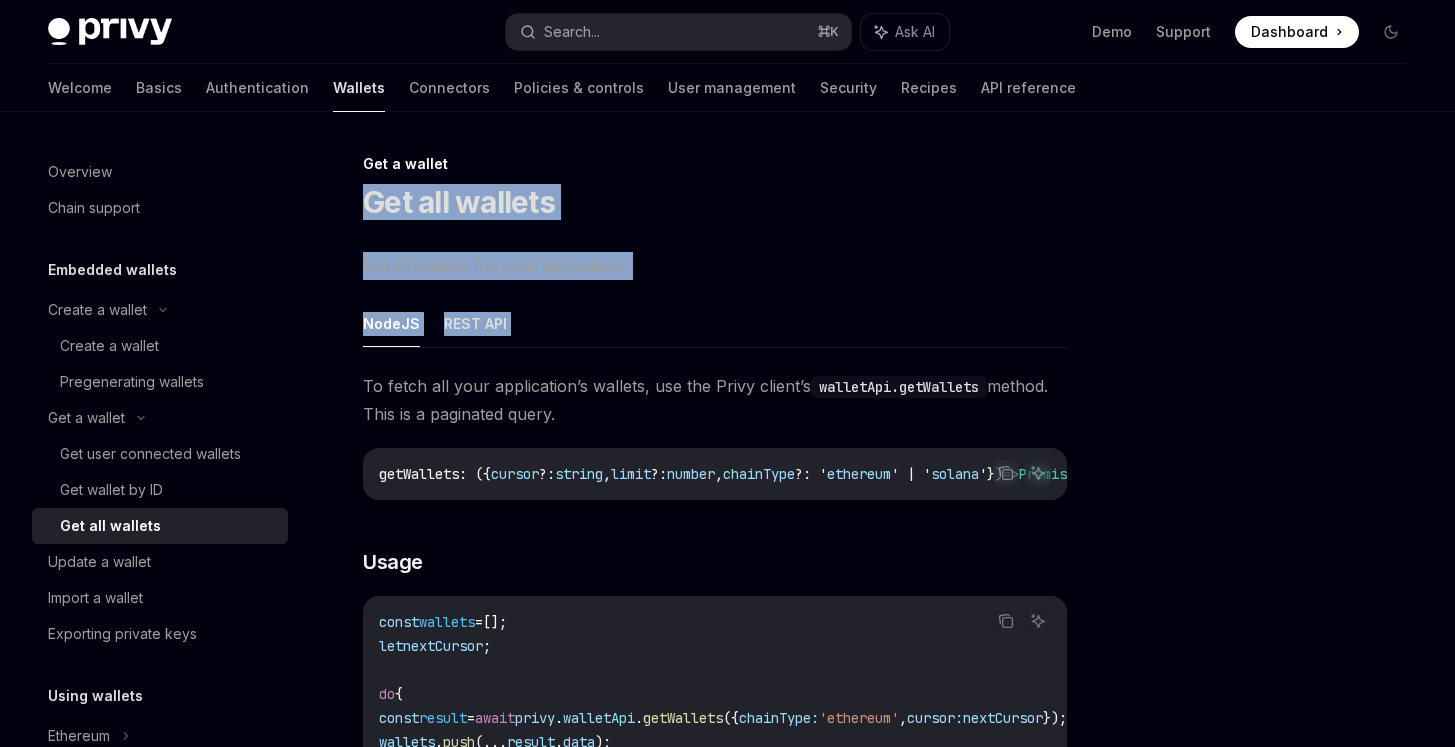 drag, startPoint x: 355, startPoint y: 208, endPoint x: 629, endPoint y: 358, distance: 312.37158 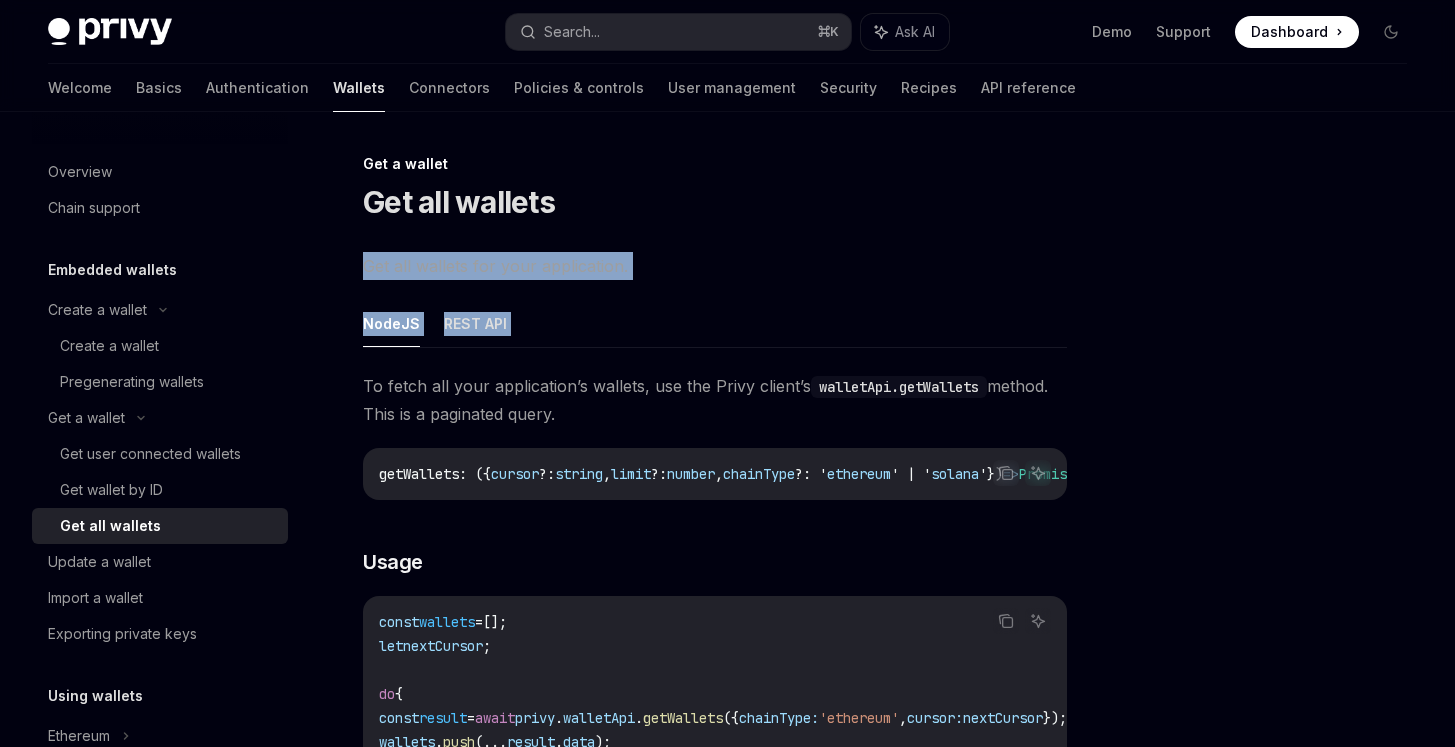 drag, startPoint x: 629, startPoint y: 358, endPoint x: 635, endPoint y: 232, distance: 126.14278 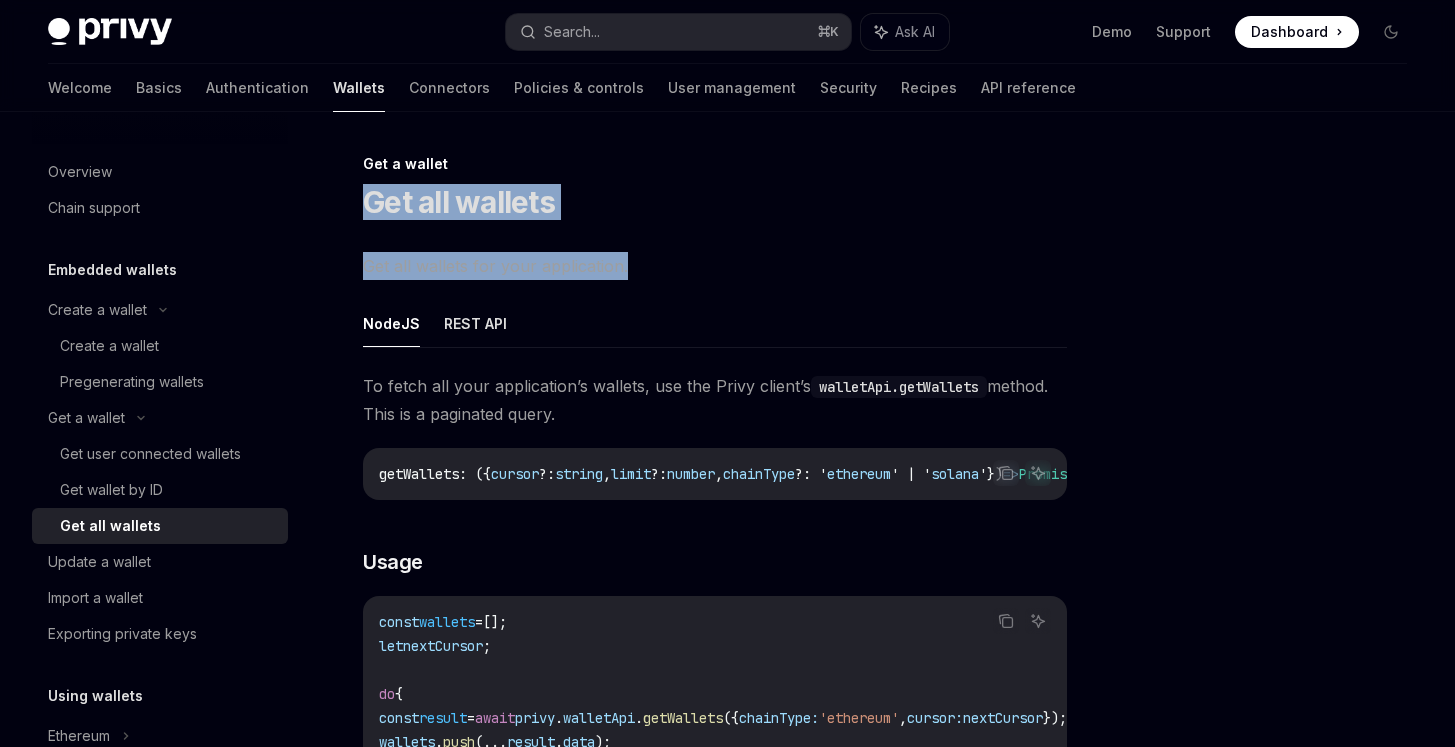 drag, startPoint x: 639, startPoint y: 266, endPoint x: 353, endPoint y: 200, distance: 293.5166 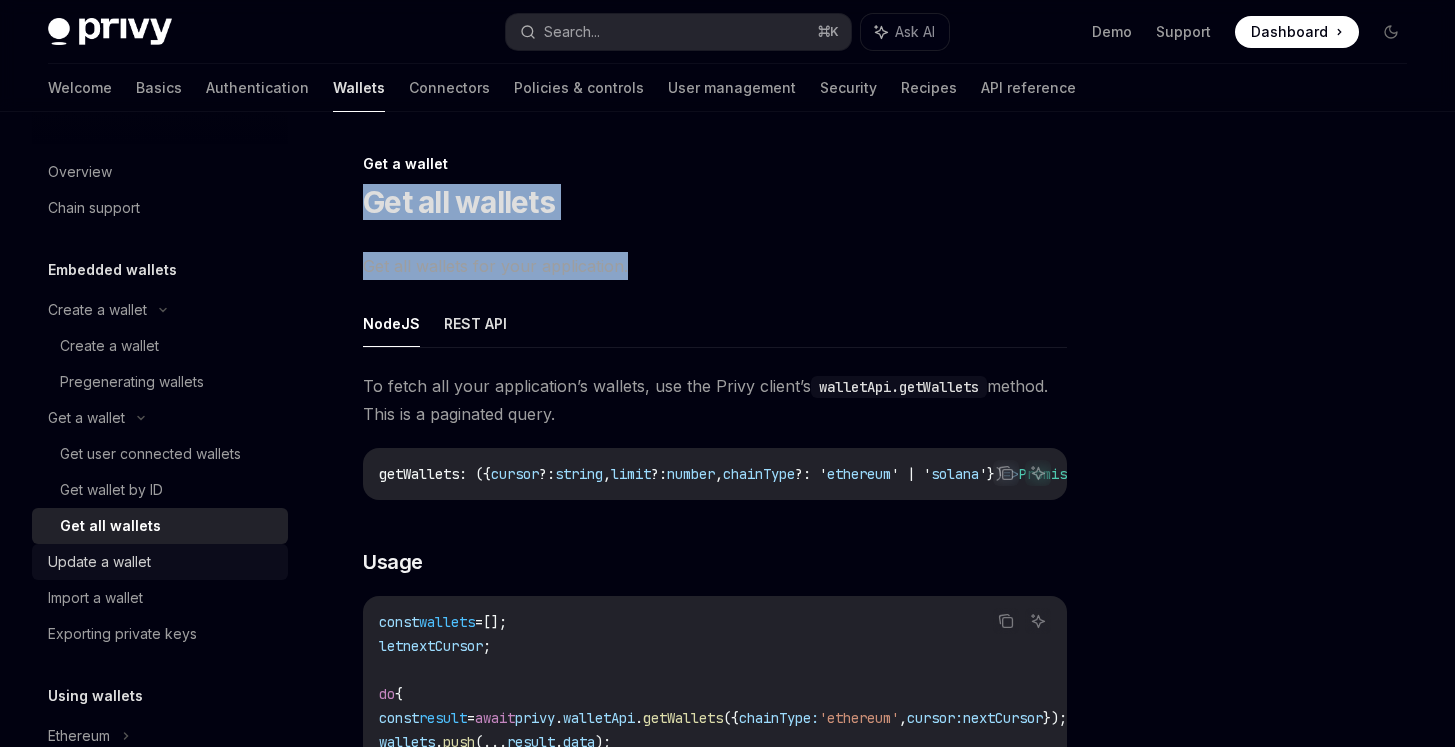 click on "Update a wallet" at bounding box center [99, 562] 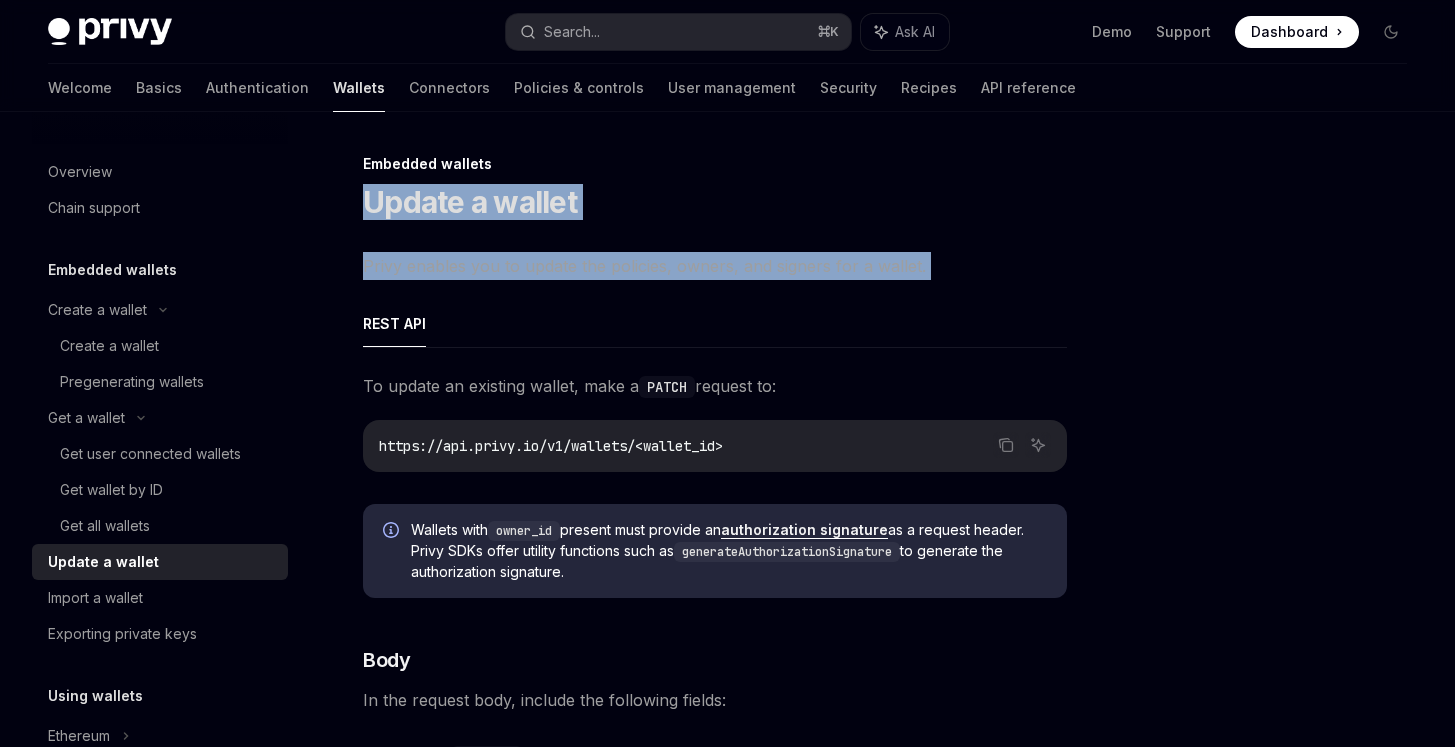 drag, startPoint x: 346, startPoint y: 219, endPoint x: 917, endPoint y: 292, distance: 575.64746 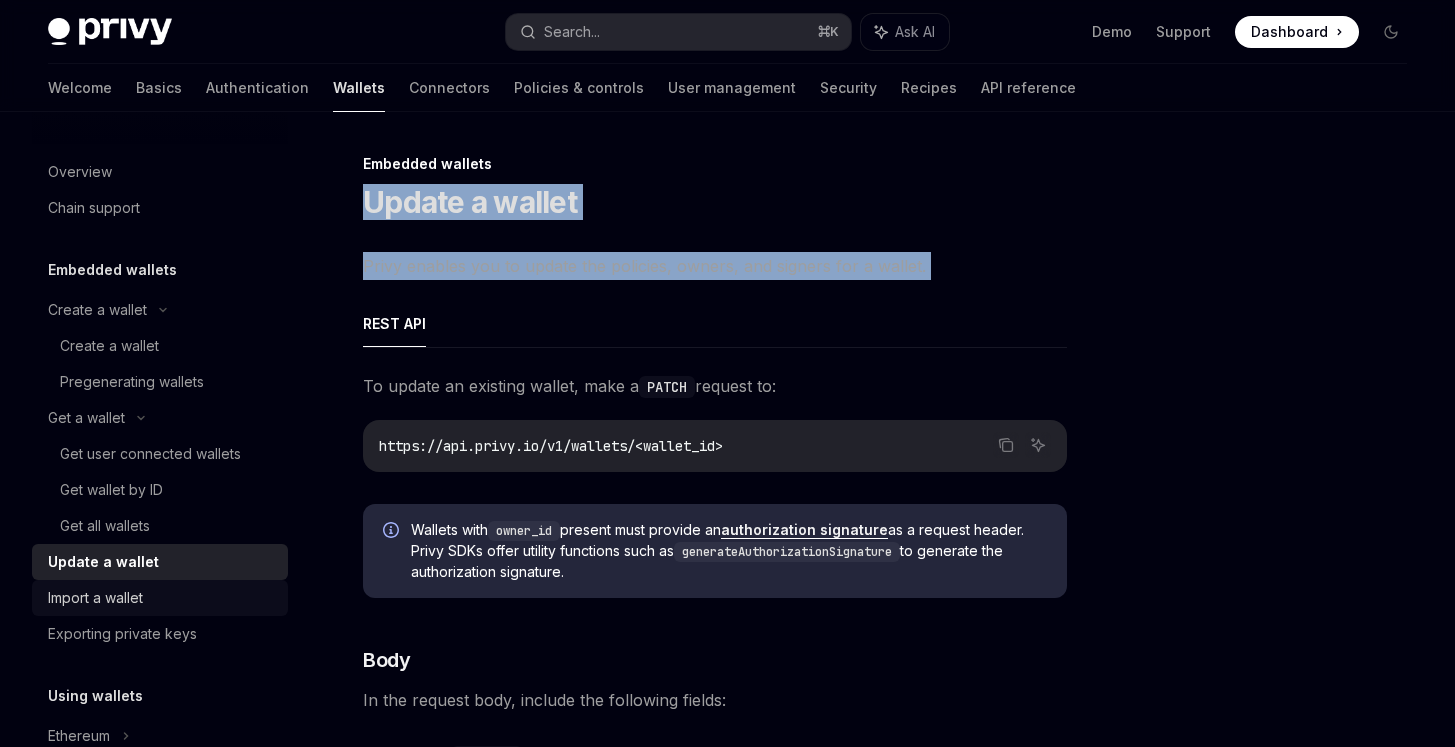 click on "Import a wallet" at bounding box center [162, 598] 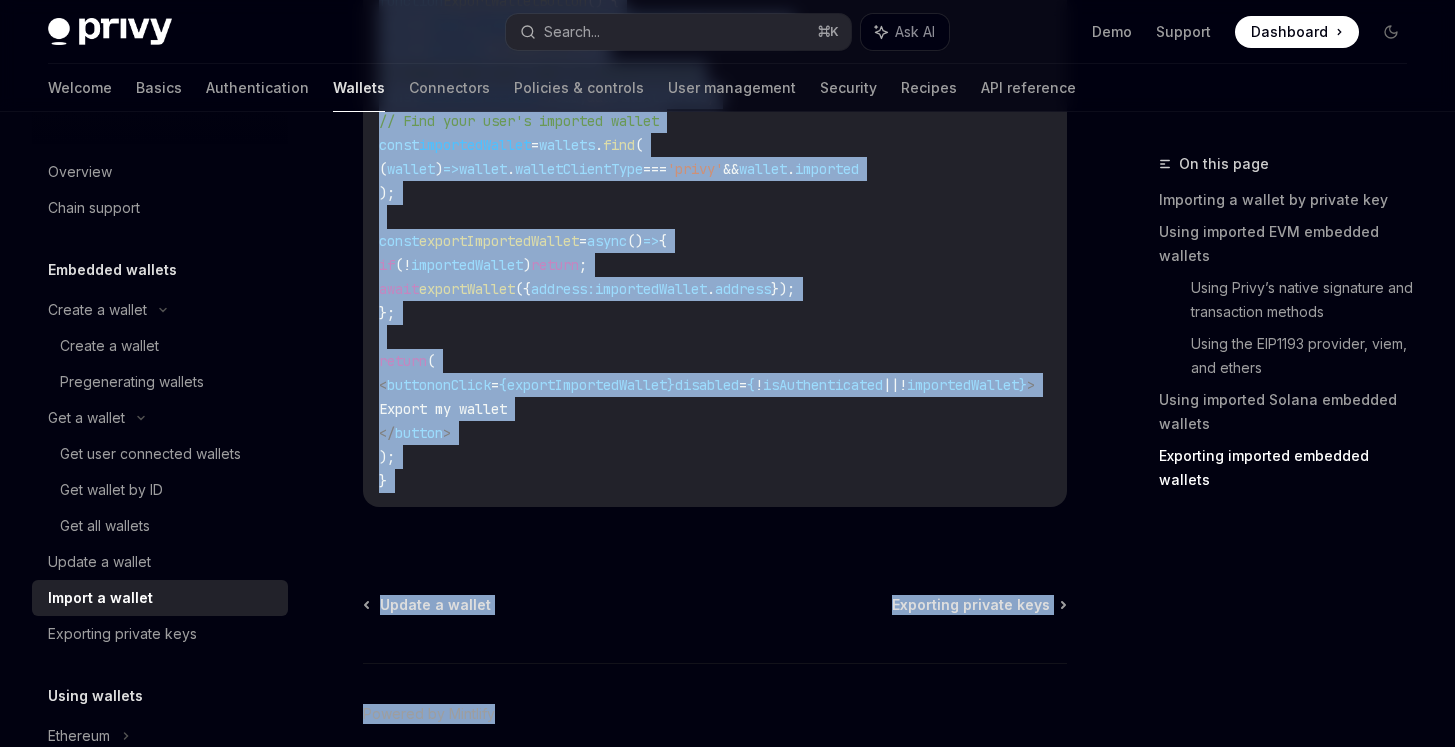 scroll, scrollTop: 4718, scrollLeft: 0, axis: vertical 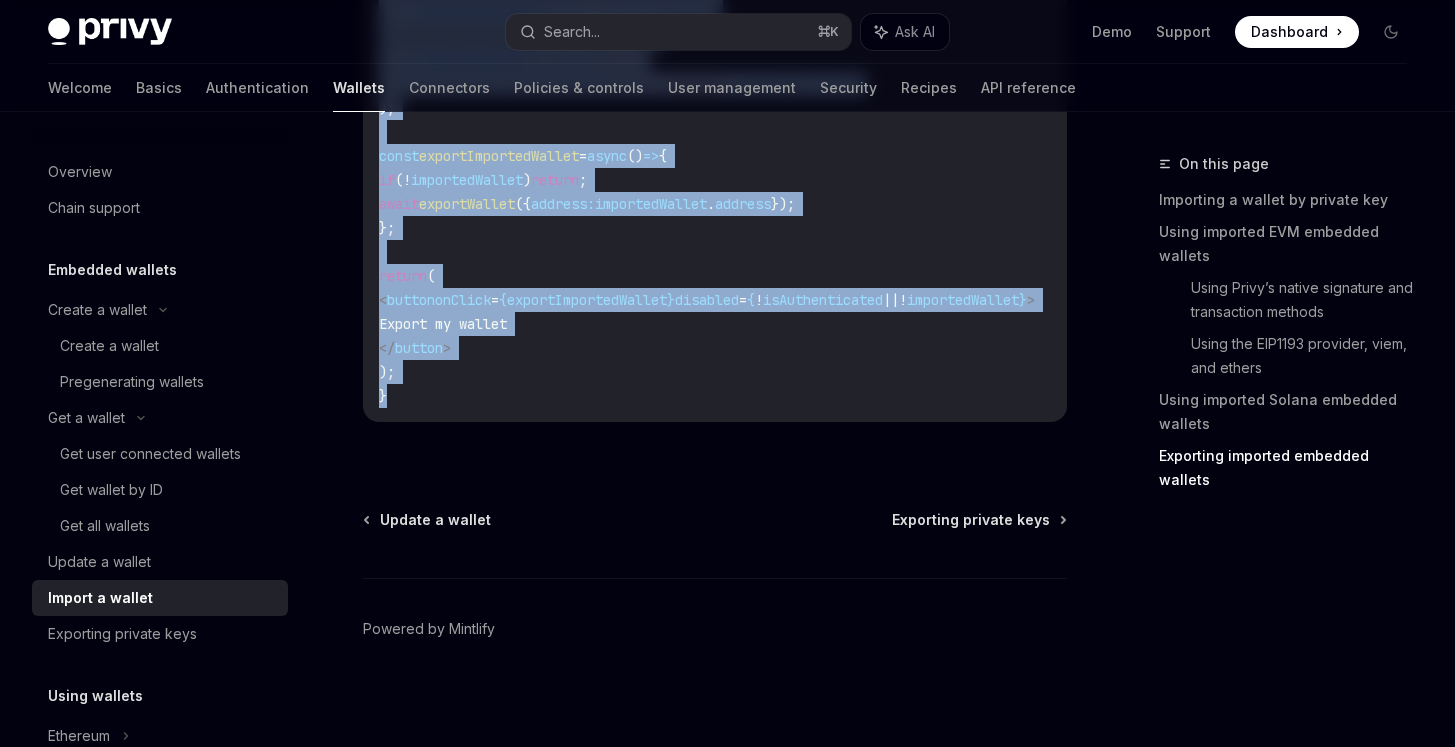 drag, startPoint x: 360, startPoint y: 203, endPoint x: 771, endPoint y: 430, distance: 469.52103 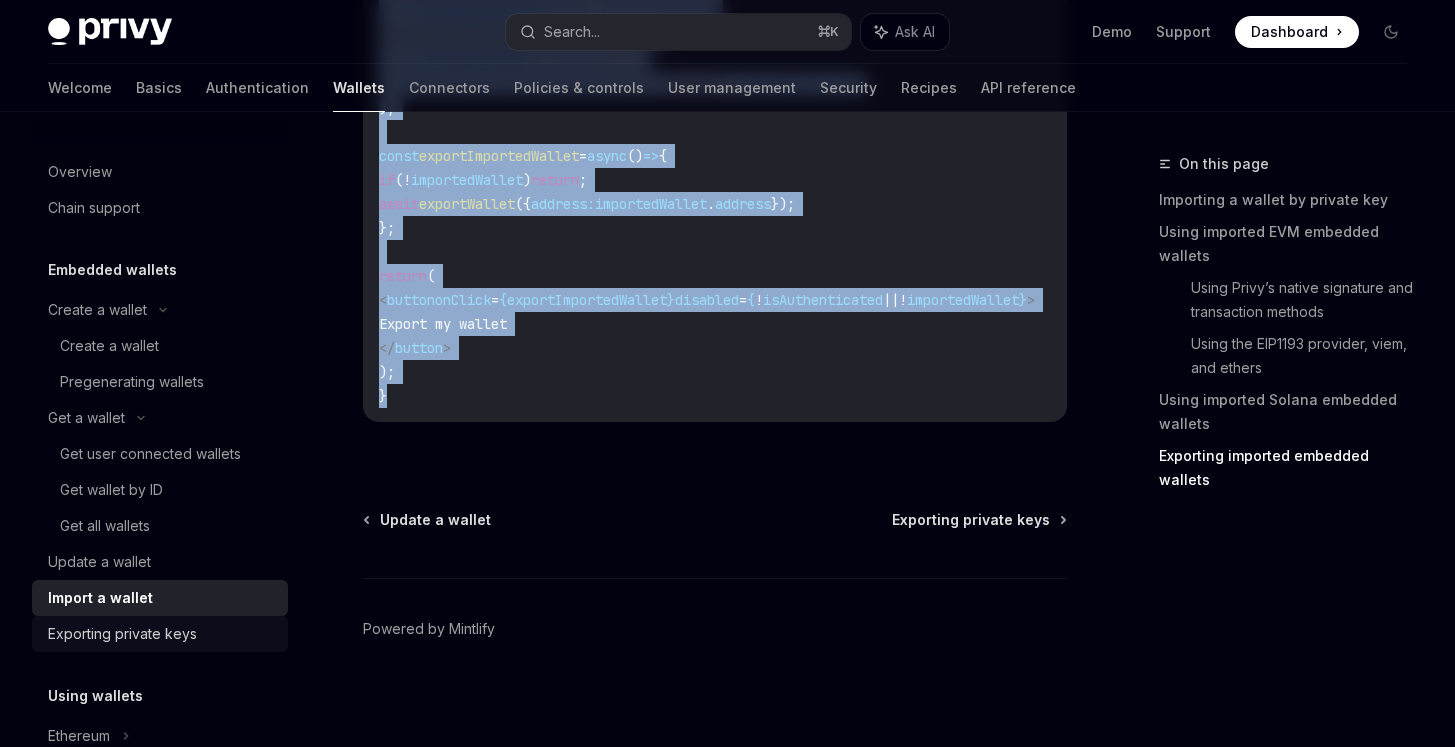 click on "Exporting private keys" at bounding box center [122, 634] 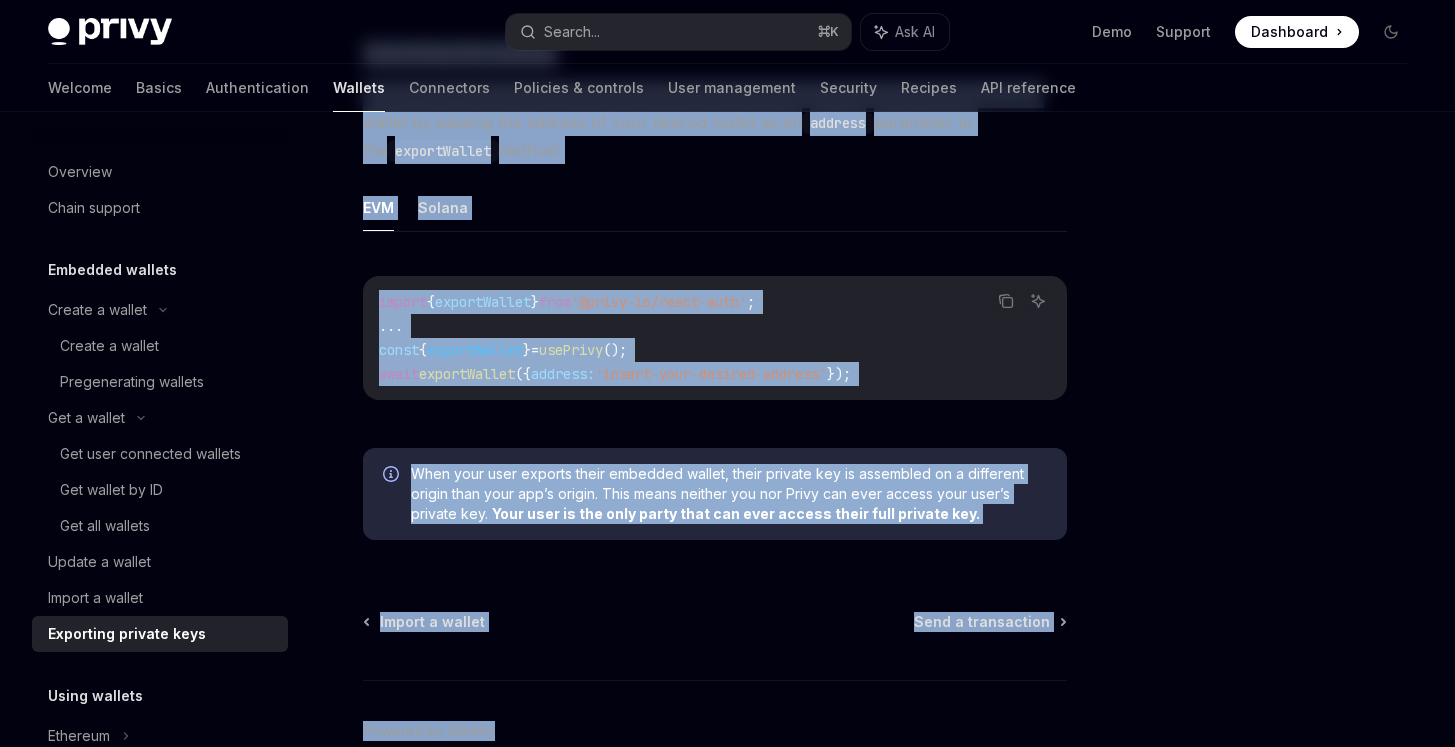 scroll, scrollTop: 1986, scrollLeft: 0, axis: vertical 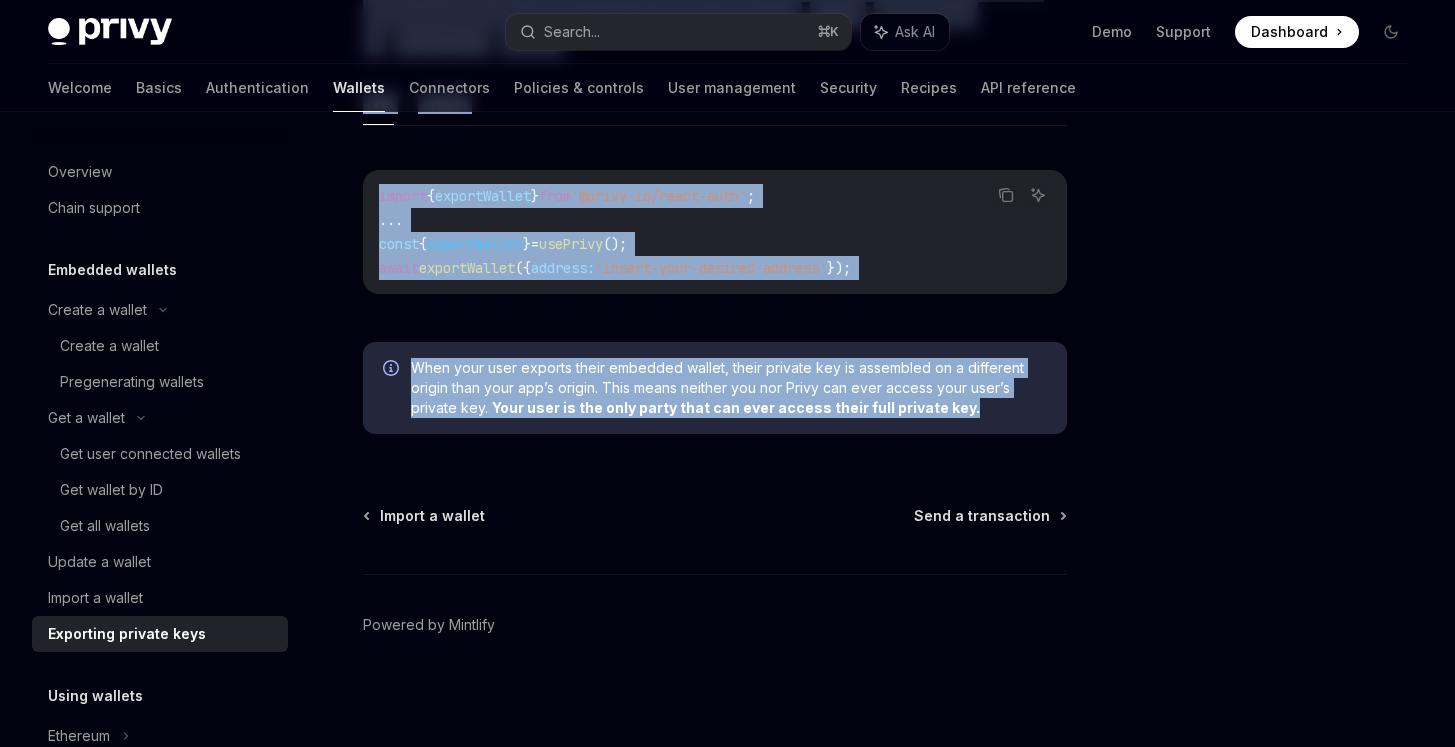 drag, startPoint x: 358, startPoint y: 200, endPoint x: 855, endPoint y: 420, distance: 543.5154 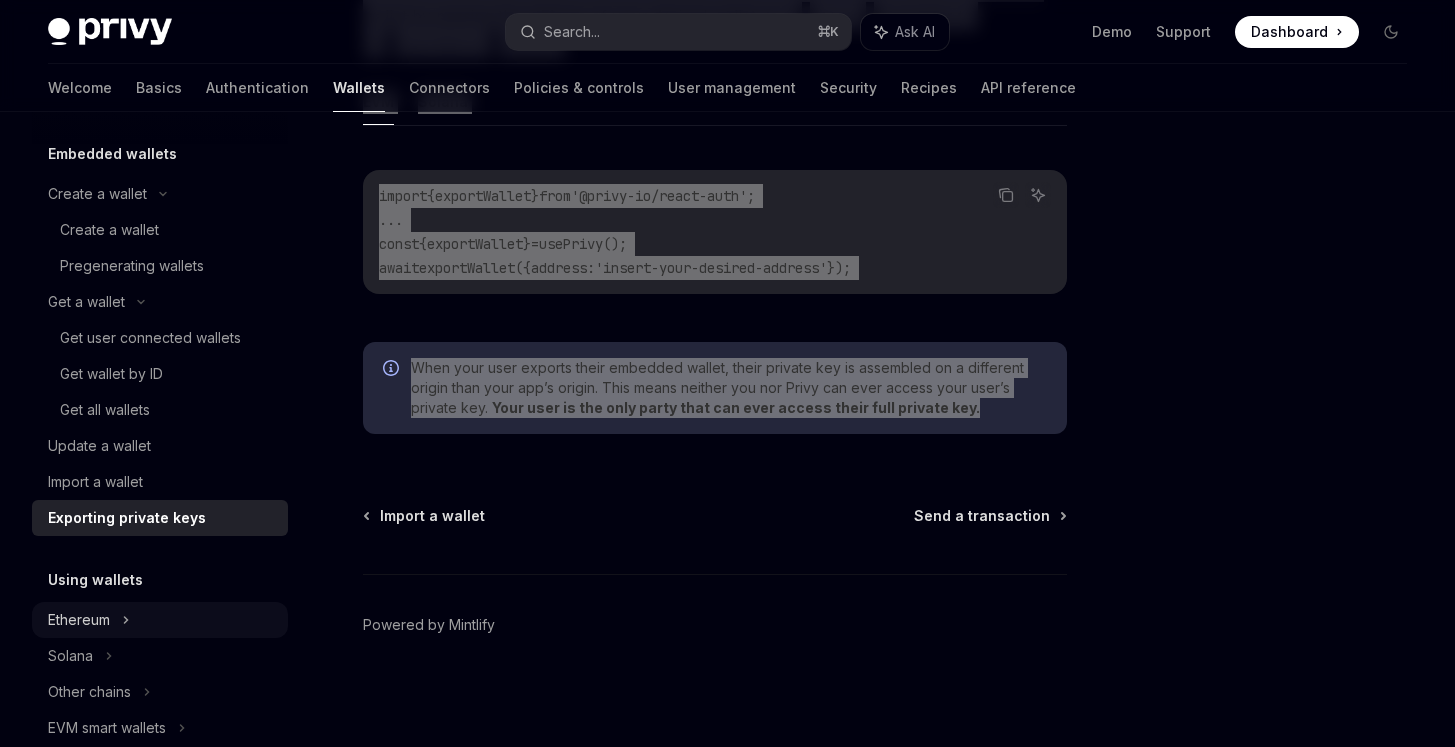 scroll, scrollTop: 386, scrollLeft: 0, axis: vertical 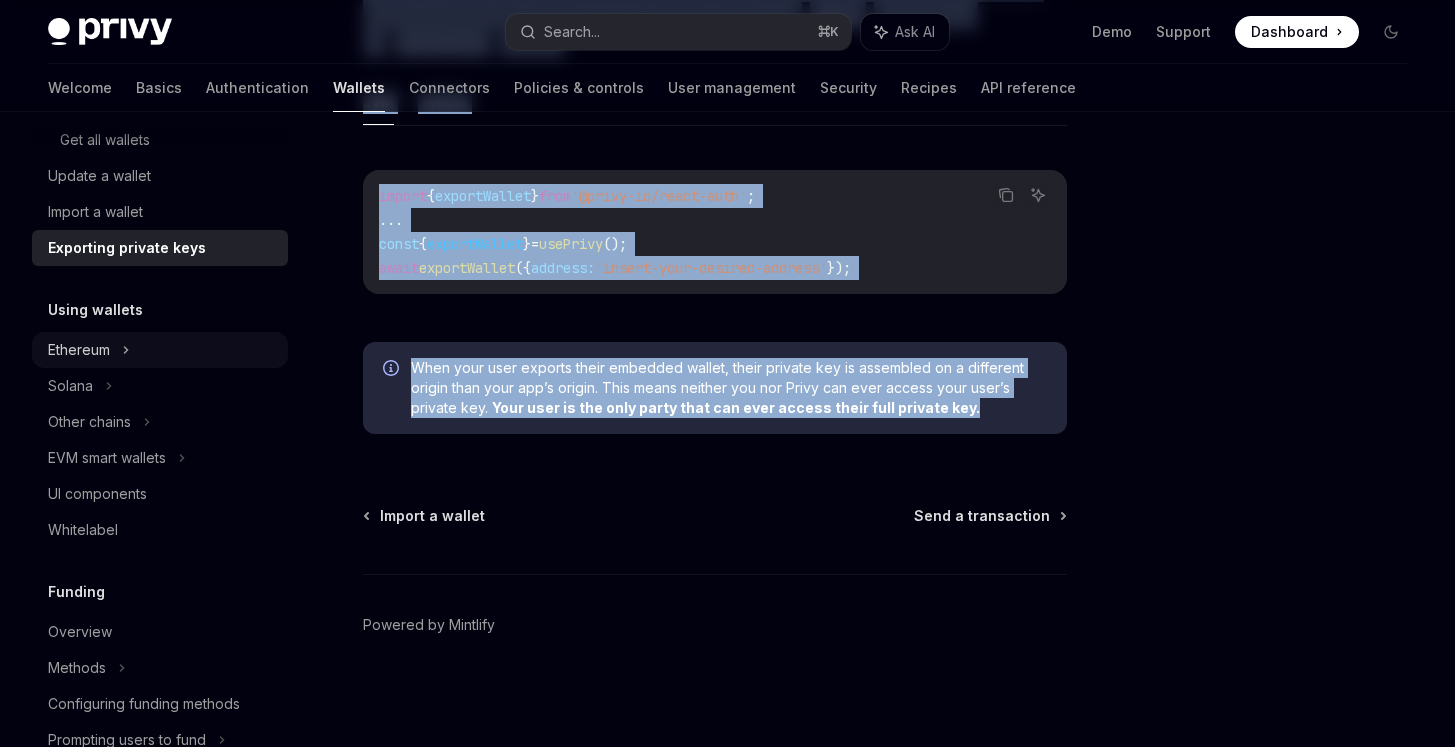 click on "Ethereum" at bounding box center [97, -76] 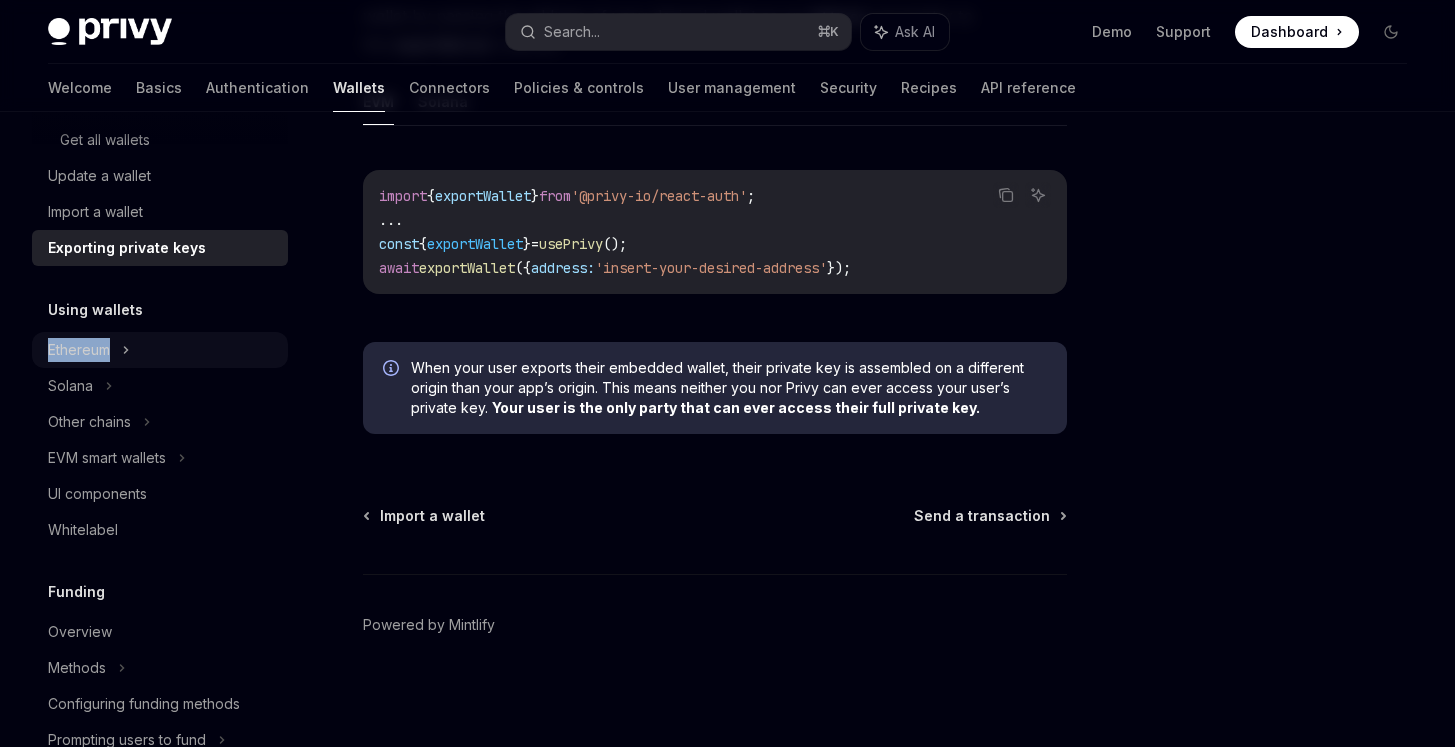 click on "Ethereum" at bounding box center [97, -76] 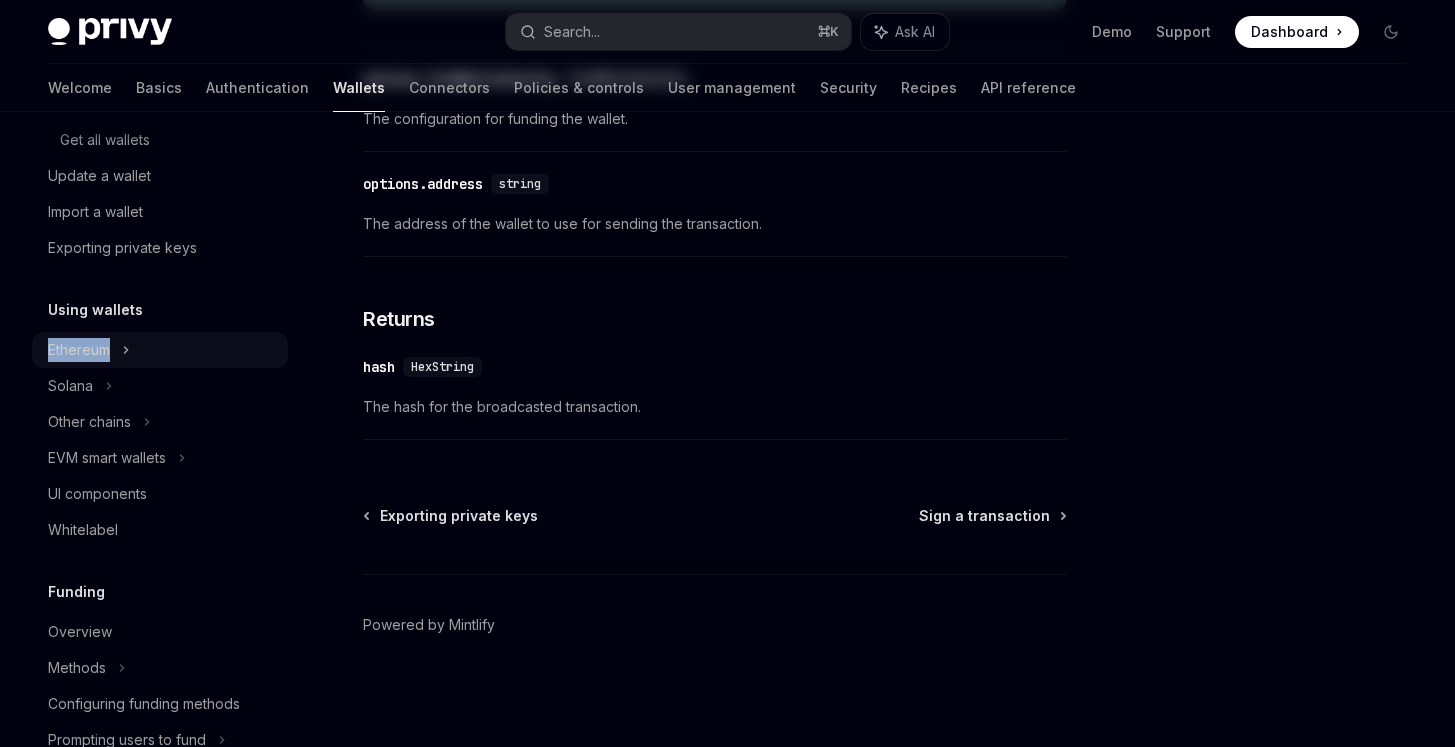 scroll, scrollTop: 0, scrollLeft: 0, axis: both 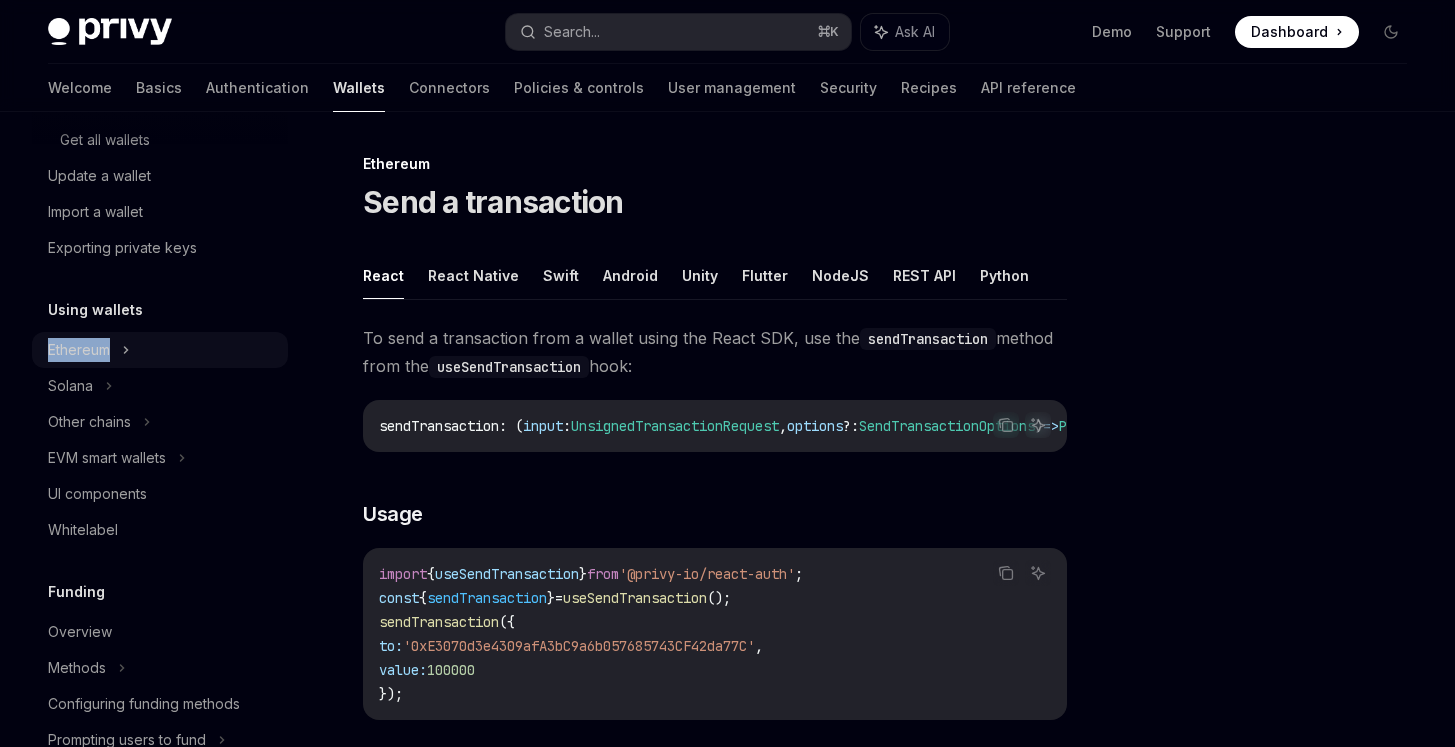 click on "Ethereum" at bounding box center (97, -76) 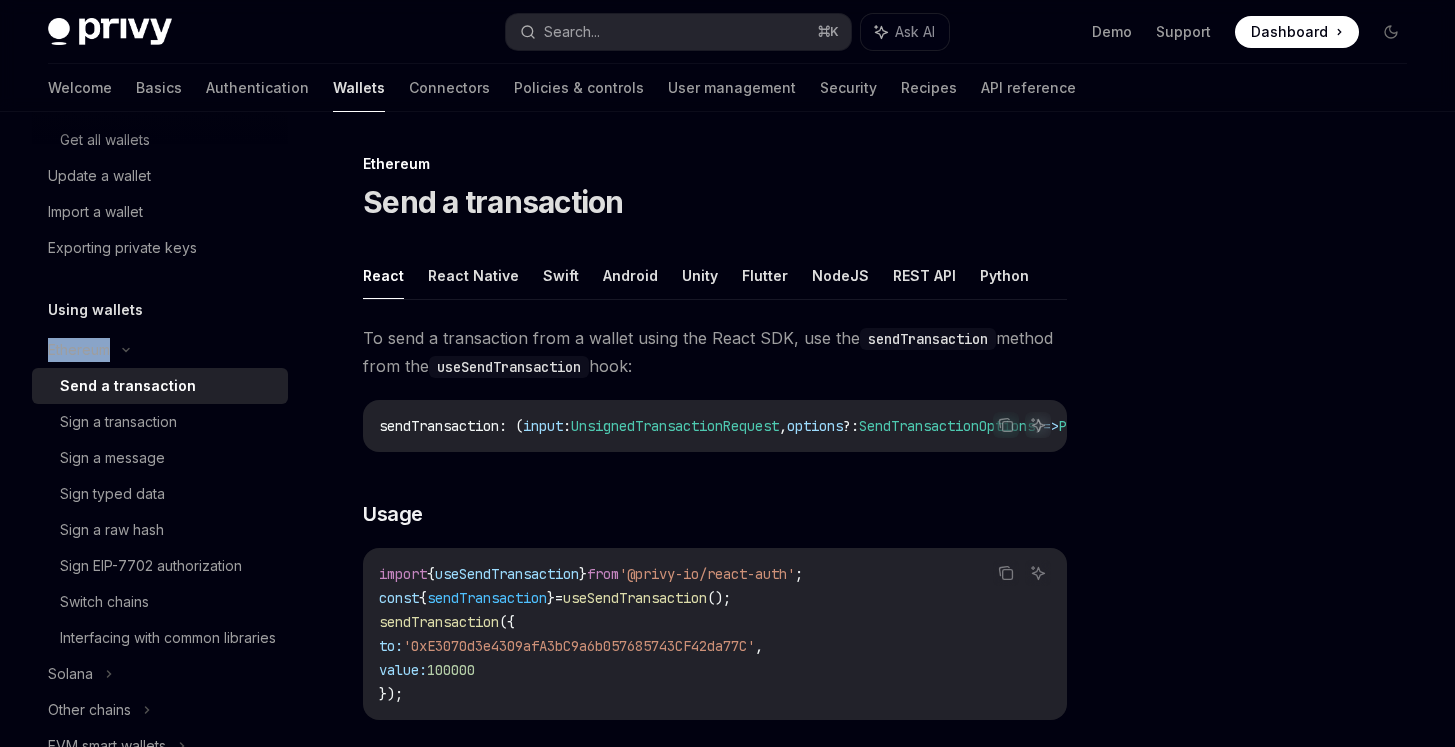 click on "Send a transaction" at bounding box center (128, 386) 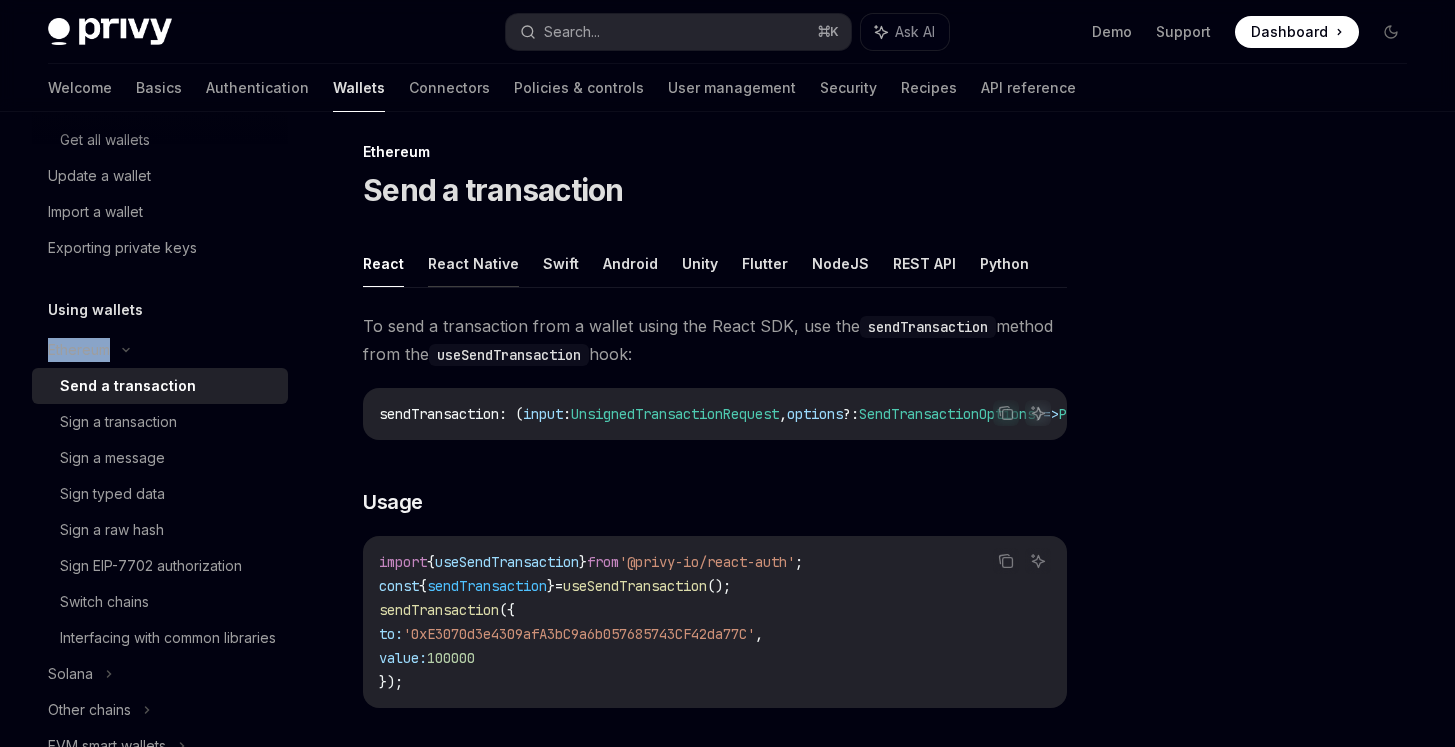 scroll, scrollTop: 0, scrollLeft: 0, axis: both 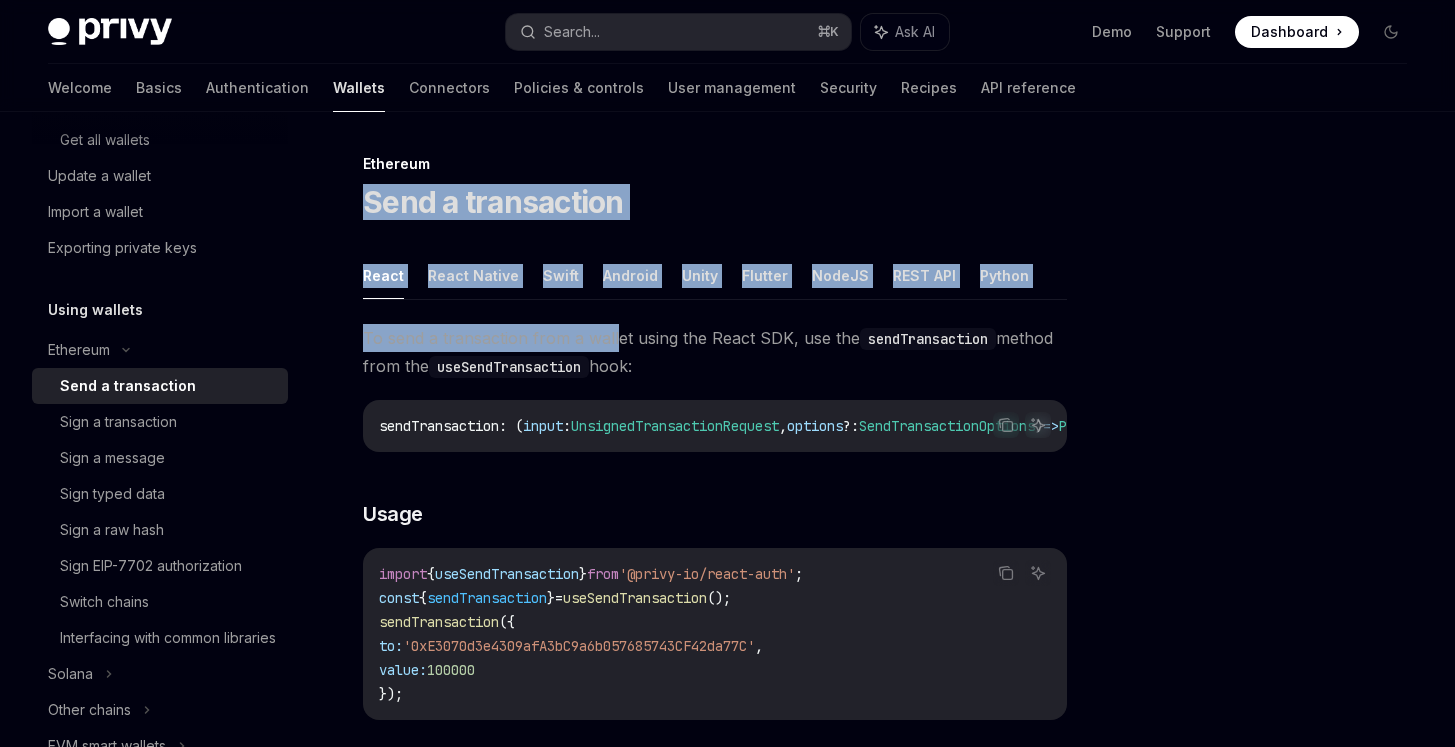 drag, startPoint x: 370, startPoint y: 192, endPoint x: 614, endPoint y: 333, distance: 281.8102 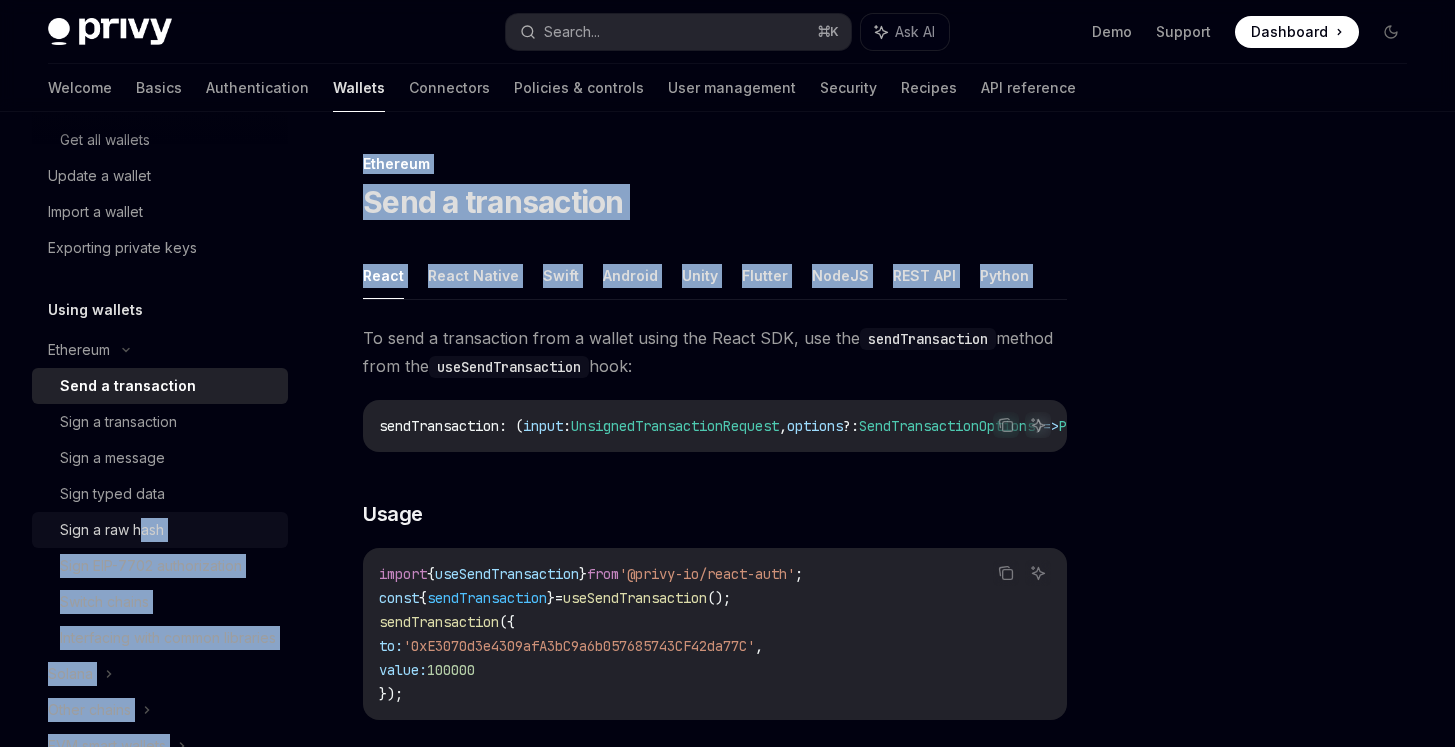 drag, startPoint x: 23, startPoint y: 350, endPoint x: 144, endPoint y: 521, distance: 209.48032 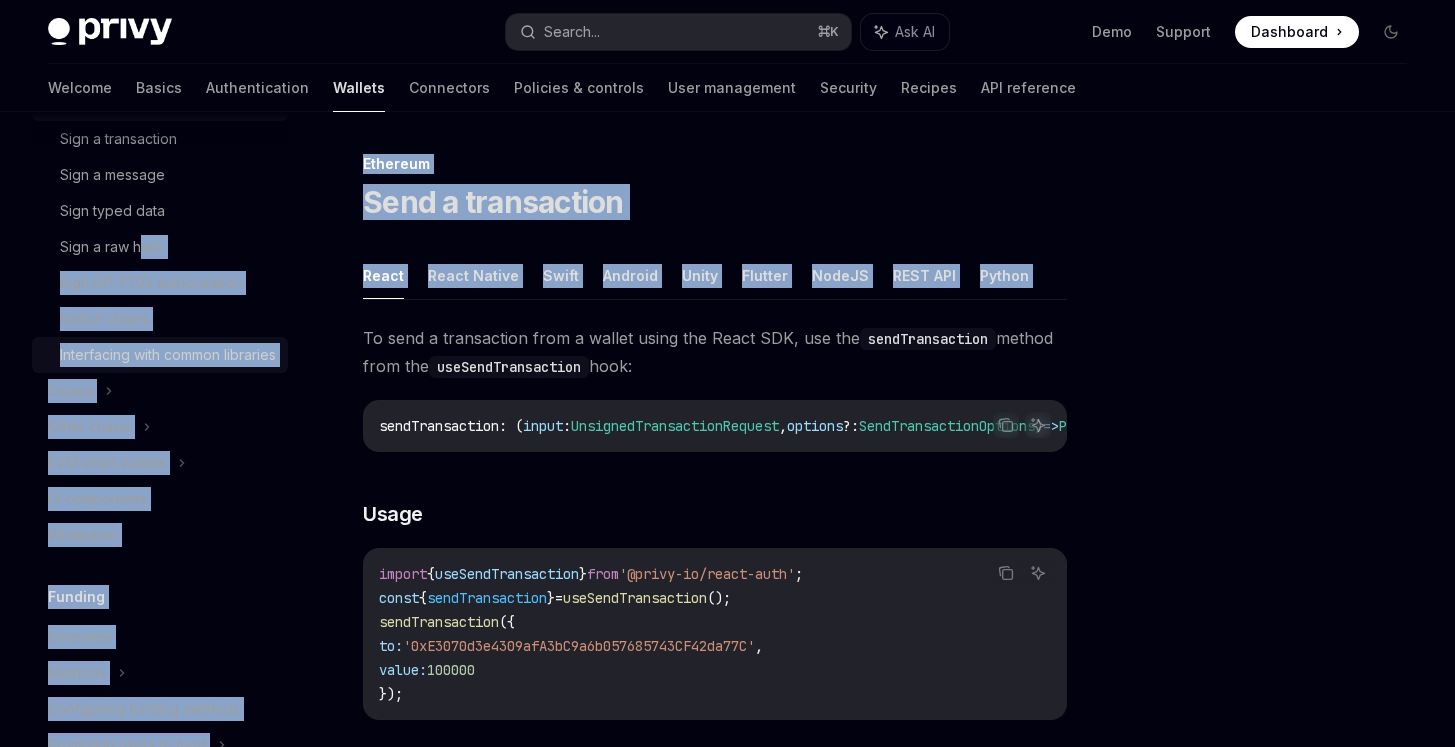 scroll, scrollTop: 456, scrollLeft: 0, axis: vertical 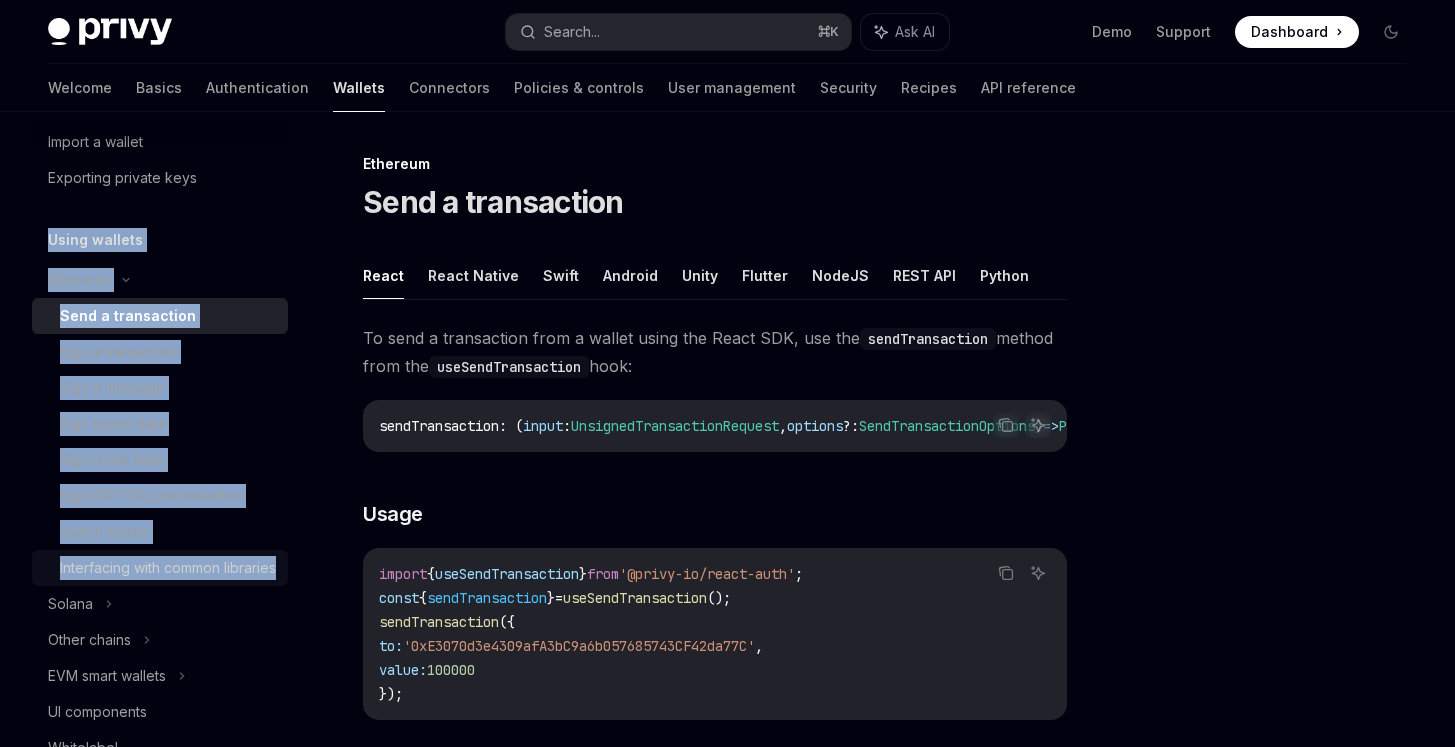 drag, startPoint x: 46, startPoint y: 239, endPoint x: 182, endPoint y: 588, distance: 374.5624 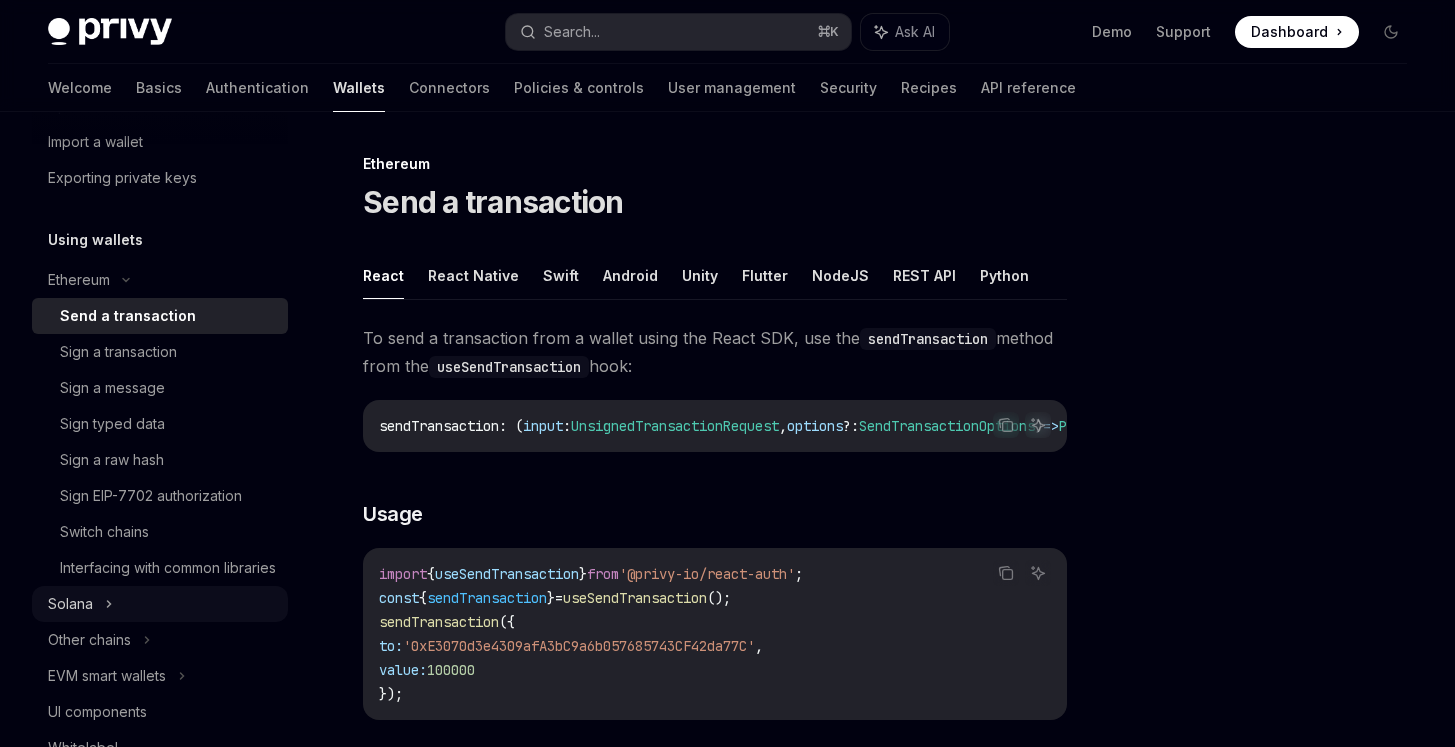 click on "Solana" at bounding box center [86, -38] 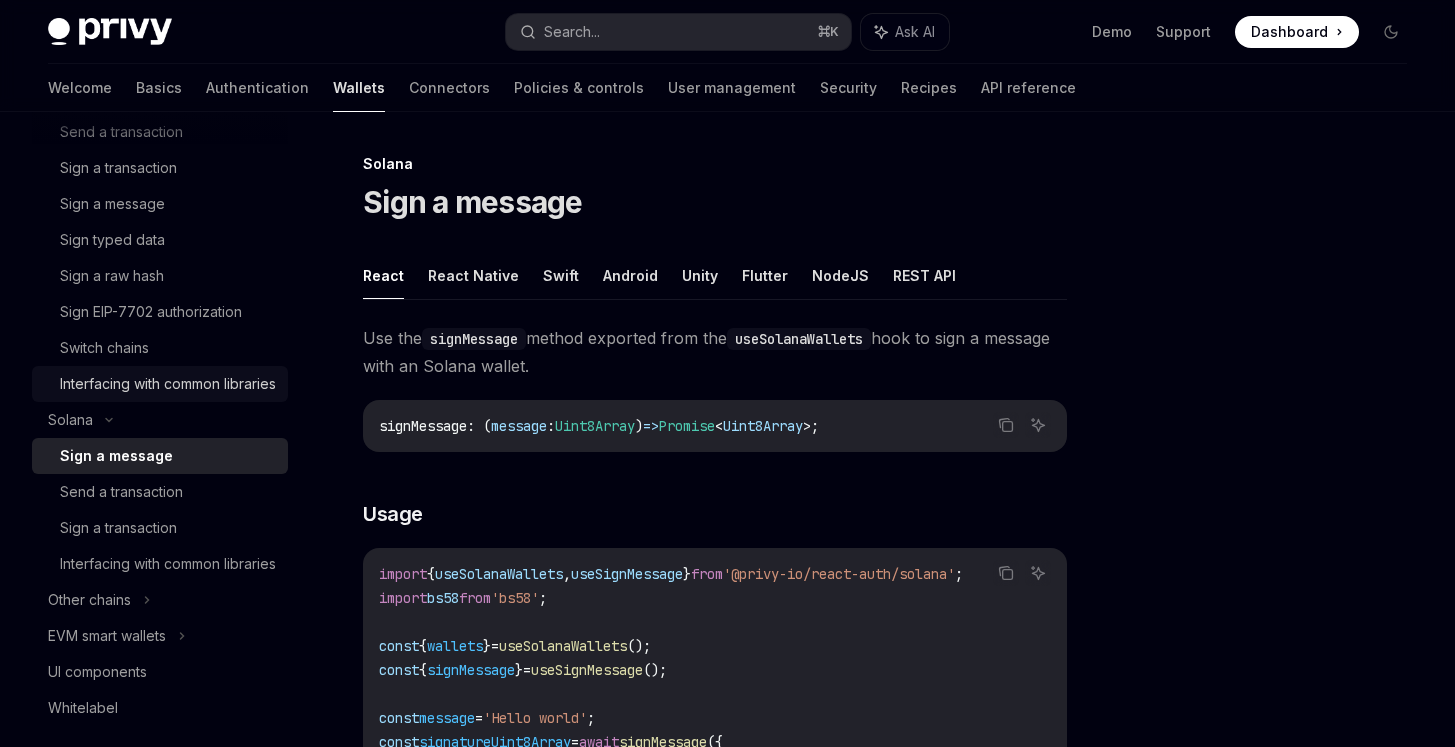 scroll, scrollTop: 666, scrollLeft: 0, axis: vertical 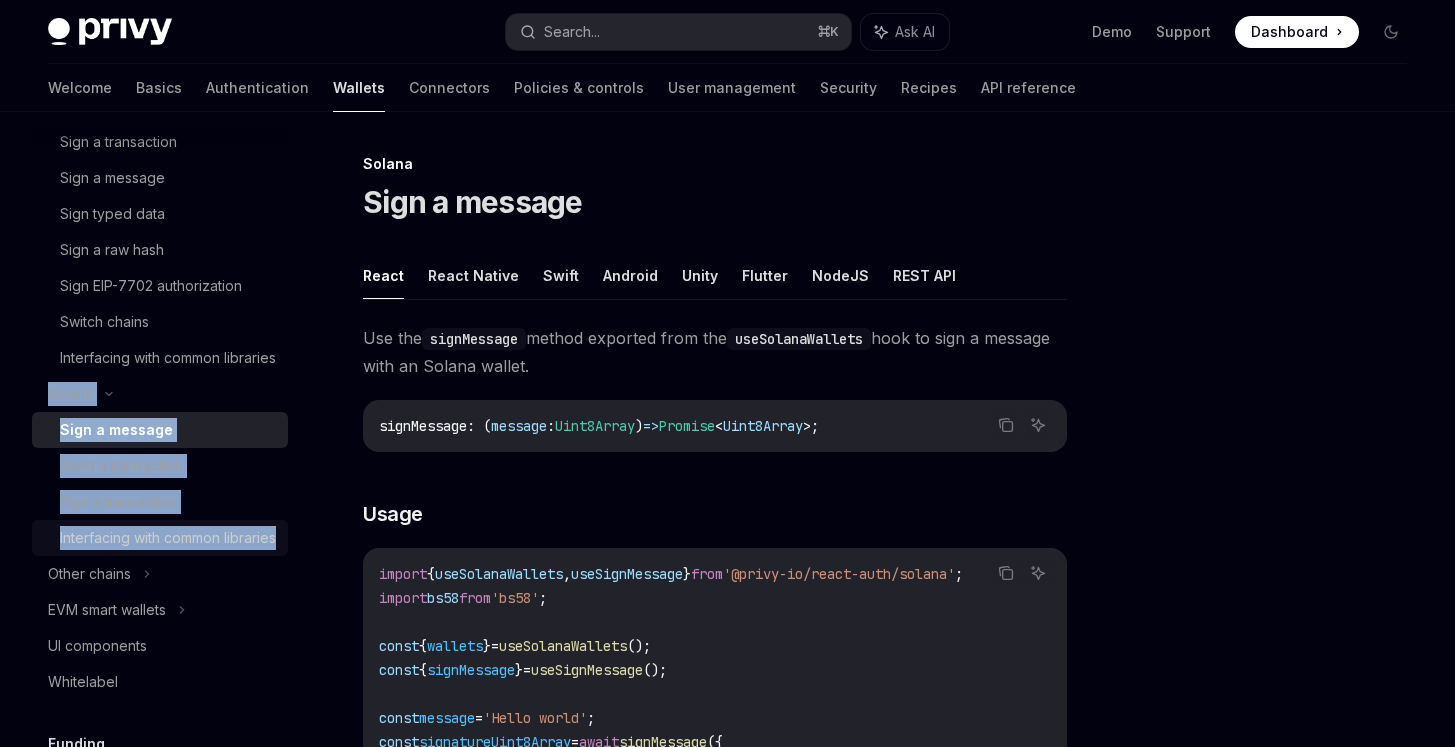 drag, startPoint x: 69, startPoint y: 442, endPoint x: 179, endPoint y: 577, distance: 174.14075 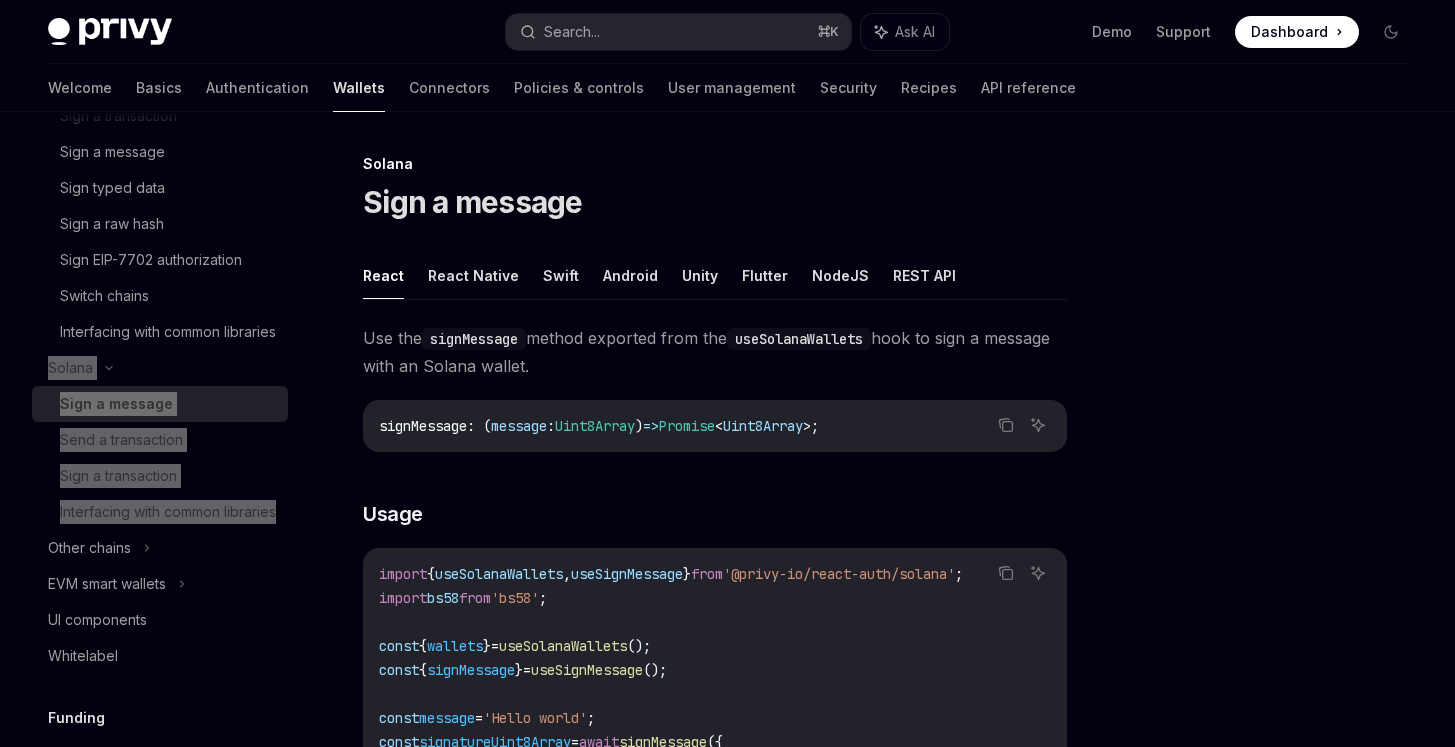 scroll, scrollTop: 705, scrollLeft: 0, axis: vertical 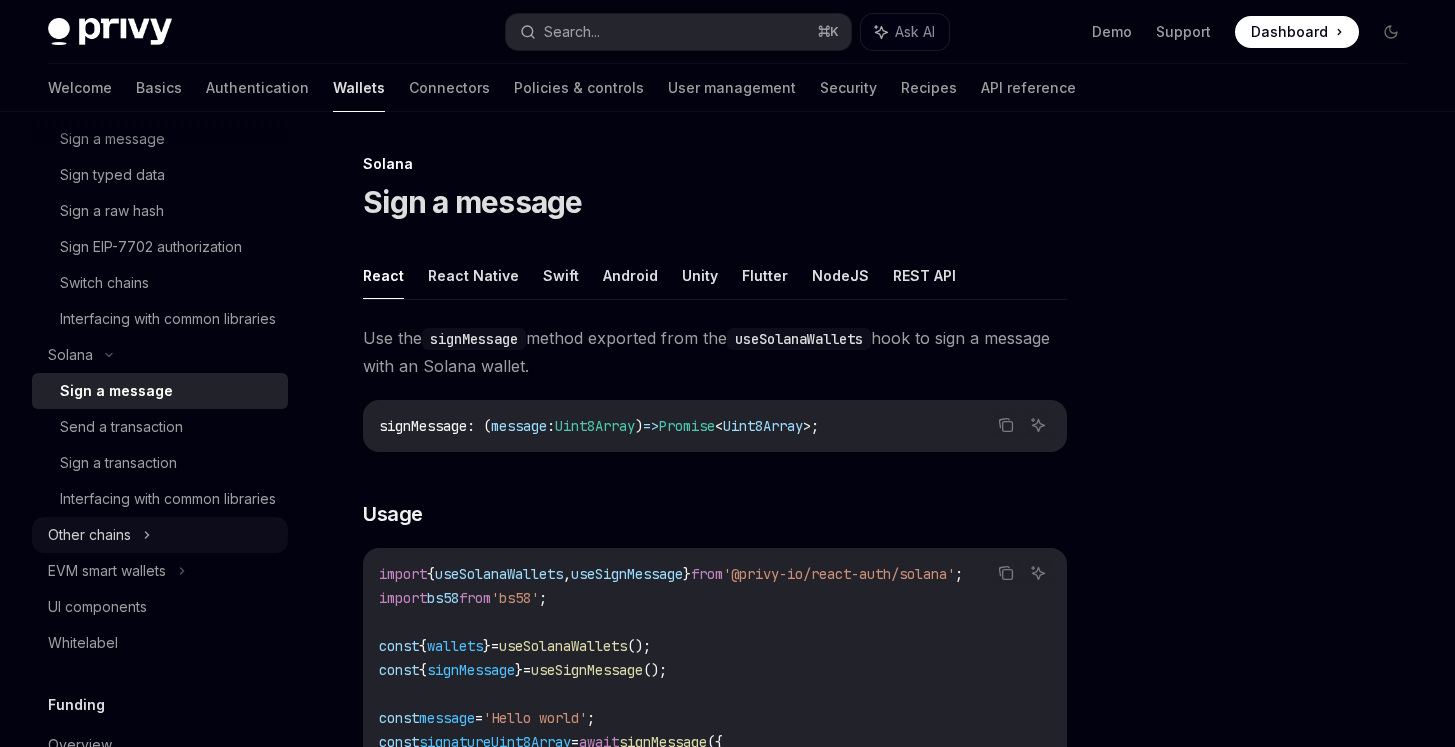click on "Other chains" at bounding box center [89, 535] 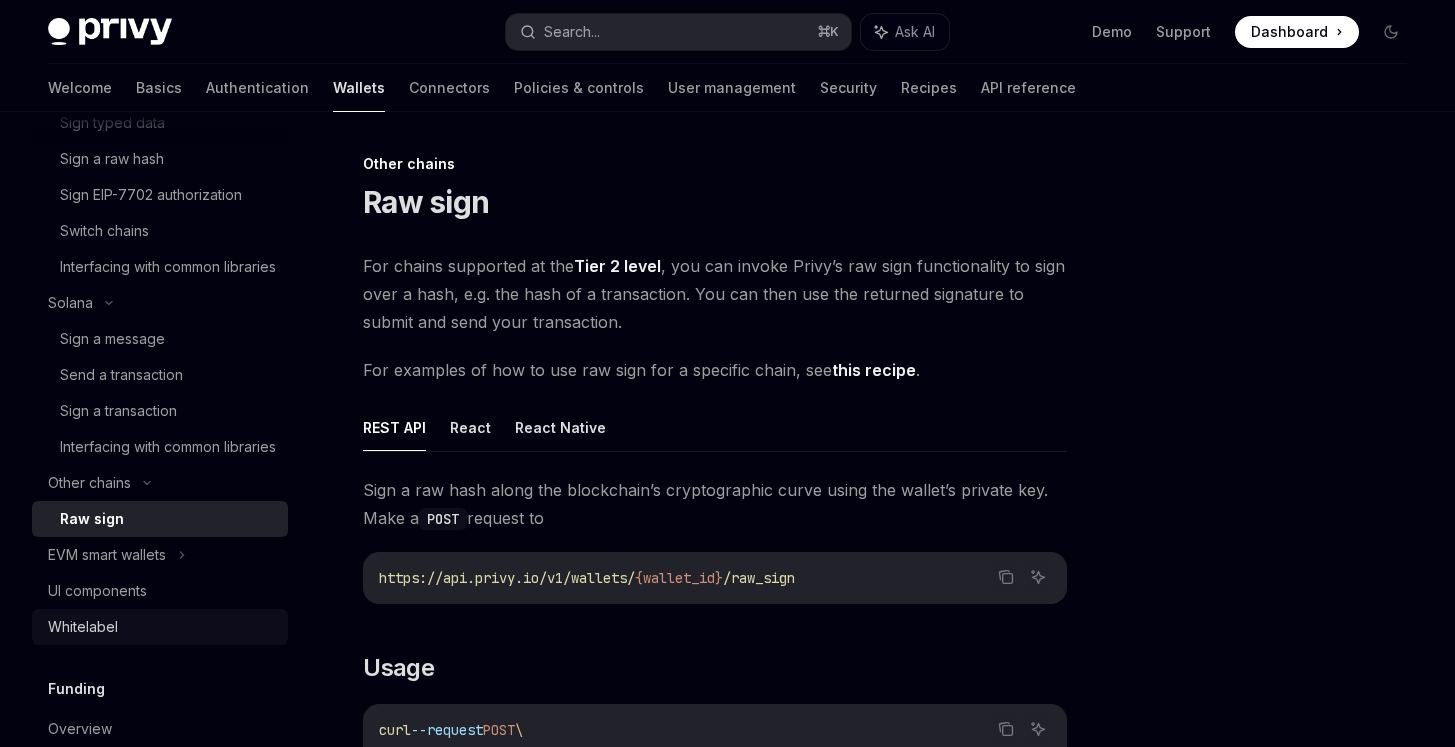 scroll, scrollTop: 916, scrollLeft: 0, axis: vertical 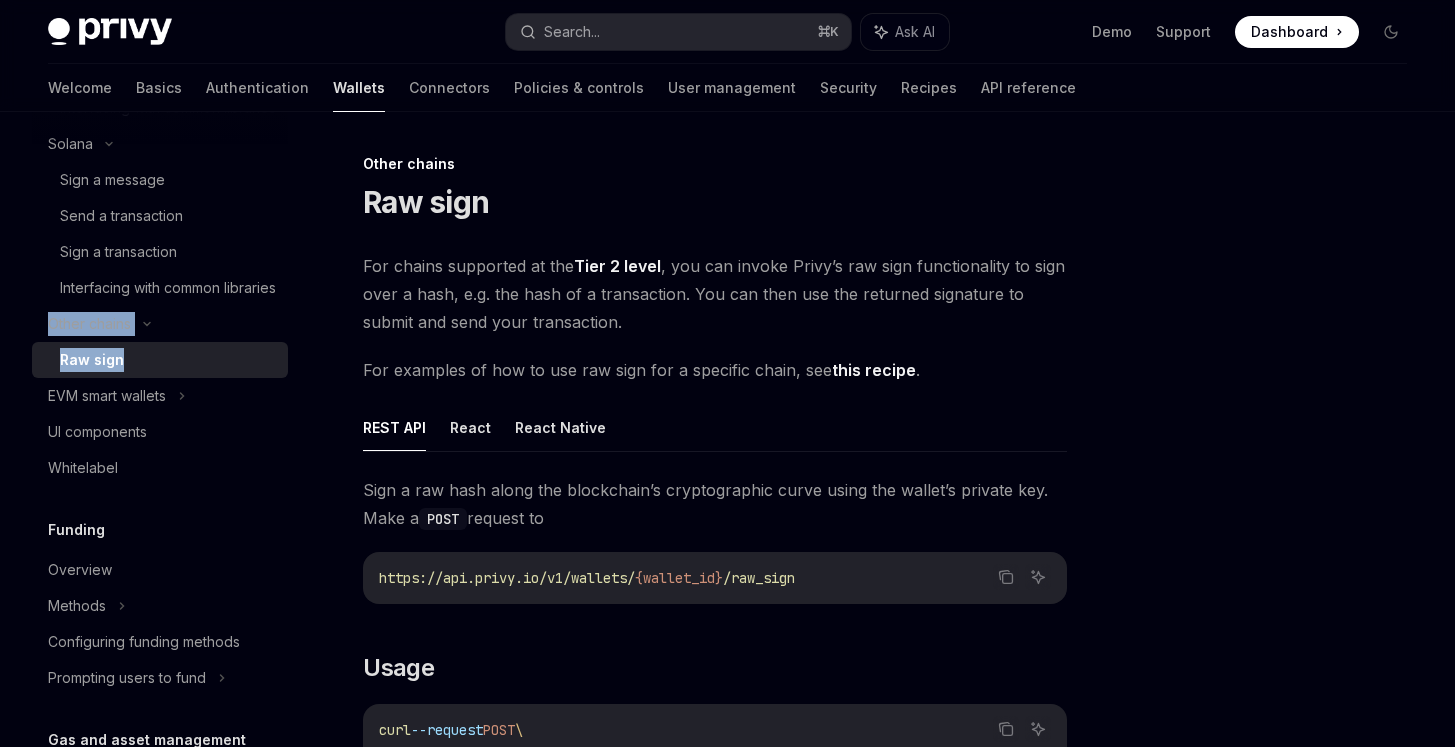 drag, startPoint x: 41, startPoint y: 375, endPoint x: 122, endPoint y: 416, distance: 90.78546 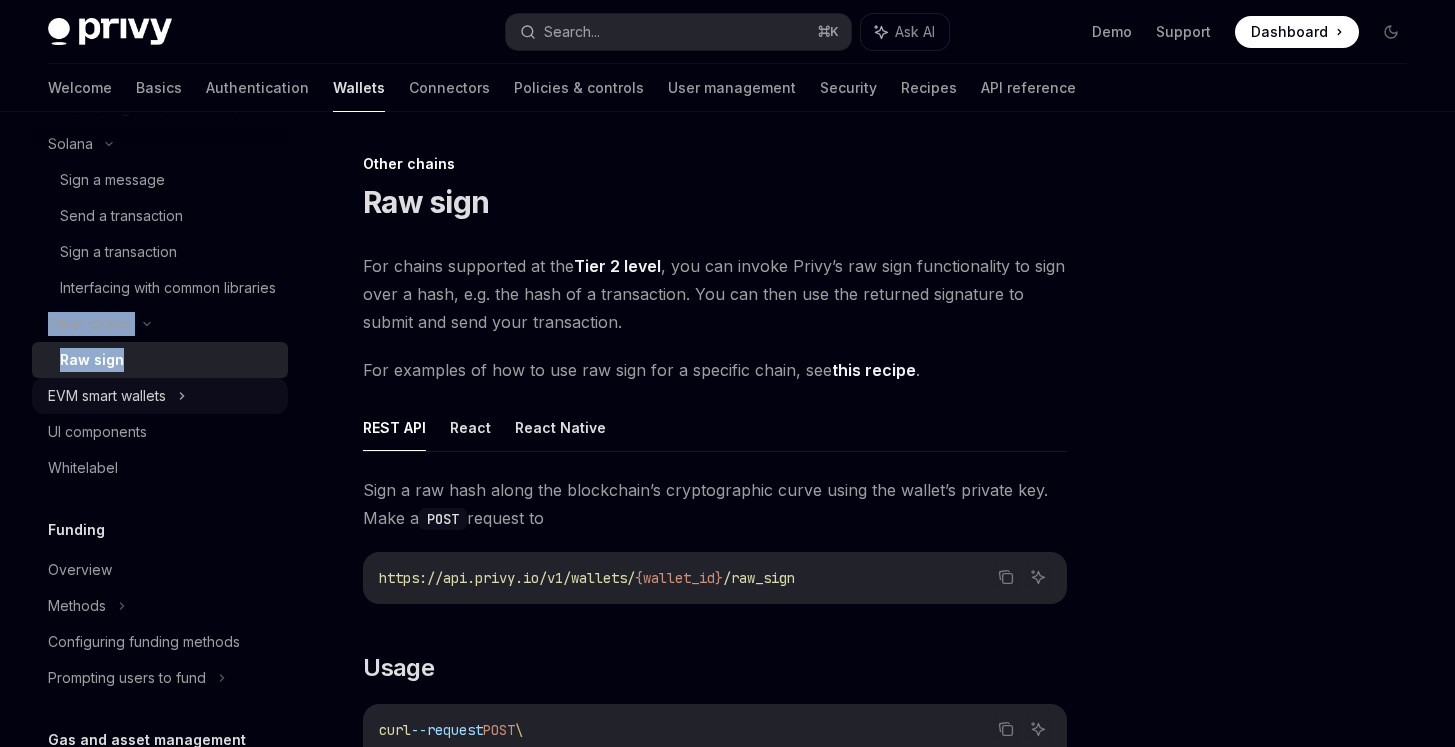 click on "EVM smart wallets" at bounding box center [107, 396] 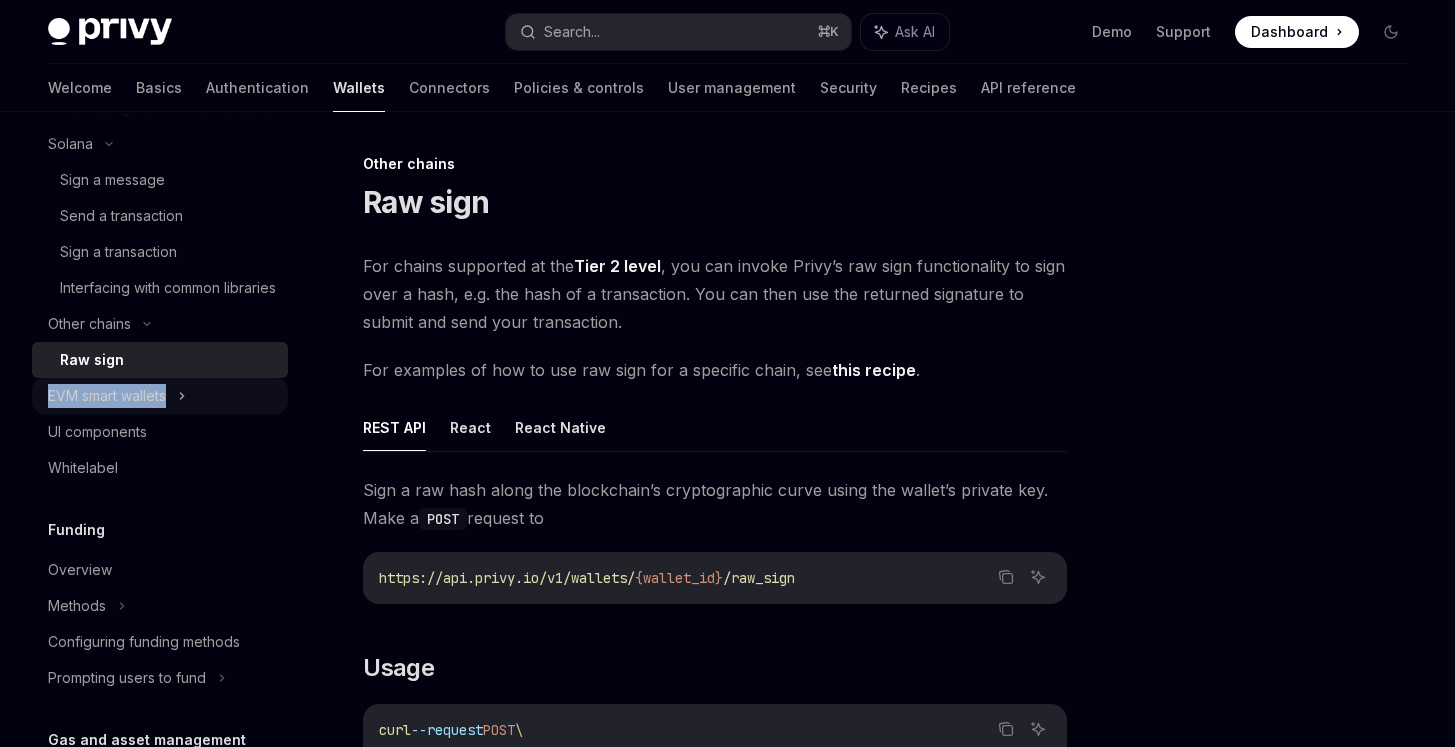 click on "EVM smart wallets" at bounding box center [107, 396] 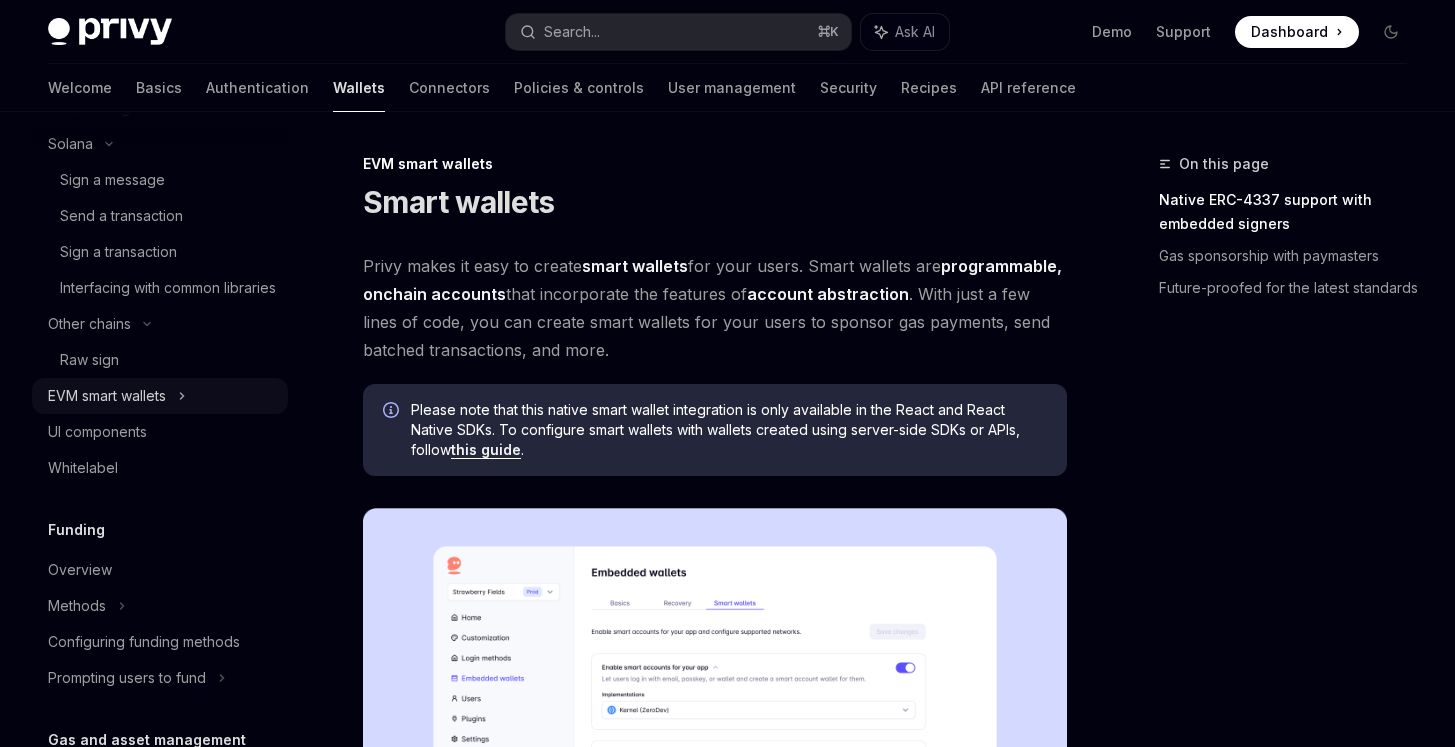 click on "EVM smart wallets" at bounding box center (107, 396) 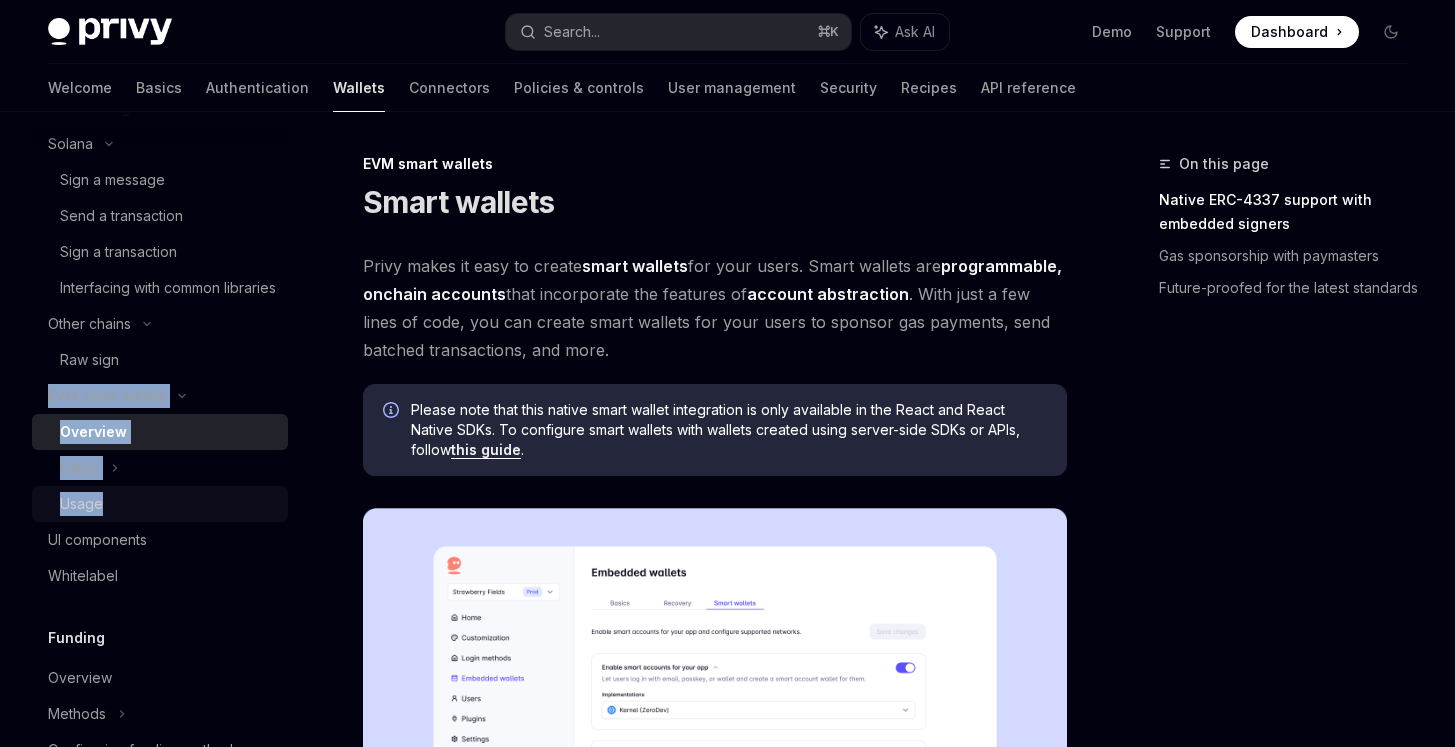 drag, startPoint x: 49, startPoint y: 432, endPoint x: 128, endPoint y: 544, distance: 137.05838 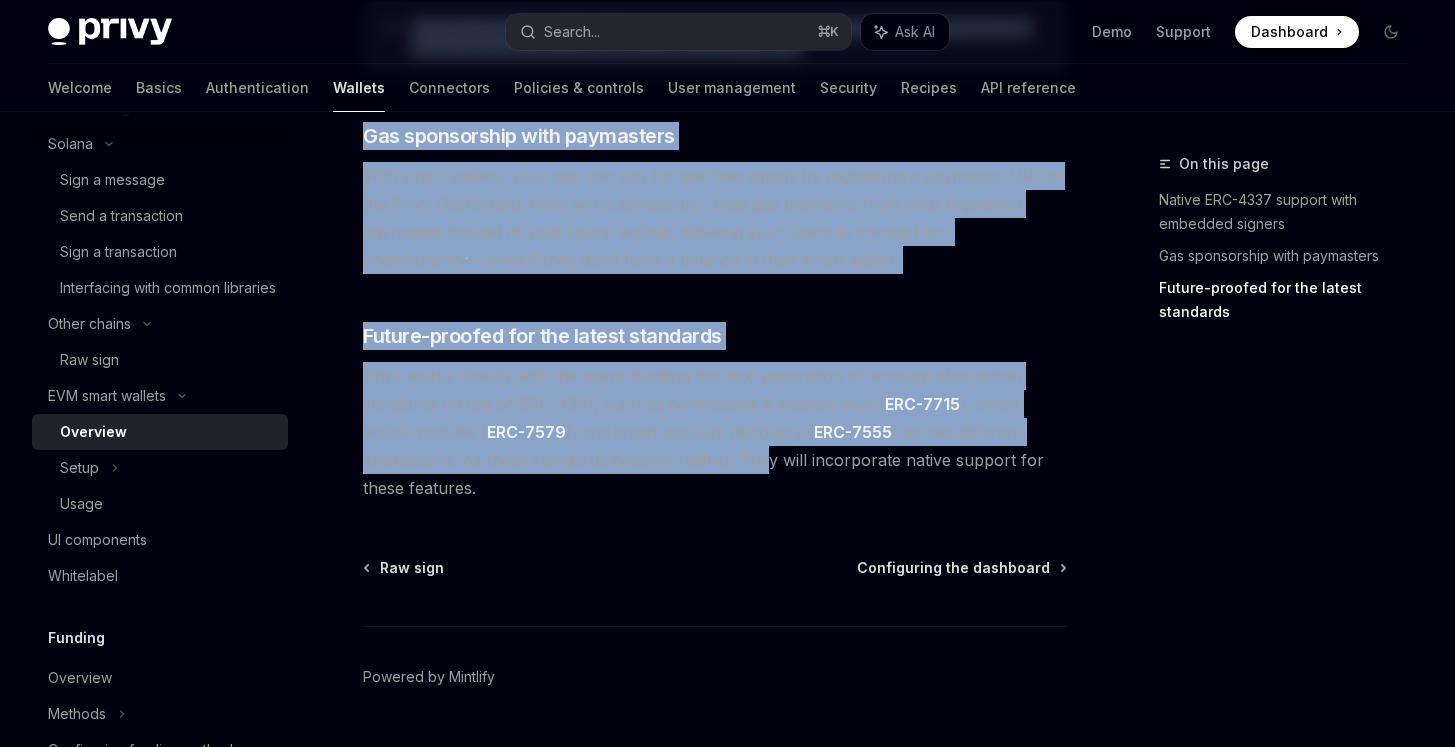 scroll, scrollTop: 1664, scrollLeft: 0, axis: vertical 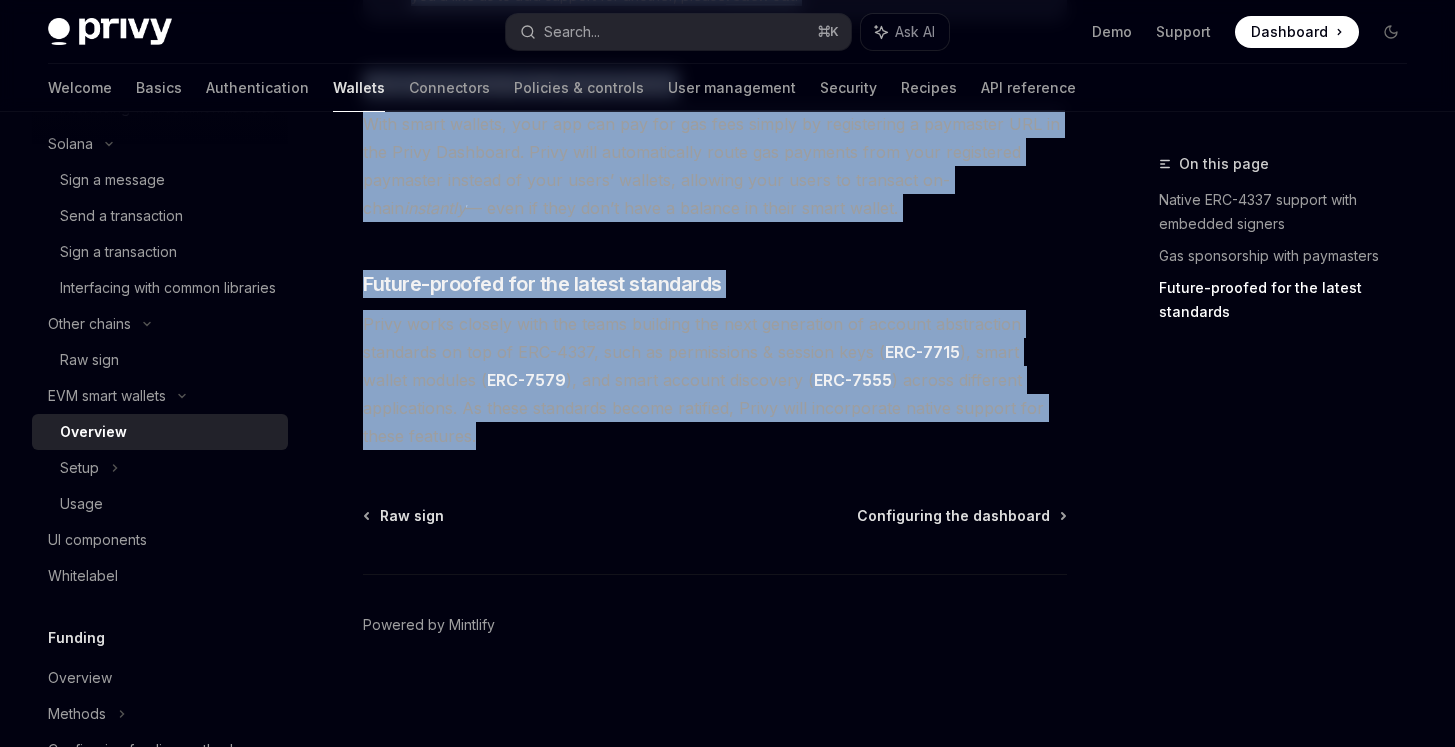 drag, startPoint x: 367, startPoint y: 157, endPoint x: 735, endPoint y: 432, distance: 459.4007 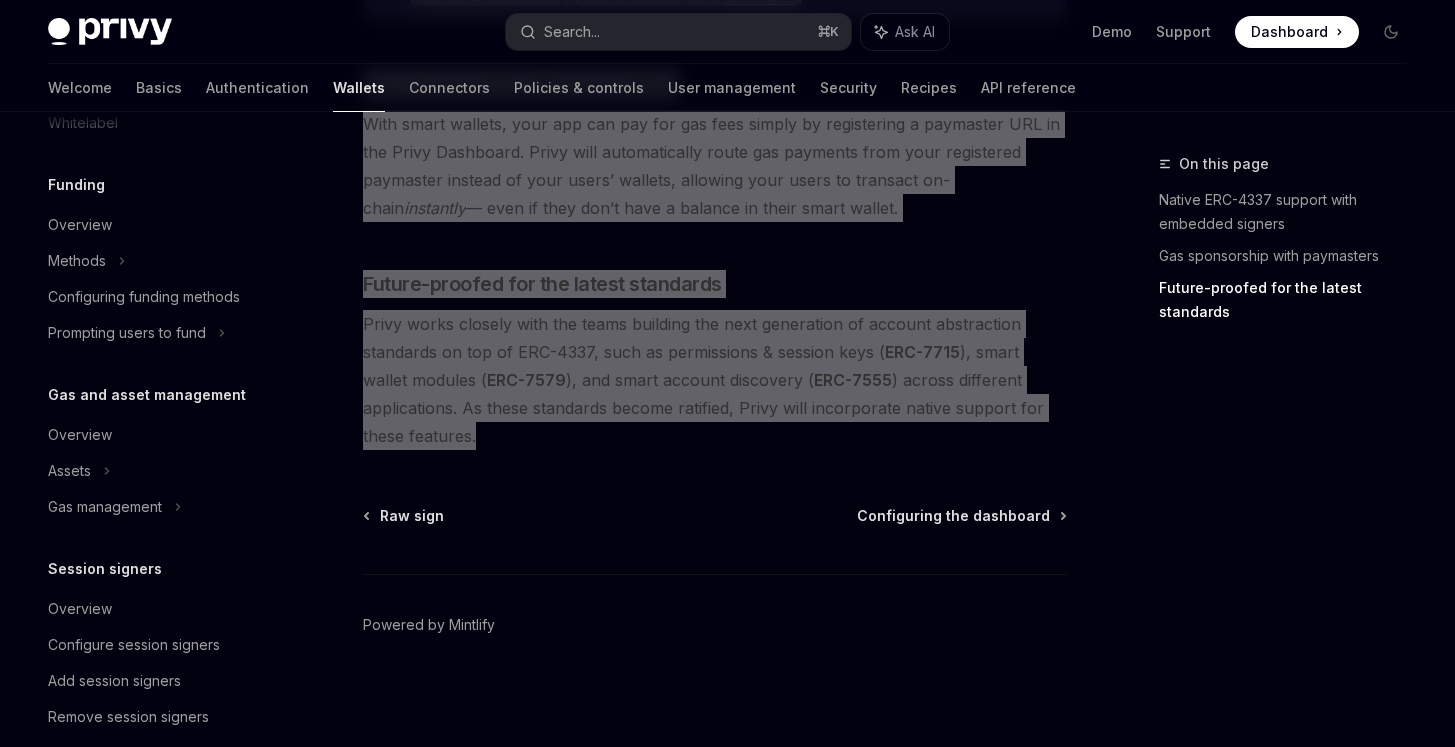 scroll, scrollTop: 1655, scrollLeft: 0, axis: vertical 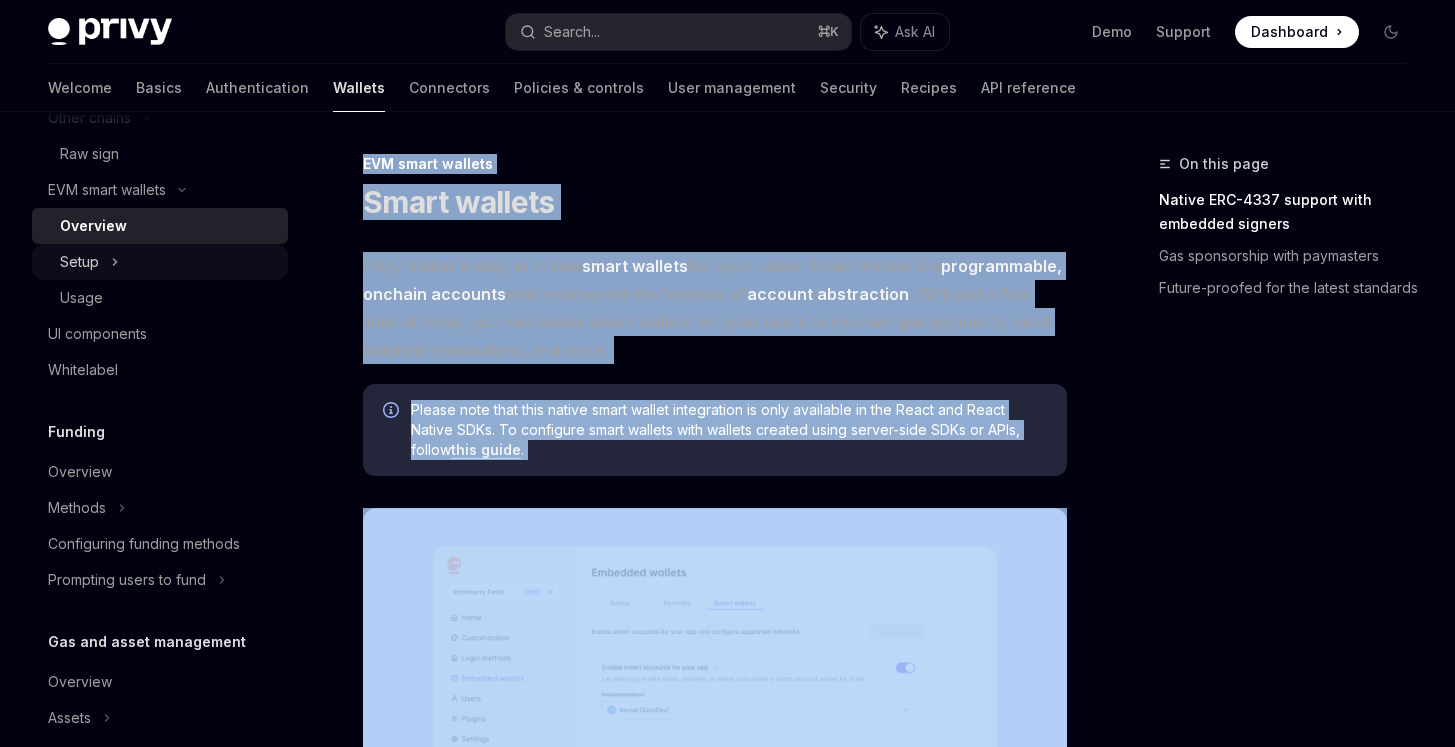 click on "Setup" at bounding box center (160, 262) 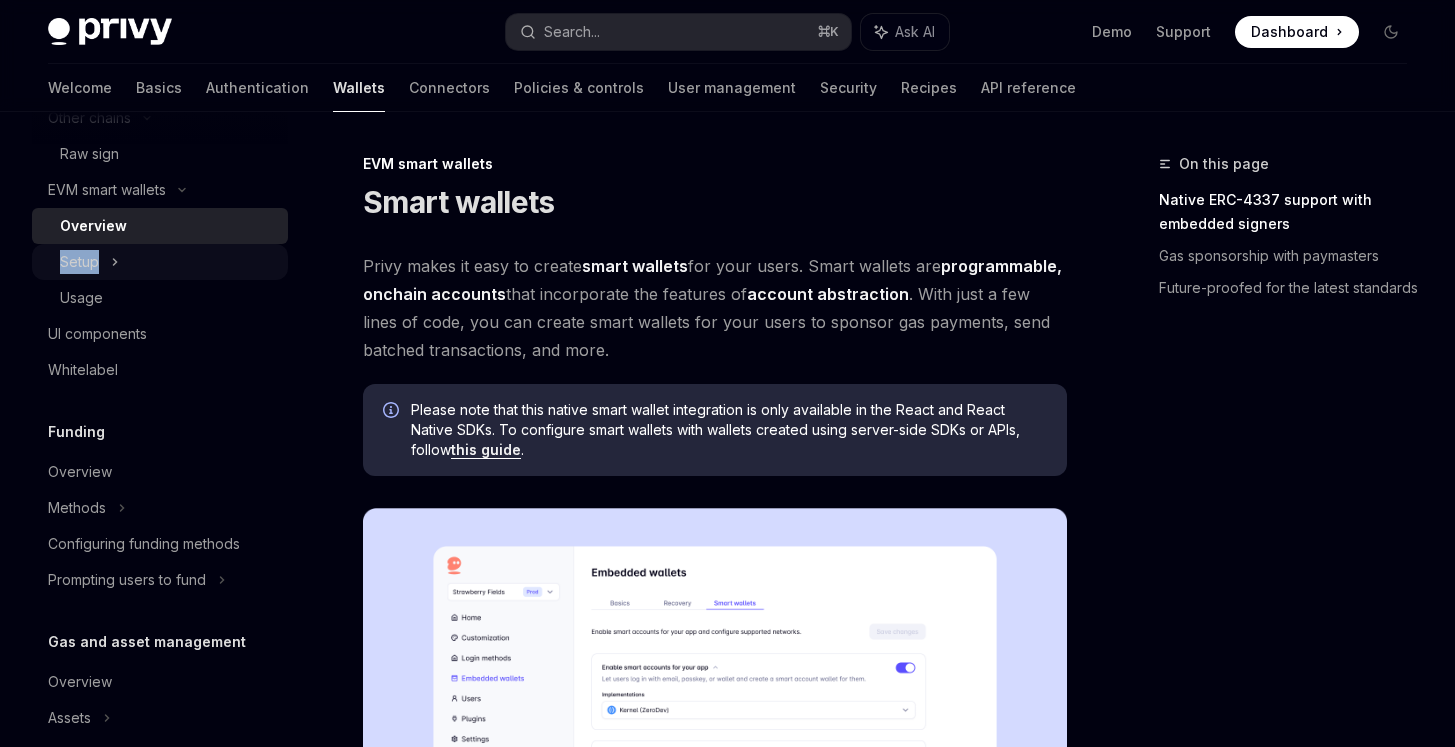 click on "Setup" at bounding box center (160, 262) 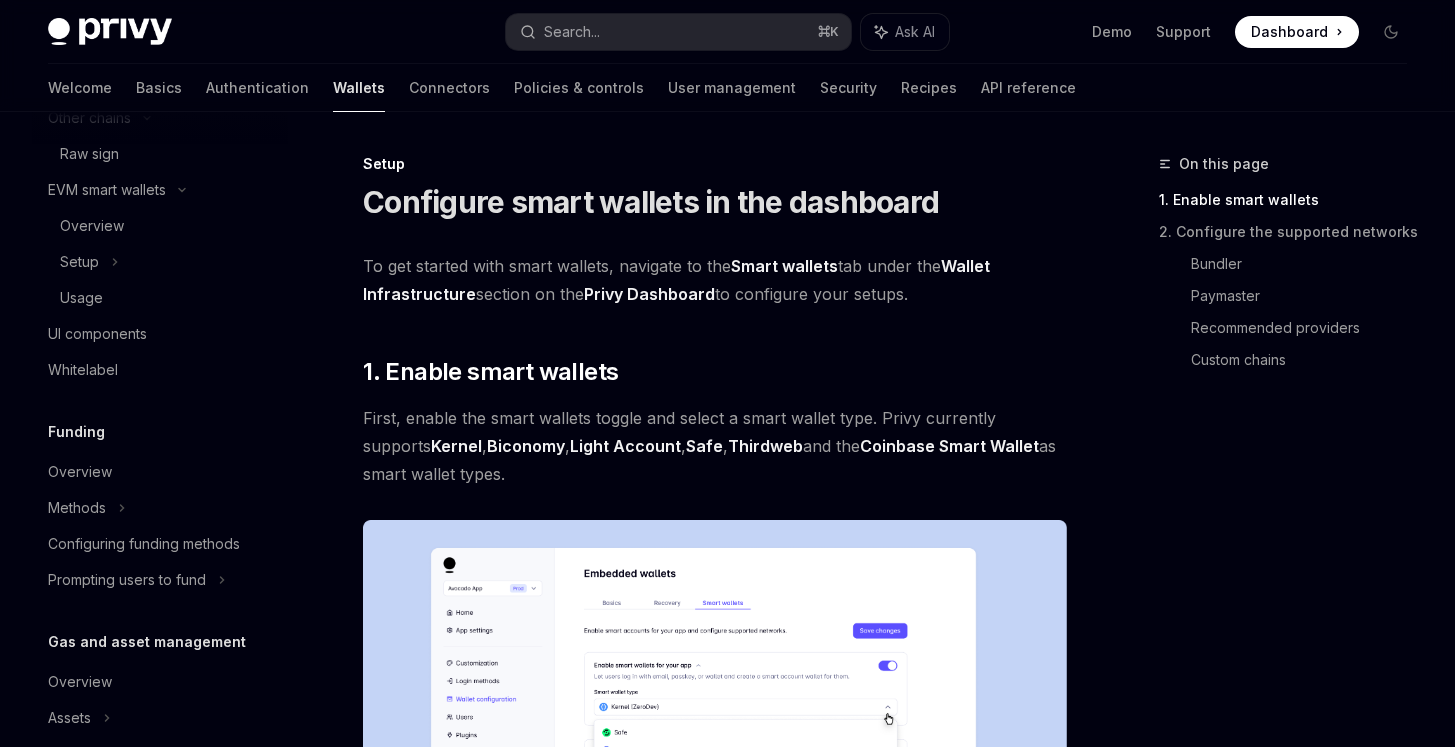 click on "Setup Configure smart wallets in the dashboard To get started with smart wallets, navigate to the Smart wallets tab under the Wallet Infrastructure section on the Privy Dashboard to configure your setups.
​ 1. Enable smart wallets
First, enable the smart wallets toggle and select a smart wallet type. Privy currently supports Kernel , Biconomy , Light Account , Safe , Thirdweb and the Coinbase Smart Wallet as smart wallet types.
If you modify your smart wallet type after users have already created smart wallets, Privy will
provision the original smart wallet type for existing users to ensure they can access the accounts
they already use.
​ 2. Configure the supported networks
Next, configure the networks for your smart wallets. You should do this for any network that your app plans to use smart wallets on.
For each configured network, you can optionally provide a bundler URL and/or a paymaster URL.
​ Bundler
The bundler URL https://public.pimlico.io/v2/{chainId}/rpc )." at bounding box center (527, 1829) 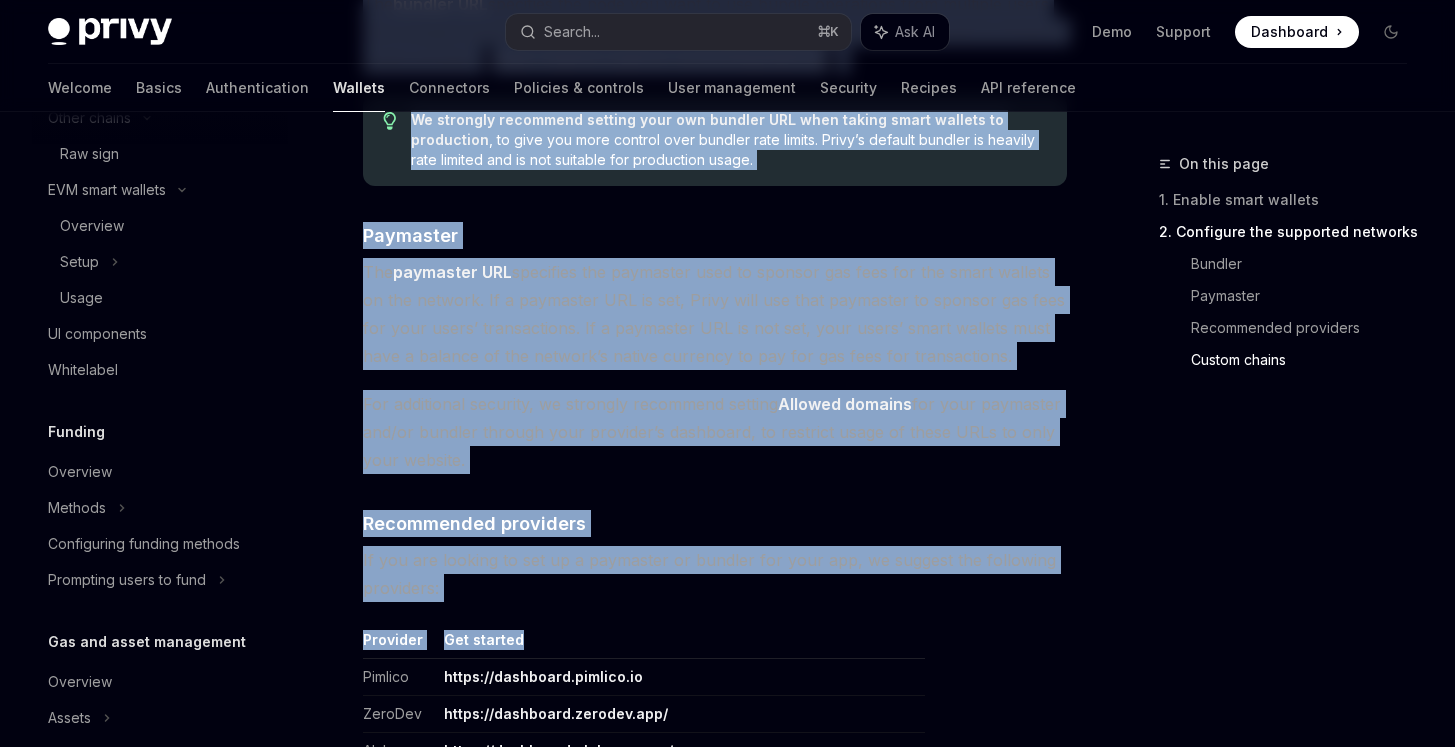 scroll, scrollTop: 2759, scrollLeft: 0, axis: vertical 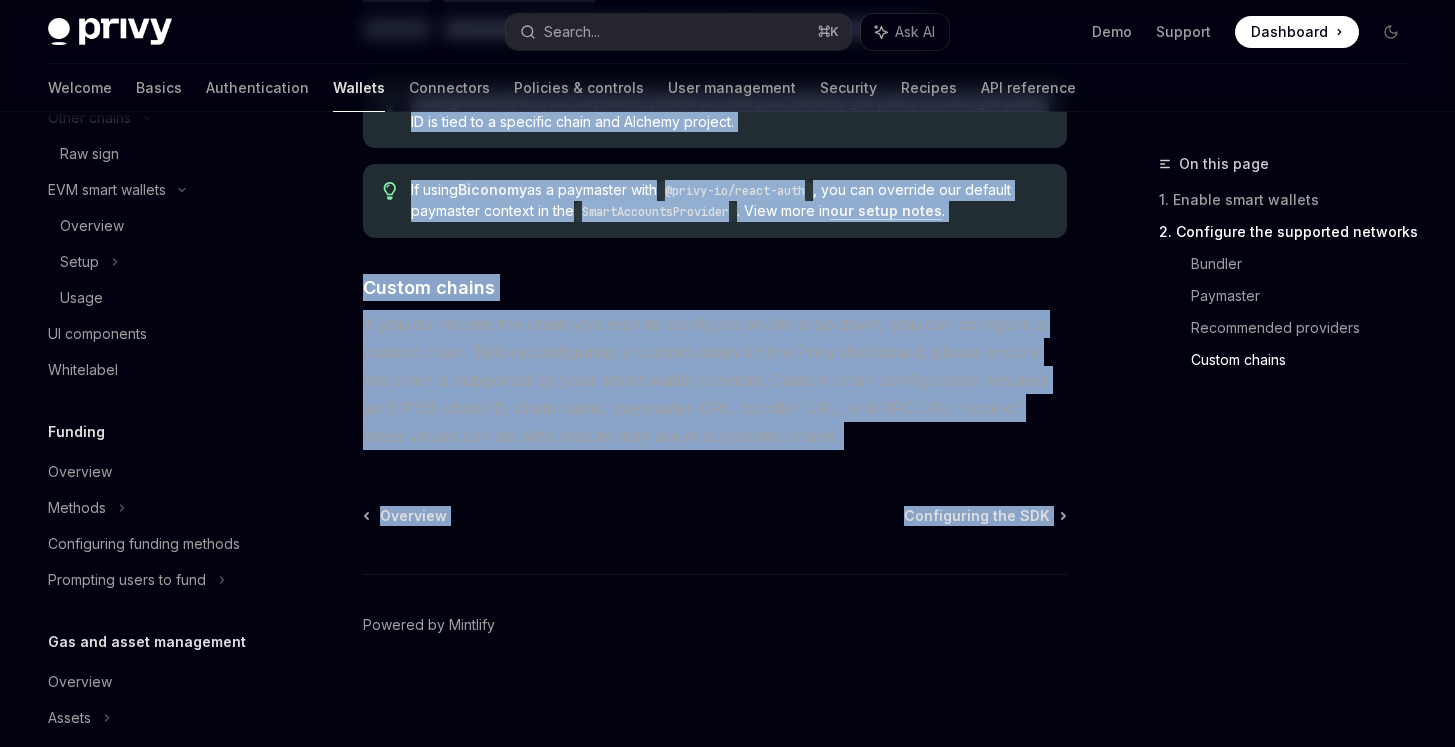 drag, startPoint x: 373, startPoint y: 198, endPoint x: 668, endPoint y: 540, distance: 451.65143 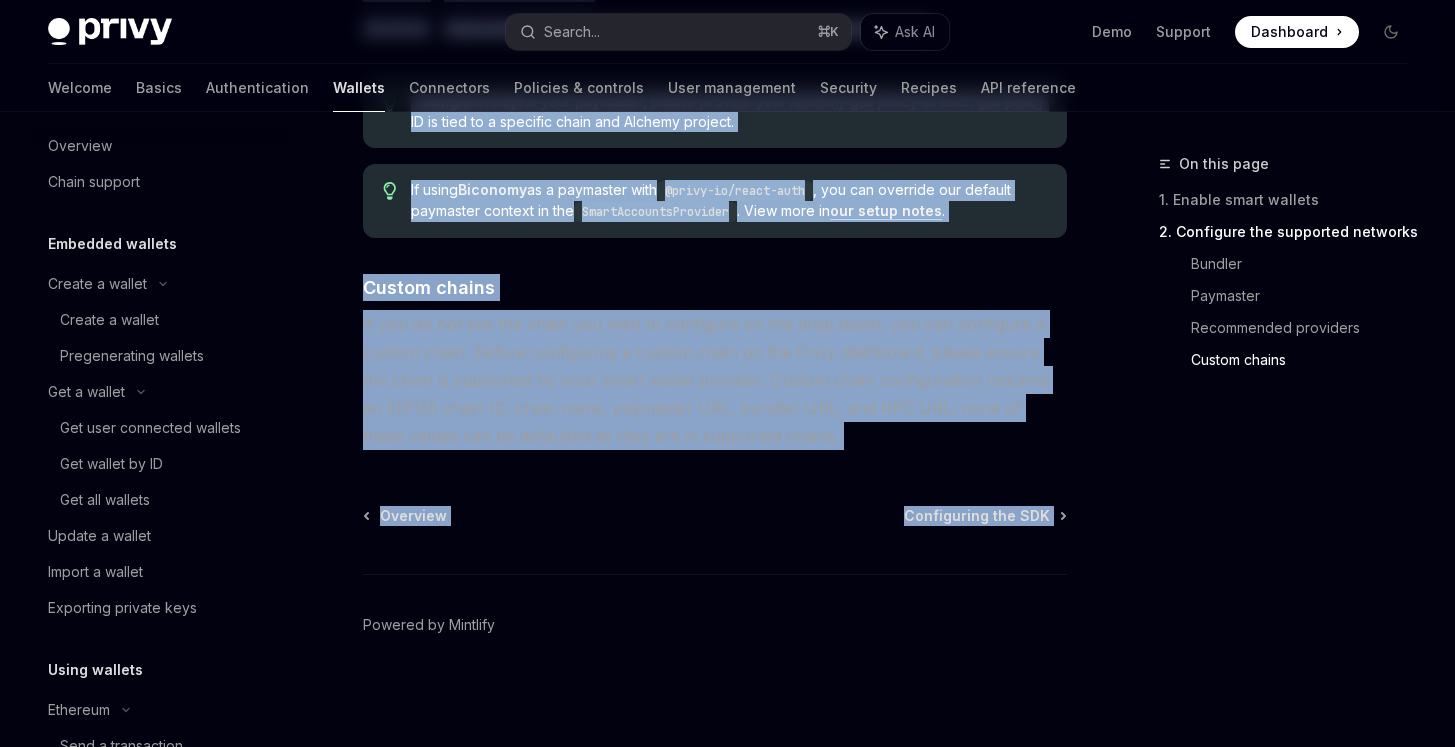 scroll, scrollTop: 0, scrollLeft: 0, axis: both 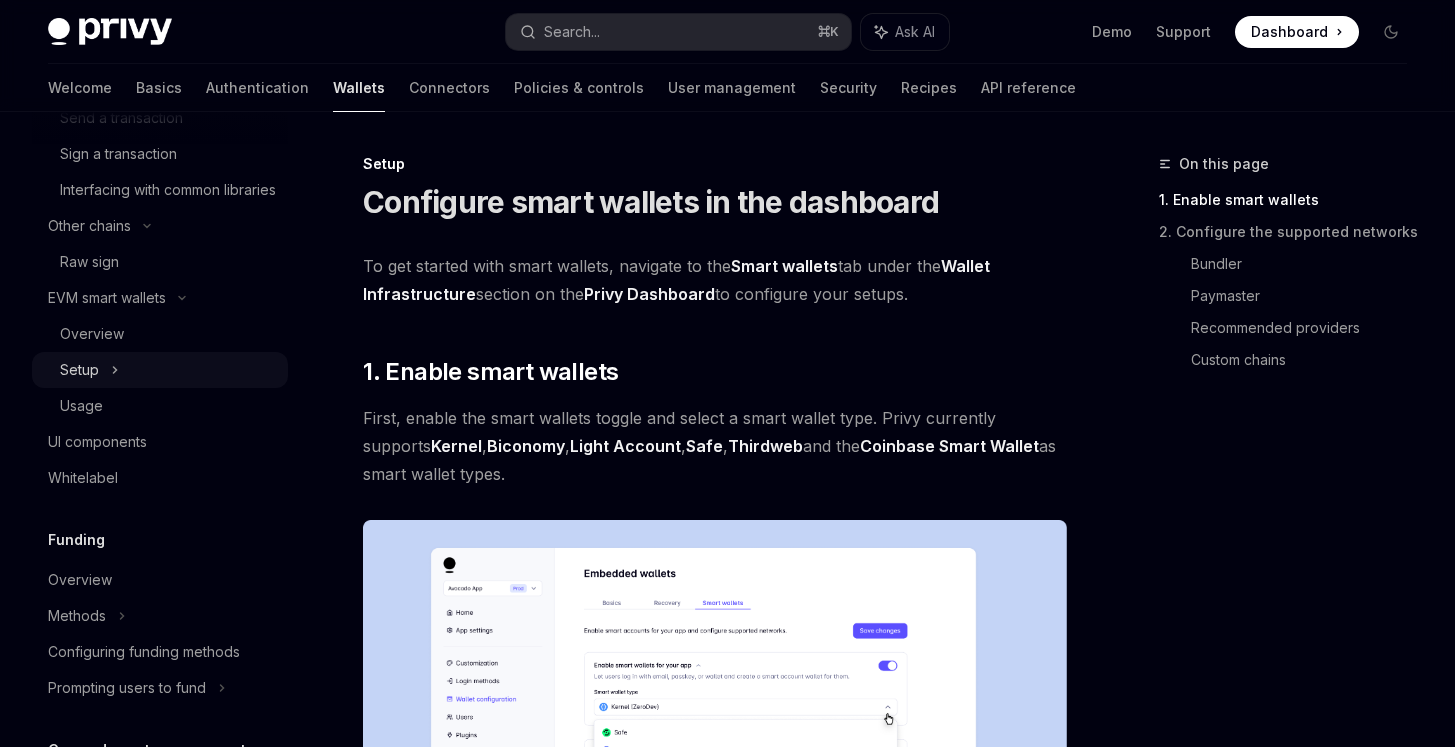 click on "Setup" at bounding box center [160, 370] 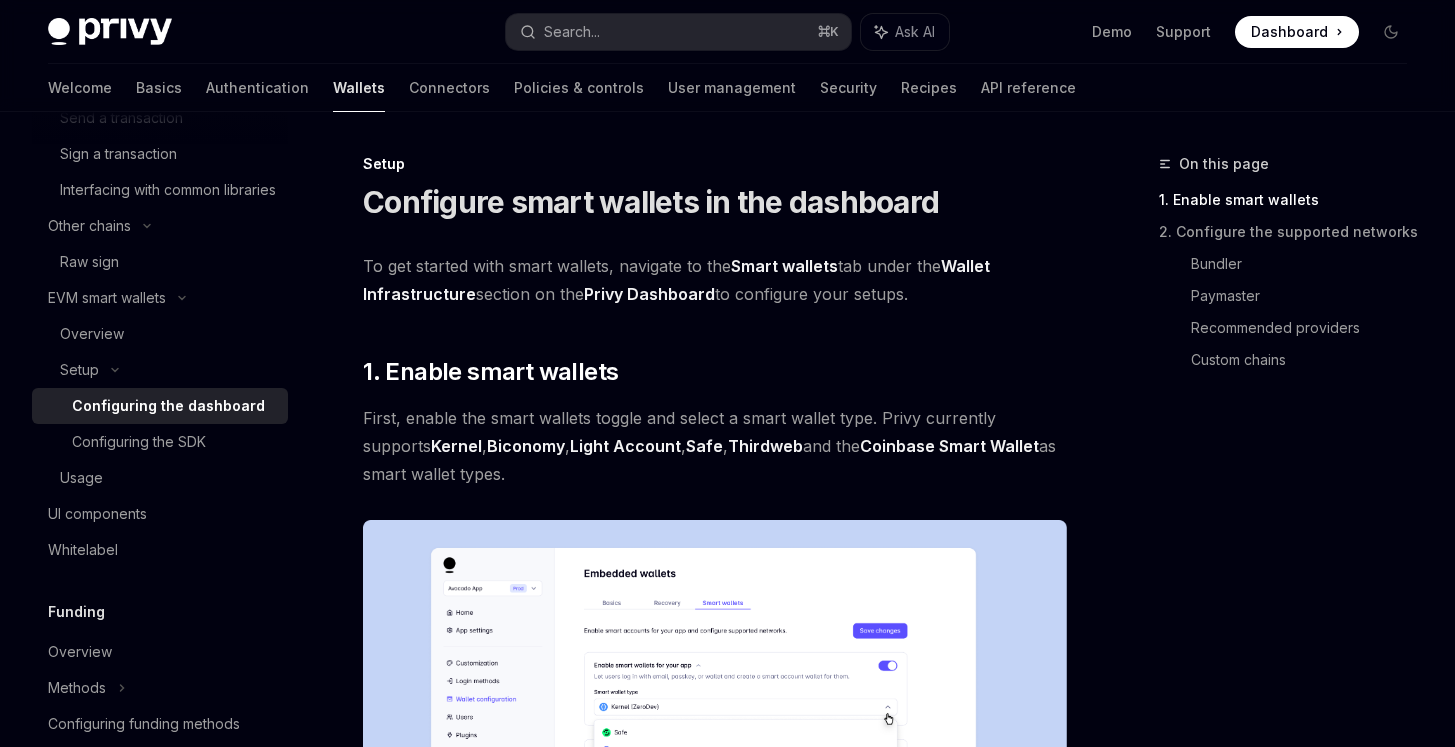 click on "Configuring the dashboard" at bounding box center (168, 406) 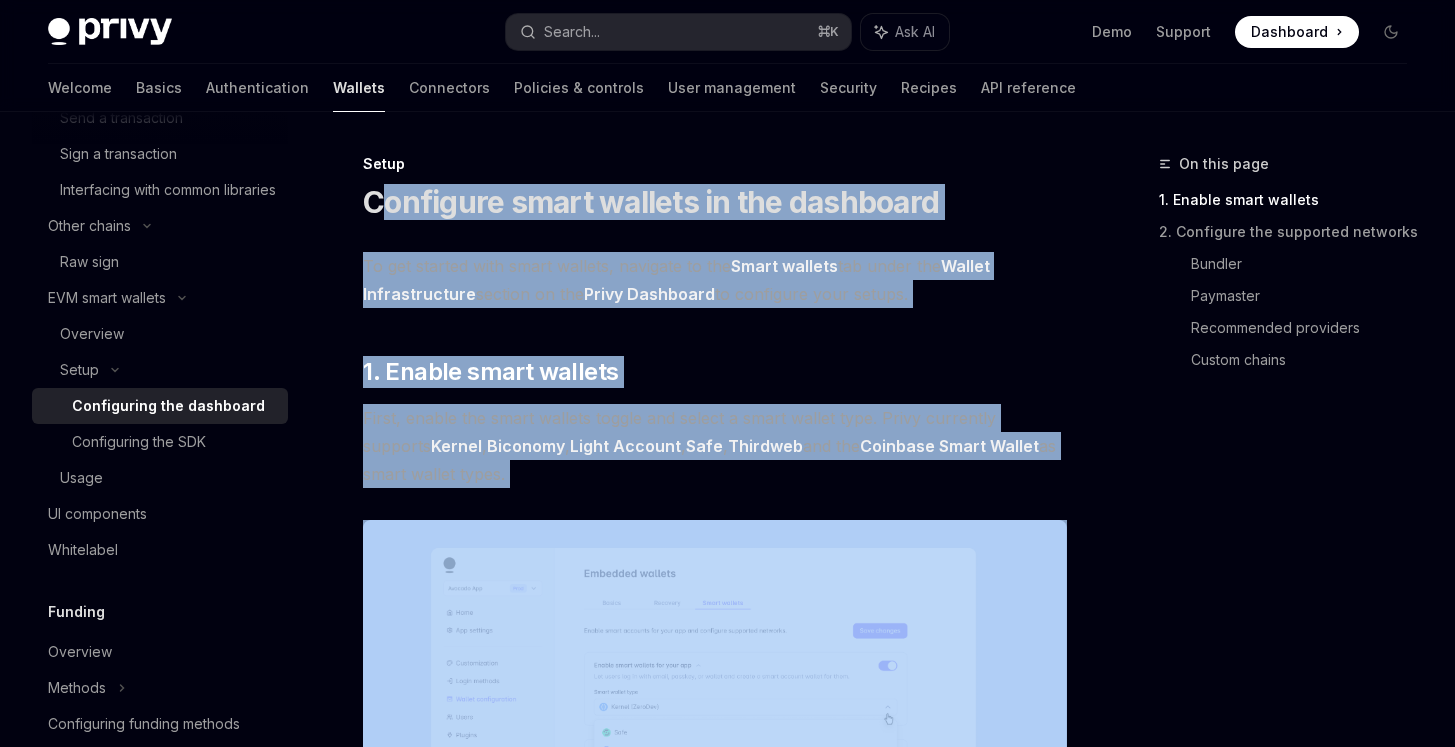 scroll, scrollTop: 2759, scrollLeft: 0, axis: vertical 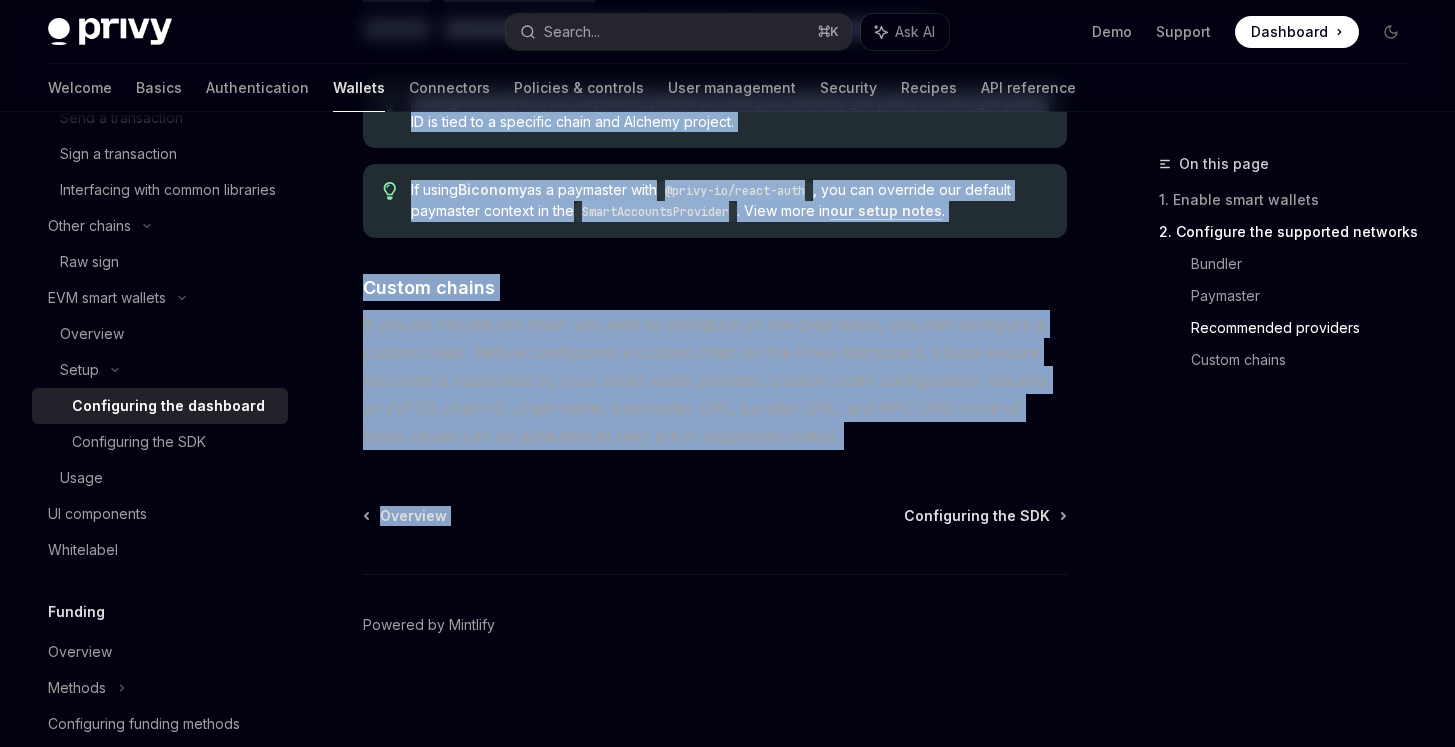 drag, startPoint x: 383, startPoint y: 187, endPoint x: 869, endPoint y: 469, distance: 561.88965 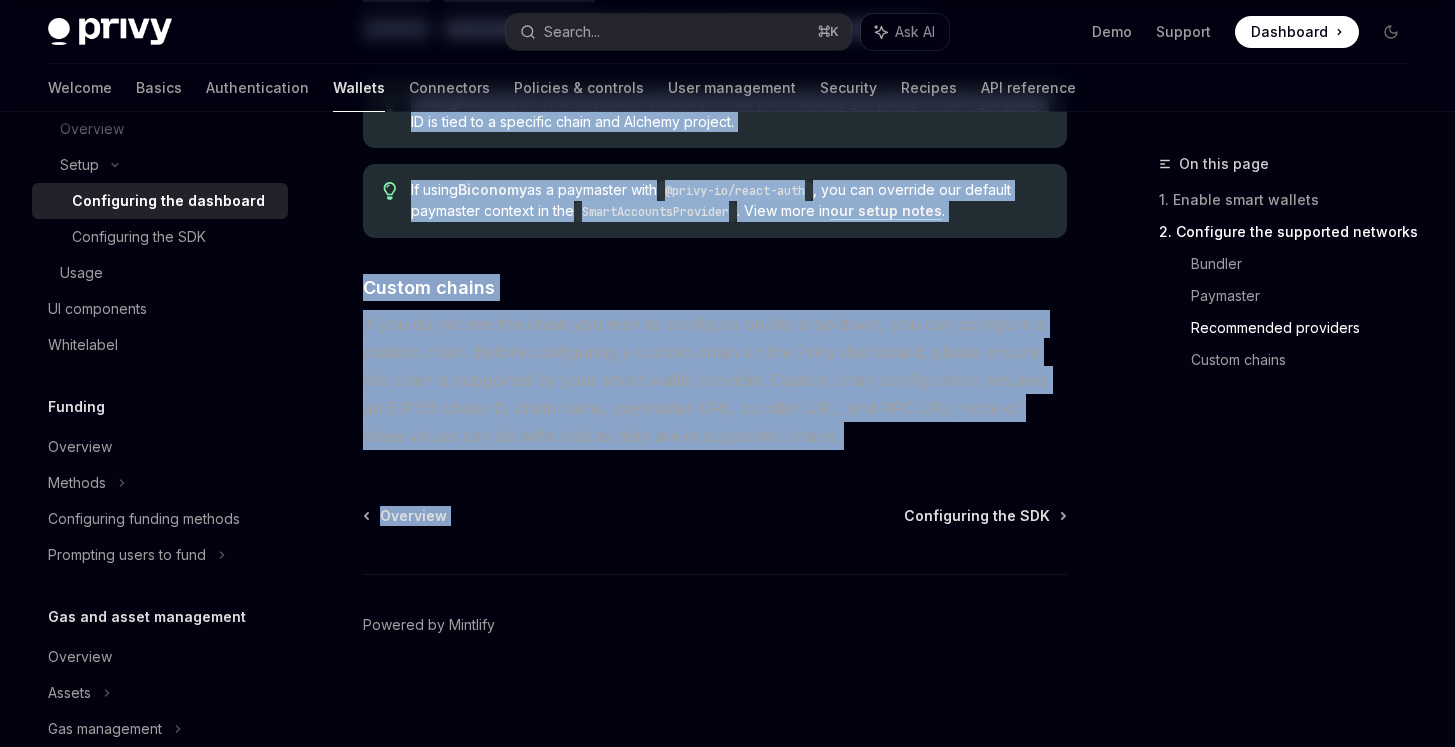 click on "If you do not see the chain you wish to configure on the drop down, you can configure a custom chain. Before configuring a custom chain on the Privy dashboard, please ensure the chain is supported by your smart wallet provider. Custom chain configuration requires an EIP155 chain ID, chain name, paymaster URL, bundler URL, and RPC URL; none of these values can be defaulted as they are in supported chains." at bounding box center [715, 380] 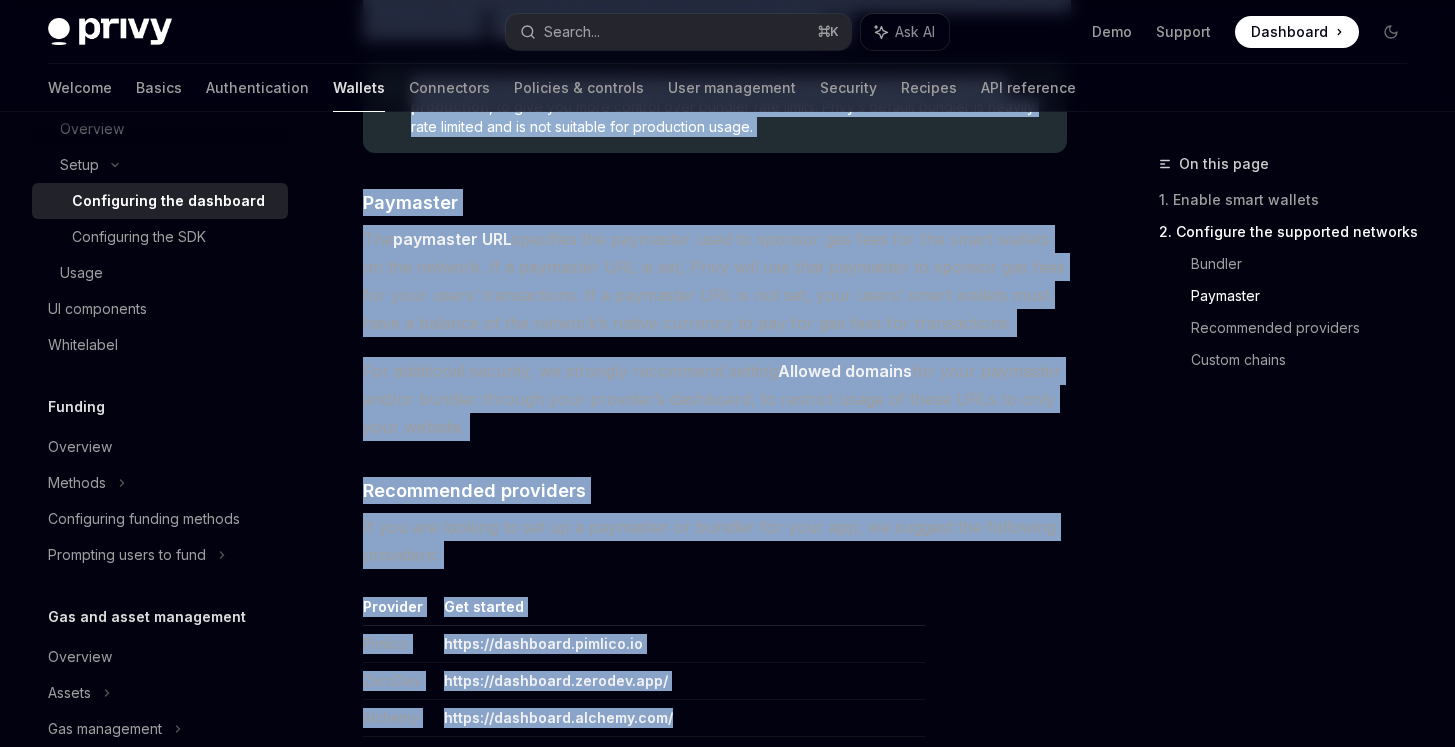 scroll, scrollTop: 2759, scrollLeft: 0, axis: vertical 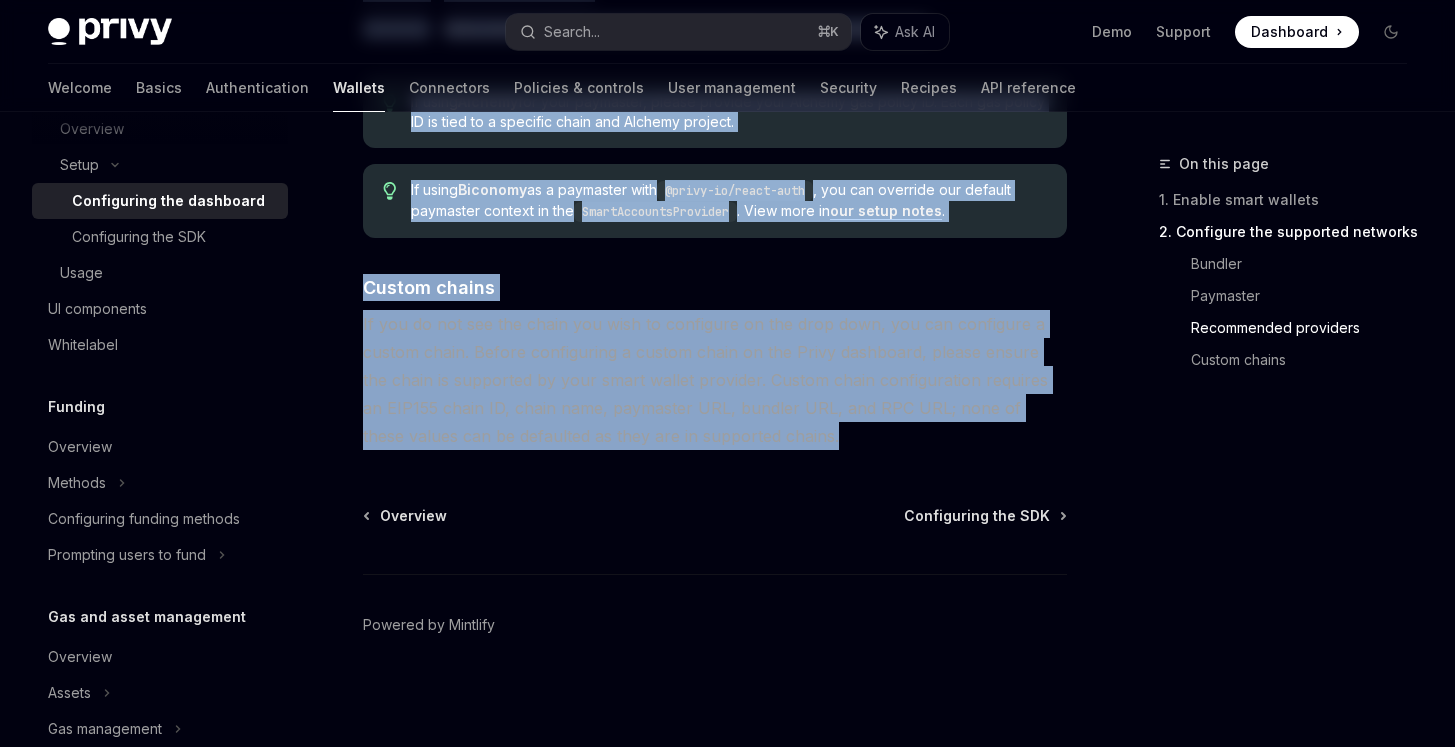 drag, startPoint x: 361, startPoint y: 208, endPoint x: 805, endPoint y: 448, distance: 504.71378 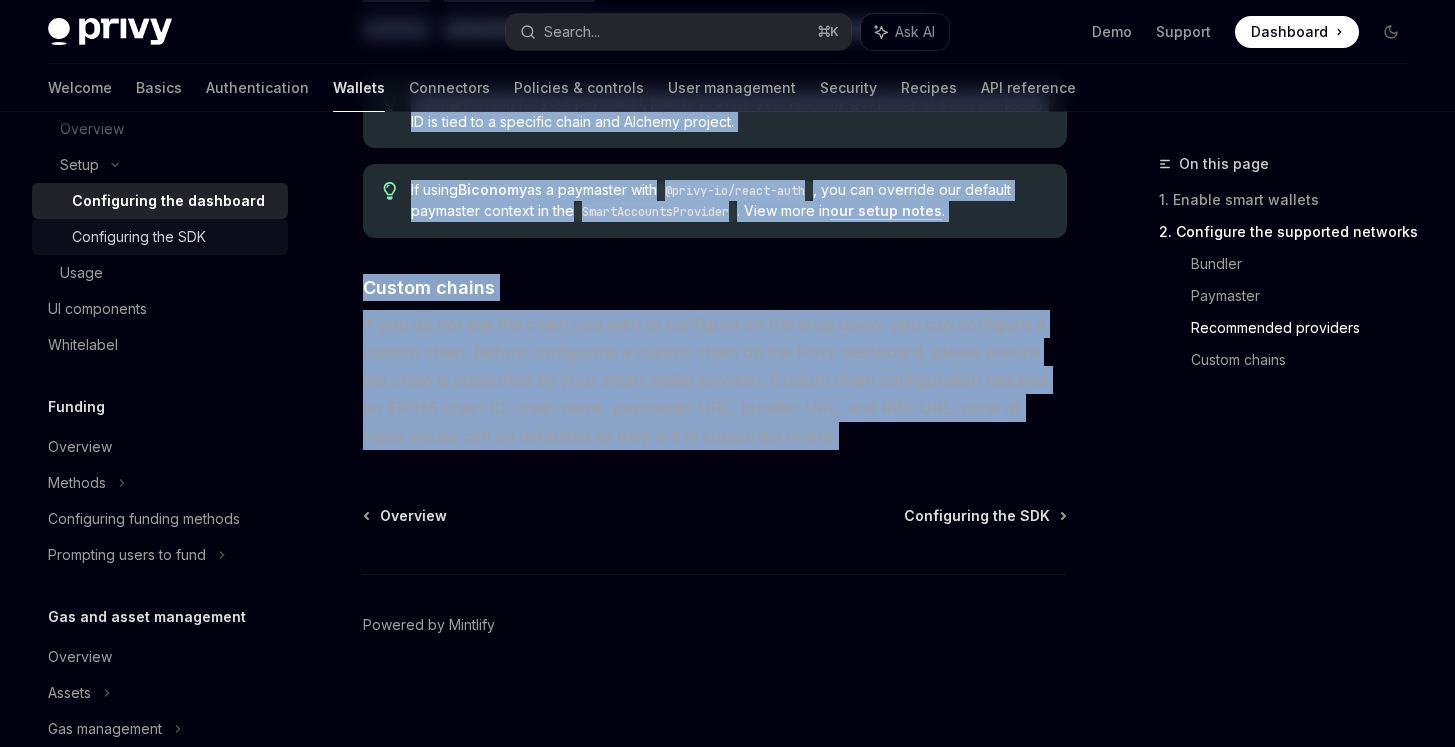 click on "Configuring the SDK" at bounding box center [139, 237] 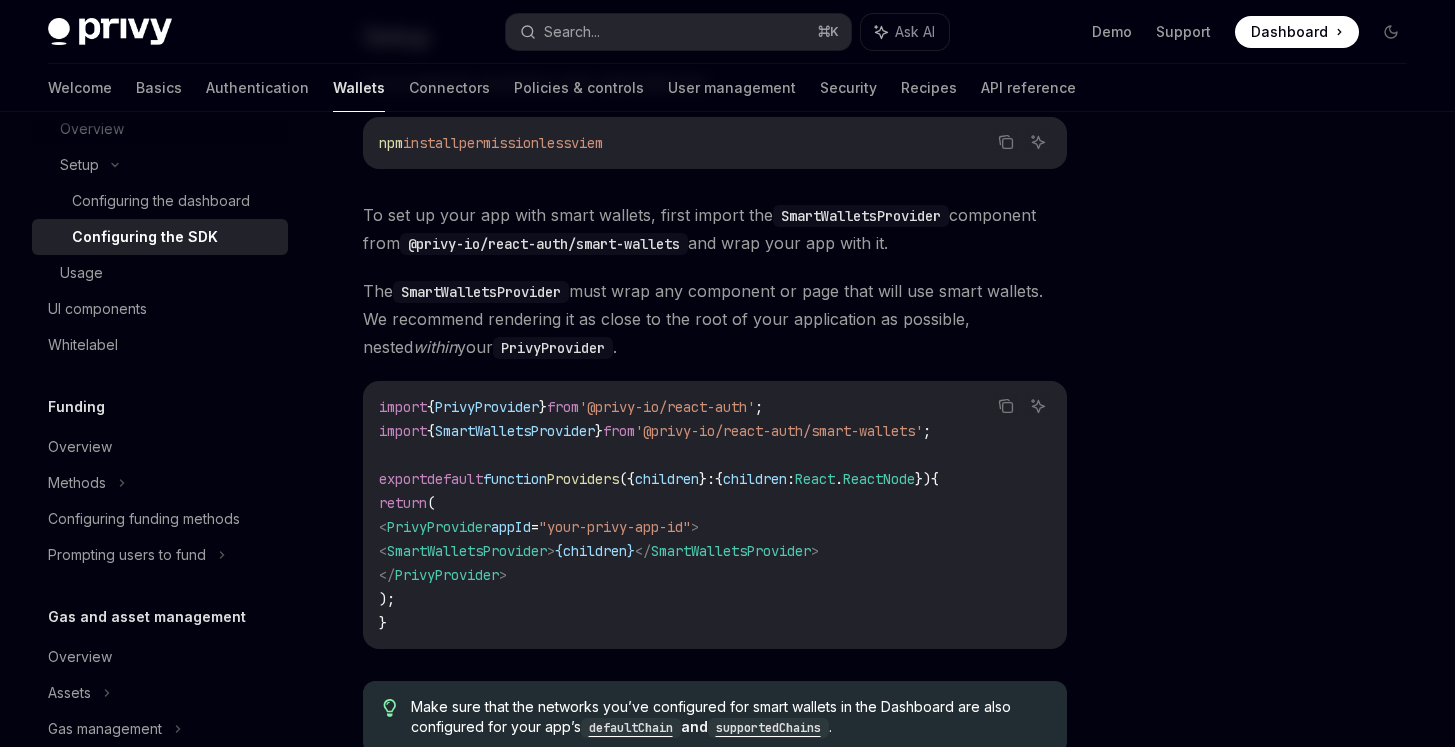 scroll, scrollTop: 617, scrollLeft: 0, axis: vertical 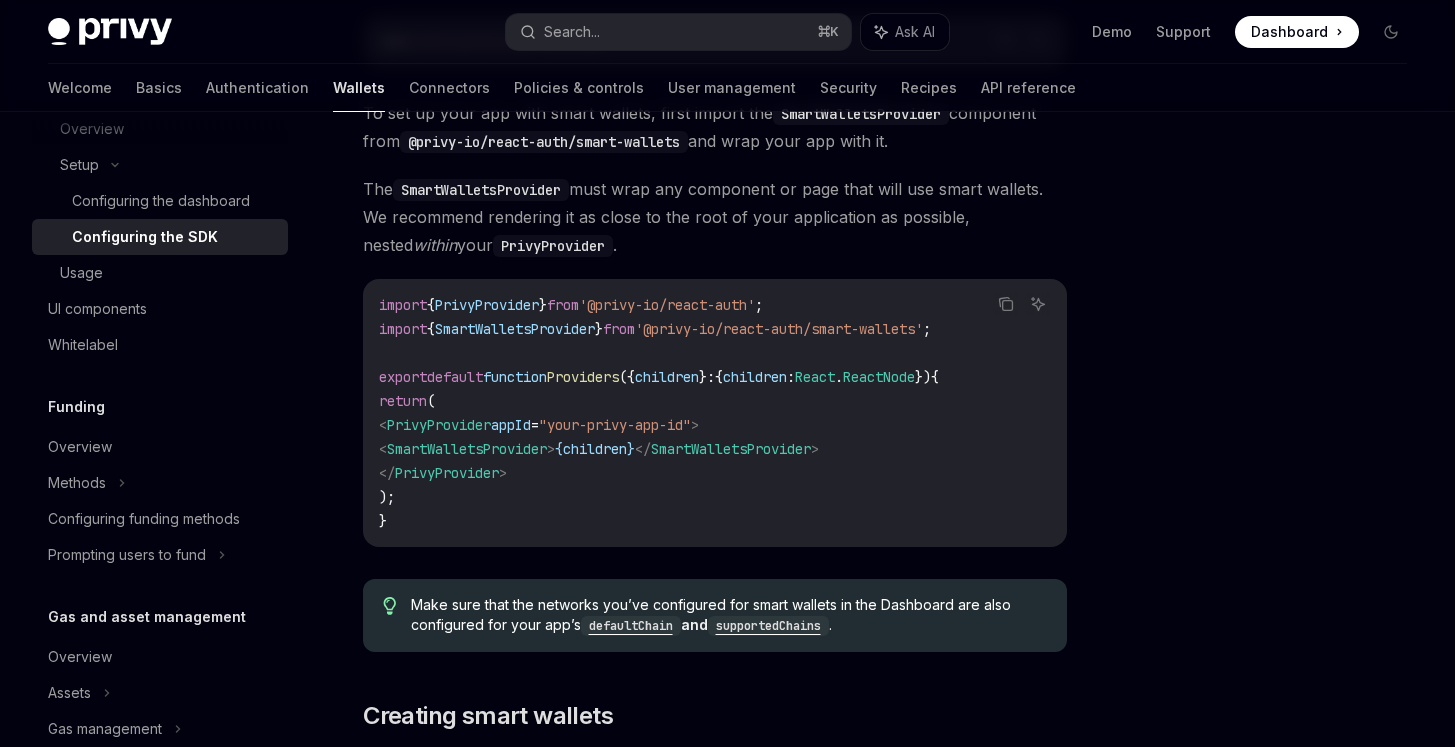 click on "Configuring the SDK" at bounding box center [160, 237] 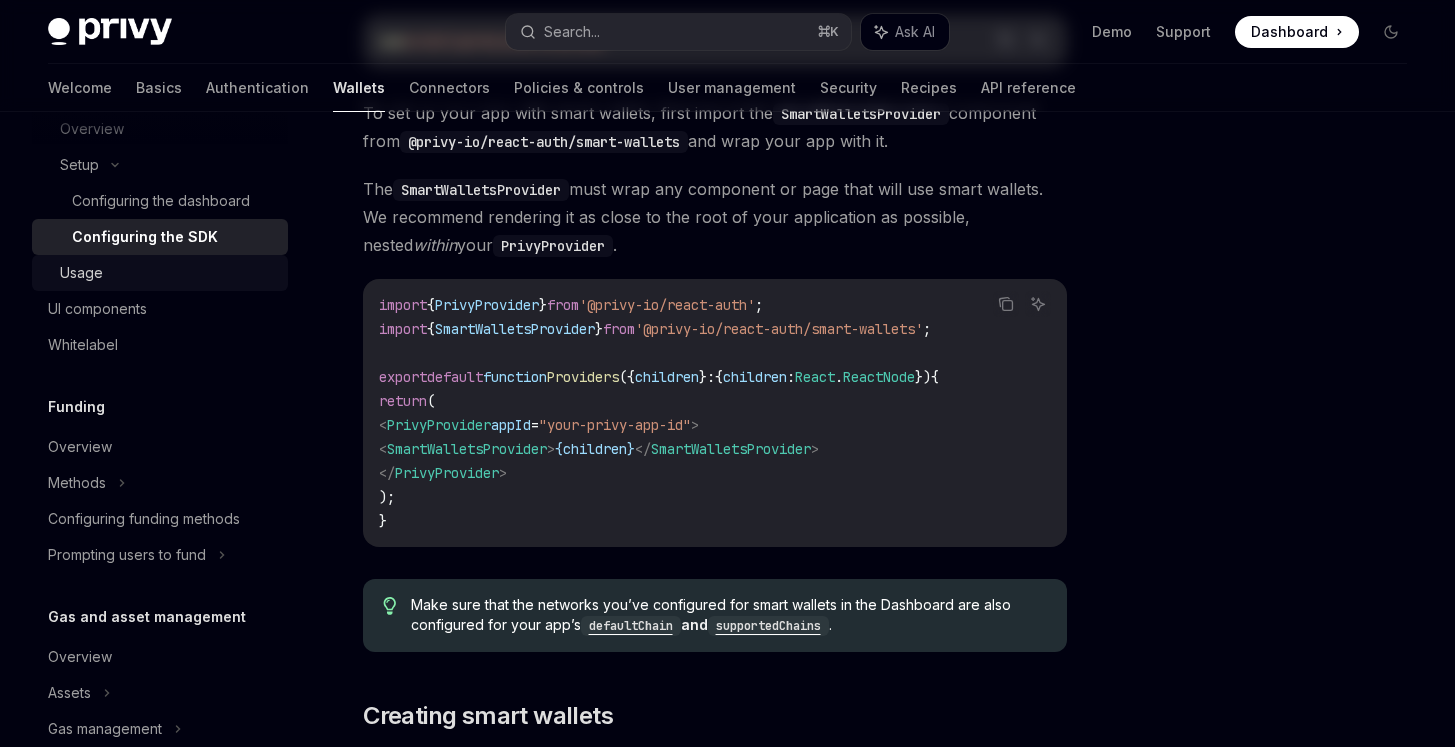 scroll, scrollTop: 0, scrollLeft: 0, axis: both 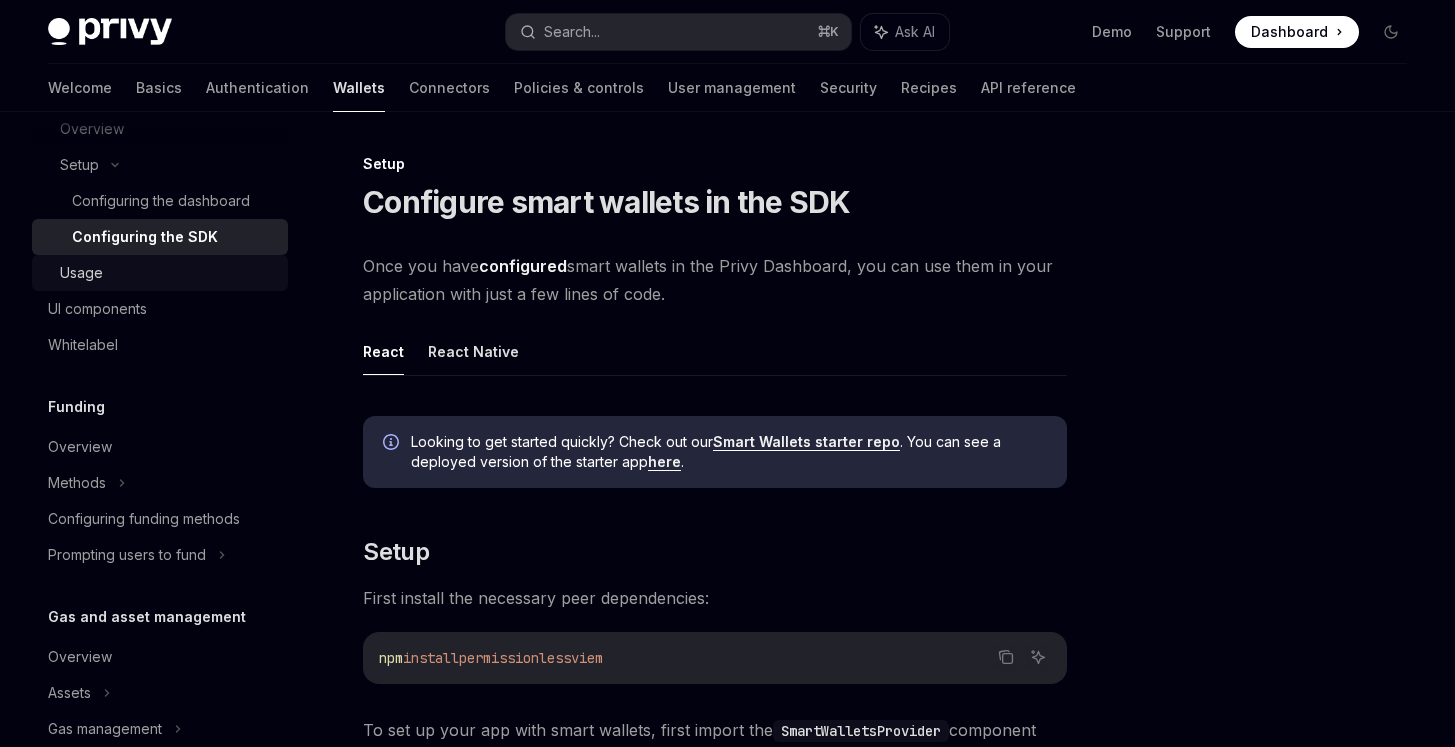 click on "Usage" at bounding box center (168, 273) 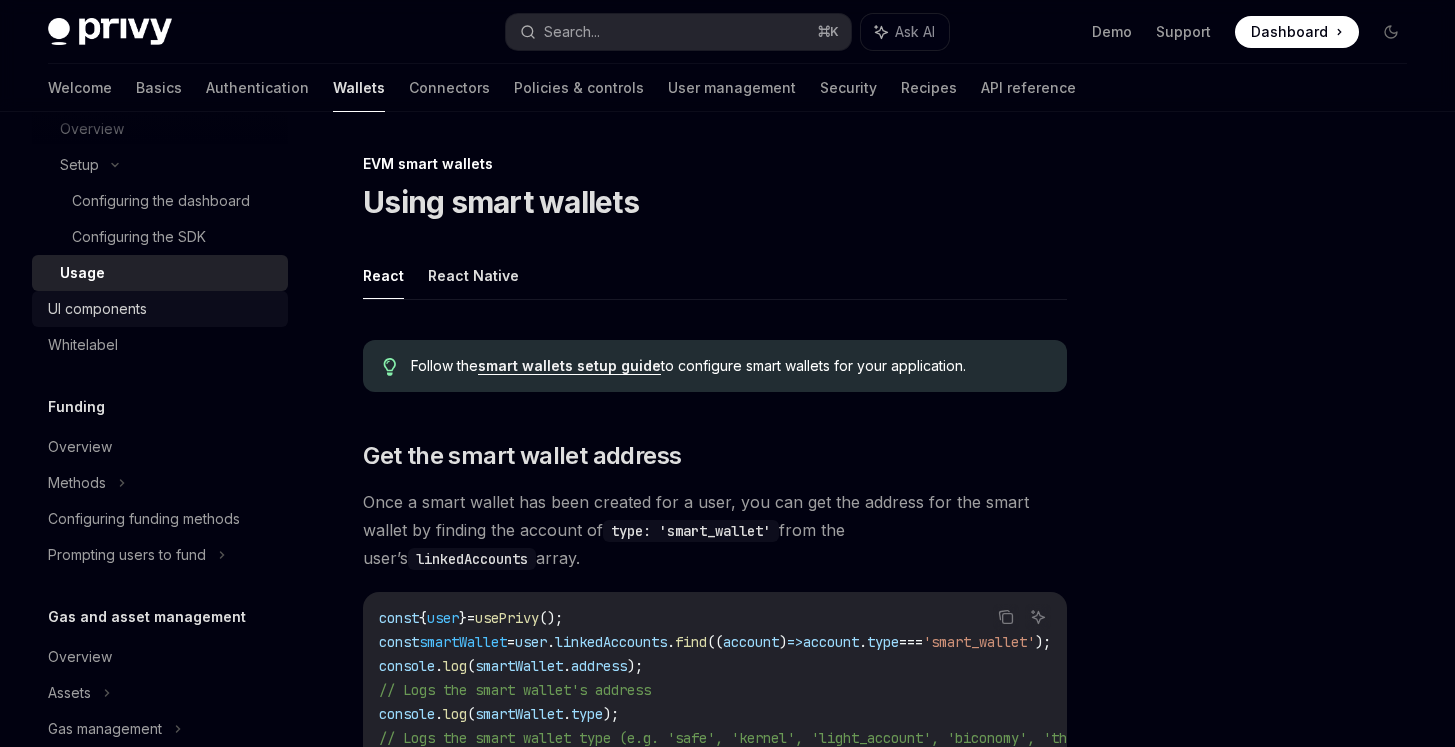 click on "UI components" at bounding box center [97, 309] 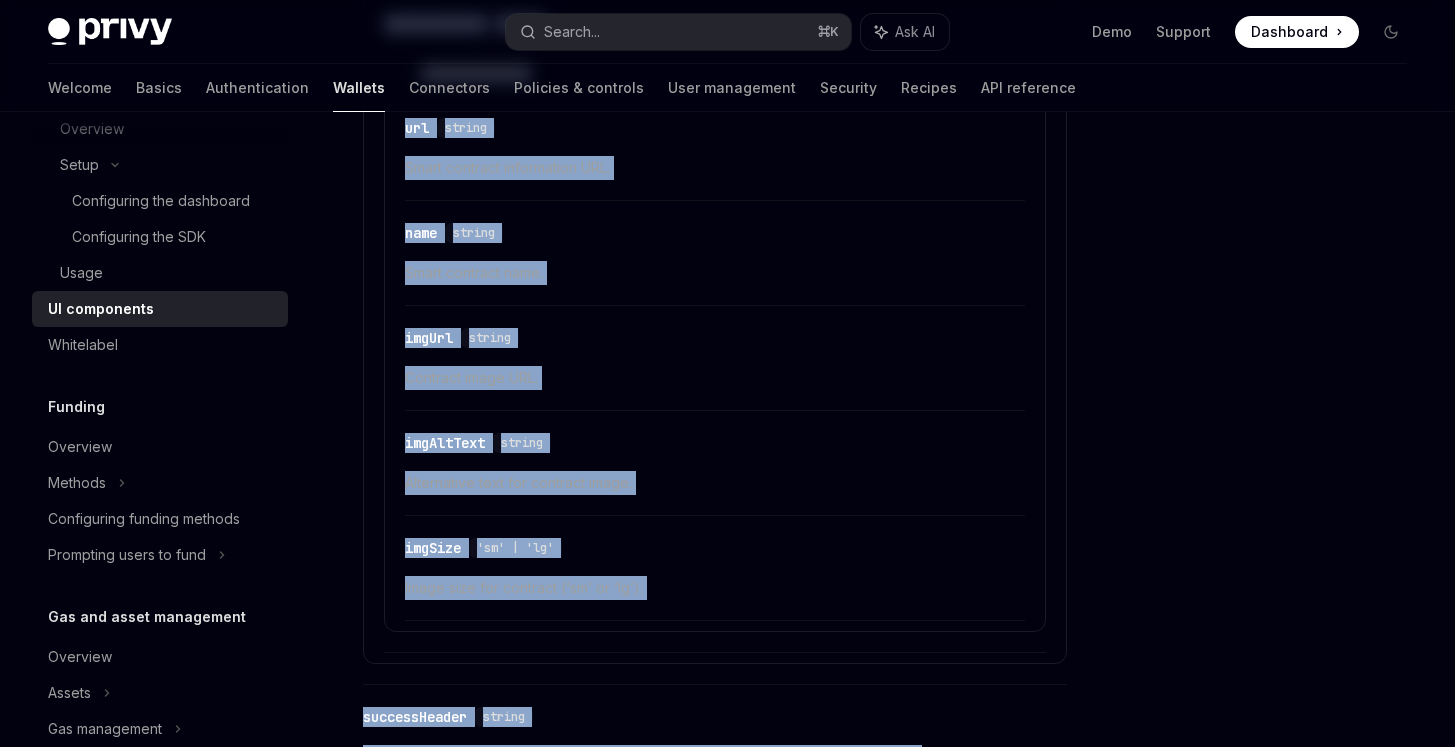 scroll, scrollTop: 3742, scrollLeft: 0, axis: vertical 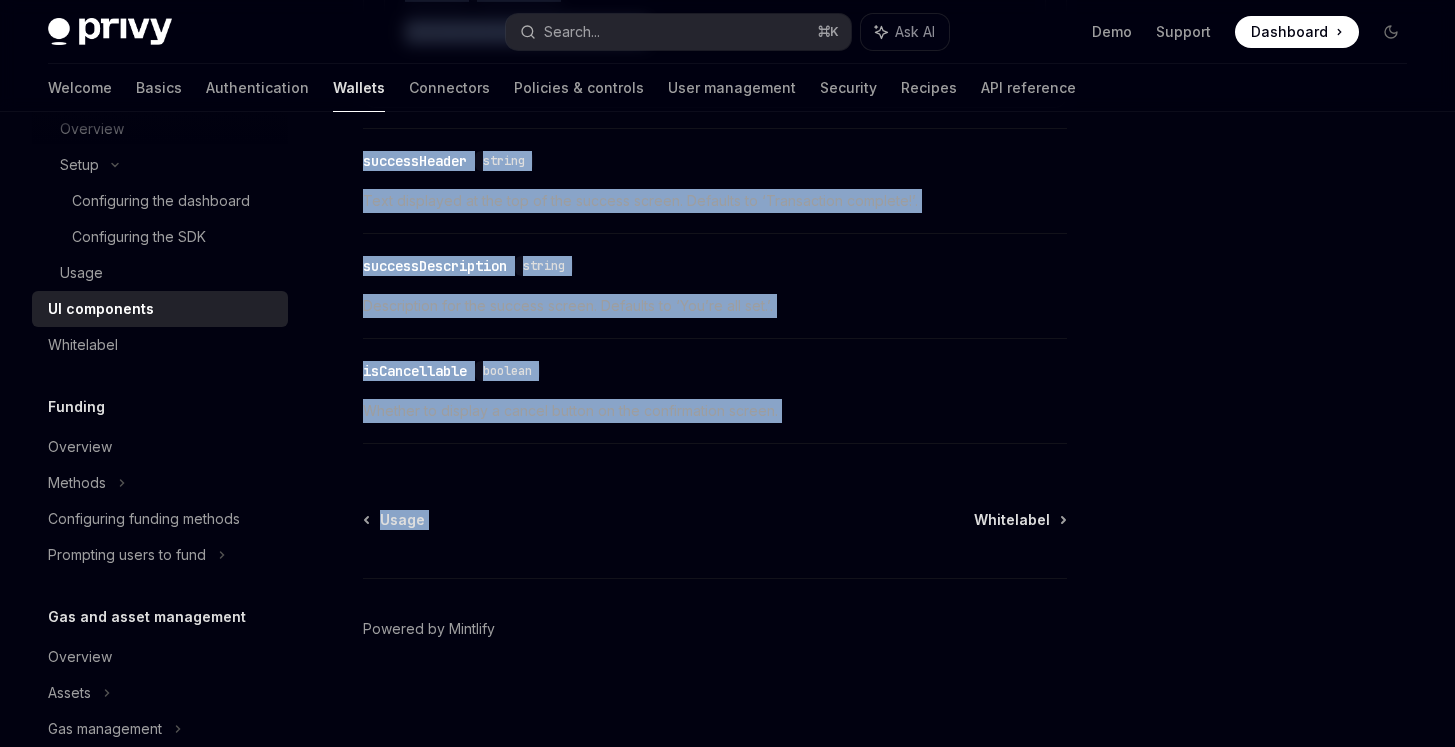 drag, startPoint x: 368, startPoint y: 189, endPoint x: 856, endPoint y: 452, distance: 554.3582 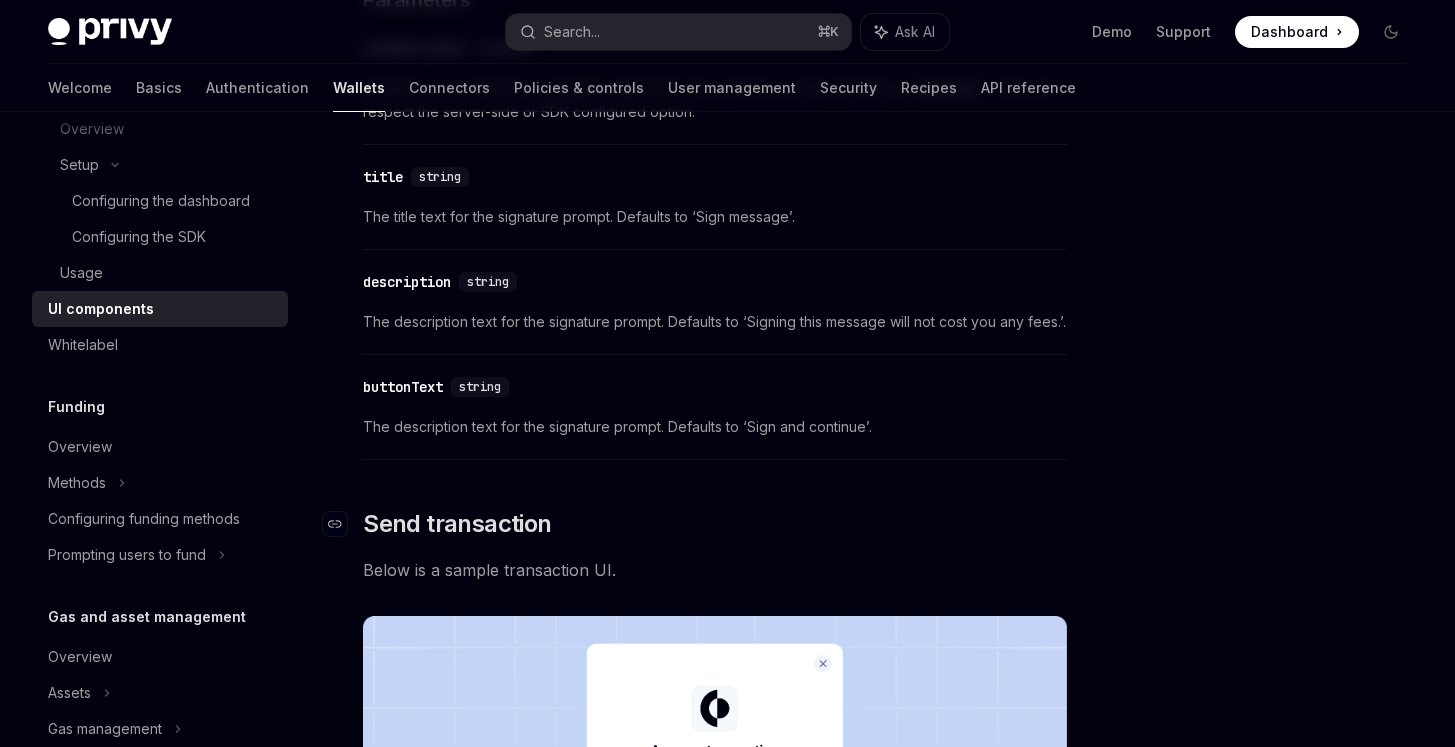 click on "​ Send transaction" at bounding box center (715, 524) 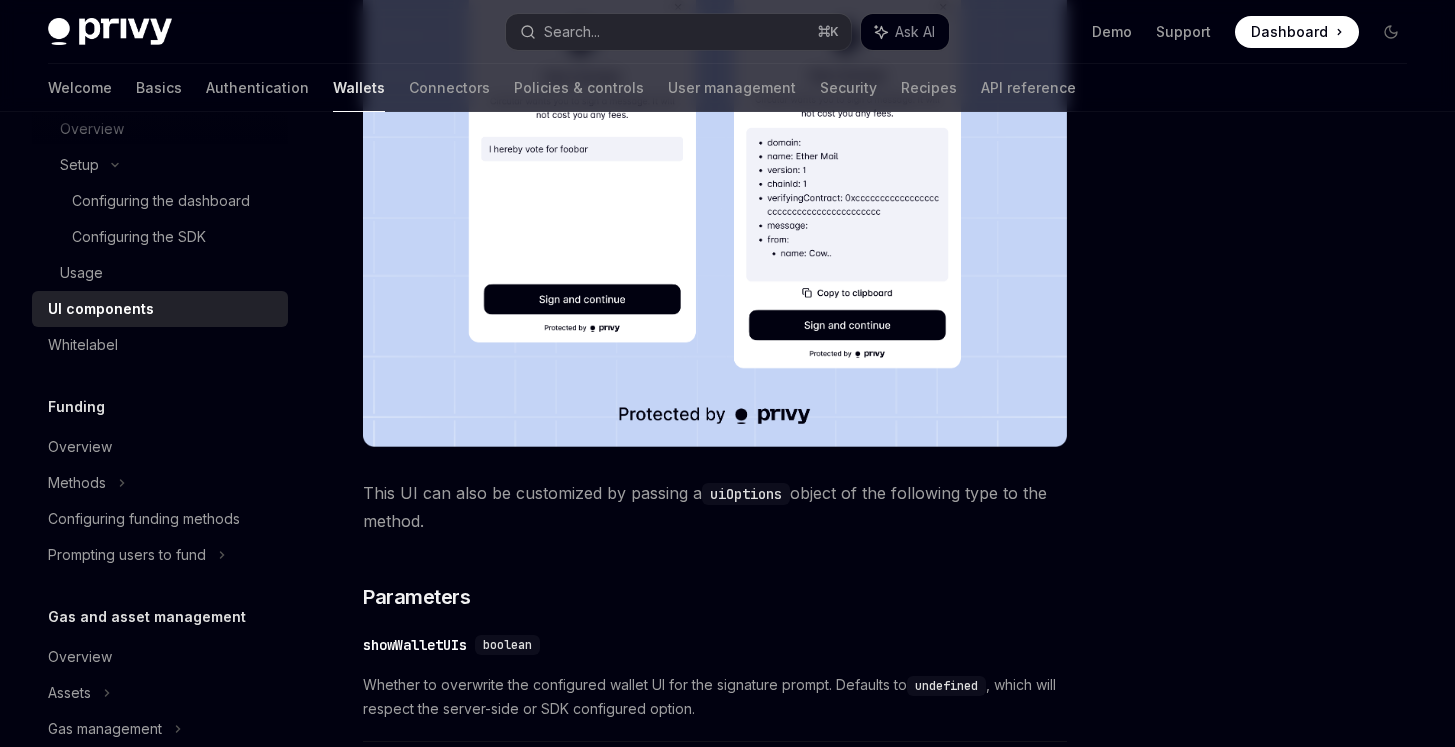 scroll, scrollTop: 866, scrollLeft: 0, axis: vertical 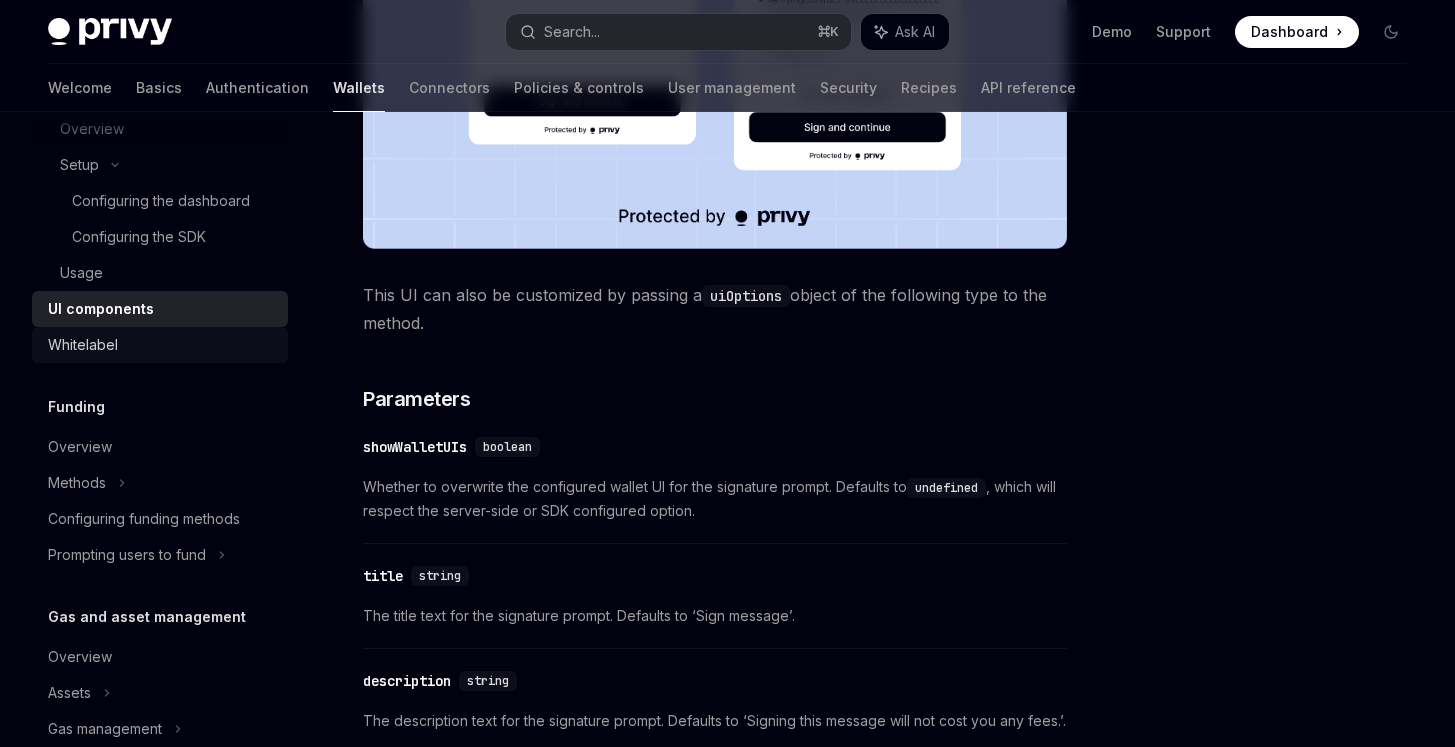 click on "Whitelabel" at bounding box center (162, 345) 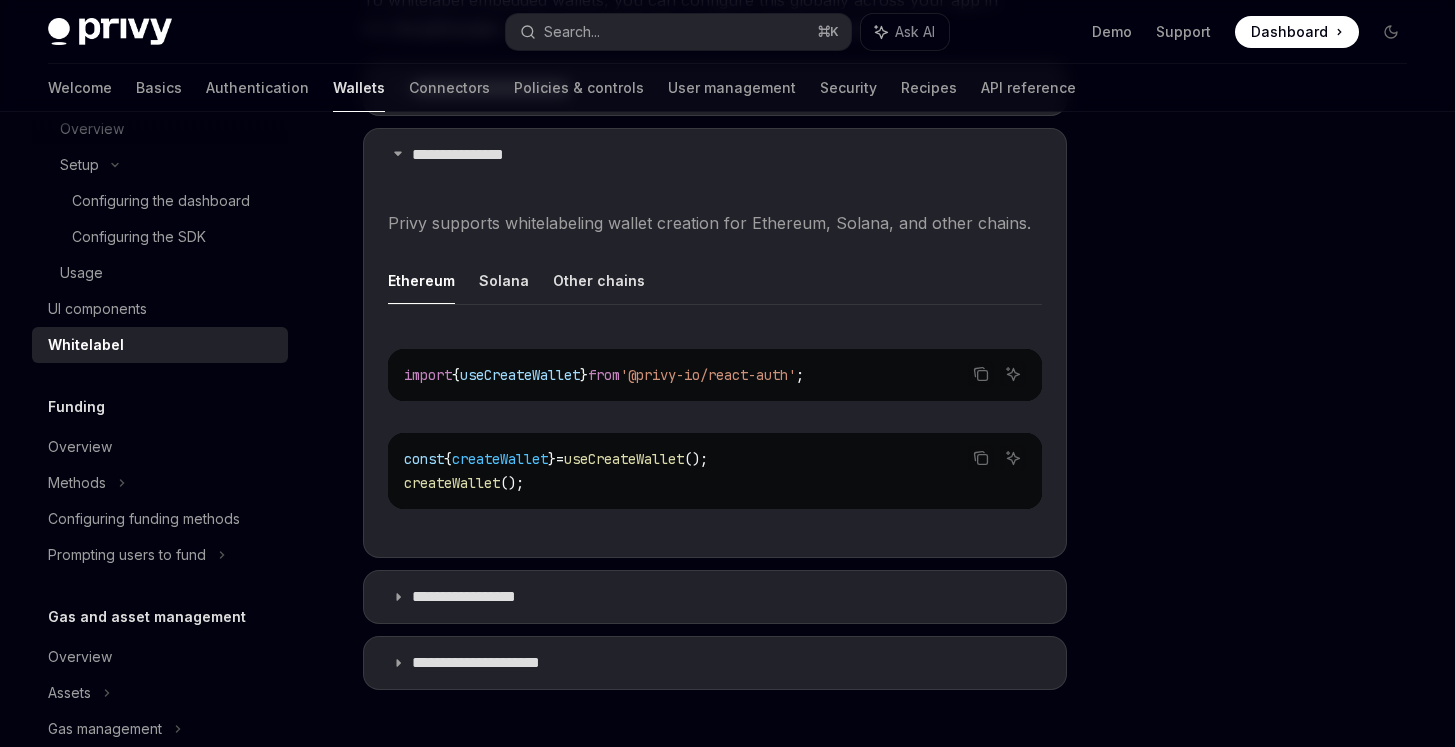 scroll, scrollTop: 507, scrollLeft: 0, axis: vertical 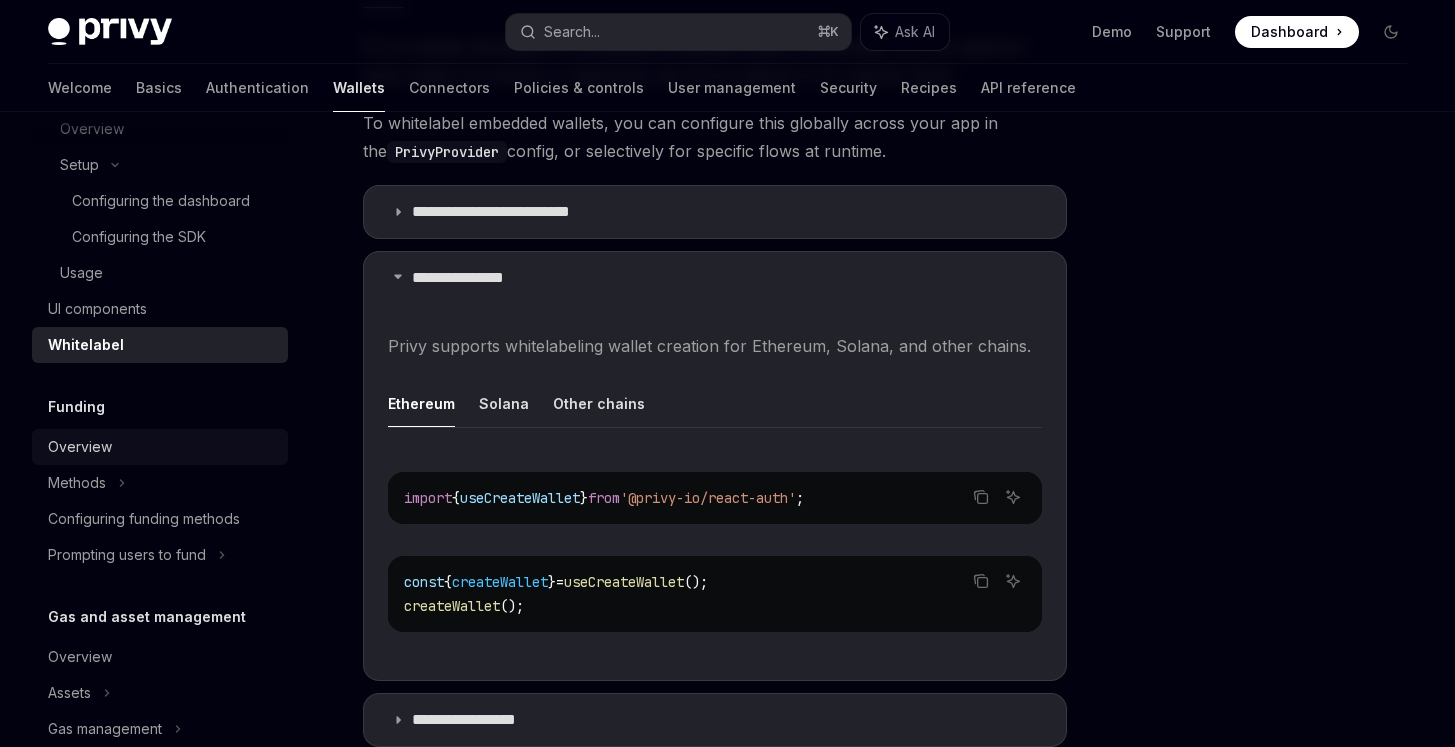 click on "Overview" at bounding box center (160, 447) 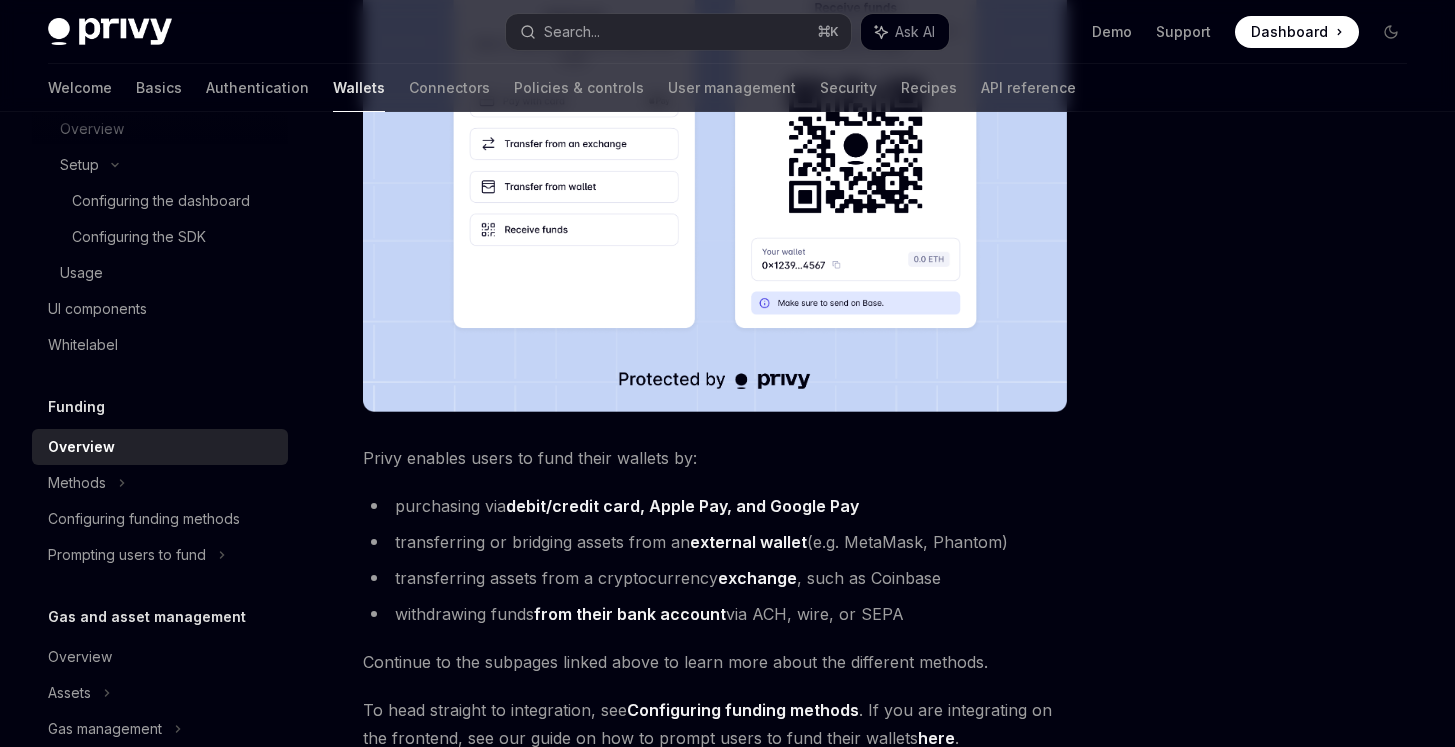 scroll, scrollTop: 0, scrollLeft: 0, axis: both 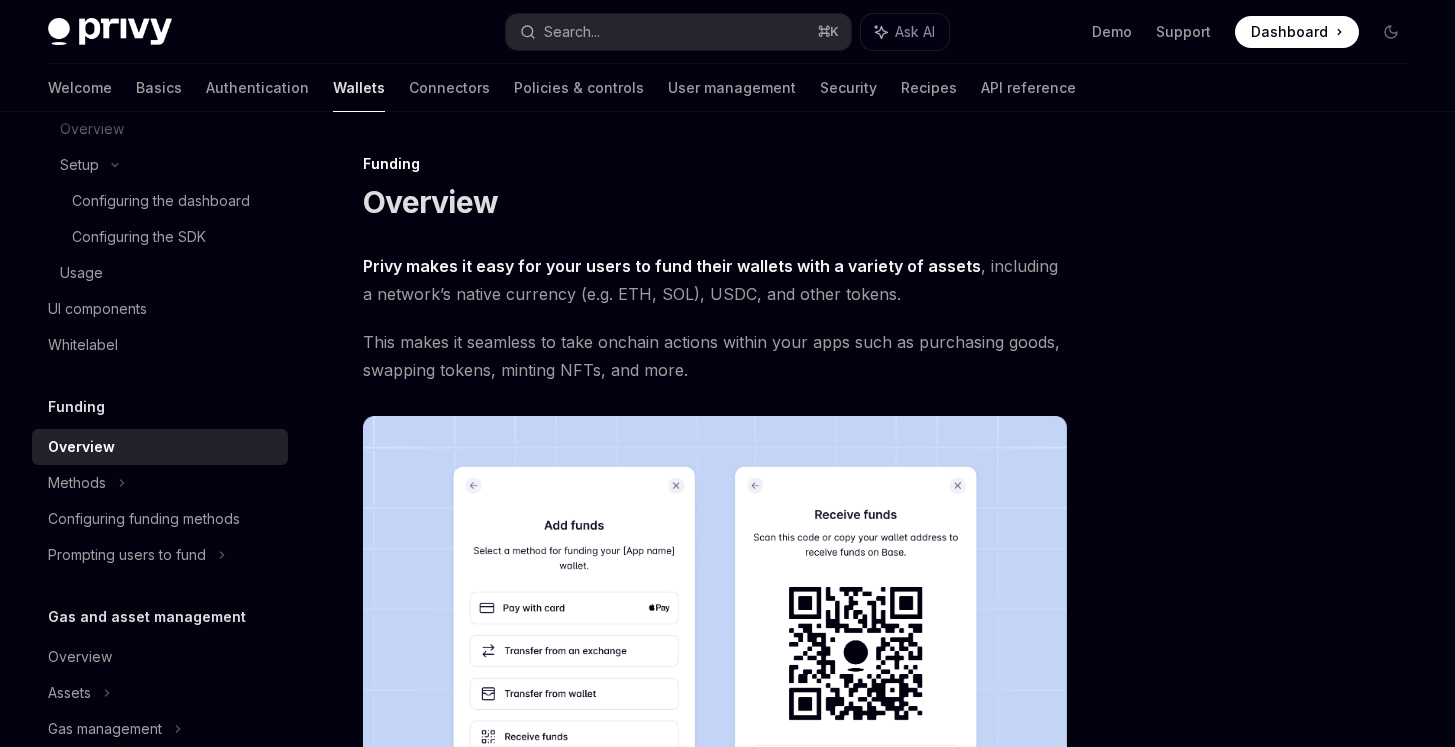 click on "Funding Overview Methods Configuring funding methods Prompting users to fund" at bounding box center [160, 484] 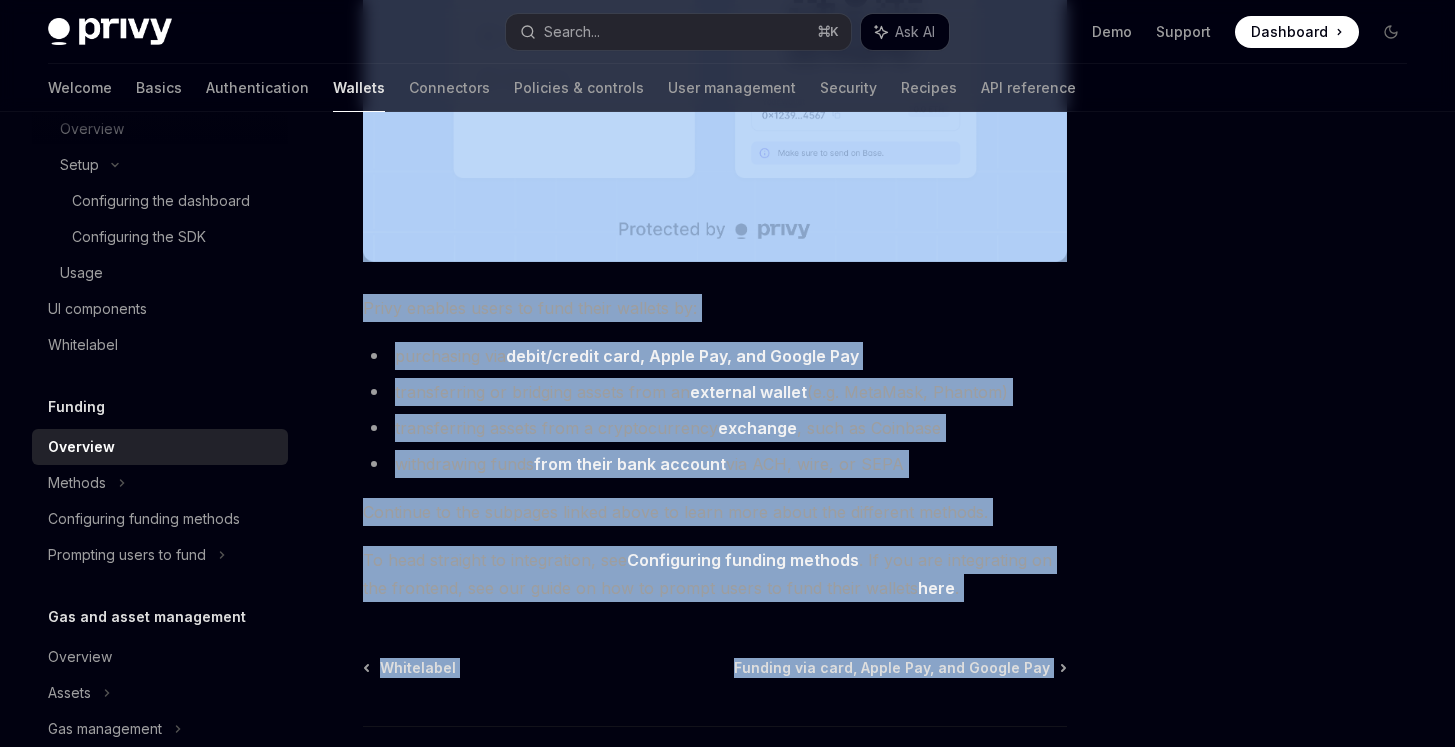 scroll, scrollTop: 809, scrollLeft: 0, axis: vertical 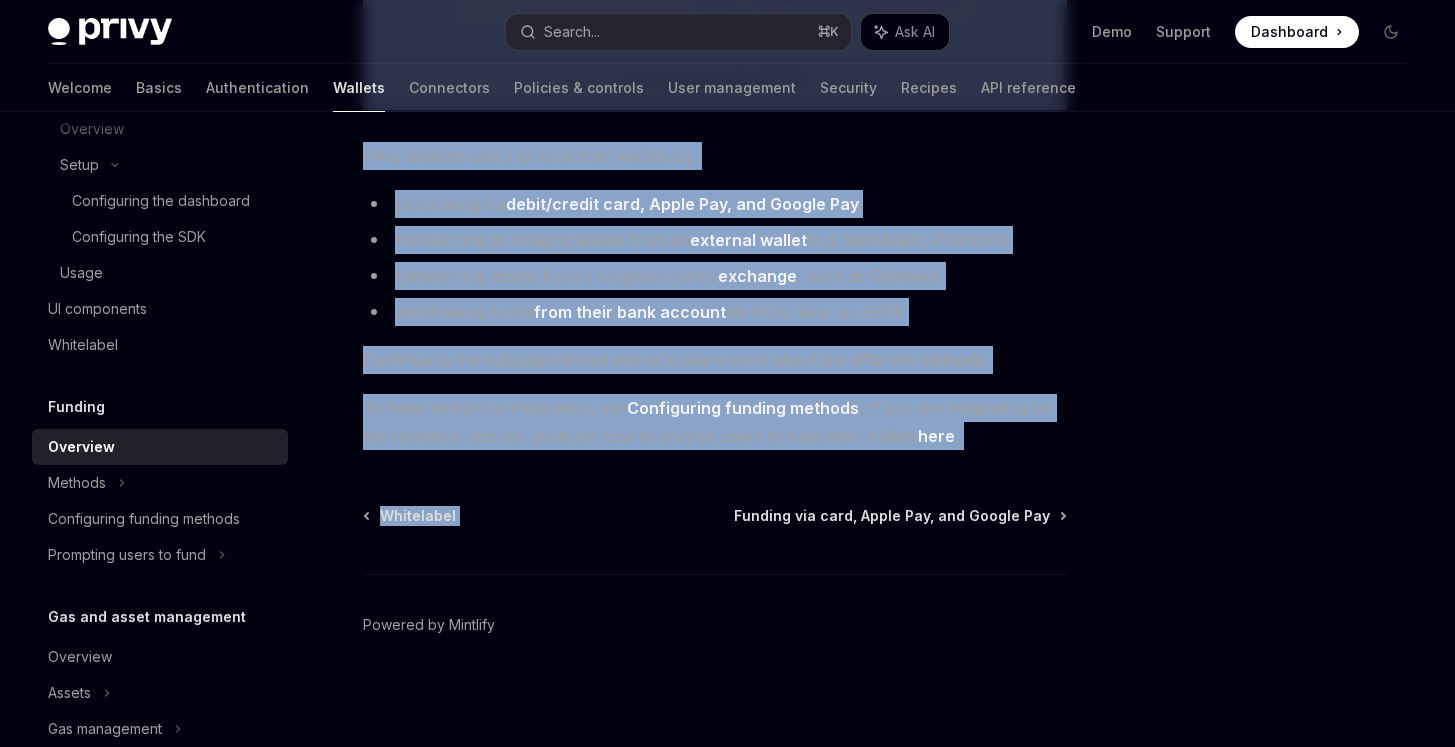 drag, startPoint x: 357, startPoint y: 150, endPoint x: 987, endPoint y: 464, distance: 703.9148 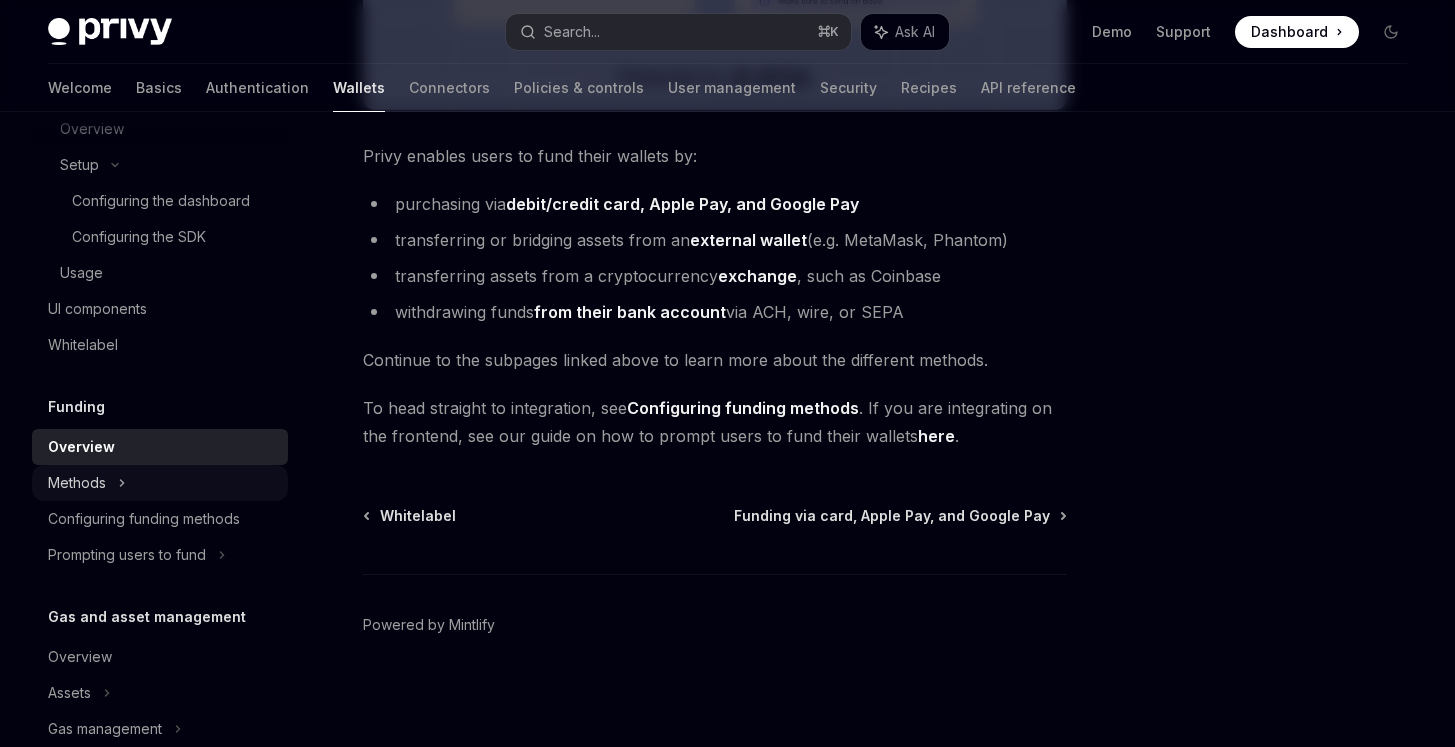 click on "Methods" at bounding box center [160, -801] 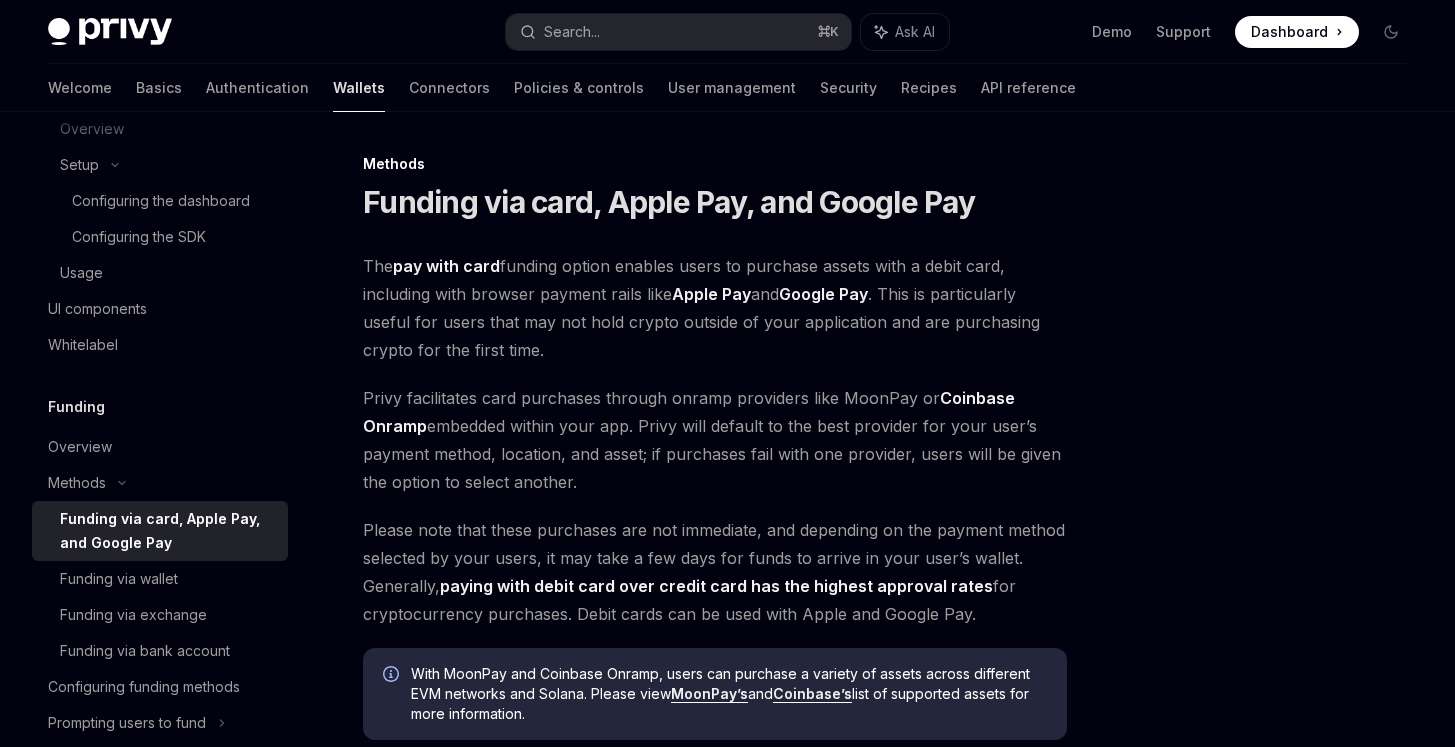 click on "Funding via card, Apple Pay, and Google Pay" at bounding box center (168, 531) 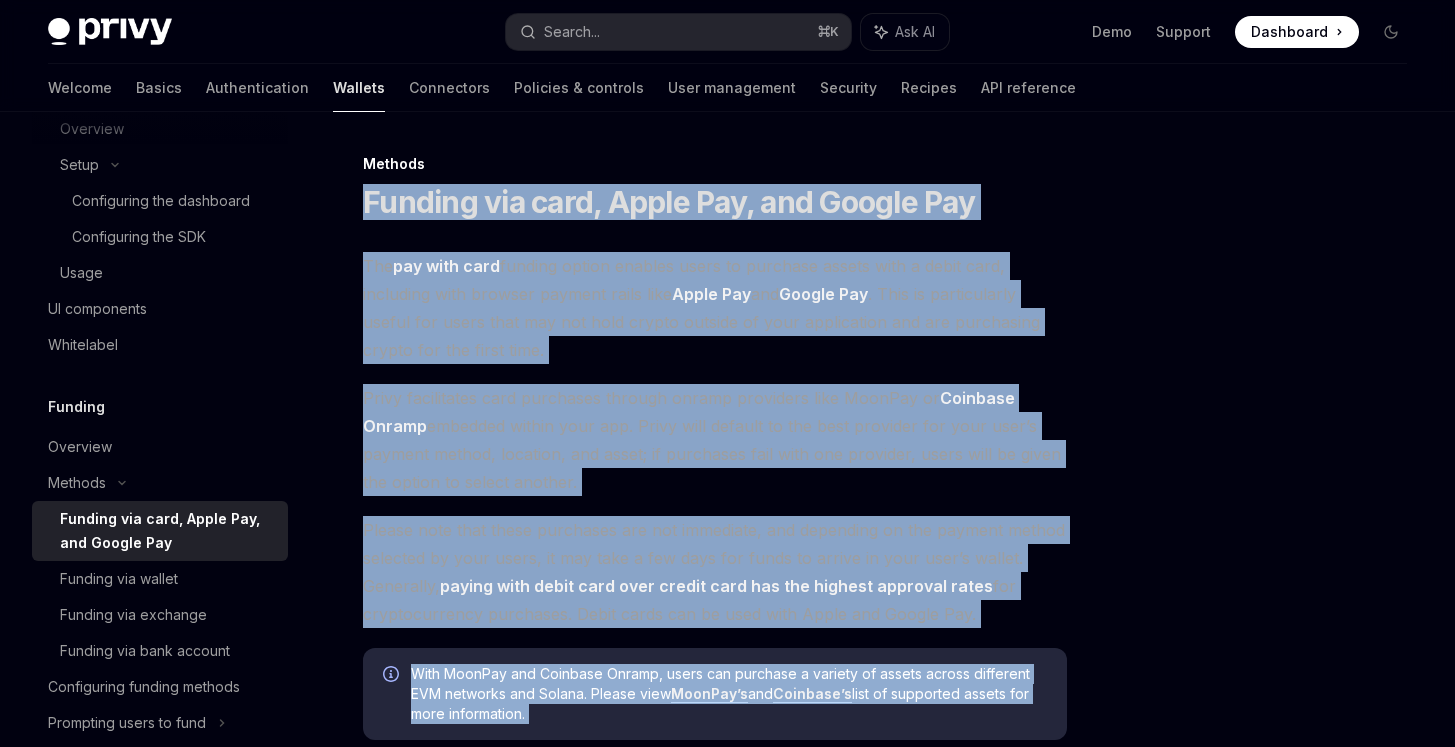 scroll, scrollTop: 478, scrollLeft: 0, axis: vertical 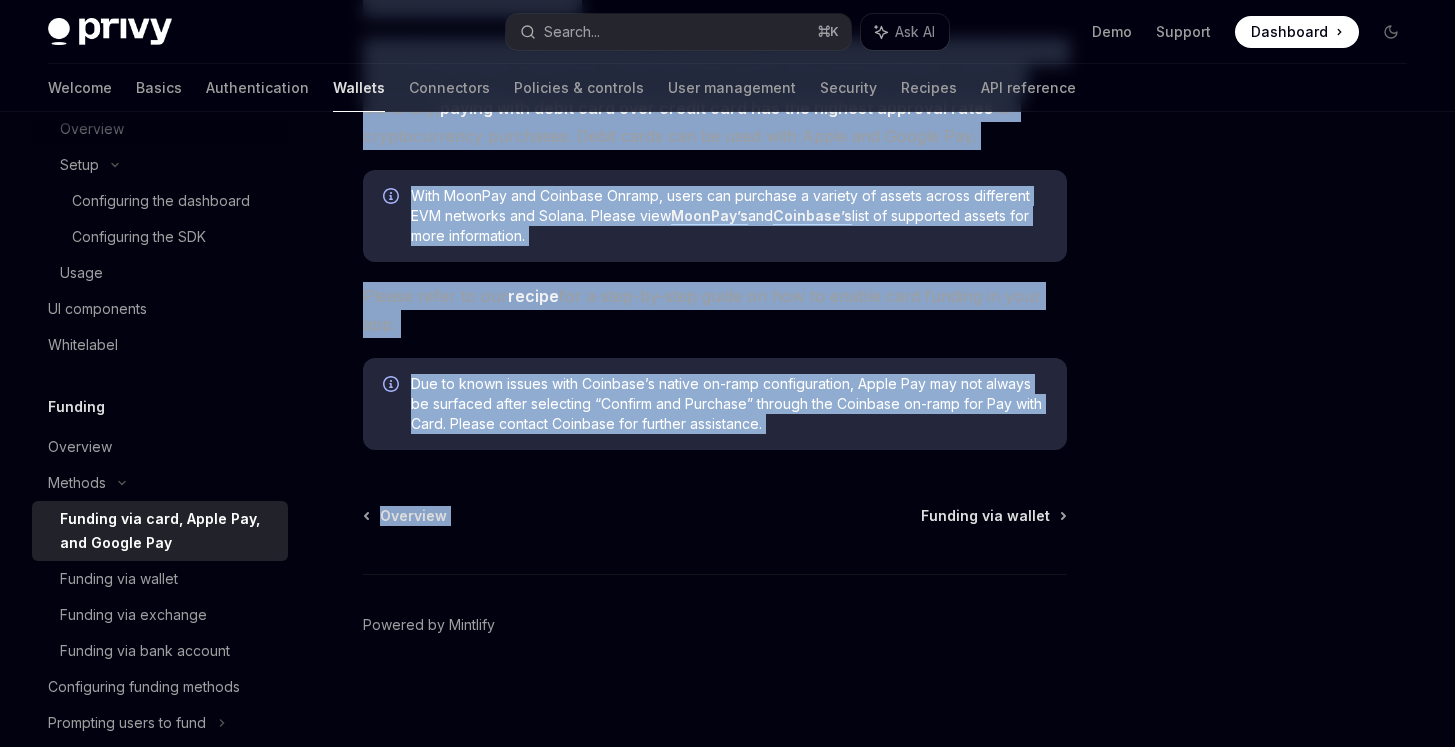 drag, startPoint x: 357, startPoint y: 200, endPoint x: 879, endPoint y: 455, distance: 580.95526 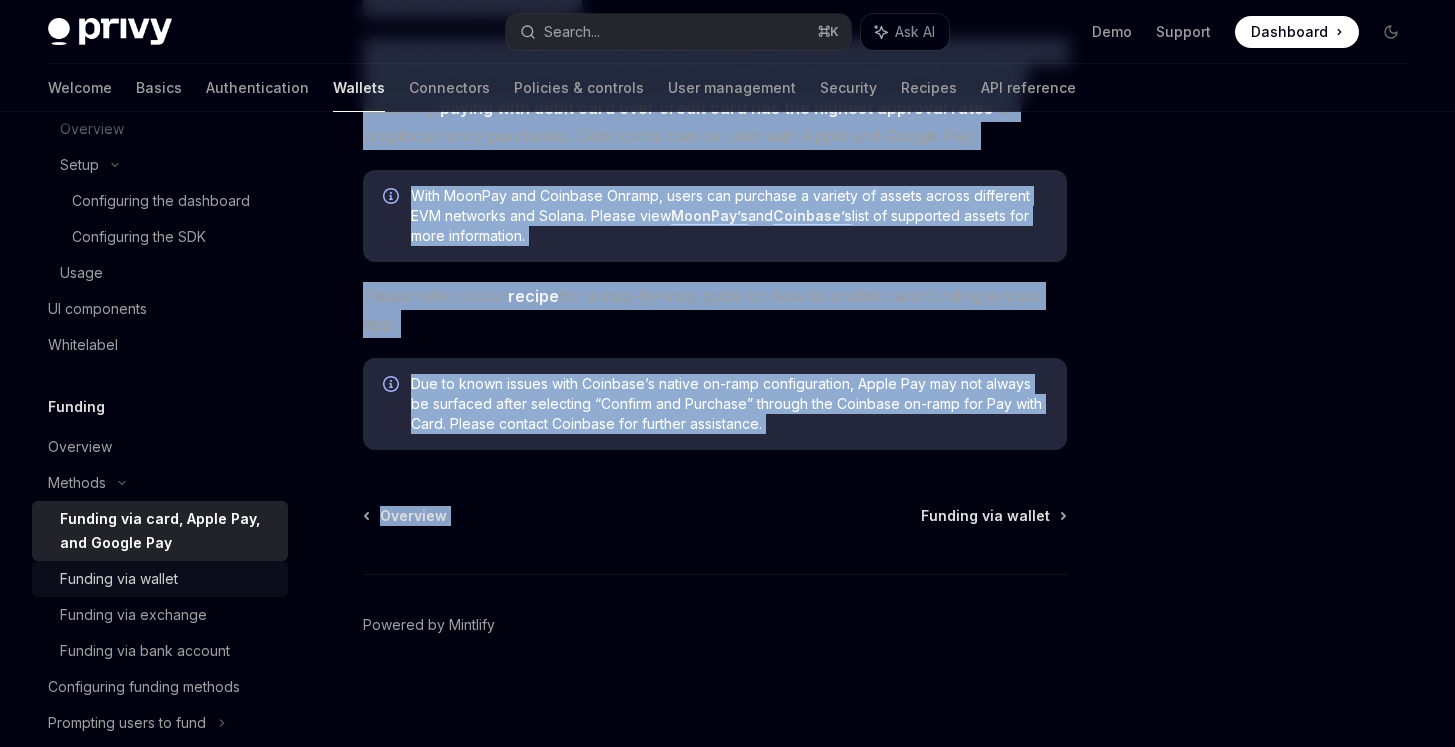 click on "Funding via wallet" at bounding box center (119, 579) 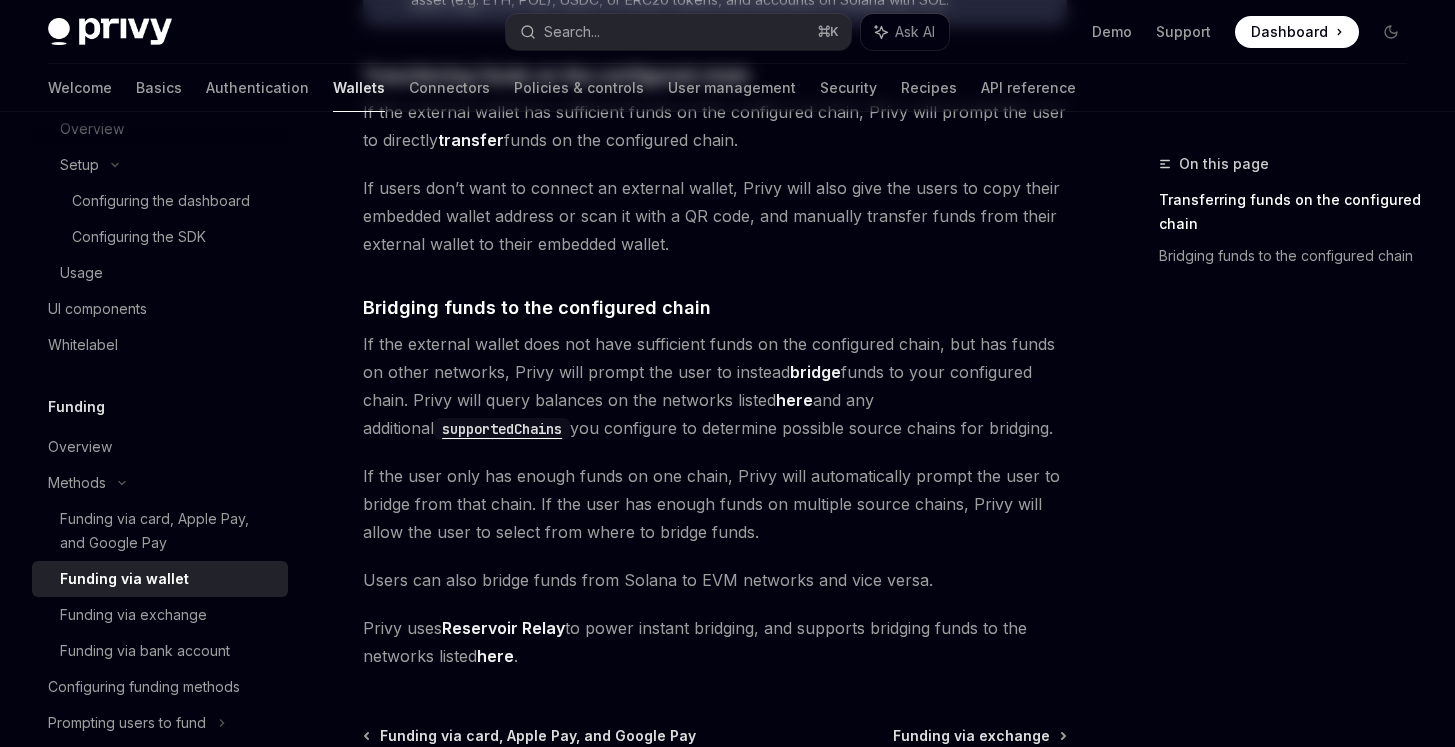 click on "Funding via wallet" at bounding box center (124, 579) 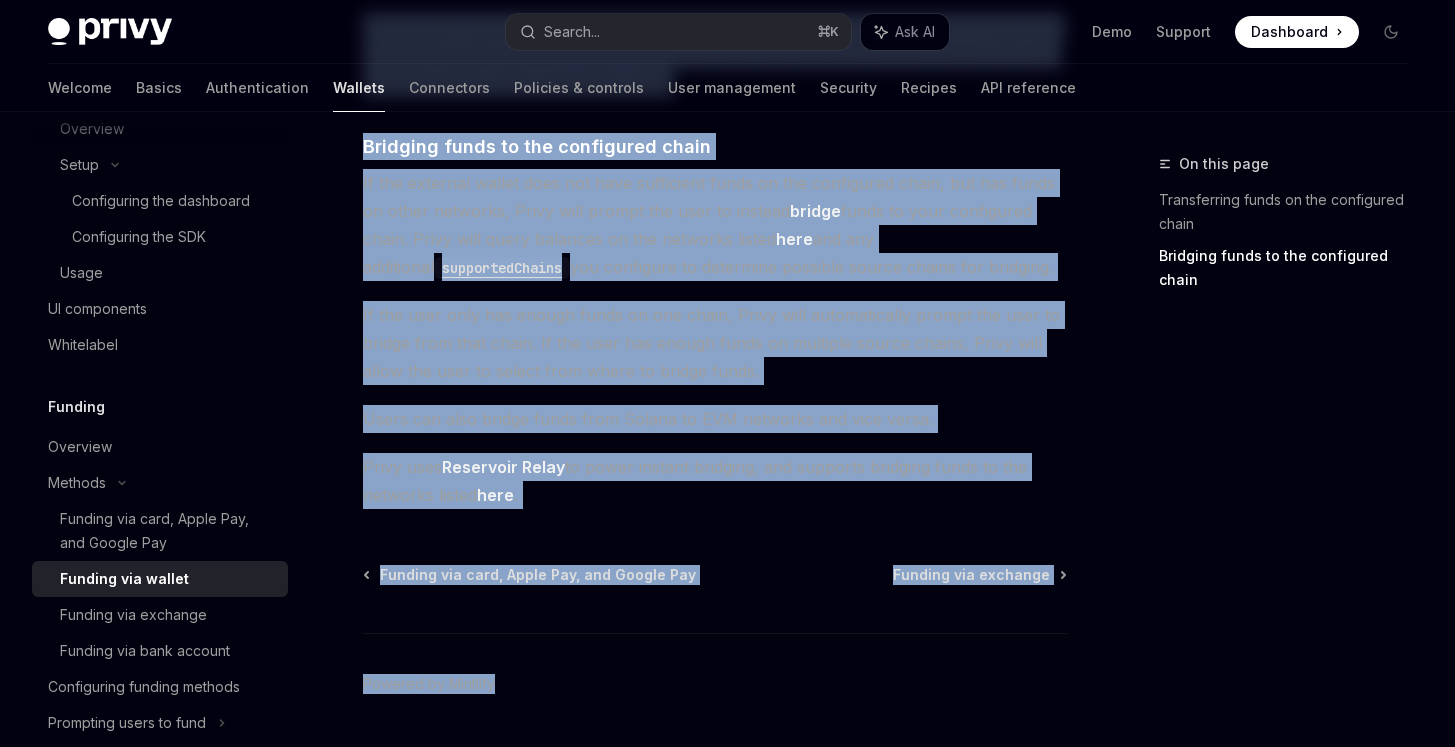 scroll, scrollTop: 698, scrollLeft: 0, axis: vertical 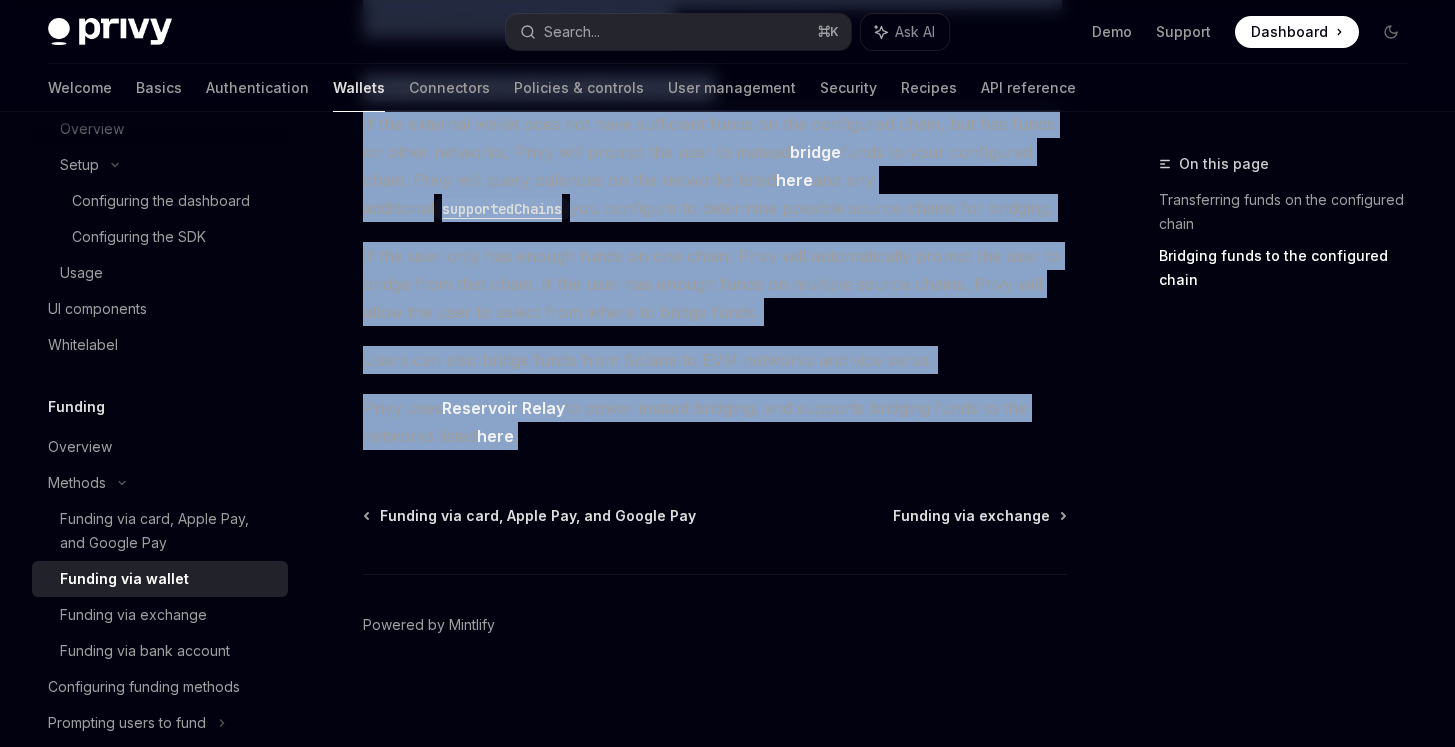 drag, startPoint x: 363, startPoint y: 164, endPoint x: 702, endPoint y: 423, distance: 426.6169 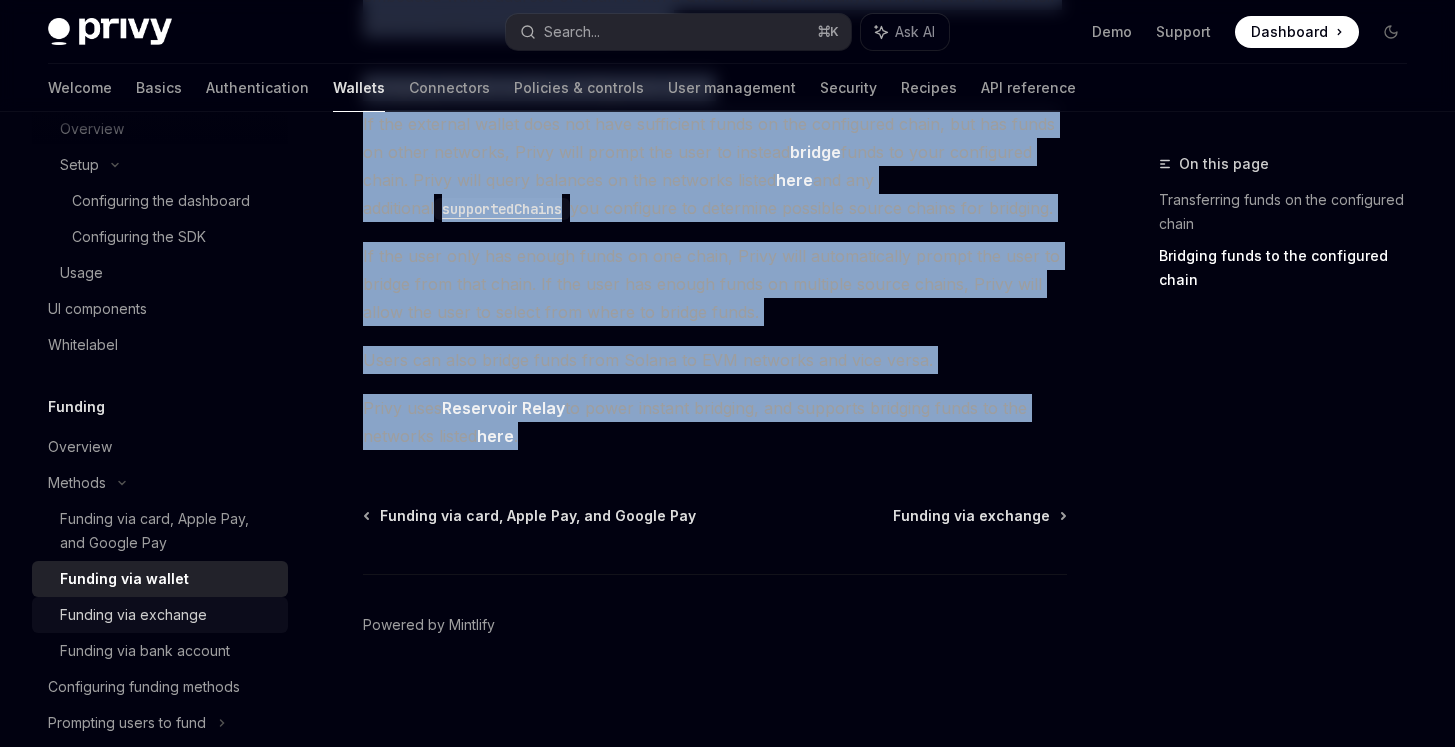click on "Funding via exchange" at bounding box center (133, 615) 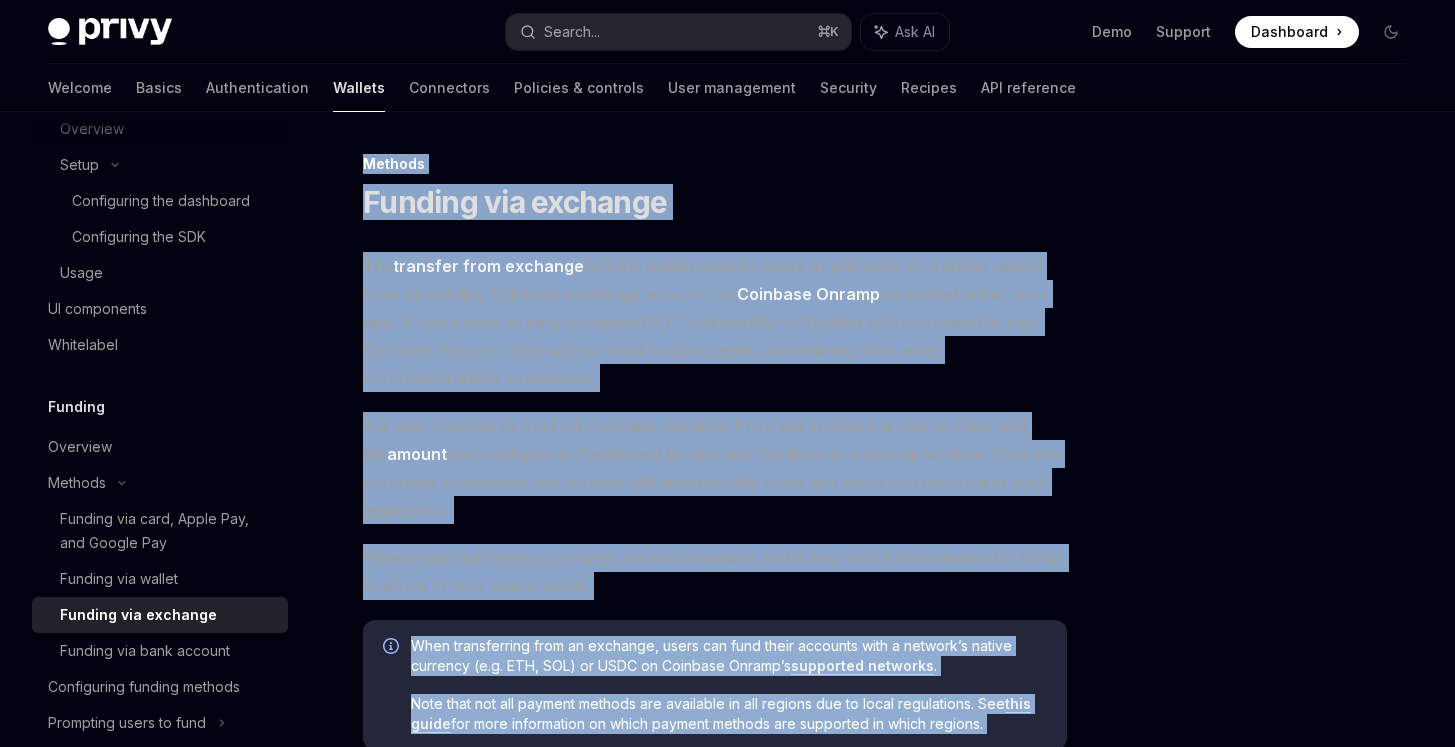 scroll, scrollTop: 300, scrollLeft: 0, axis: vertical 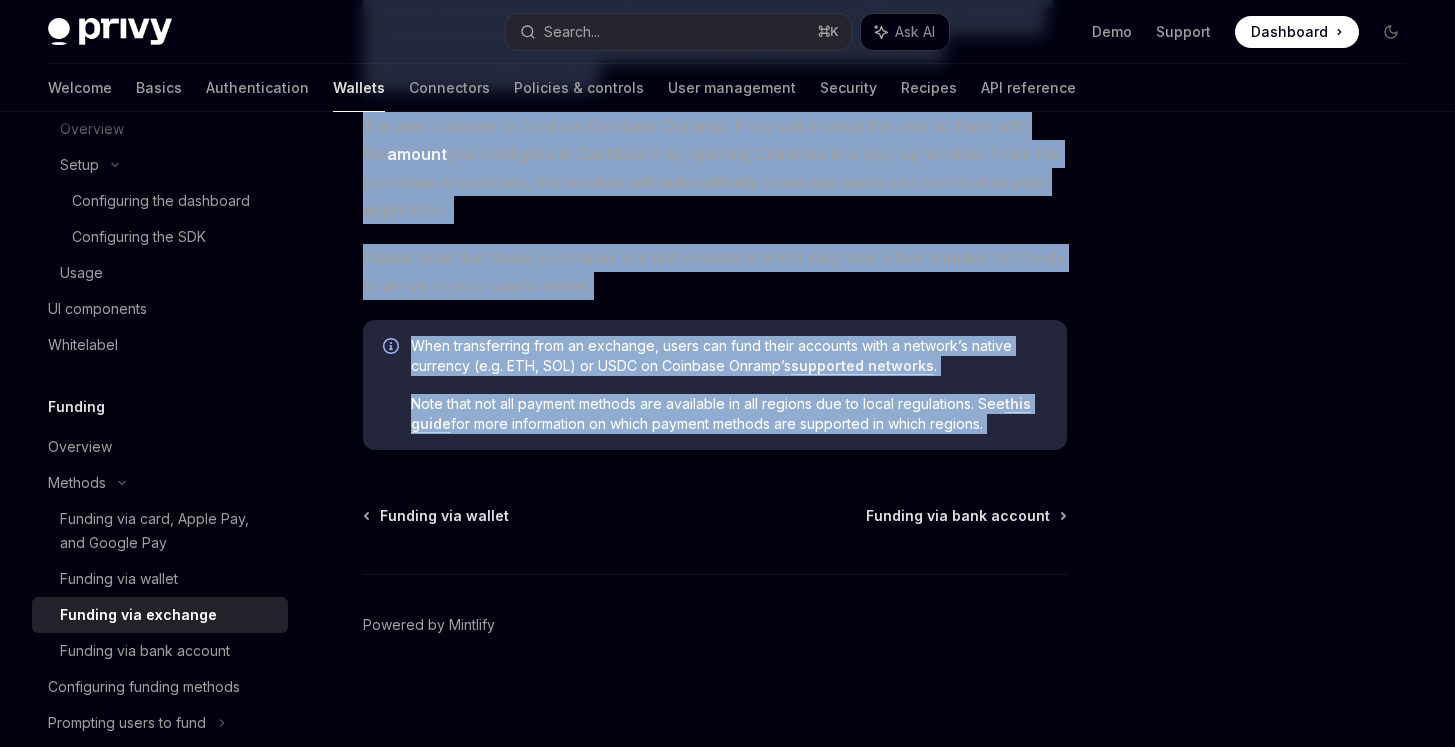 drag, startPoint x: 361, startPoint y: 163, endPoint x: 983, endPoint y: 439, distance: 680.4851 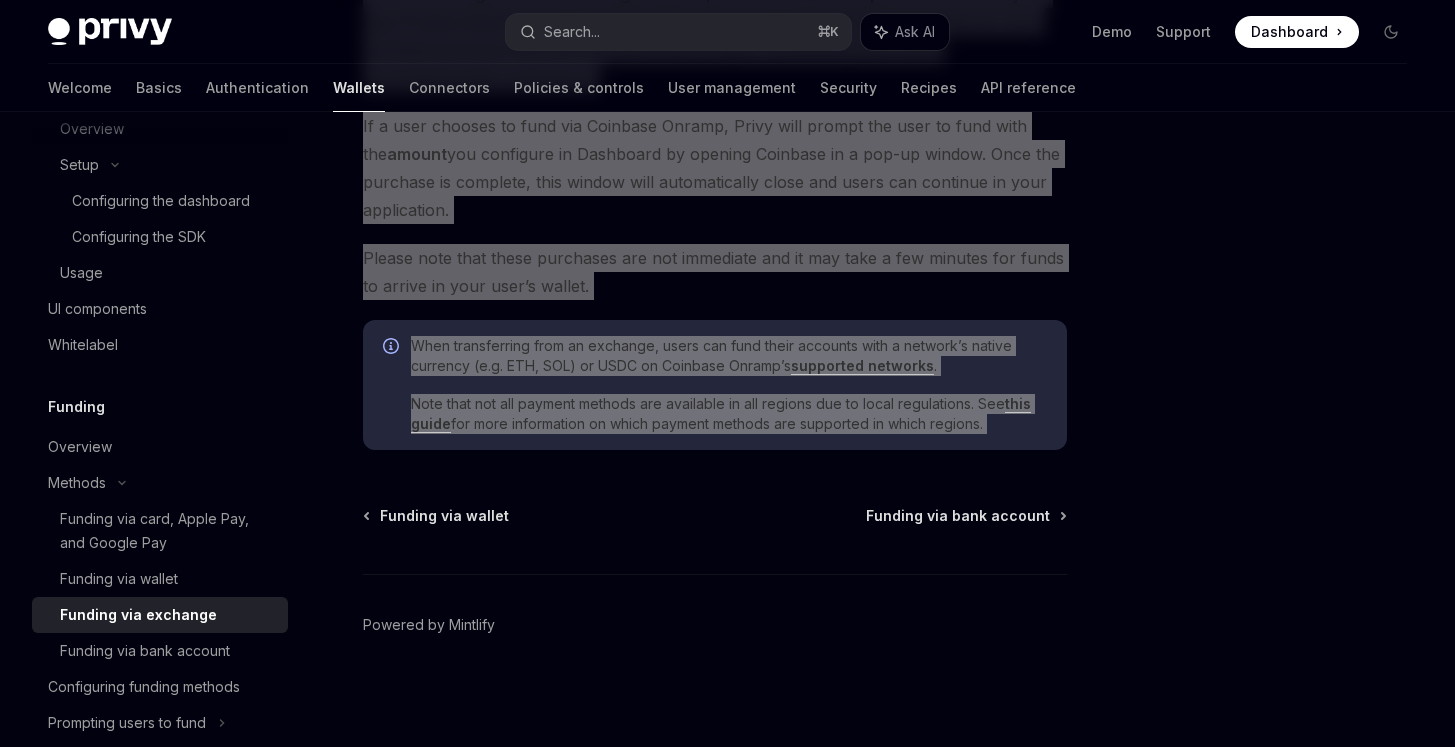 scroll, scrollTop: 1304, scrollLeft: 0, axis: vertical 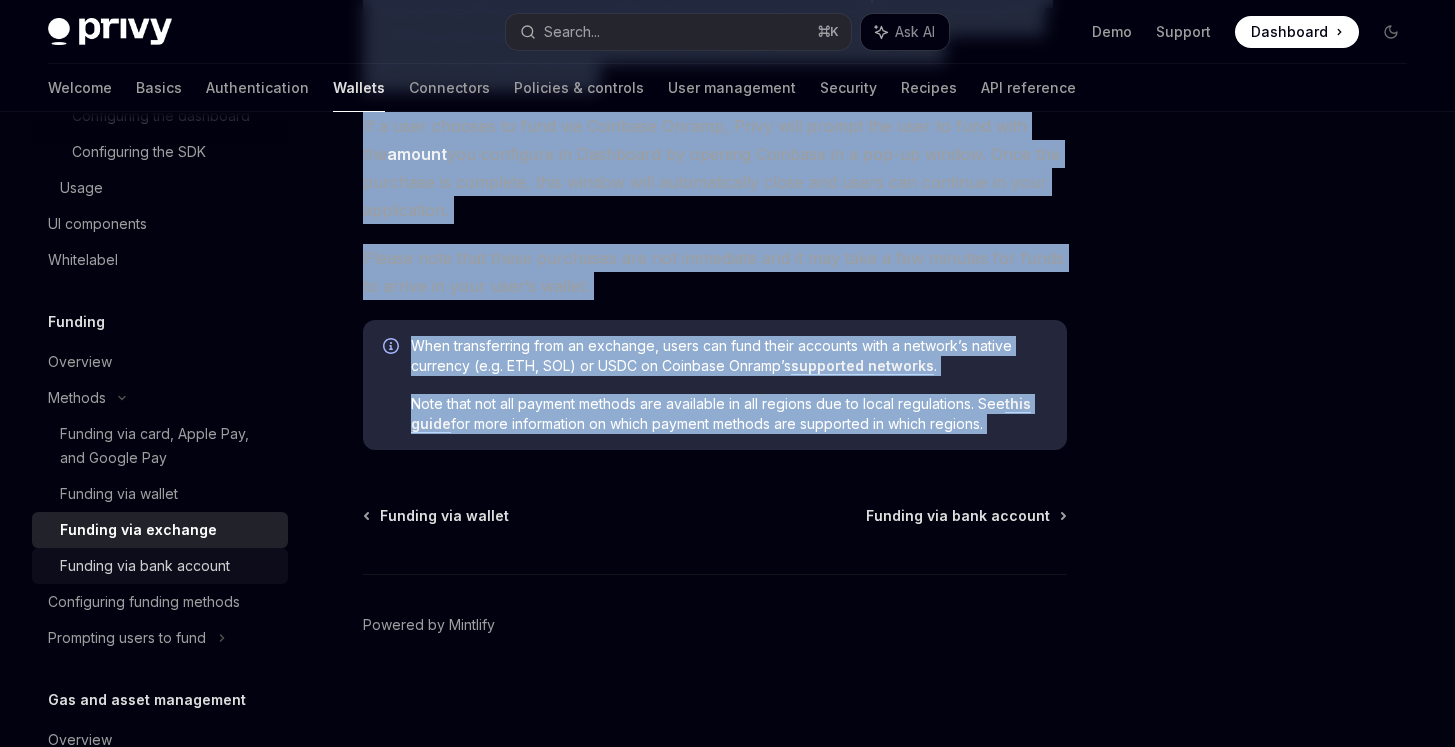 click on "Funding via bank account" at bounding box center [160, 566] 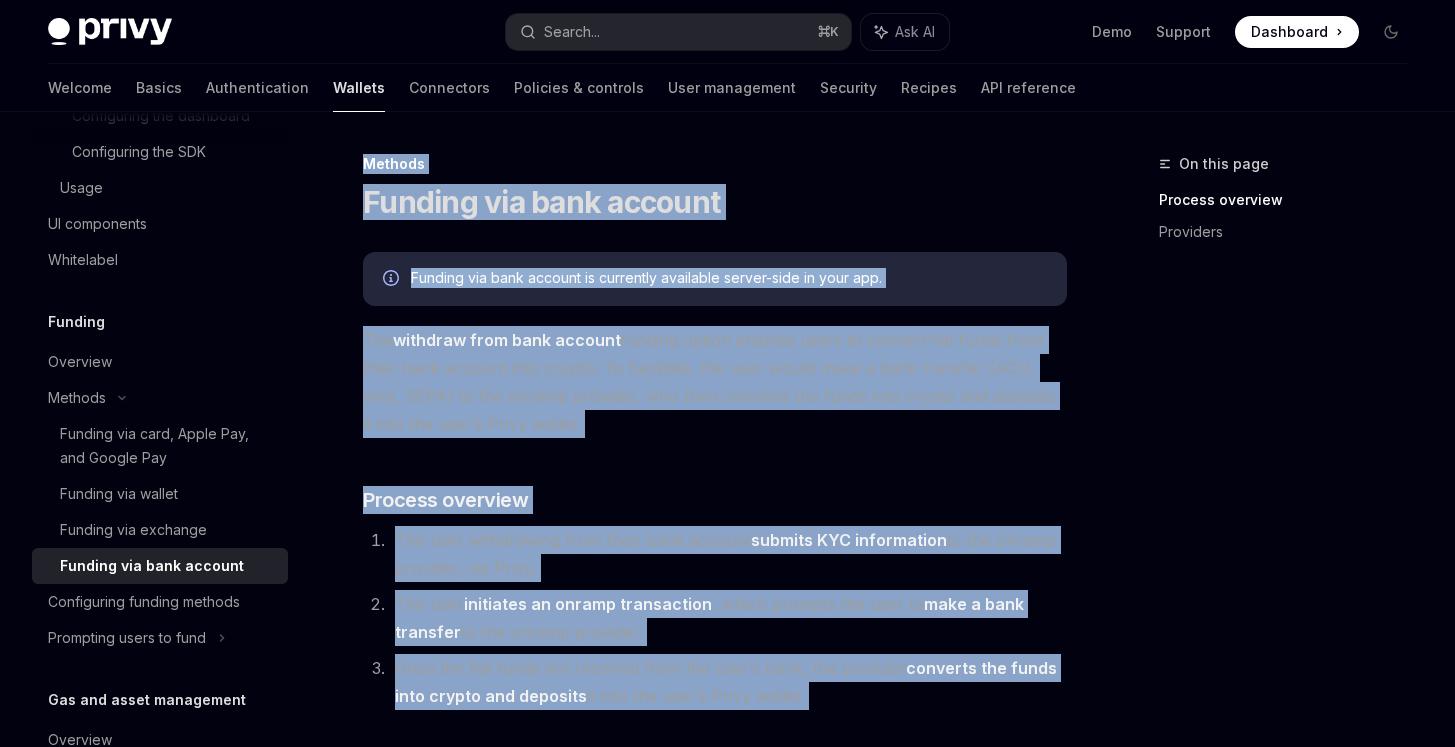 scroll, scrollTop: 480, scrollLeft: 0, axis: vertical 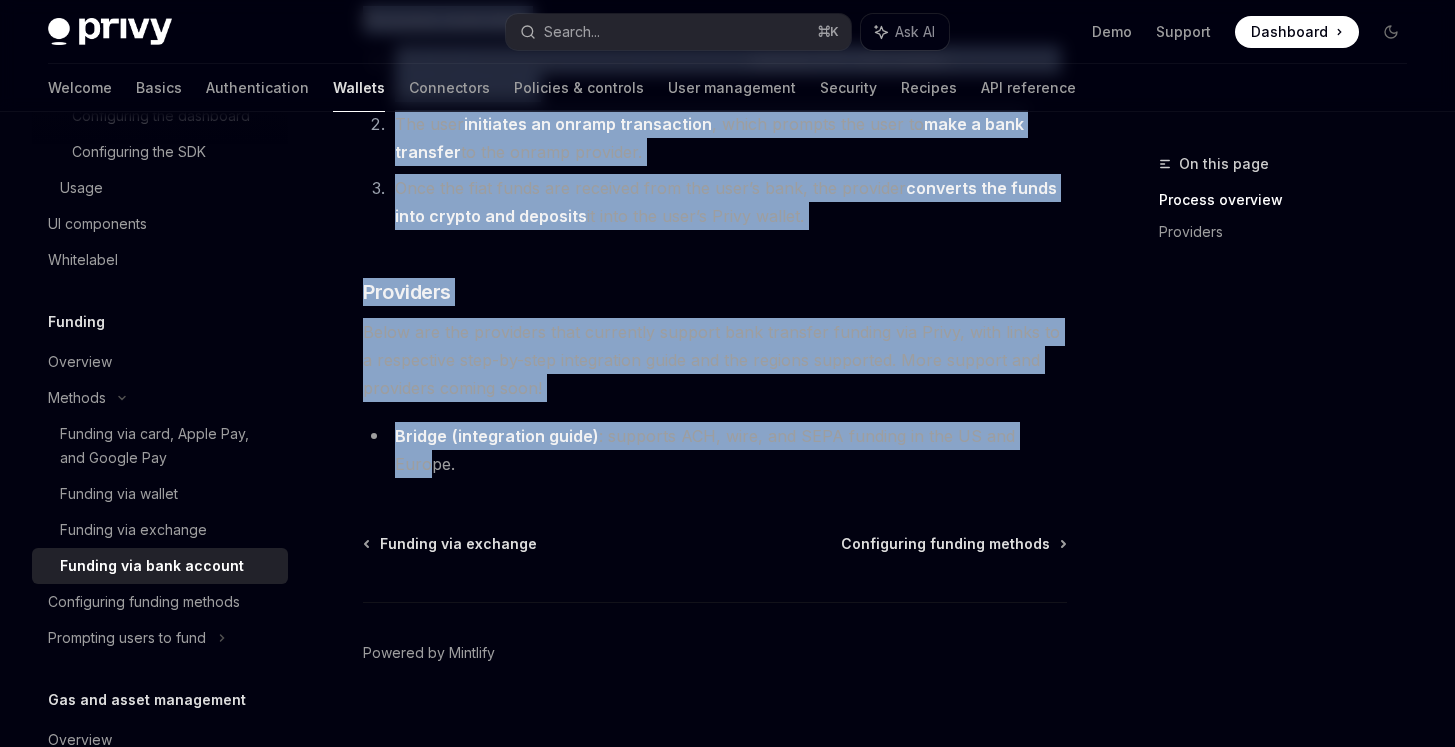 drag, startPoint x: 354, startPoint y: 155, endPoint x: 1040, endPoint y: 443, distance: 744.0027 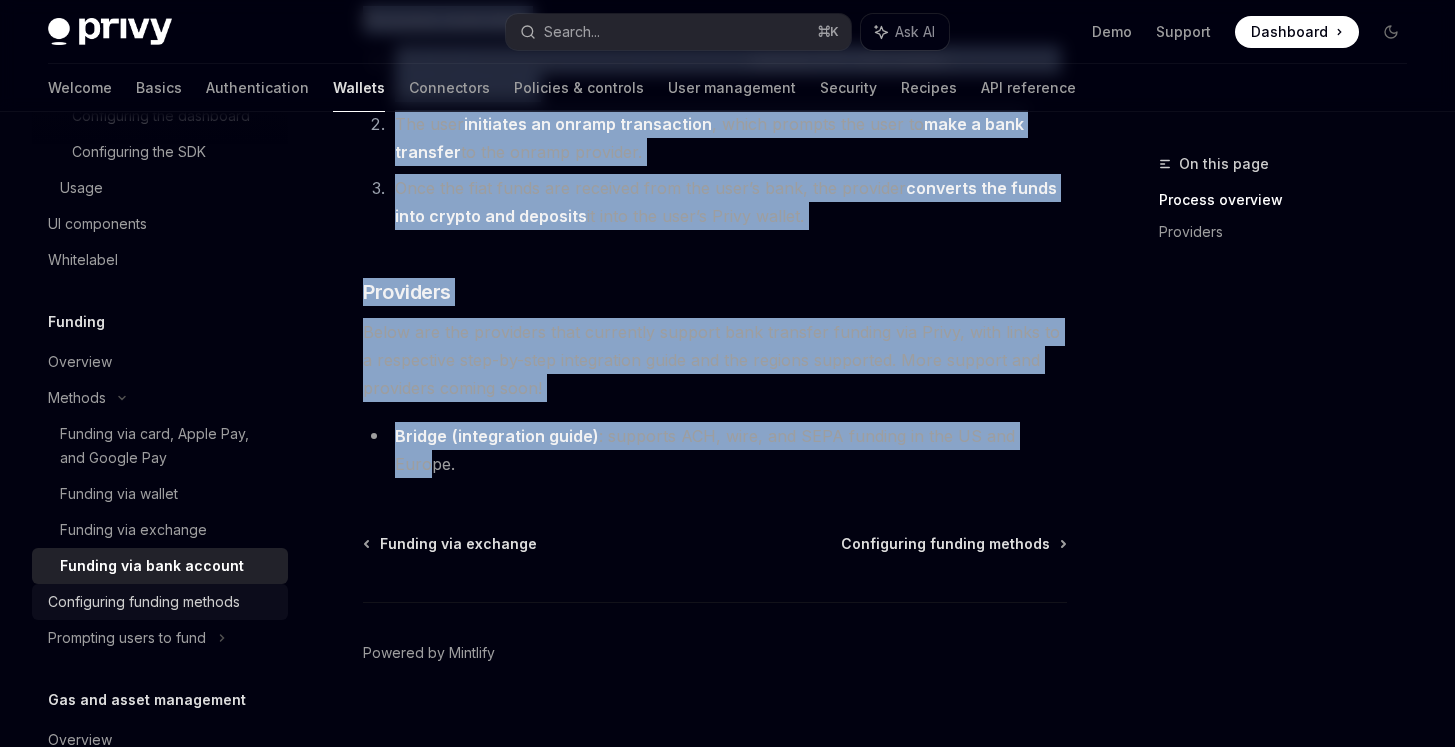 click on "Configuring funding methods" at bounding box center (144, 602) 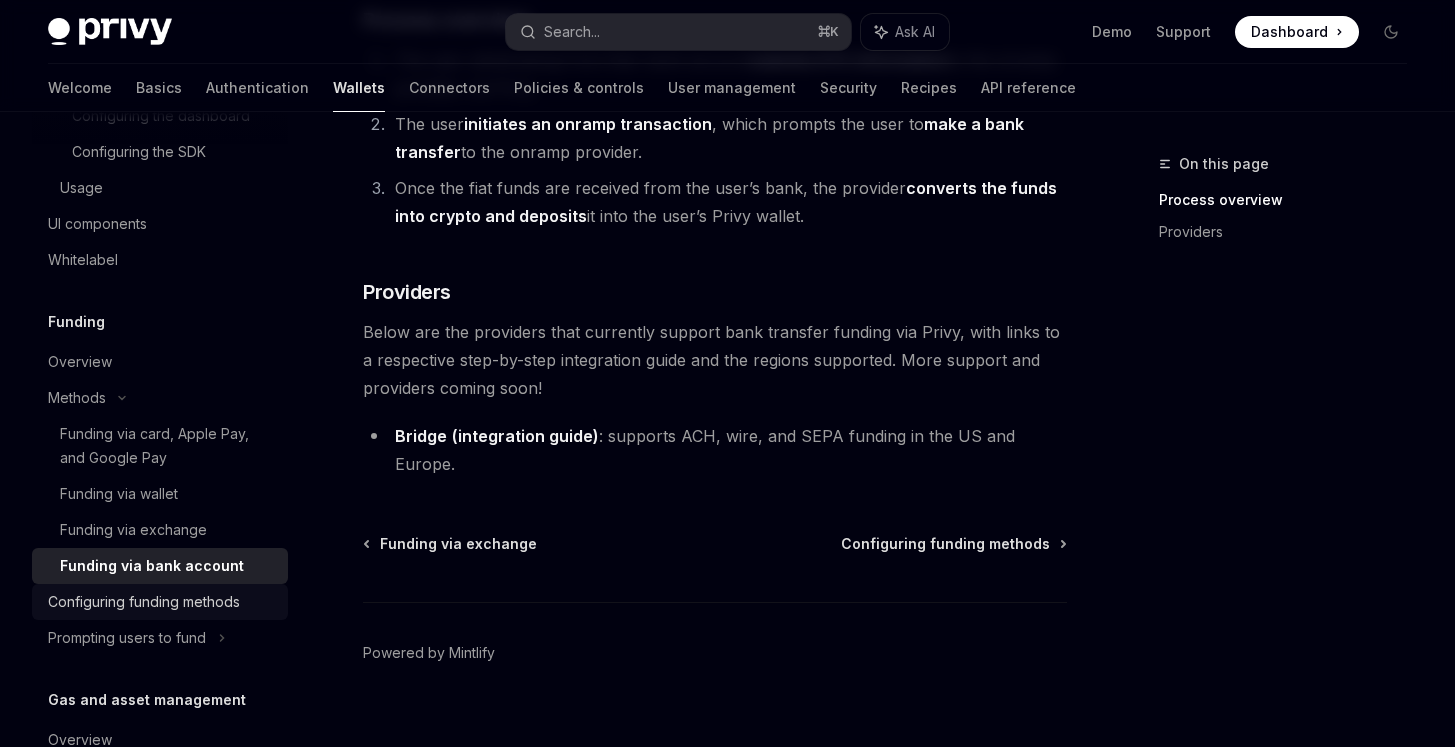 click on "Configuring funding methods" at bounding box center (144, 602) 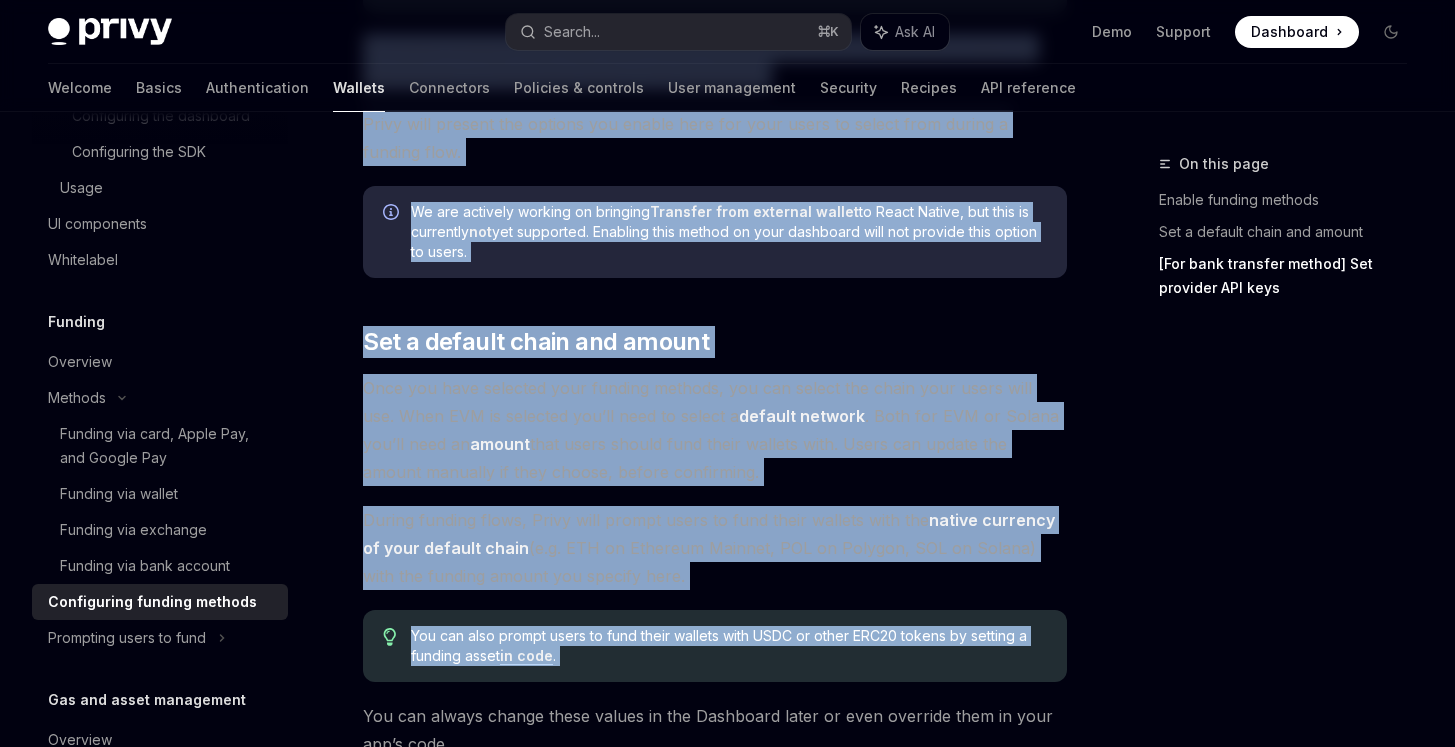scroll, scrollTop: 2048, scrollLeft: 0, axis: vertical 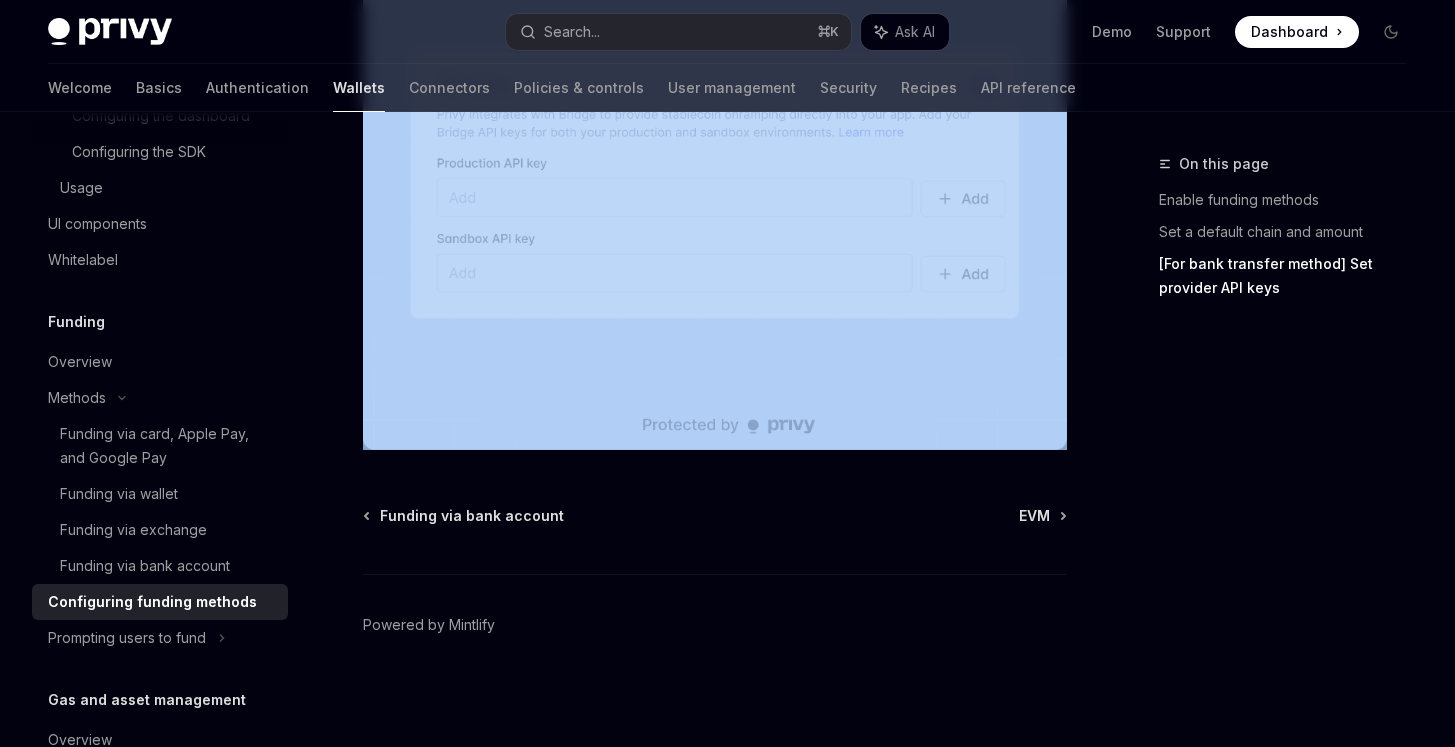 drag, startPoint x: 365, startPoint y: 160, endPoint x: 667, endPoint y: 452, distance: 420.08093 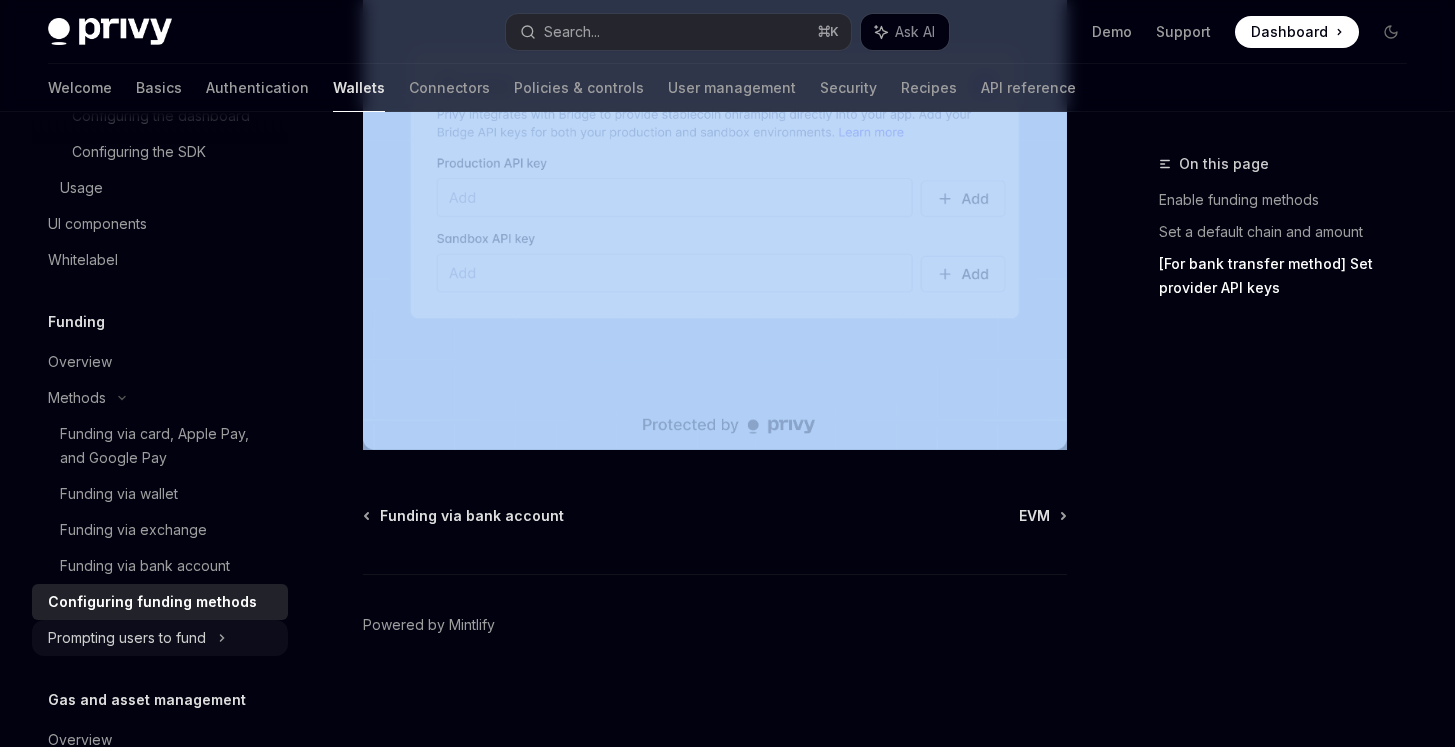 click on "Prompting users to fund" at bounding box center (107, 8) 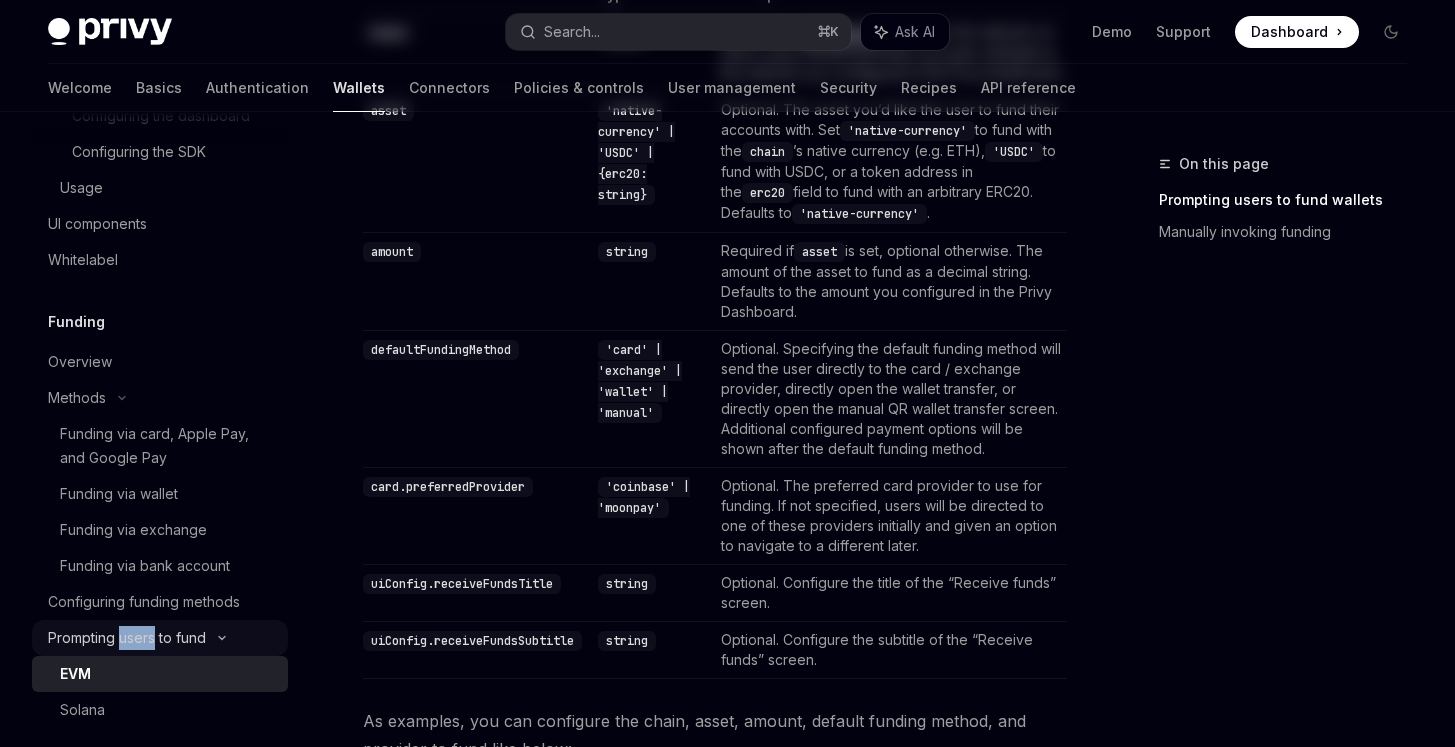 click on "Prompting users to fund" at bounding box center [107, 8] 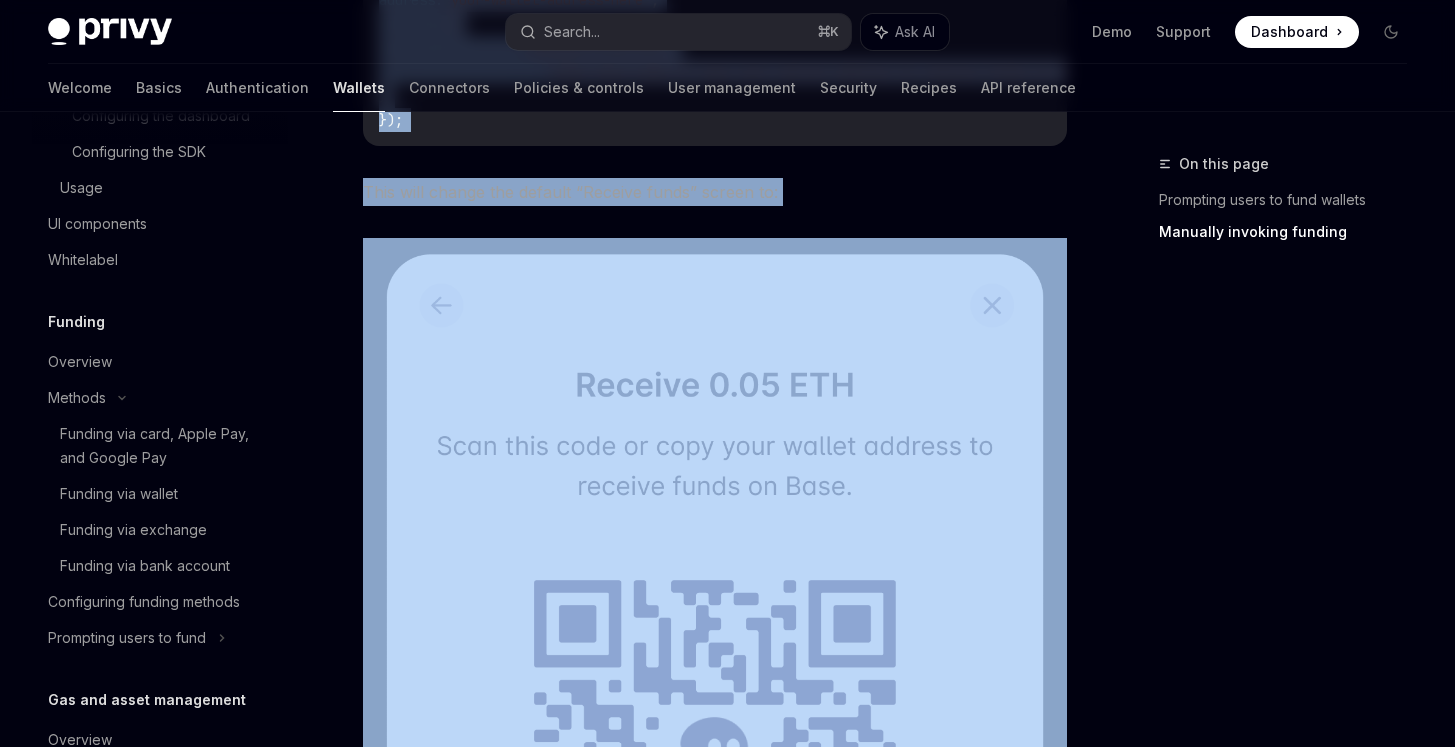 scroll, scrollTop: 6700, scrollLeft: 0, axis: vertical 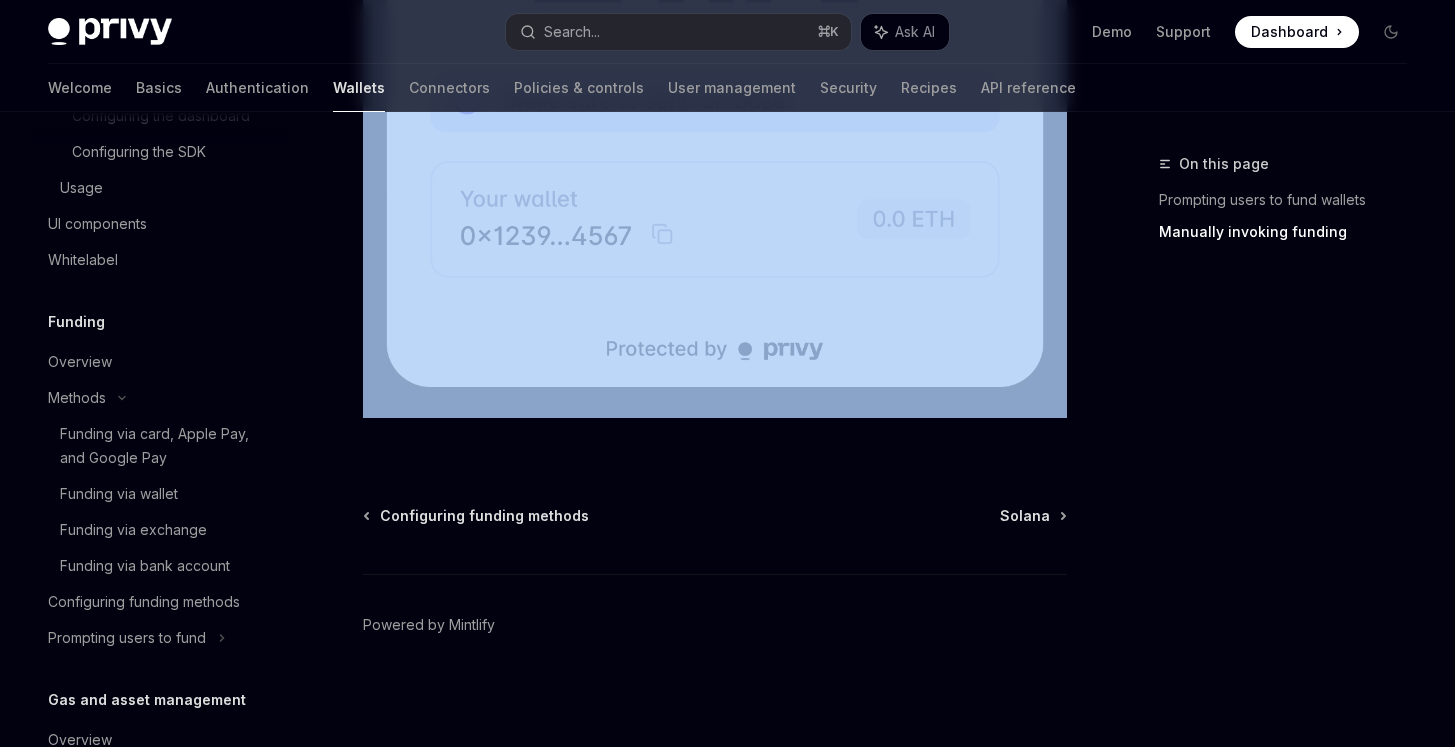 drag, startPoint x: 360, startPoint y: 145, endPoint x: 660, endPoint y: 442, distance: 422.14807 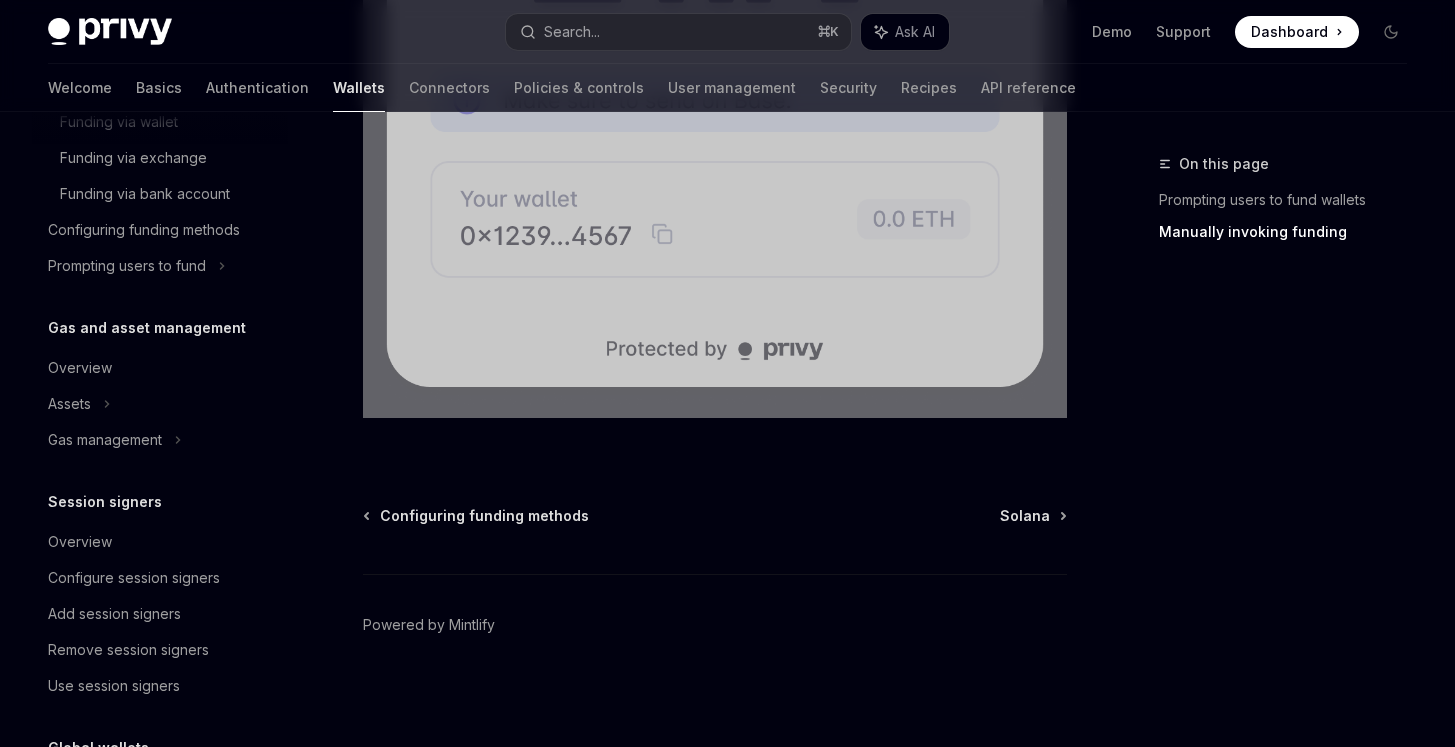 scroll, scrollTop: 1680, scrollLeft: 0, axis: vertical 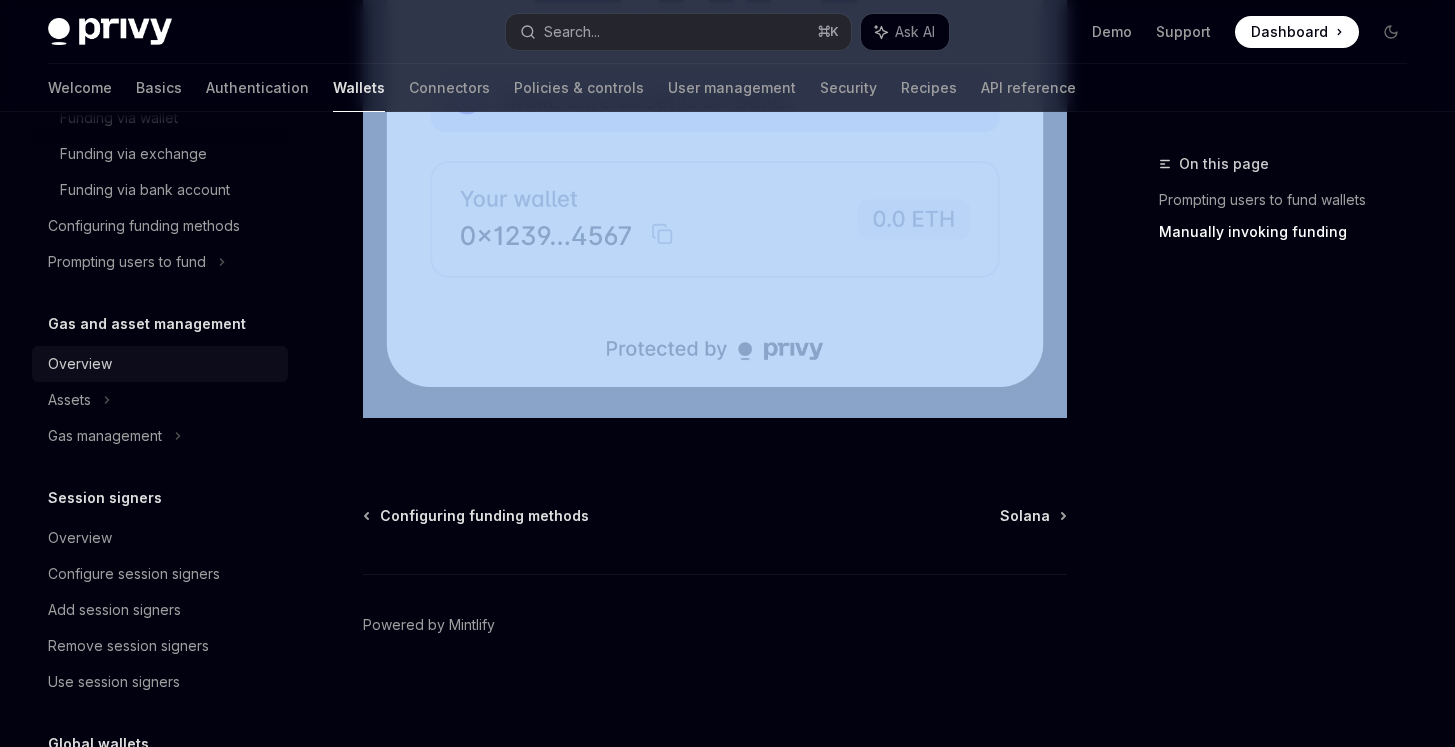click on "Overview" at bounding box center (162, 364) 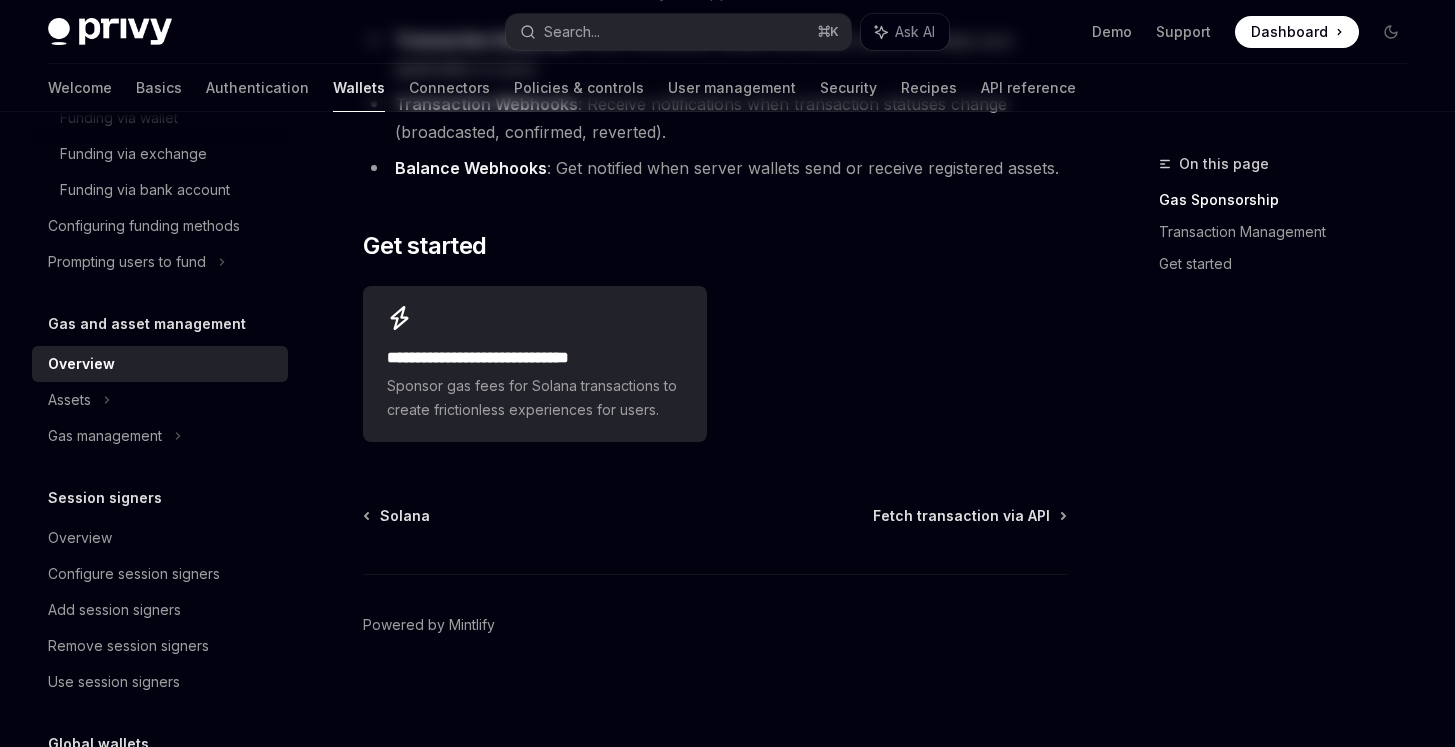 scroll, scrollTop: 0, scrollLeft: 0, axis: both 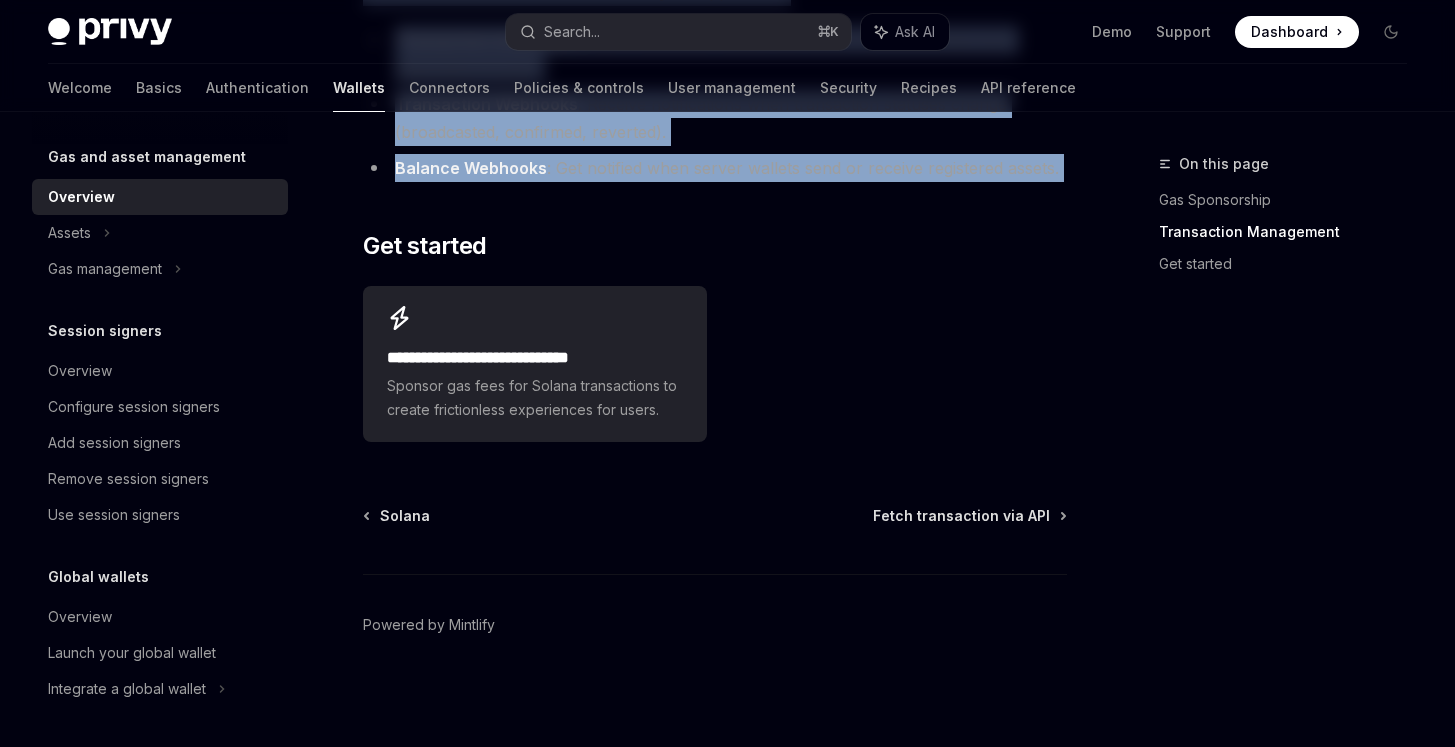 drag, startPoint x: 365, startPoint y: 161, endPoint x: 830, endPoint y: 212, distance: 467.78842 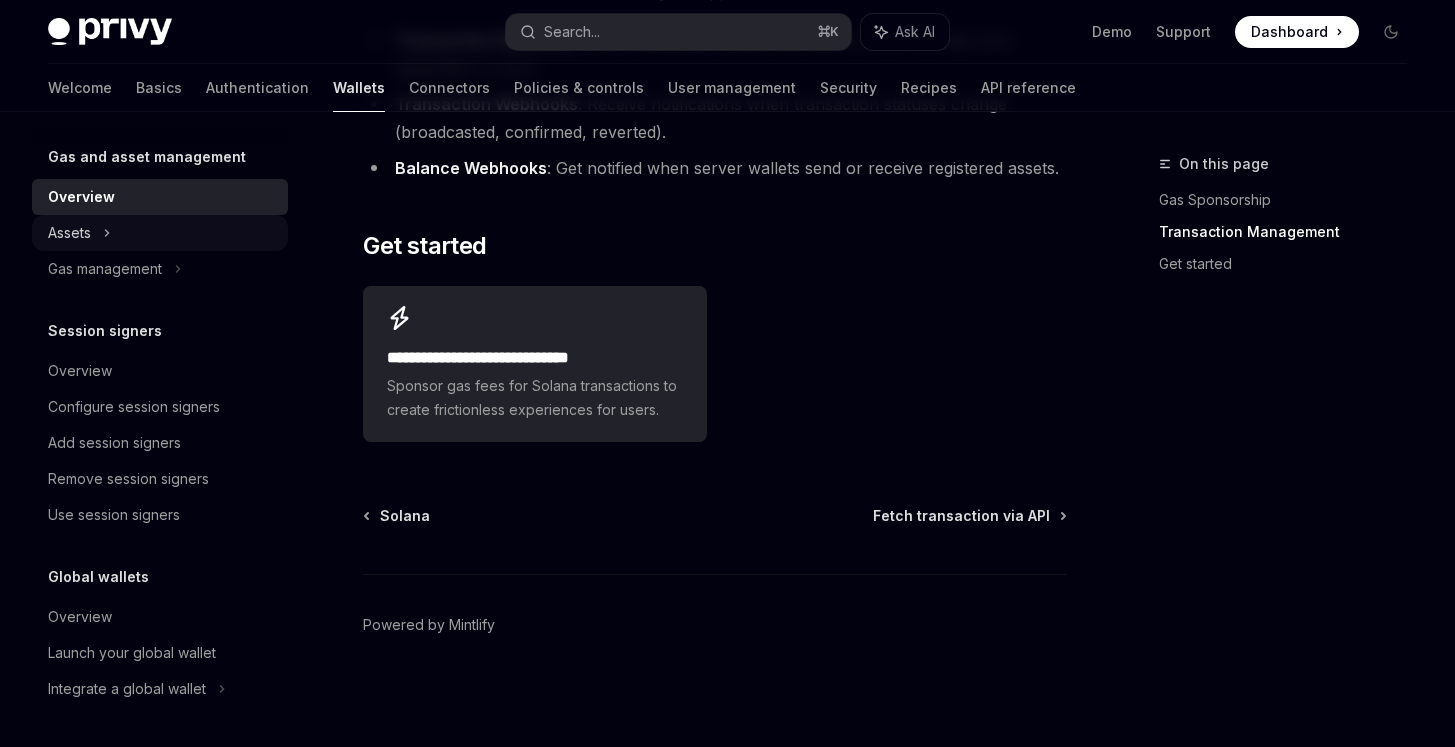 click on "Assets" at bounding box center [86, -1429] 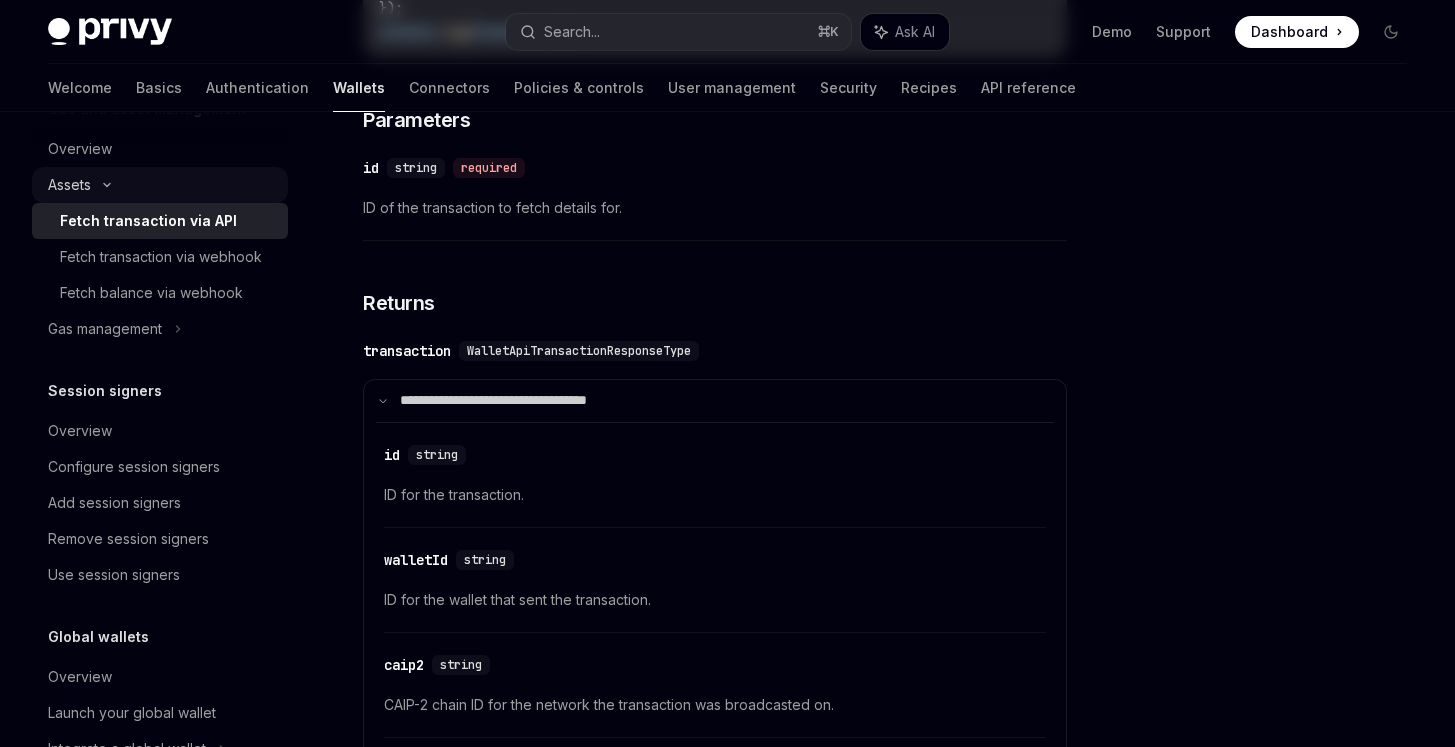 scroll, scrollTop: 0, scrollLeft: 0, axis: both 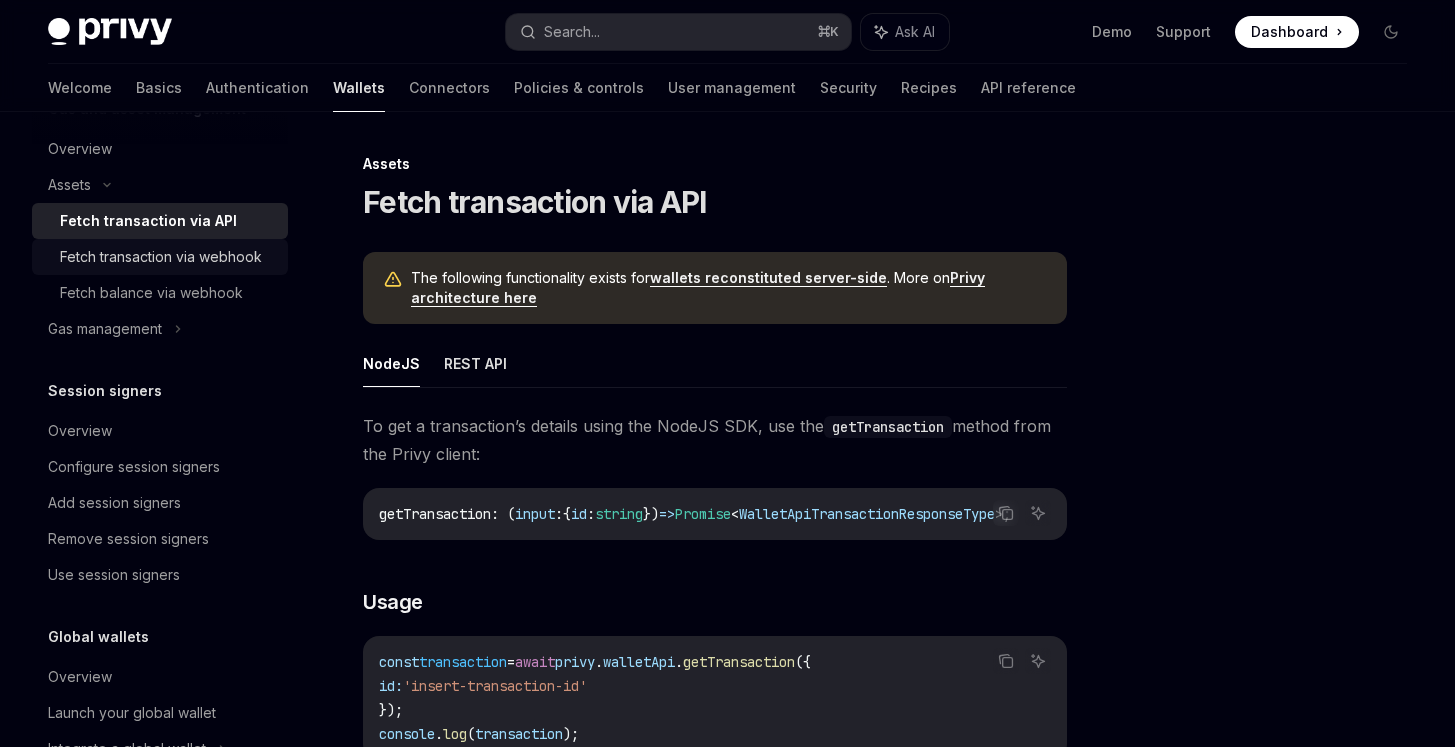 click on "Fetch transaction via webhook" at bounding box center [161, 257] 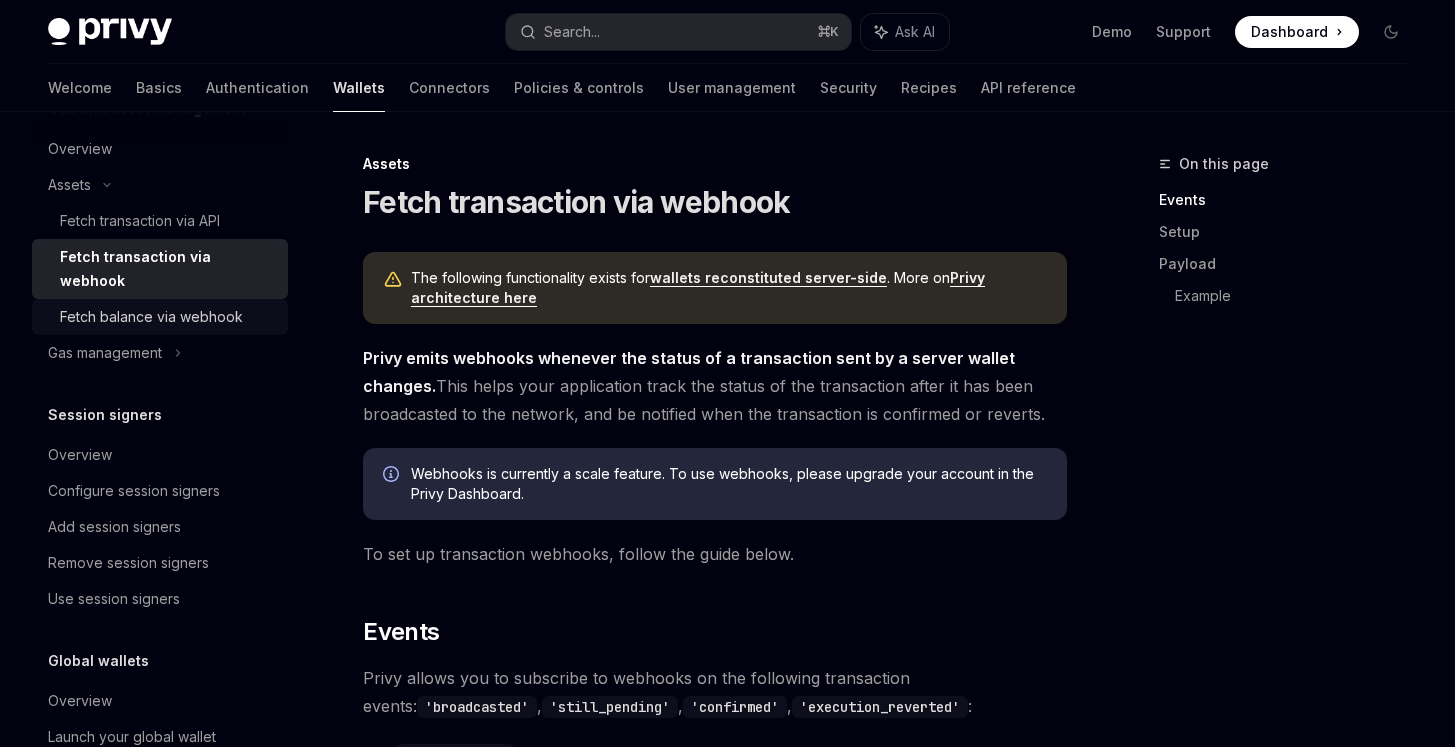 click on "Fetch balance via webhook" at bounding box center (151, 317) 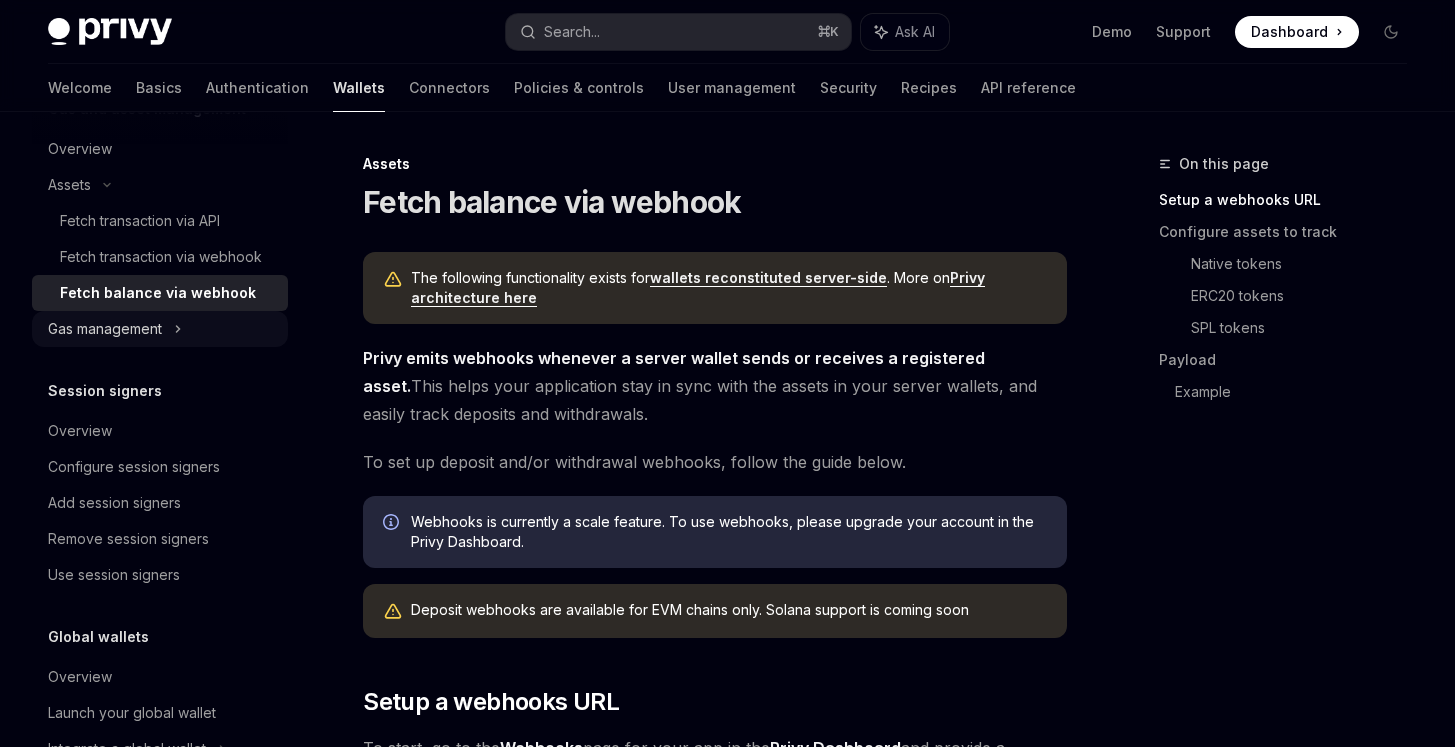 click 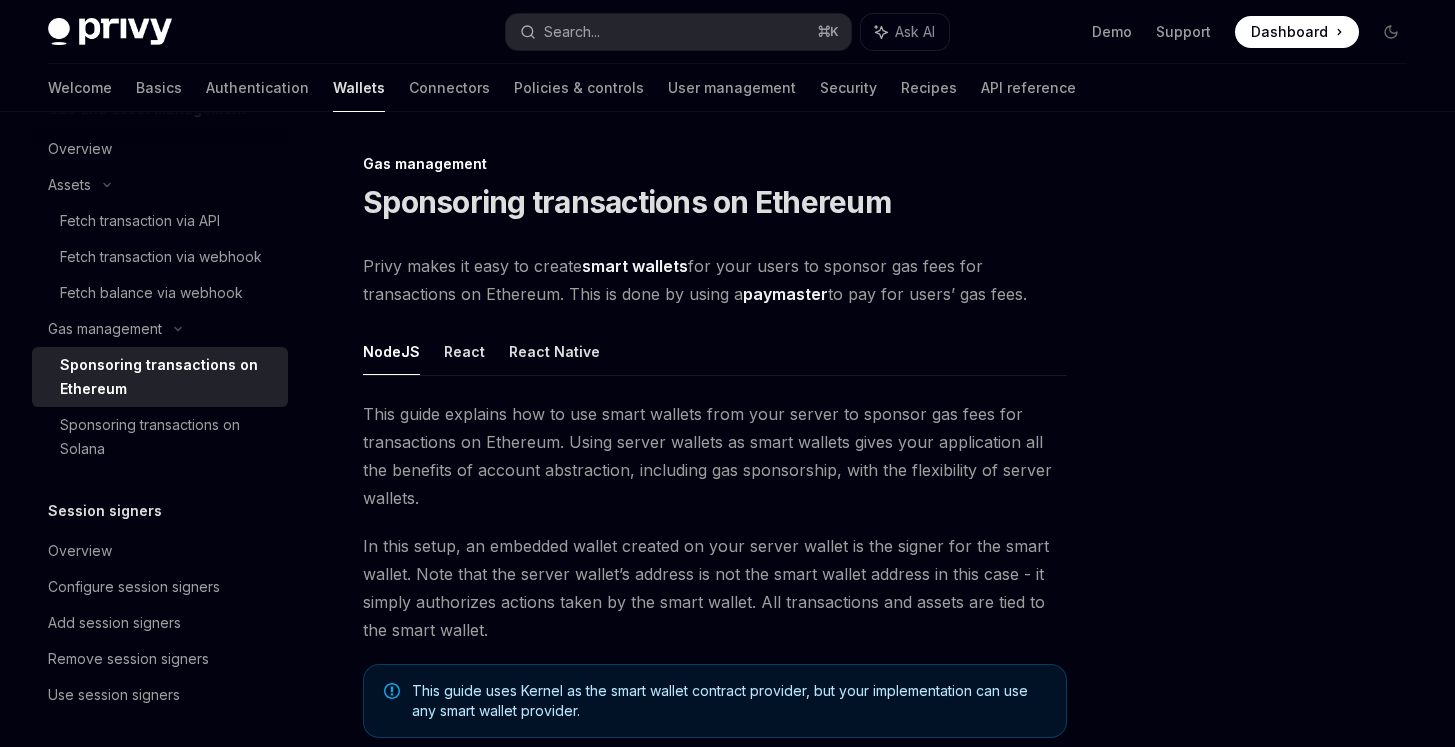 drag, startPoint x: 361, startPoint y: 158, endPoint x: 1071, endPoint y: 307, distance: 725.46606 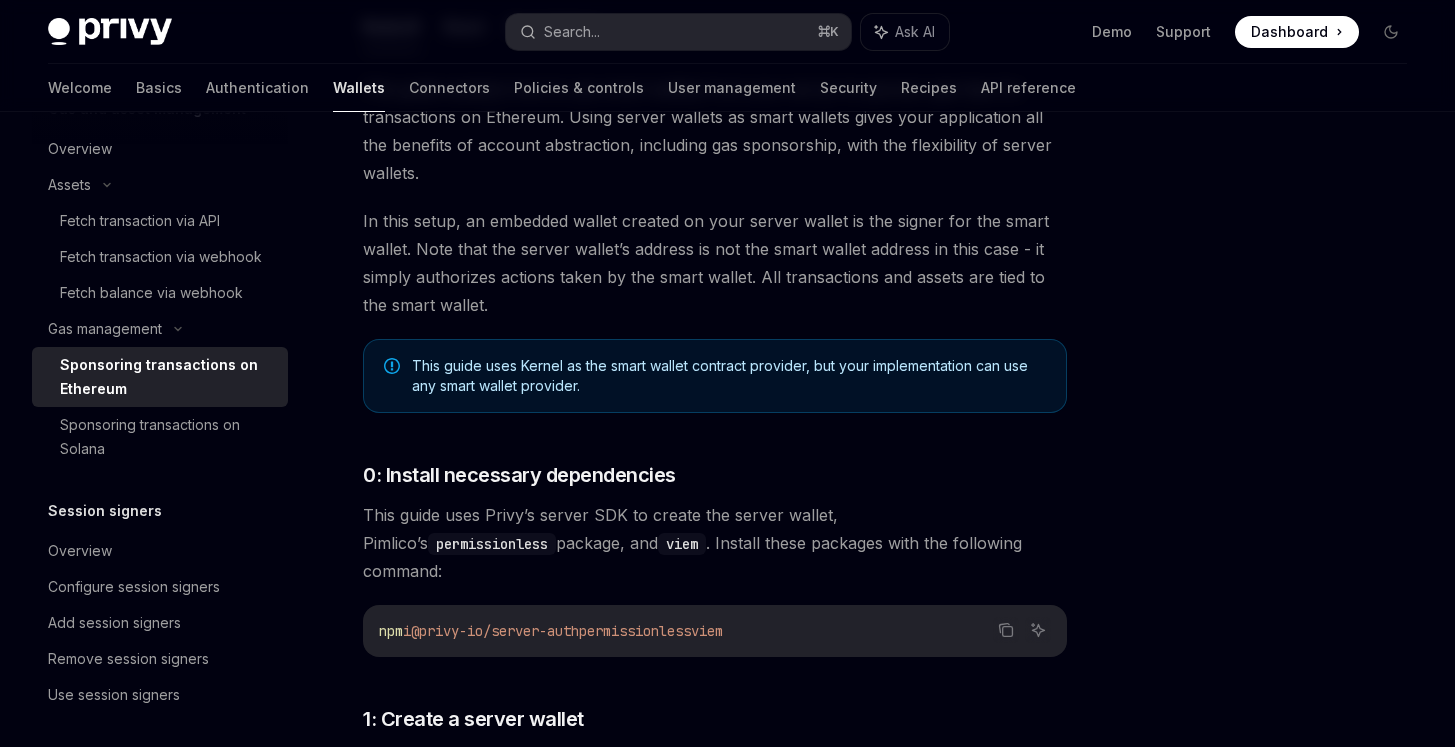 scroll, scrollTop: 17, scrollLeft: 0, axis: vertical 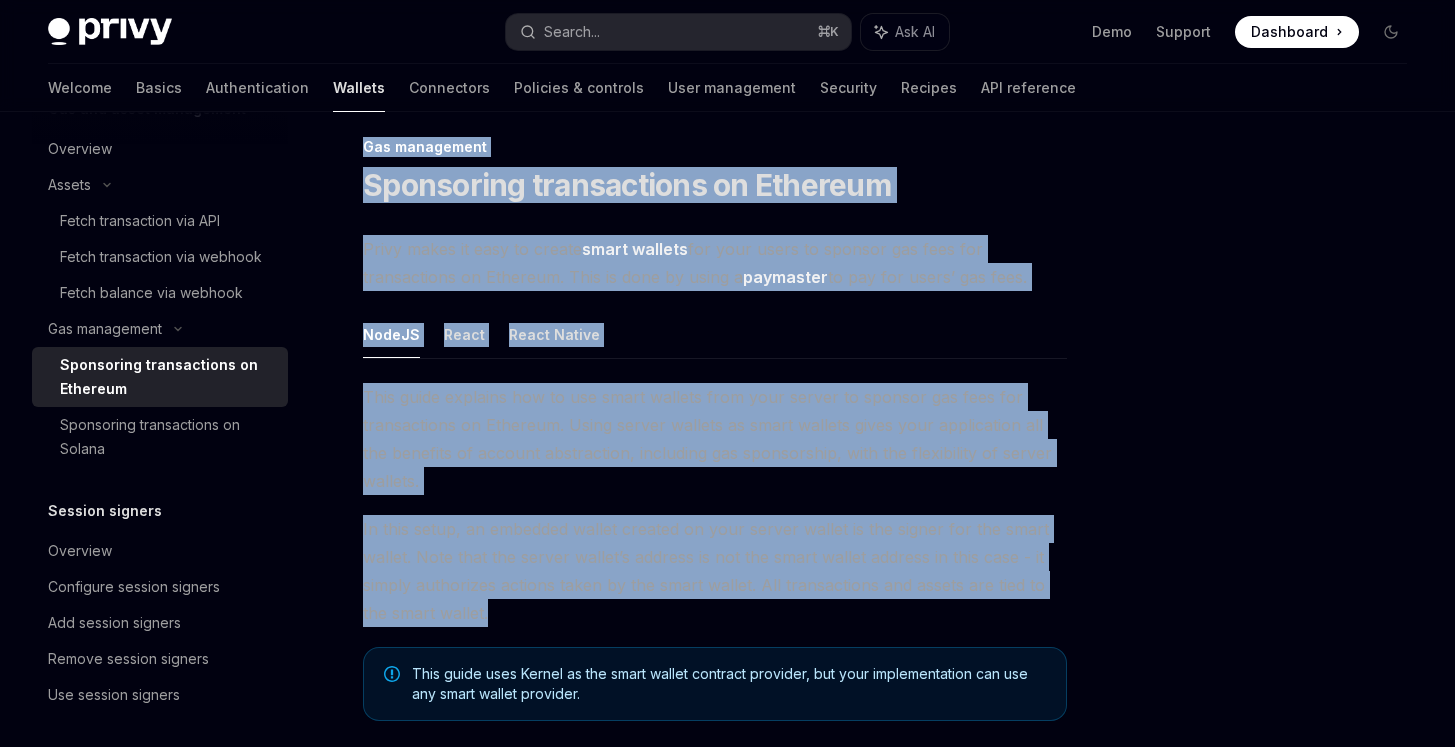 drag, startPoint x: 526, startPoint y: 611, endPoint x: 362, endPoint y: 145, distance: 494.0162 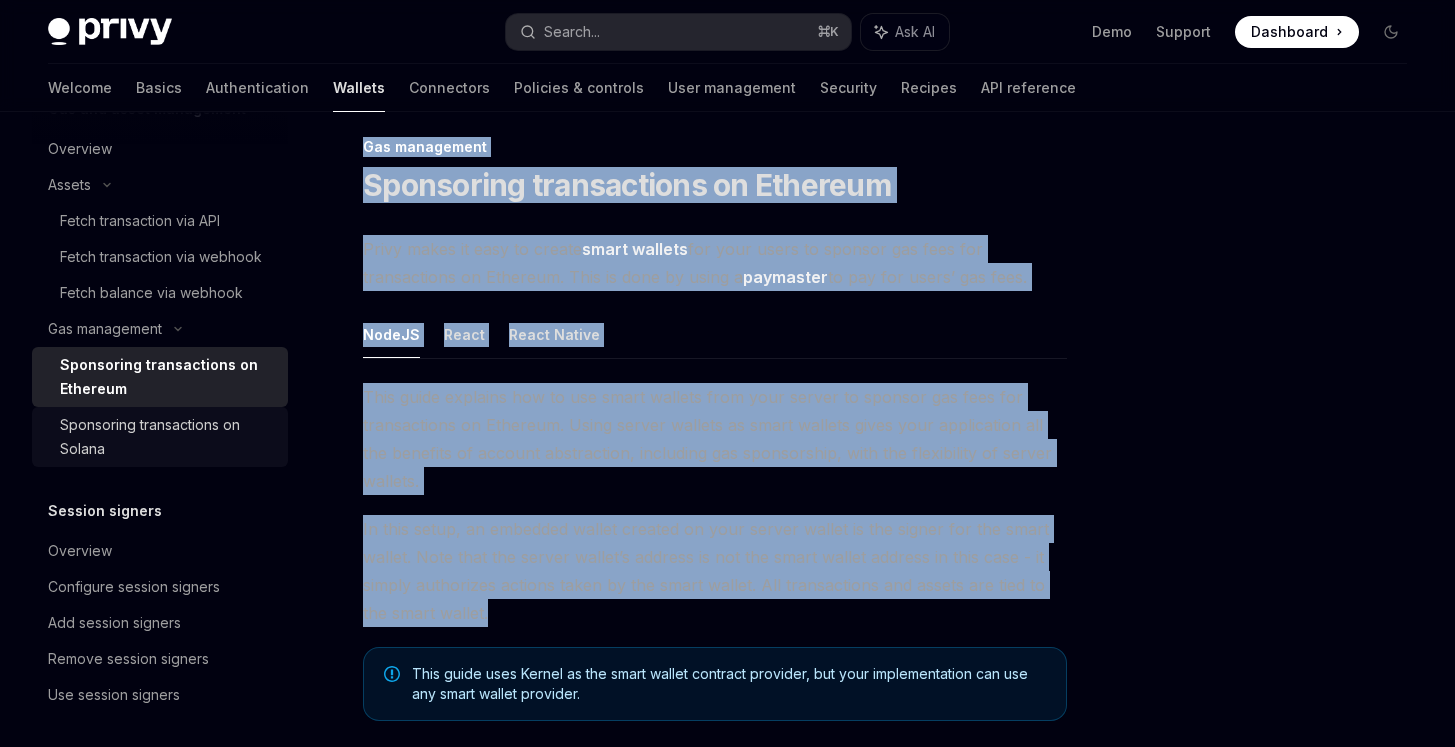 click on "Sponsoring transactions on Solana" at bounding box center [168, 437] 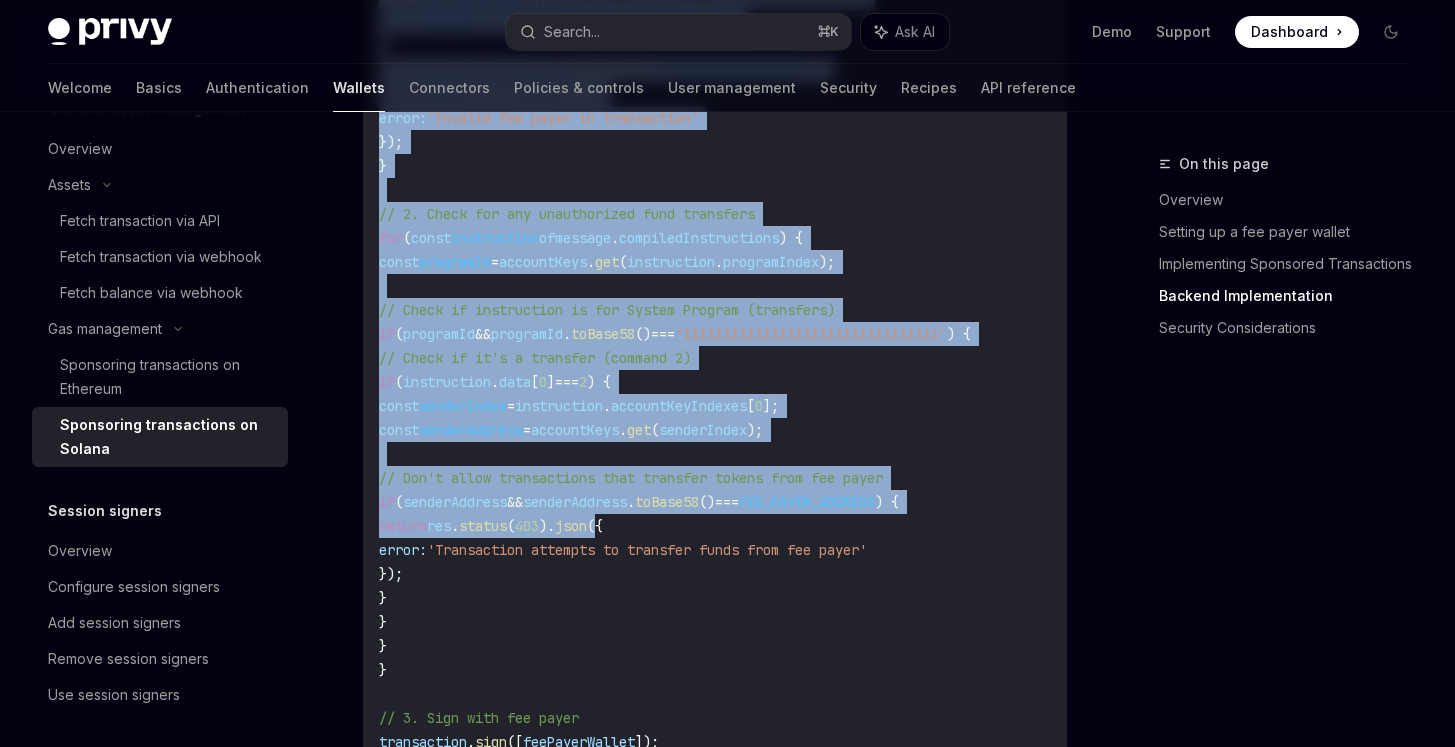 scroll, scrollTop: 6070, scrollLeft: 0, axis: vertical 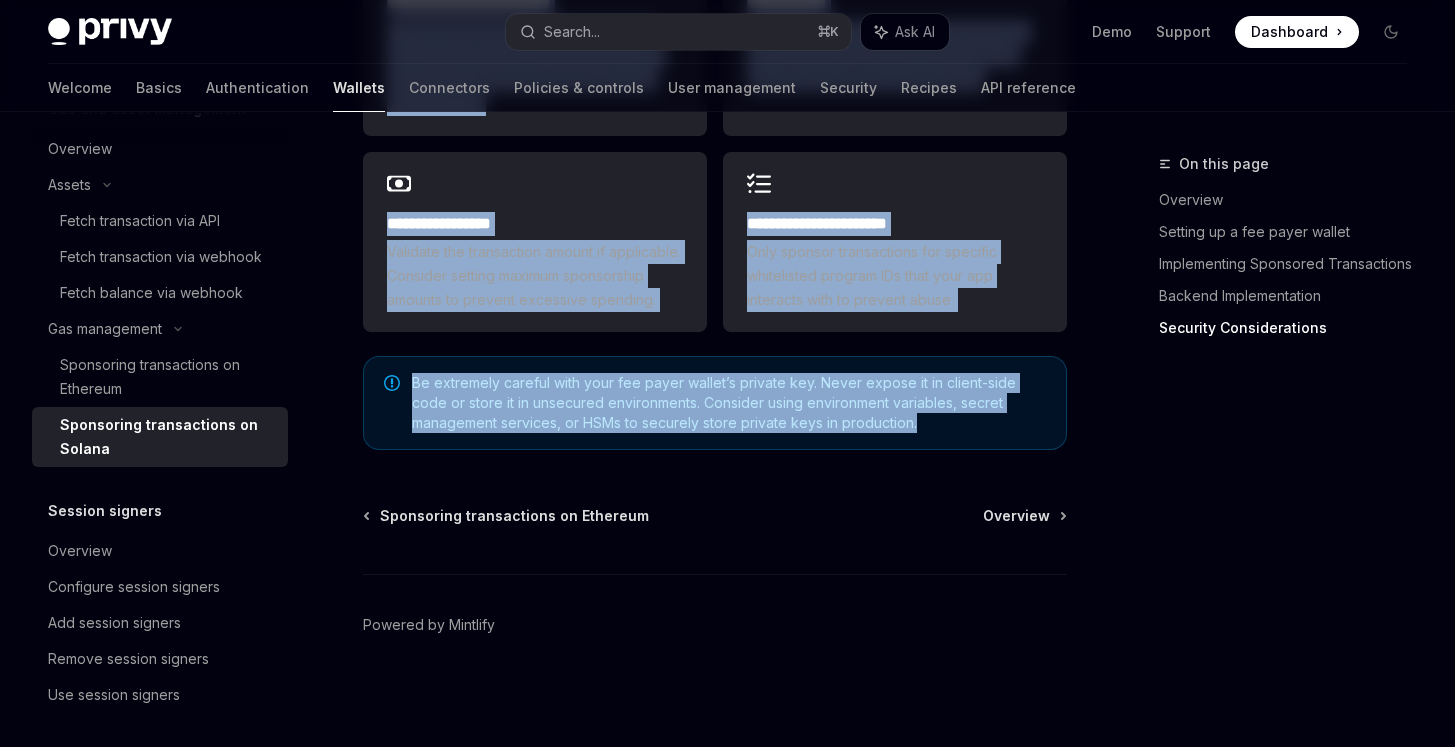 drag, startPoint x: 360, startPoint y: 168, endPoint x: 784, endPoint y: 445, distance: 506.46323 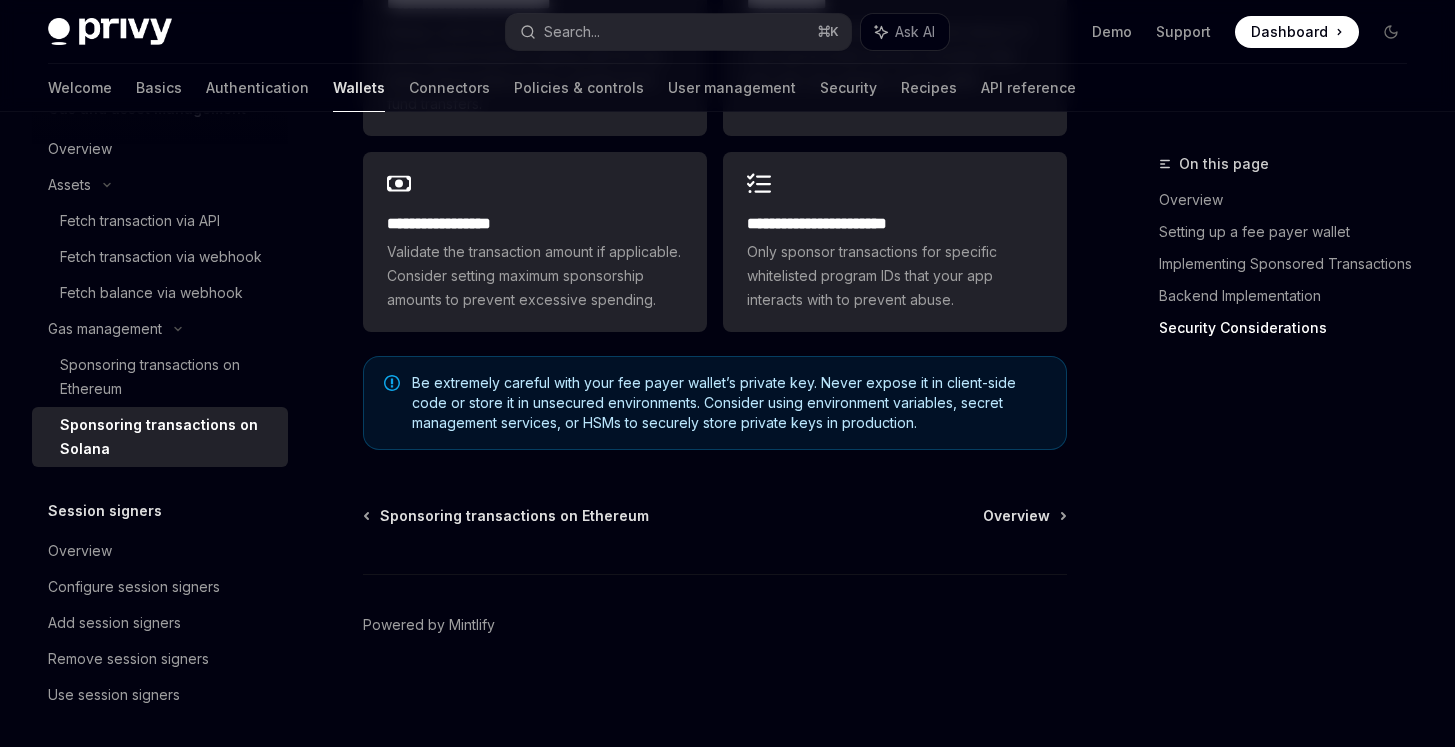click on "Session signers" at bounding box center [112, -1625] 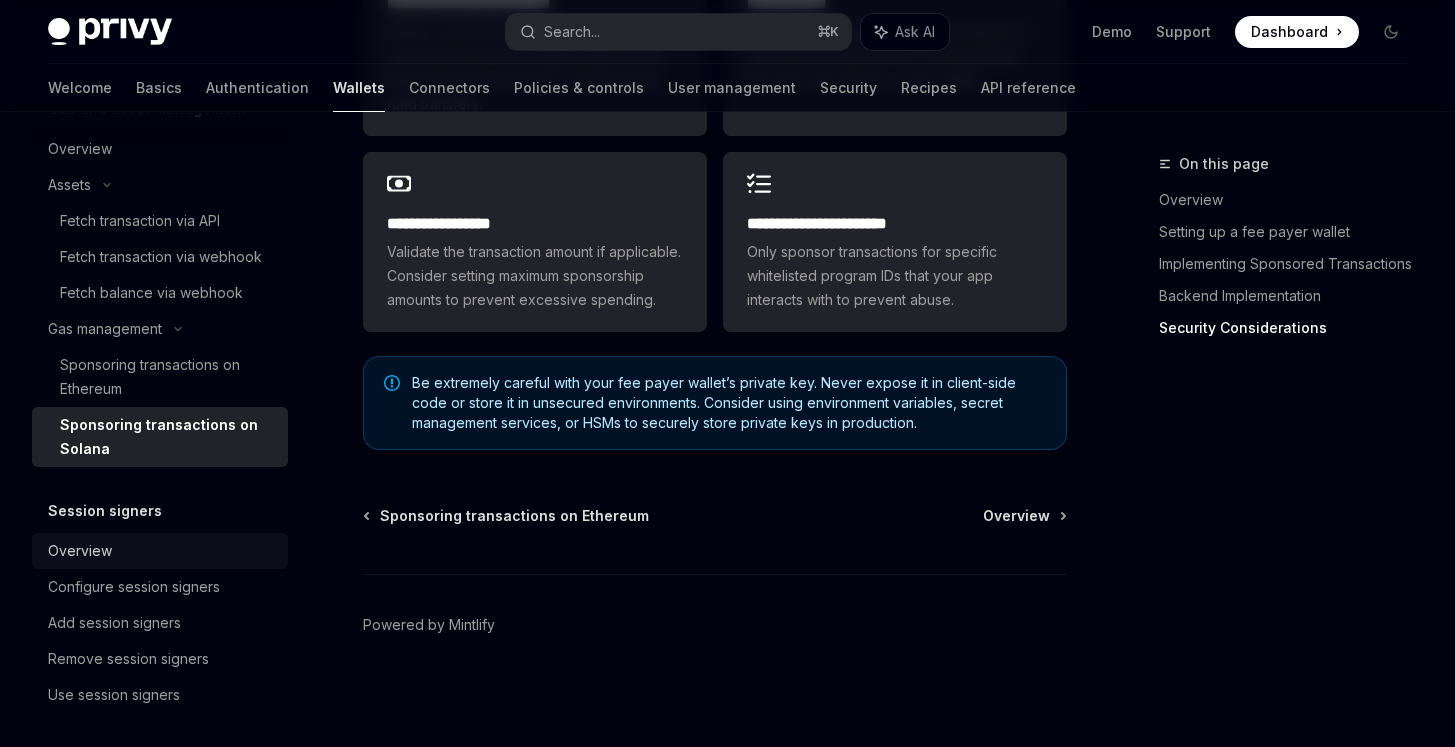 click on "Overview" at bounding box center (160, 551) 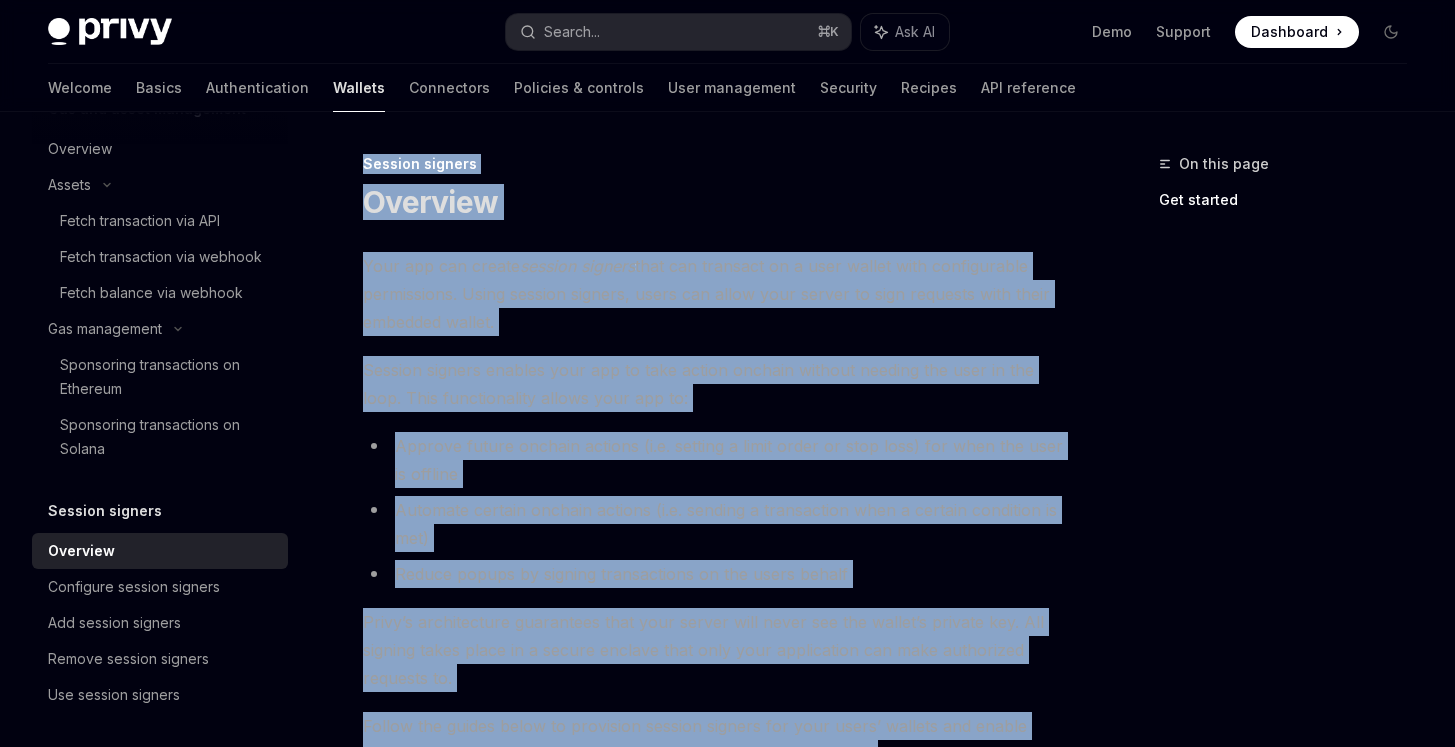 scroll, scrollTop: 610, scrollLeft: 0, axis: vertical 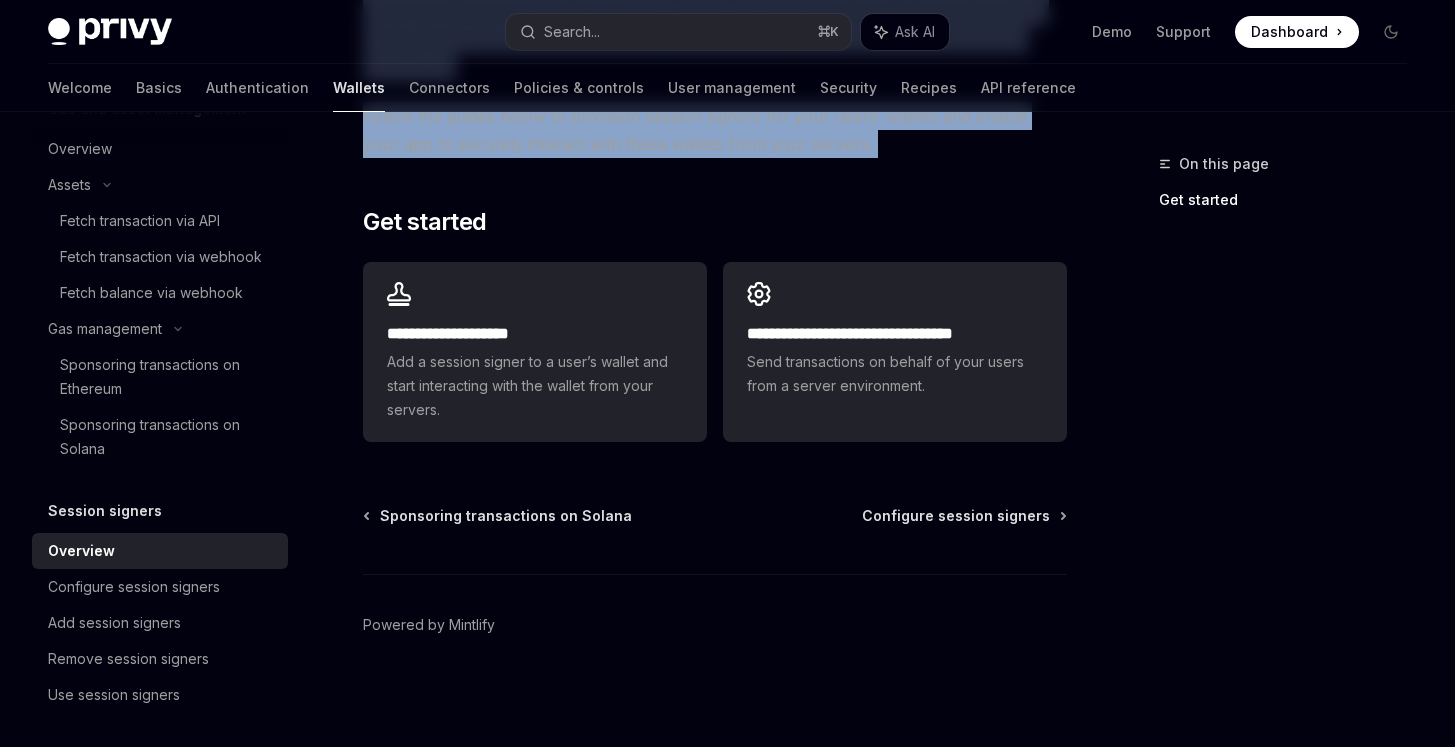 drag, startPoint x: 362, startPoint y: 159, endPoint x: 922, endPoint y: 195, distance: 561.15594 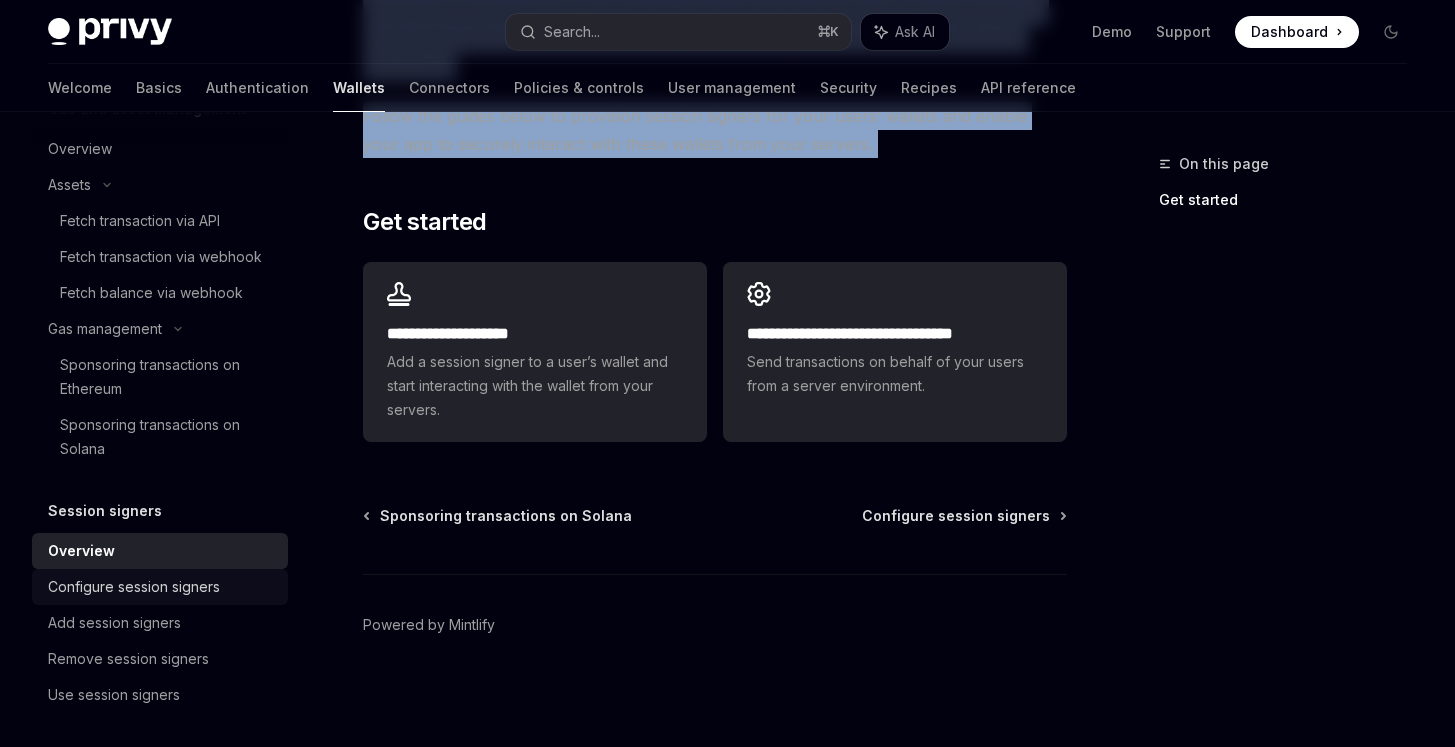 scroll, scrollTop: 1998, scrollLeft: 0, axis: vertical 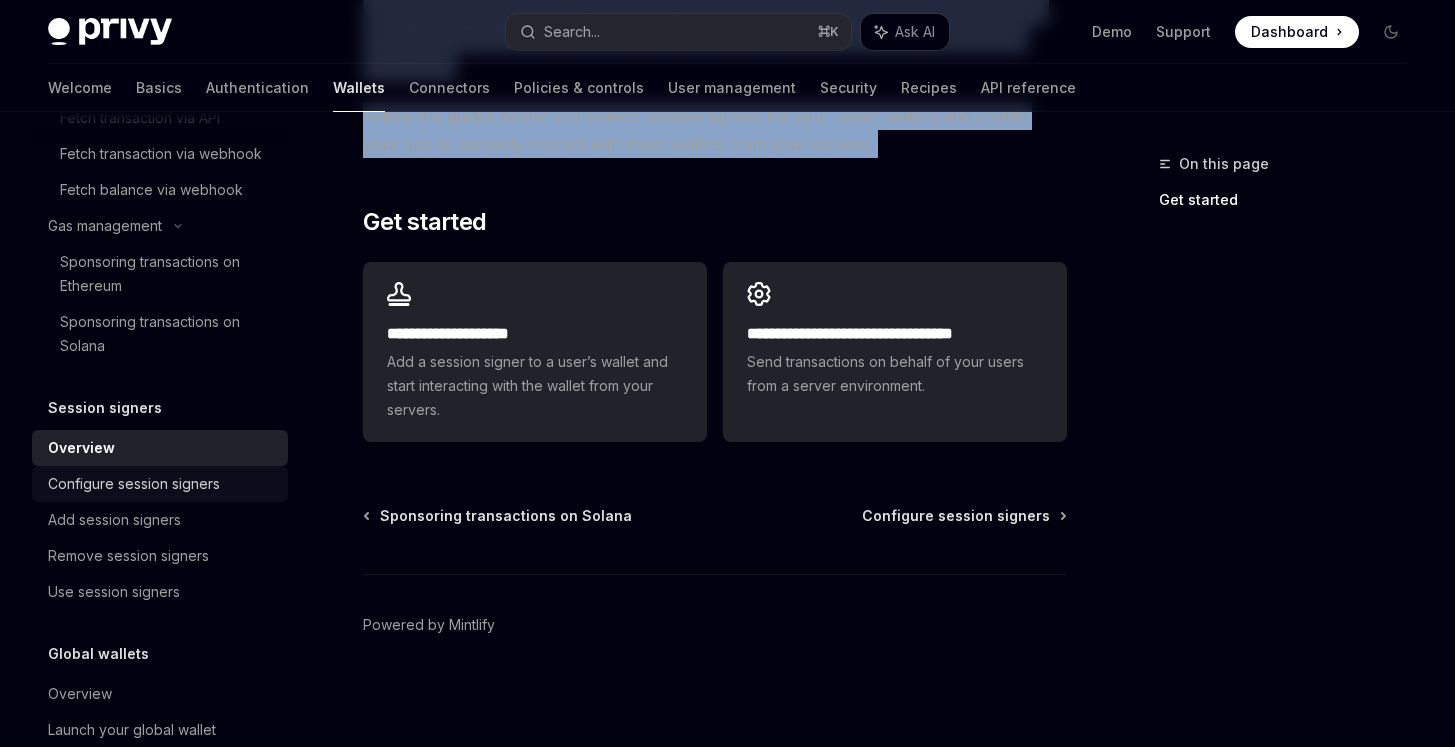 click on "Configure session signers" at bounding box center [134, 484] 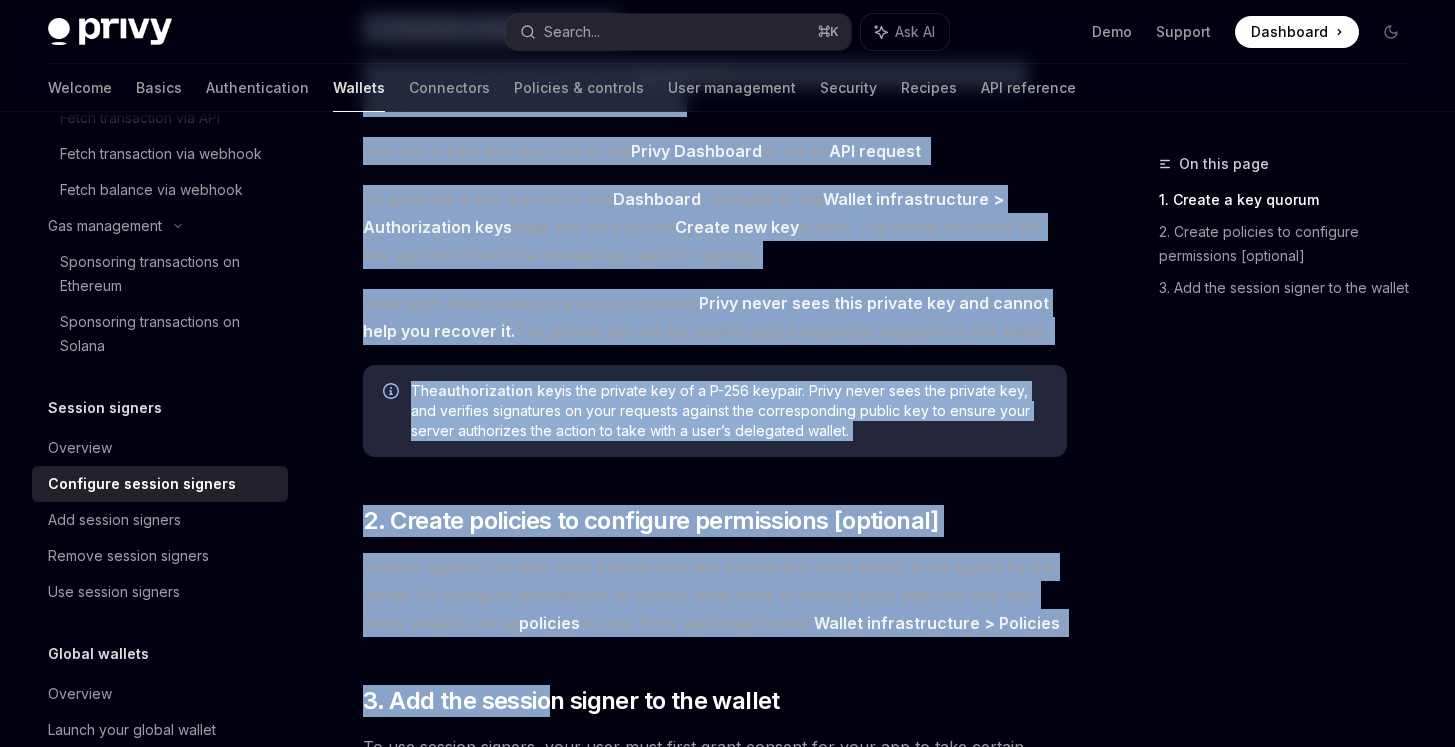 scroll, scrollTop: 710, scrollLeft: 0, axis: vertical 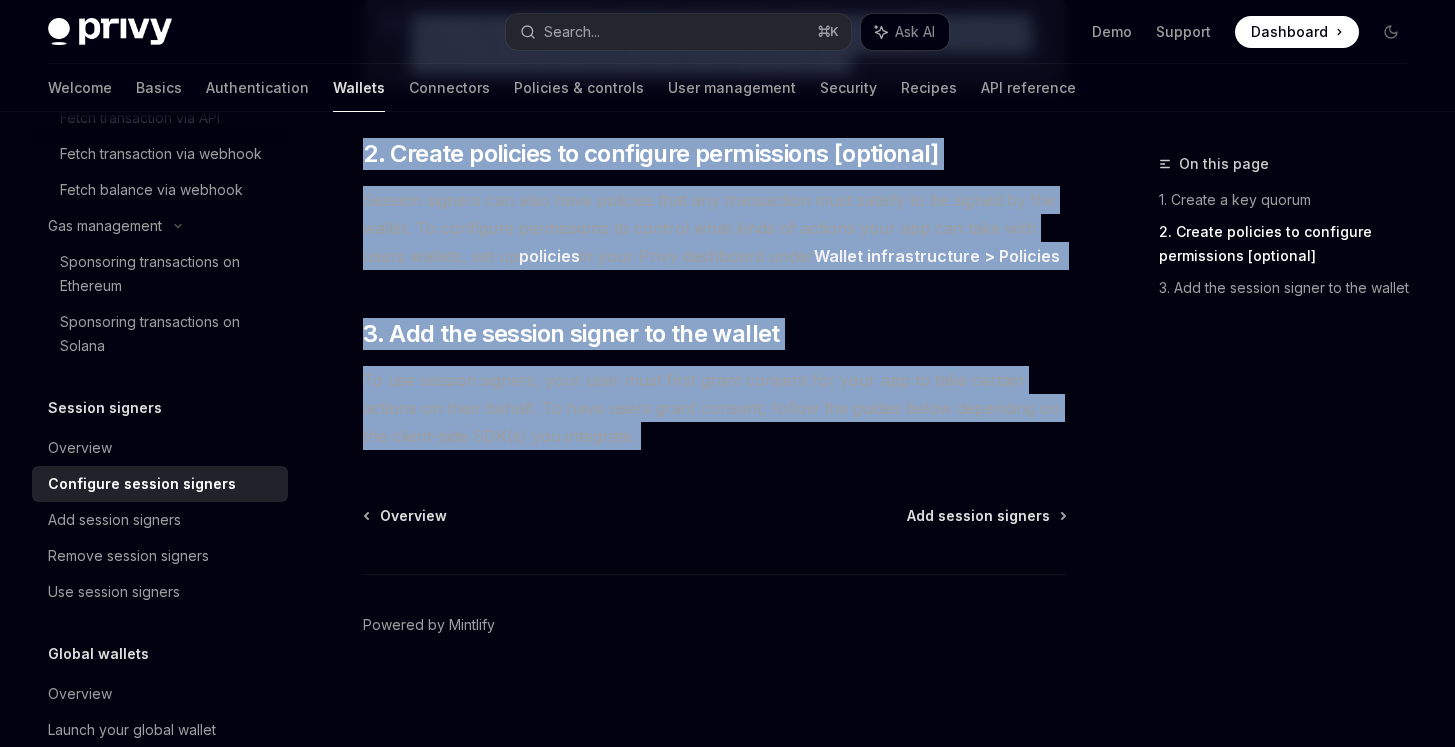 drag, startPoint x: 358, startPoint y: 149, endPoint x: 646, endPoint y: 453, distance: 418.76007 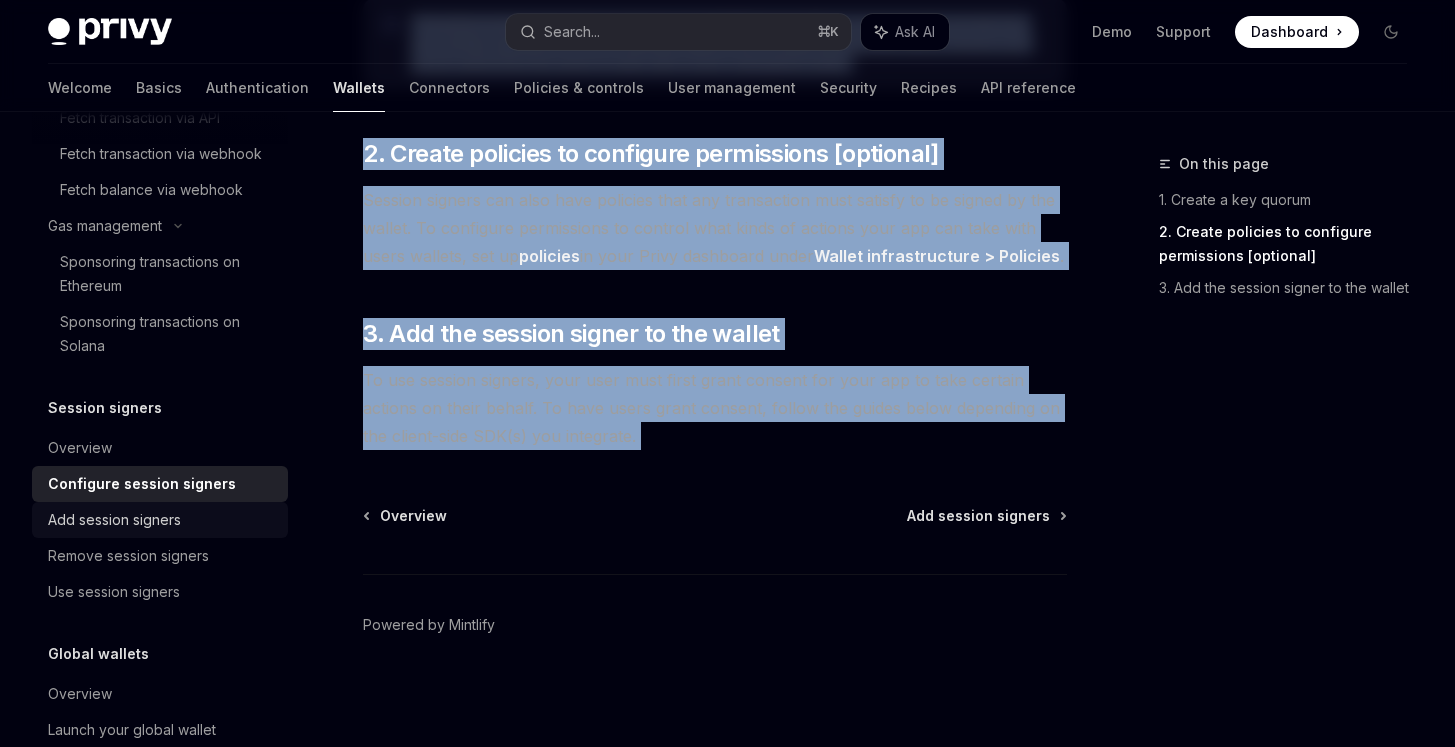 click on "Add session signers" at bounding box center (114, 520) 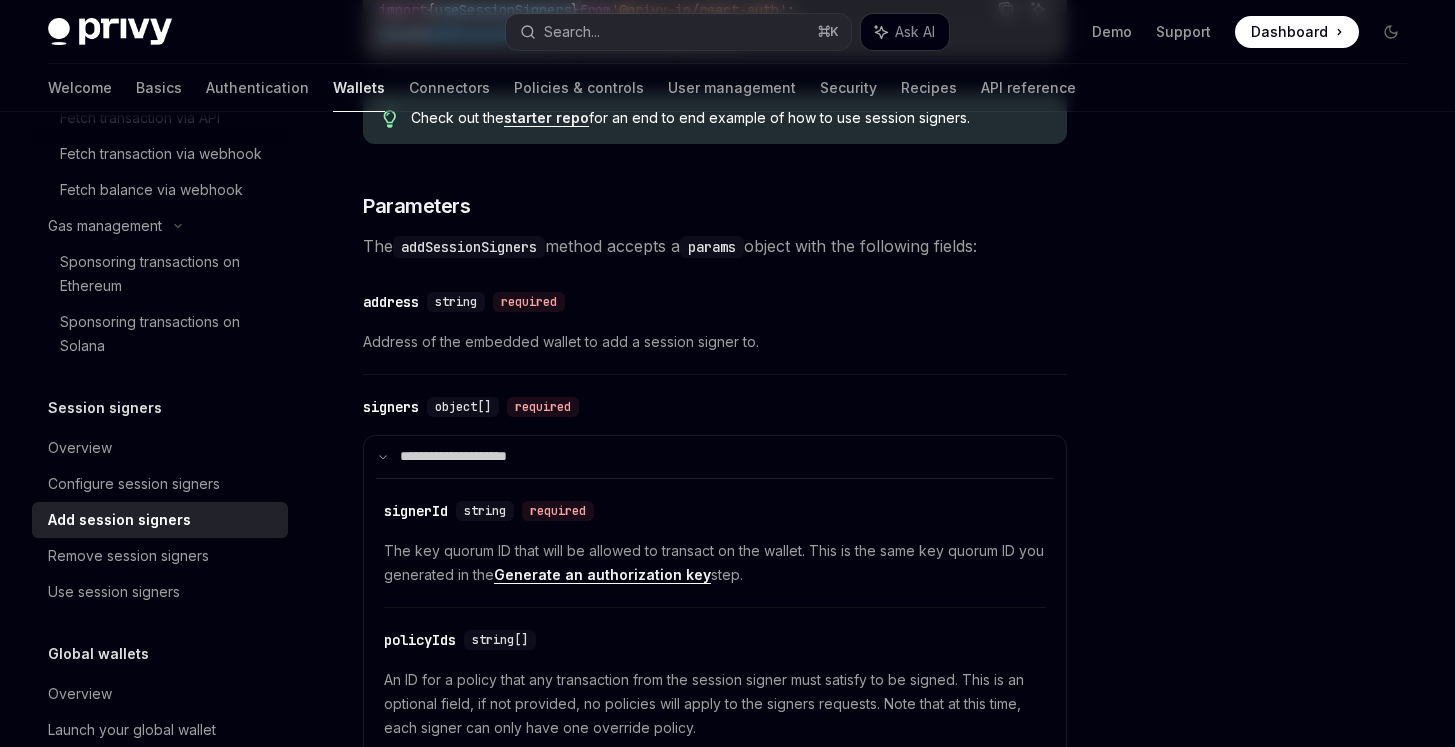 scroll, scrollTop: 0, scrollLeft: 0, axis: both 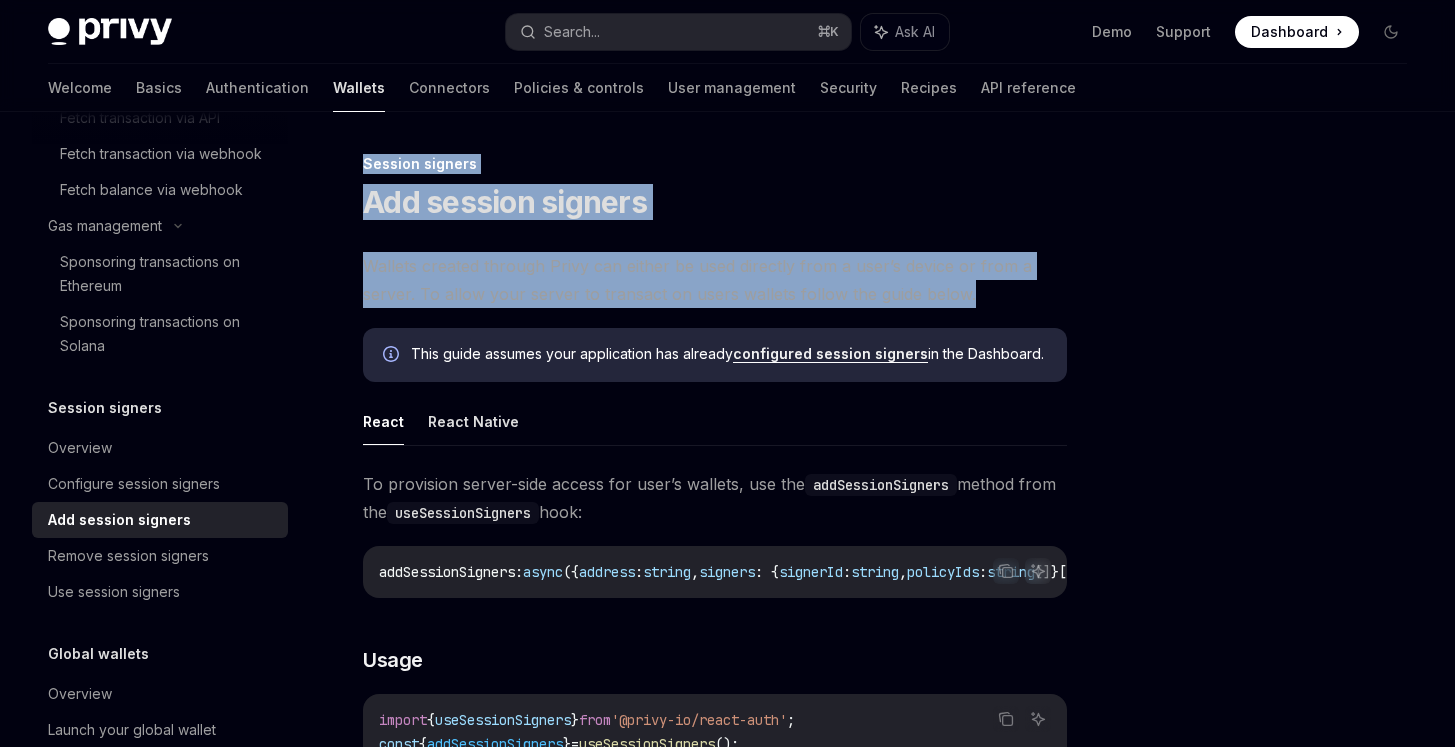 drag, startPoint x: 405, startPoint y: 153, endPoint x: 979, endPoint y: 293, distance: 590.82654 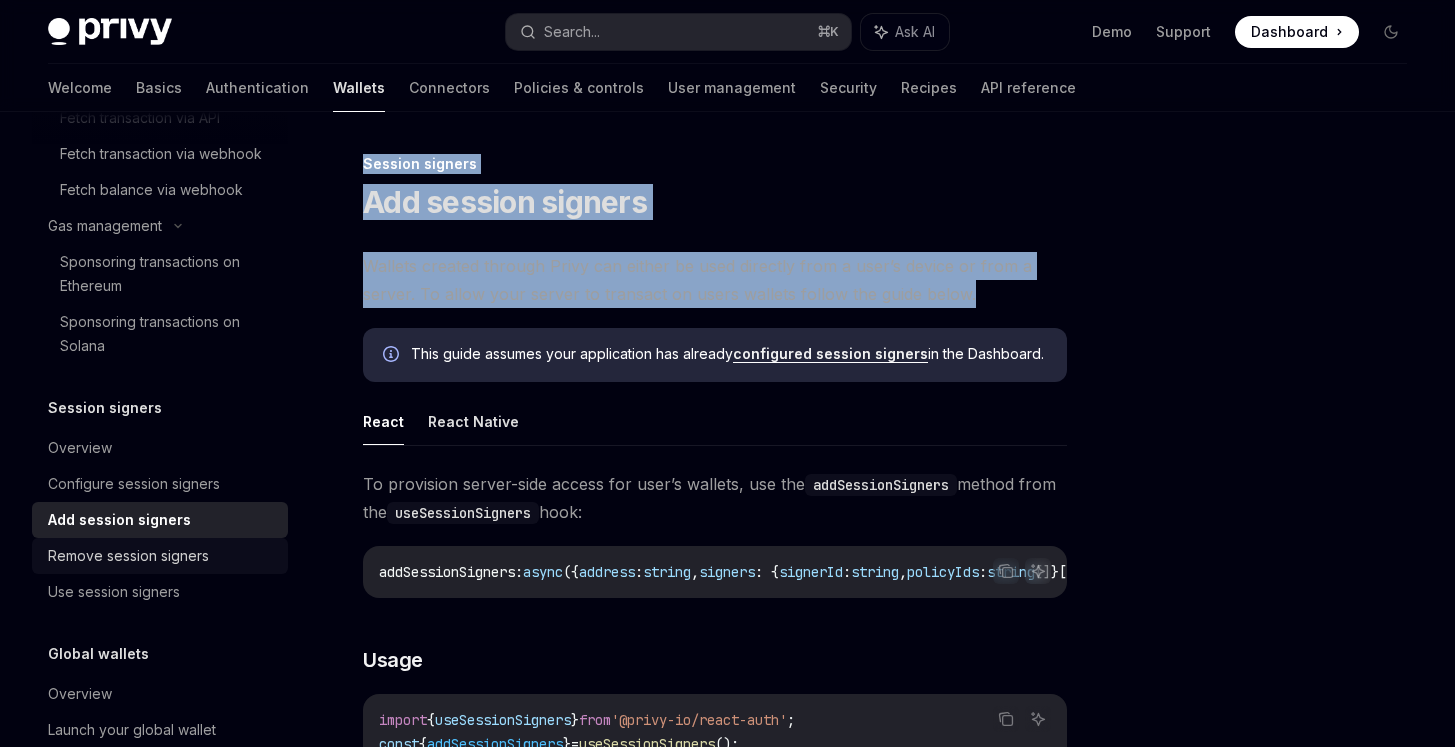 click on "Remove session signers" at bounding box center [128, 556] 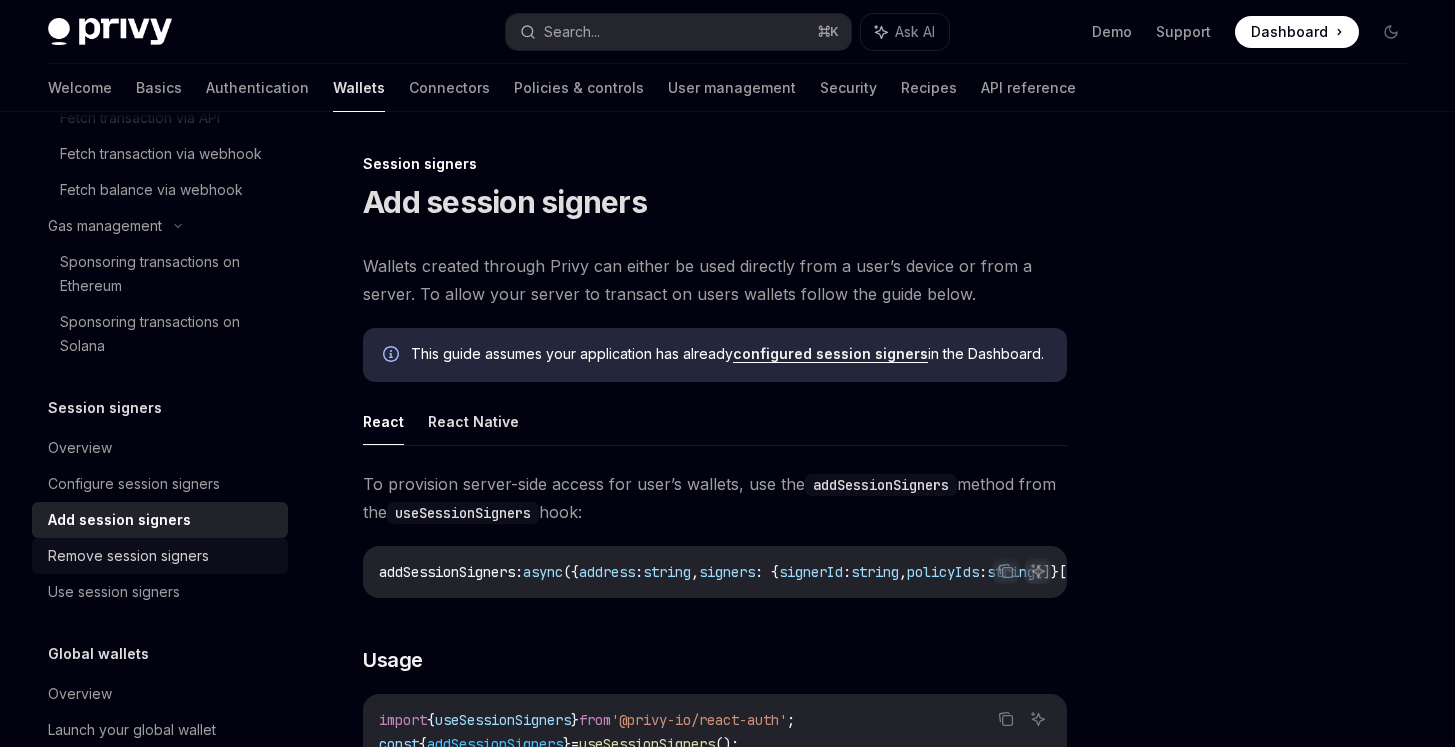 click on "Remove session signers" at bounding box center (128, 556) 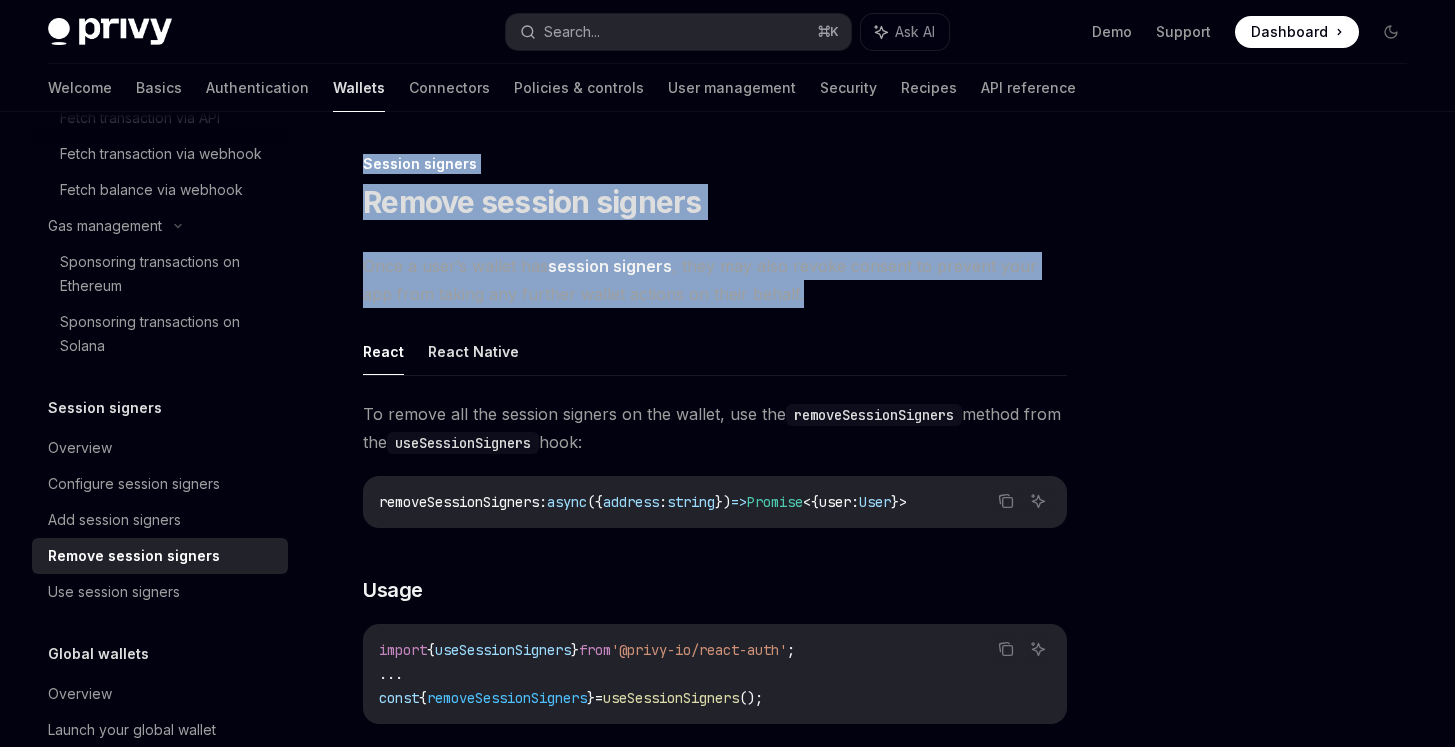 drag, startPoint x: 362, startPoint y: 158, endPoint x: 805, endPoint y: 291, distance: 462.53433 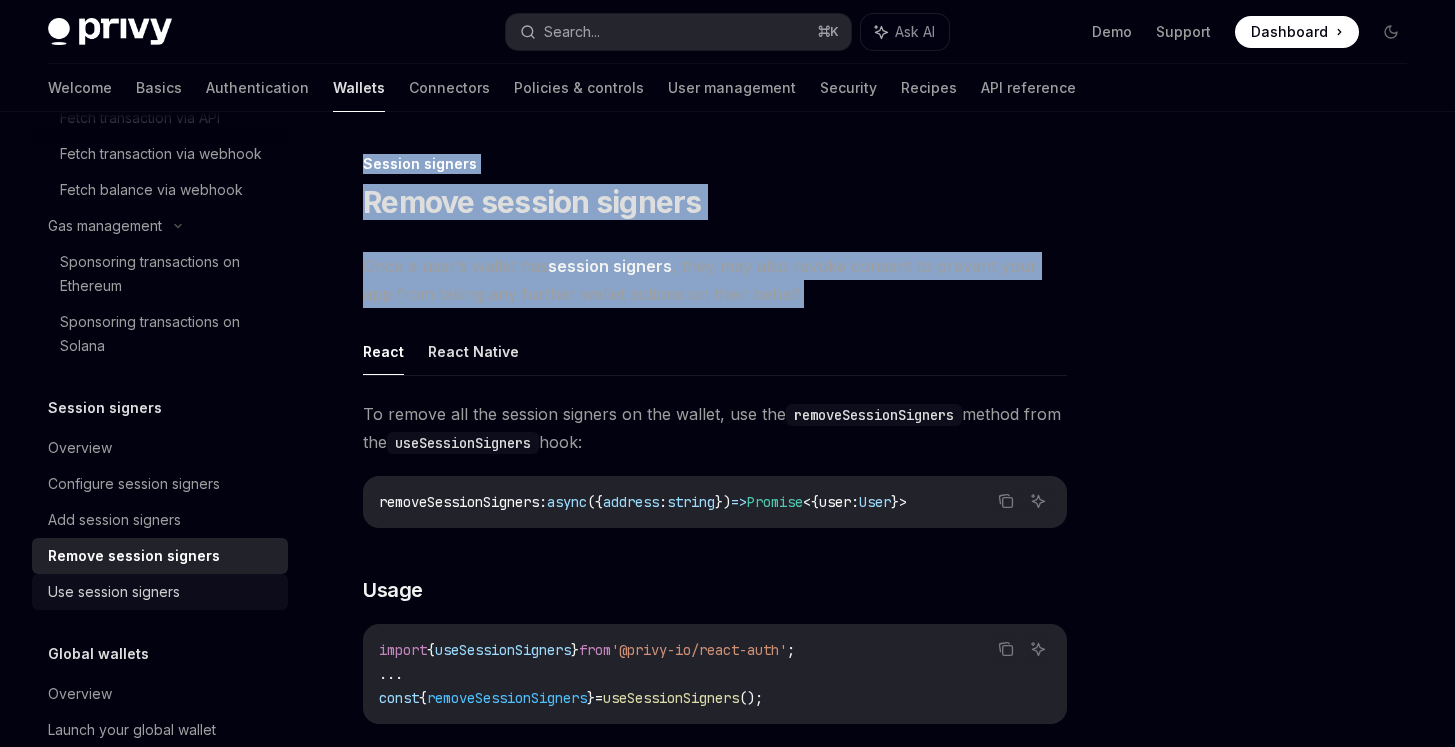 click on "Use session signers" at bounding box center [114, 592] 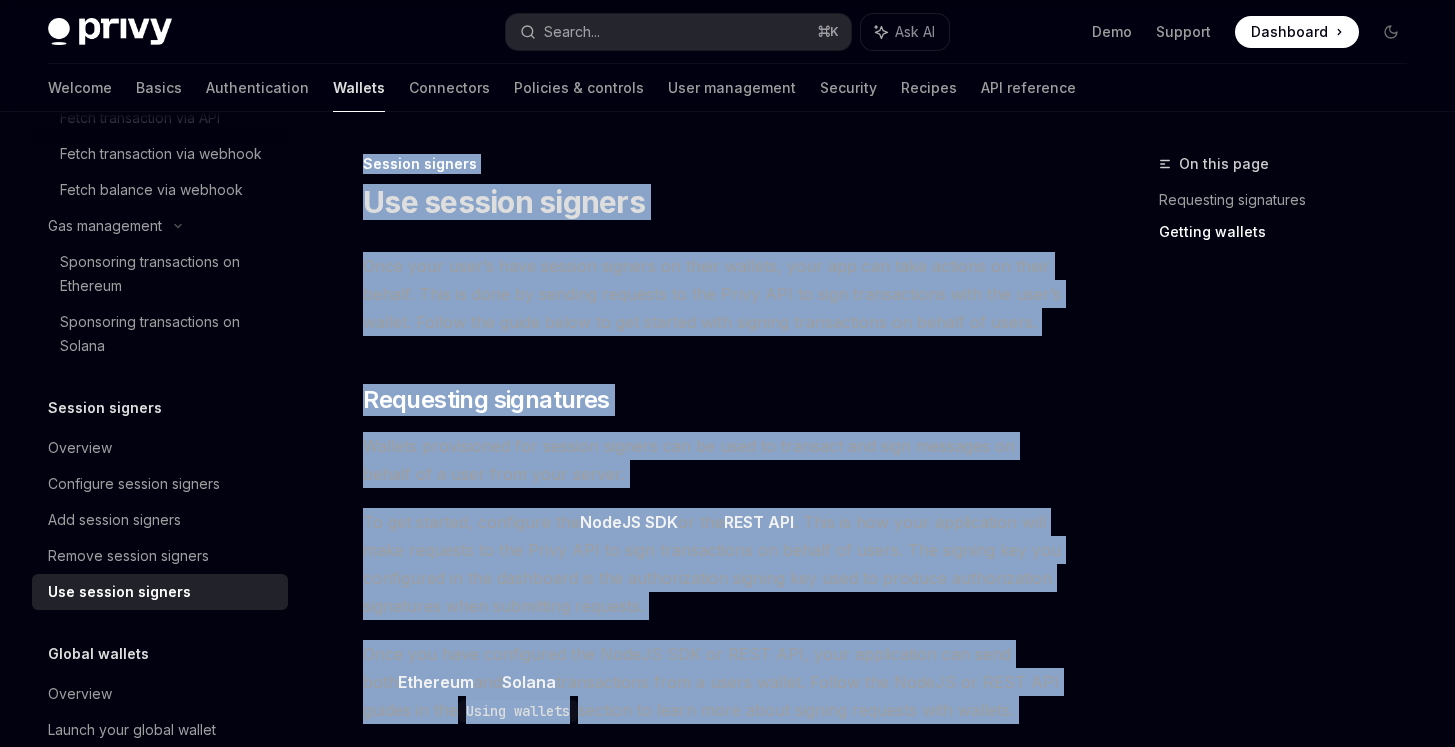 scroll, scrollTop: 1102, scrollLeft: 0, axis: vertical 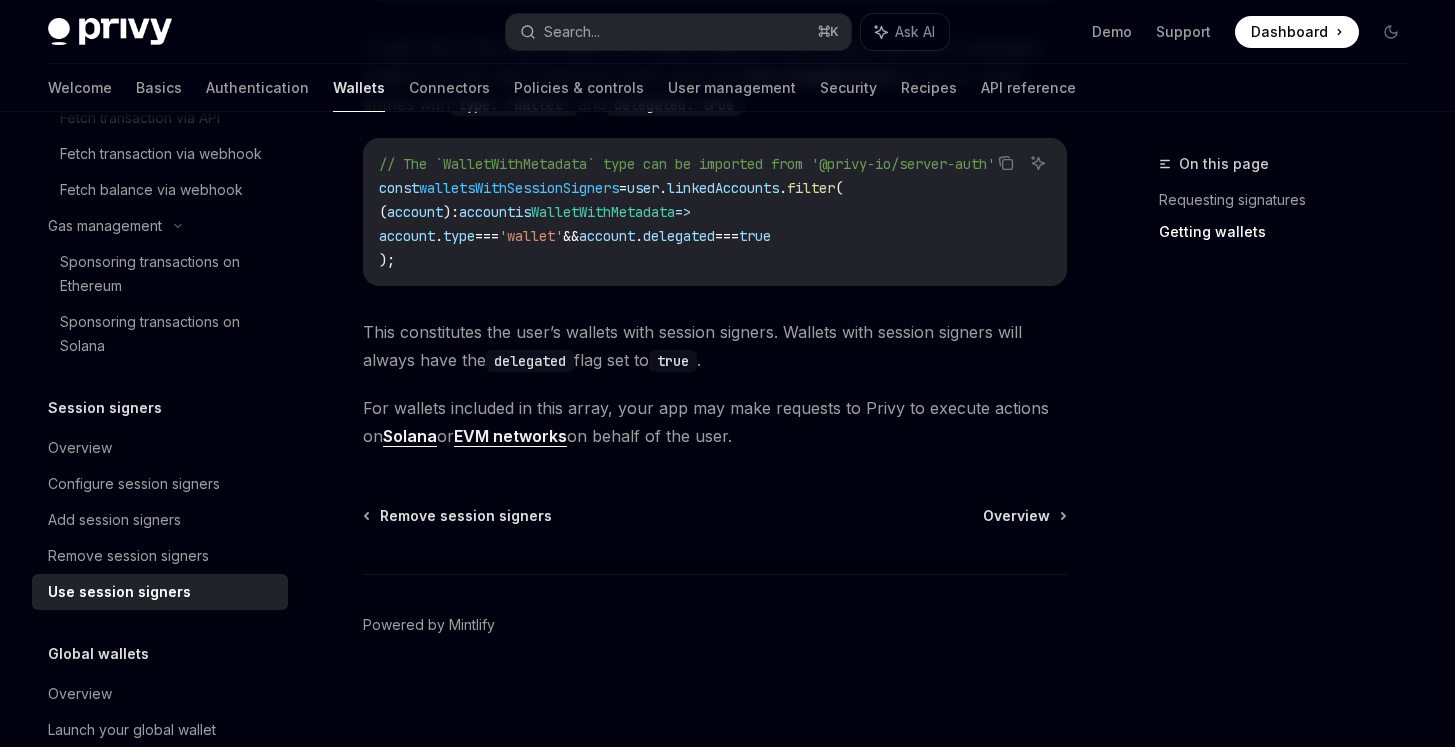 drag, startPoint x: 359, startPoint y: 170, endPoint x: 818, endPoint y: 440, distance: 532.52325 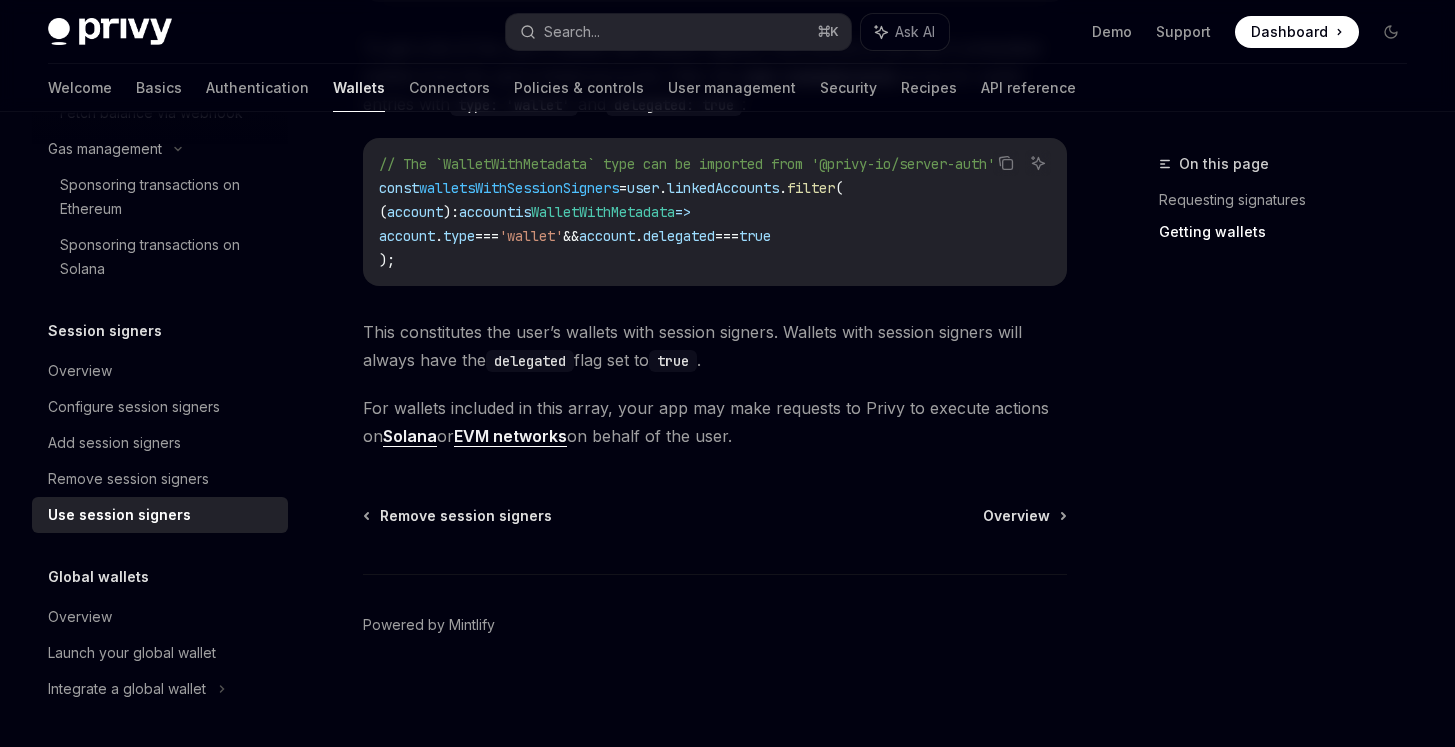 scroll, scrollTop: 2147, scrollLeft: 0, axis: vertical 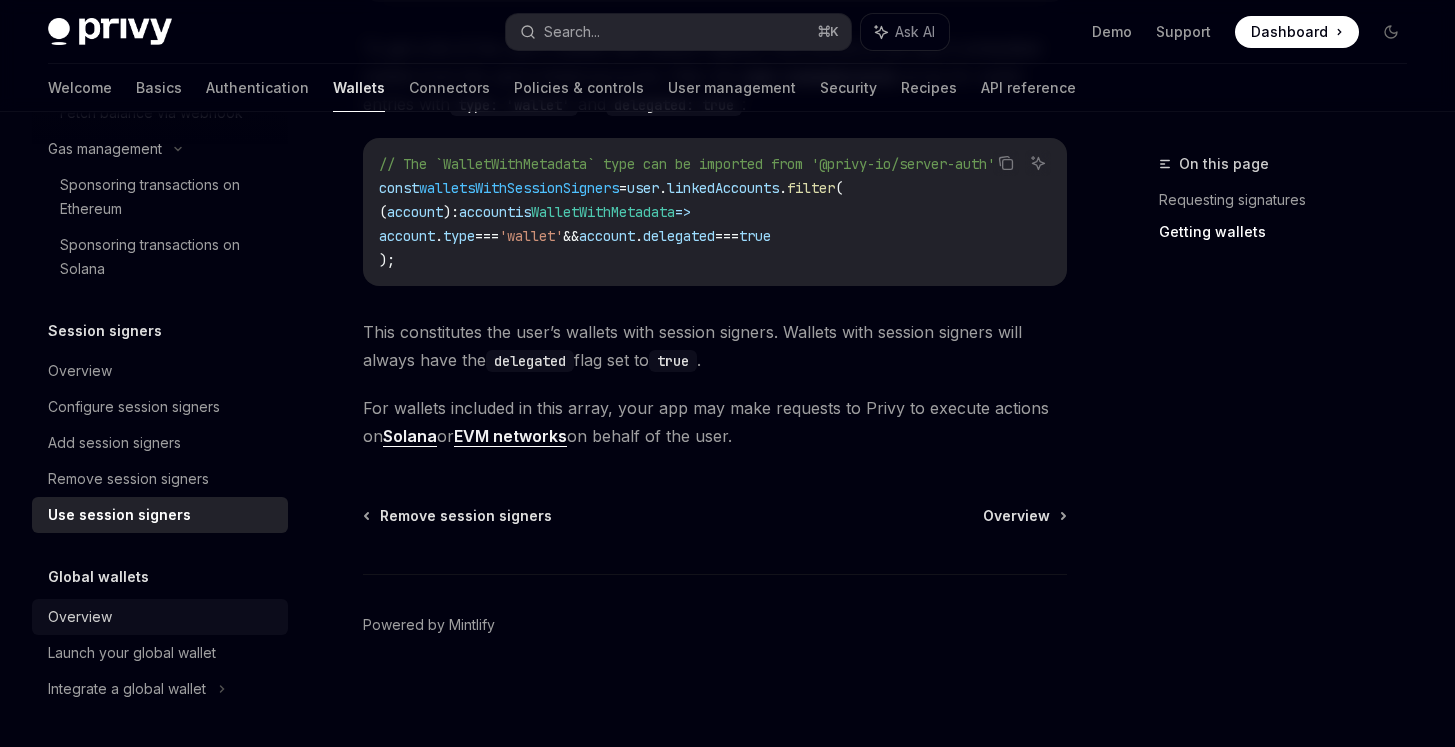 click on "Overview" at bounding box center (162, 617) 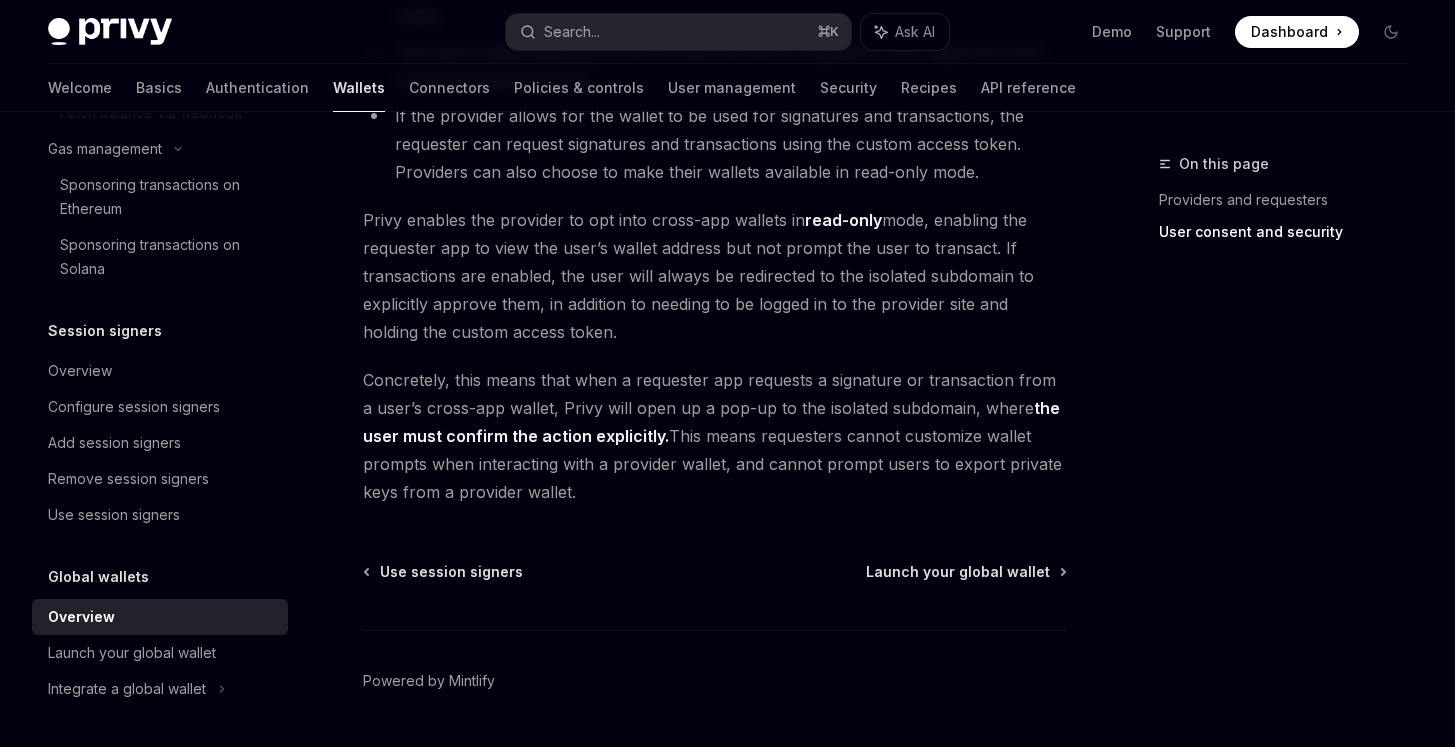 scroll, scrollTop: 1775, scrollLeft: 0, axis: vertical 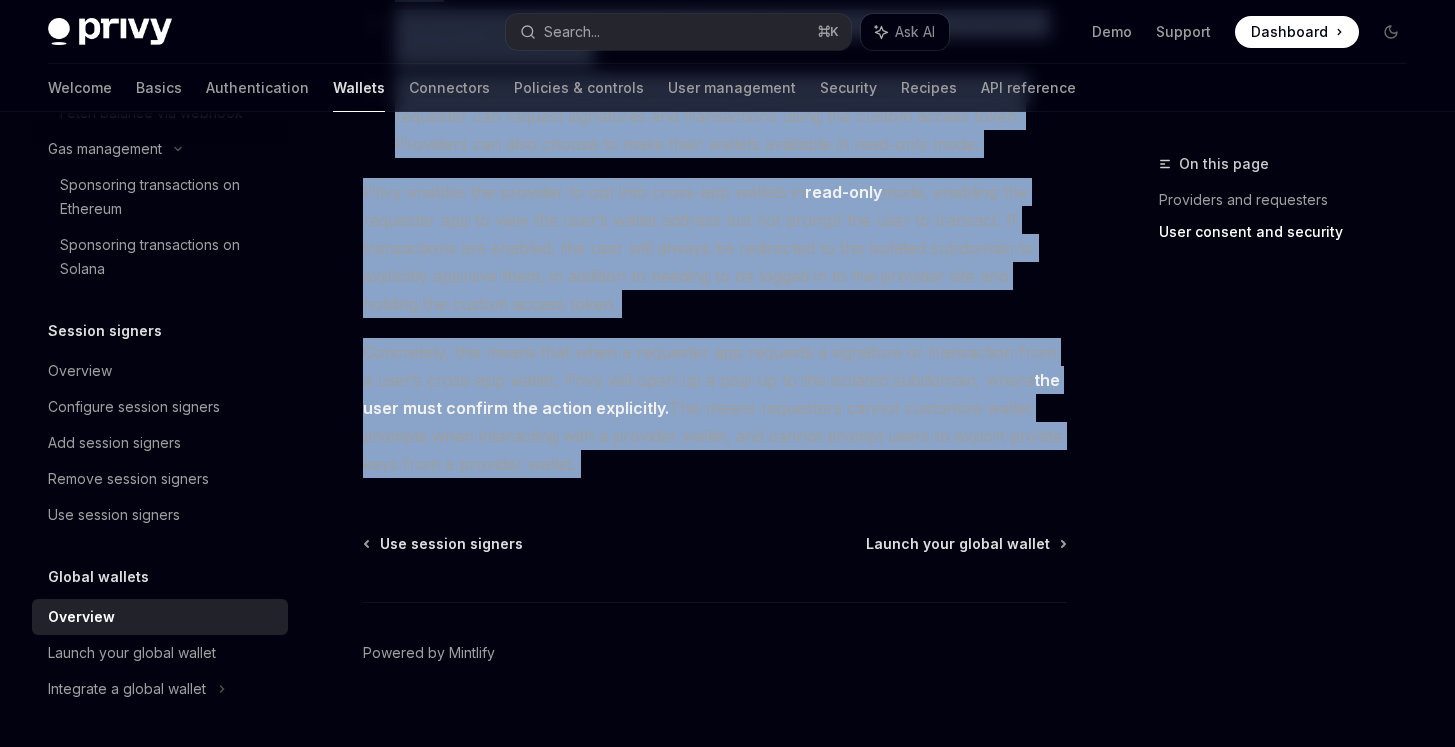 drag, startPoint x: 358, startPoint y: 160, endPoint x: 601, endPoint y: 460, distance: 386.06863 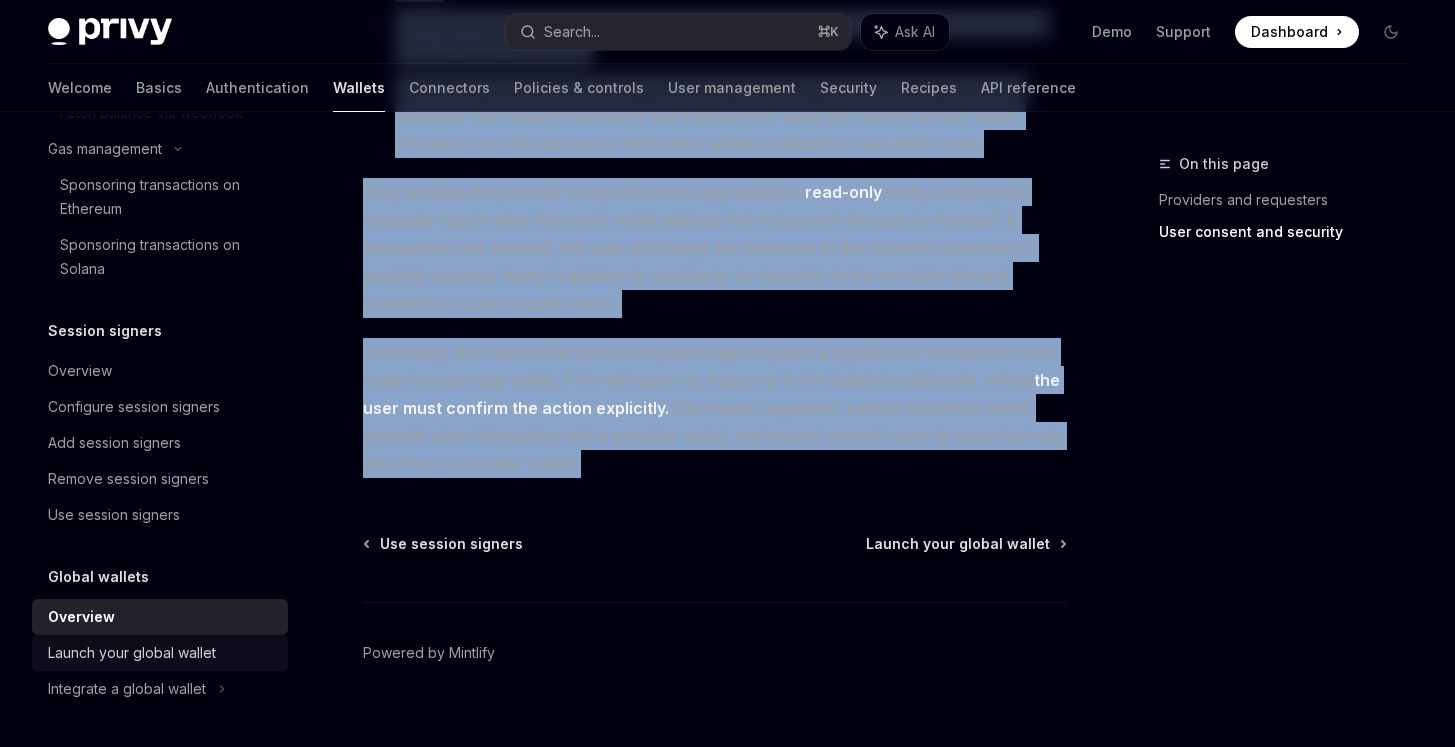 click on "Launch your global wallet" at bounding box center (132, 653) 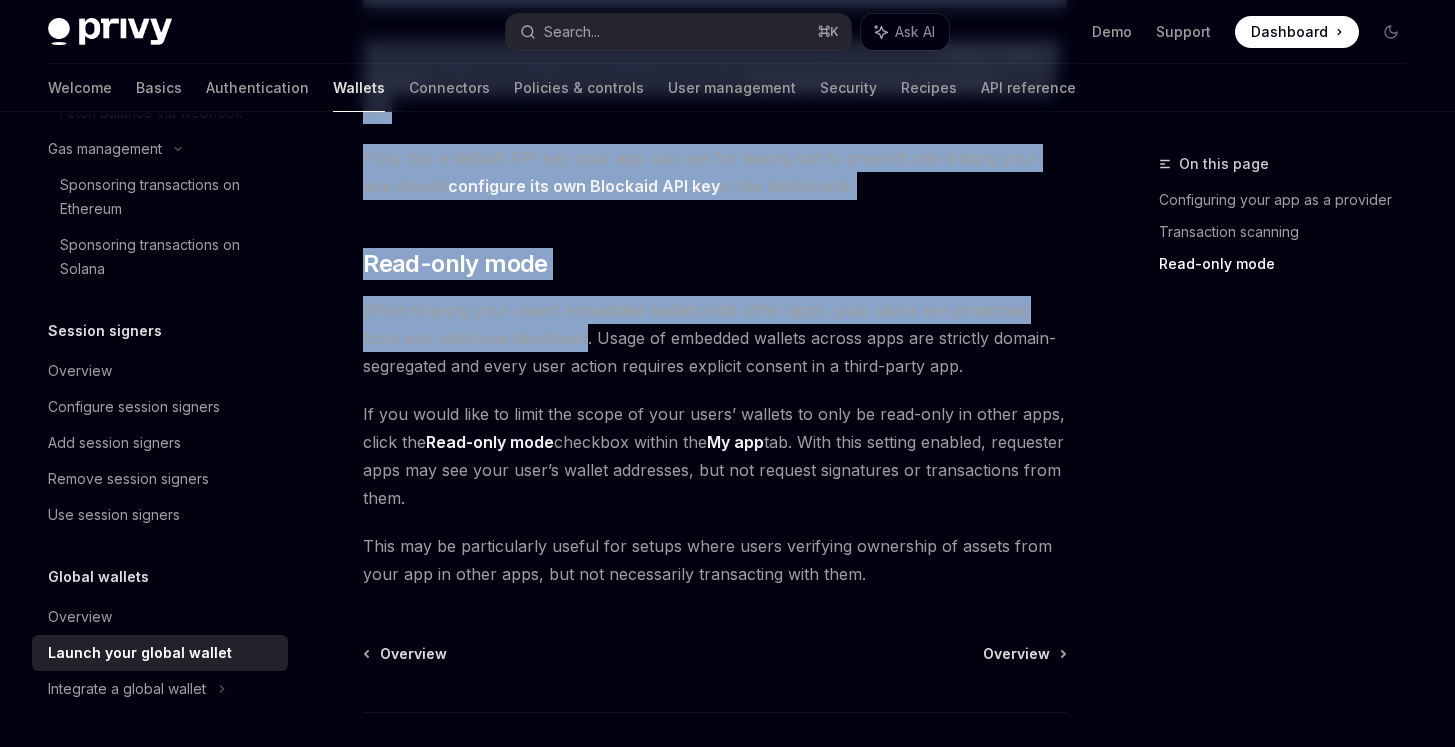scroll, scrollTop: 1898, scrollLeft: 0, axis: vertical 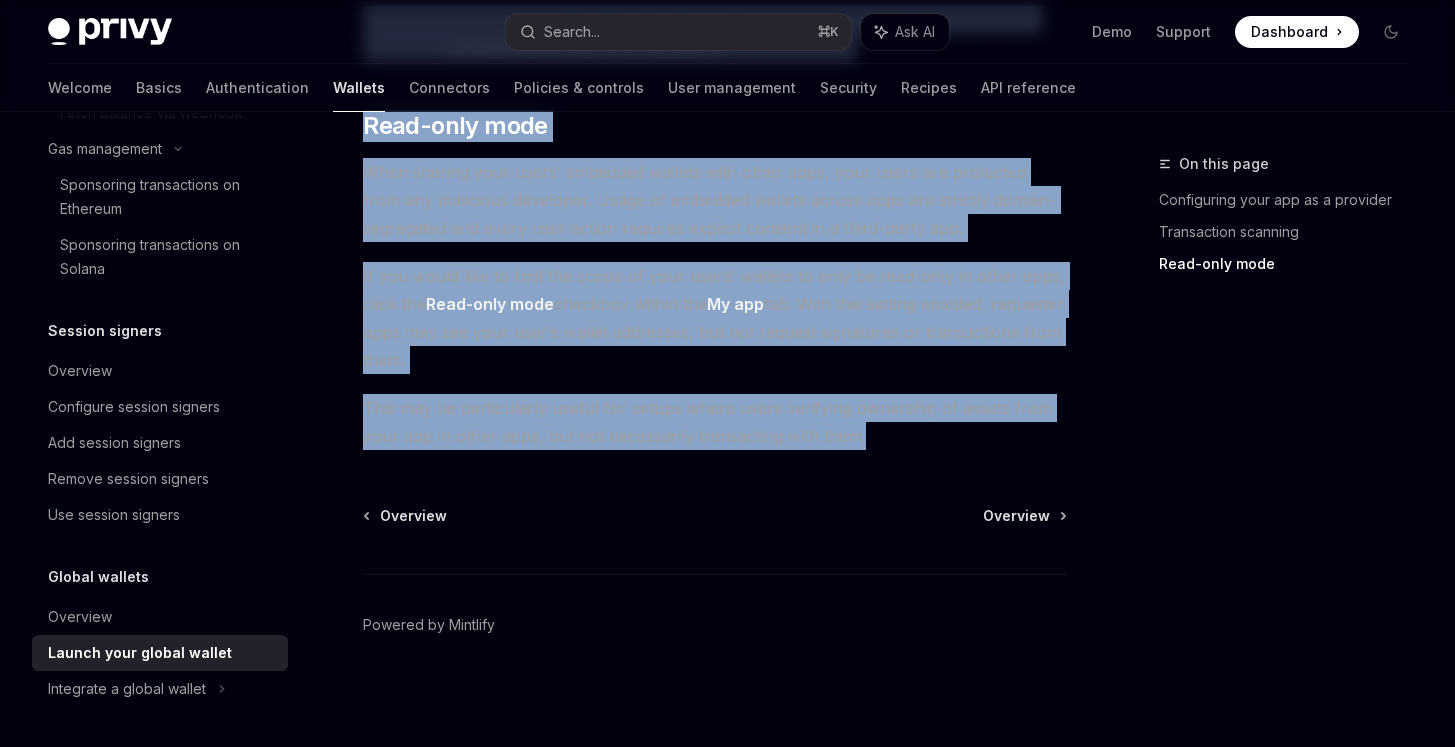 drag, startPoint x: 359, startPoint y: 166, endPoint x: 894, endPoint y: 445, distance: 603.37885 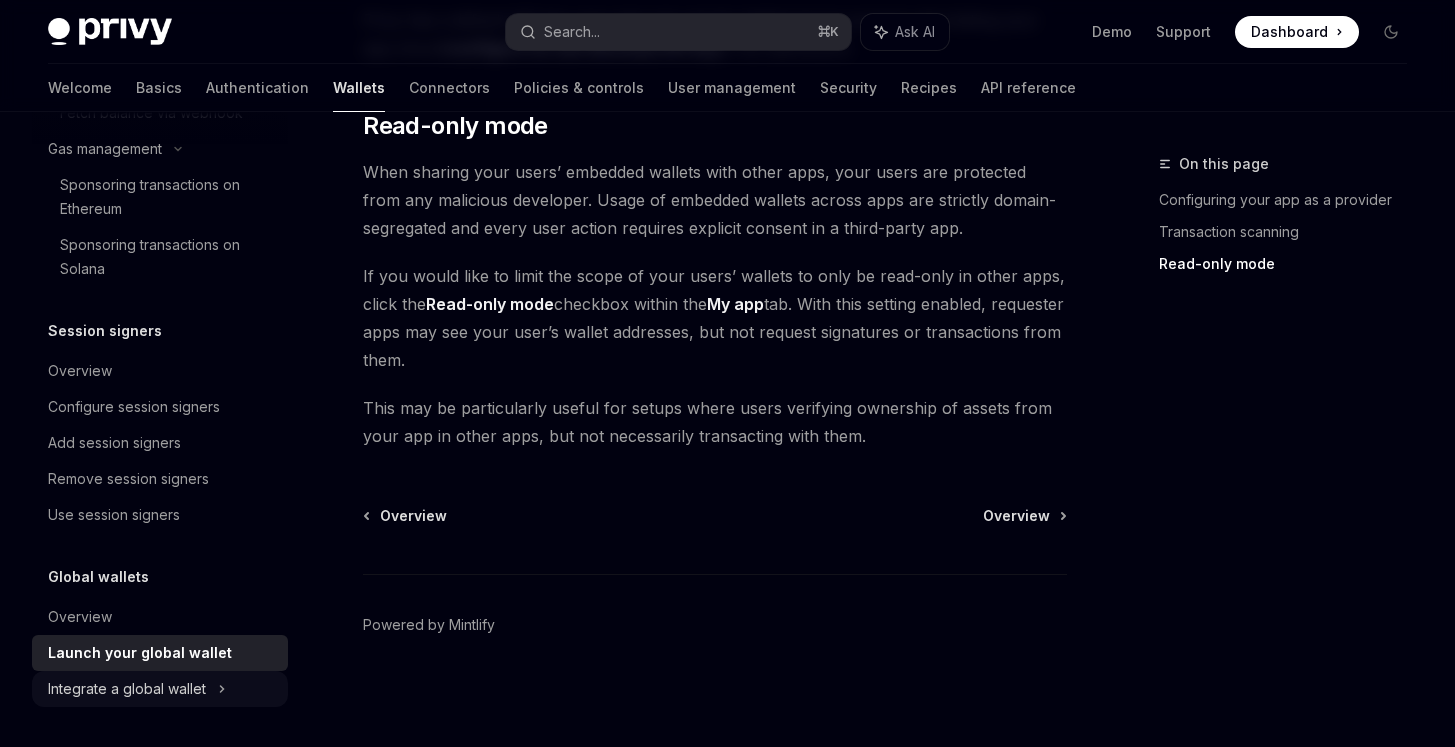 click on "Integrate a global wallet" at bounding box center (89, -835) 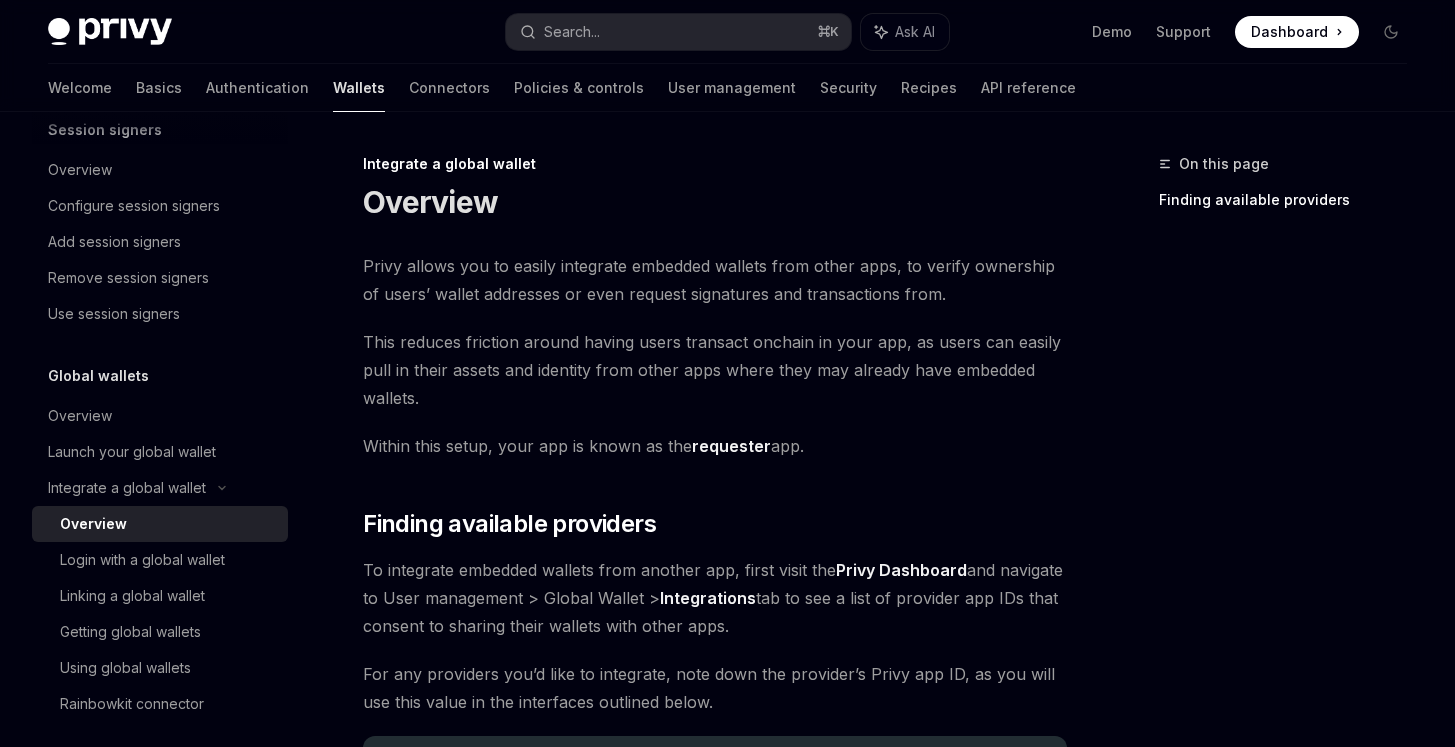 scroll, scrollTop: 2363, scrollLeft: 0, axis: vertical 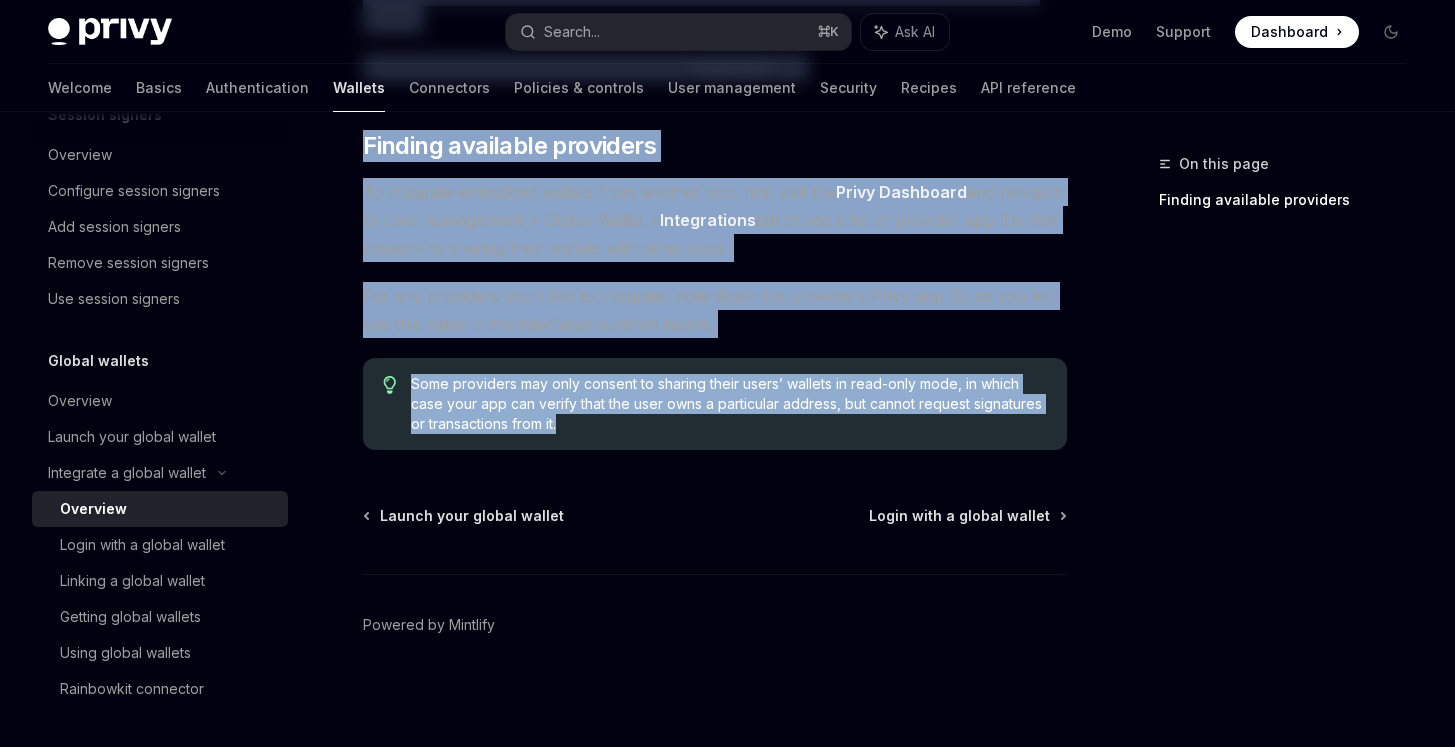 drag, startPoint x: 361, startPoint y: 158, endPoint x: 652, endPoint y: 416, distance: 388.9023 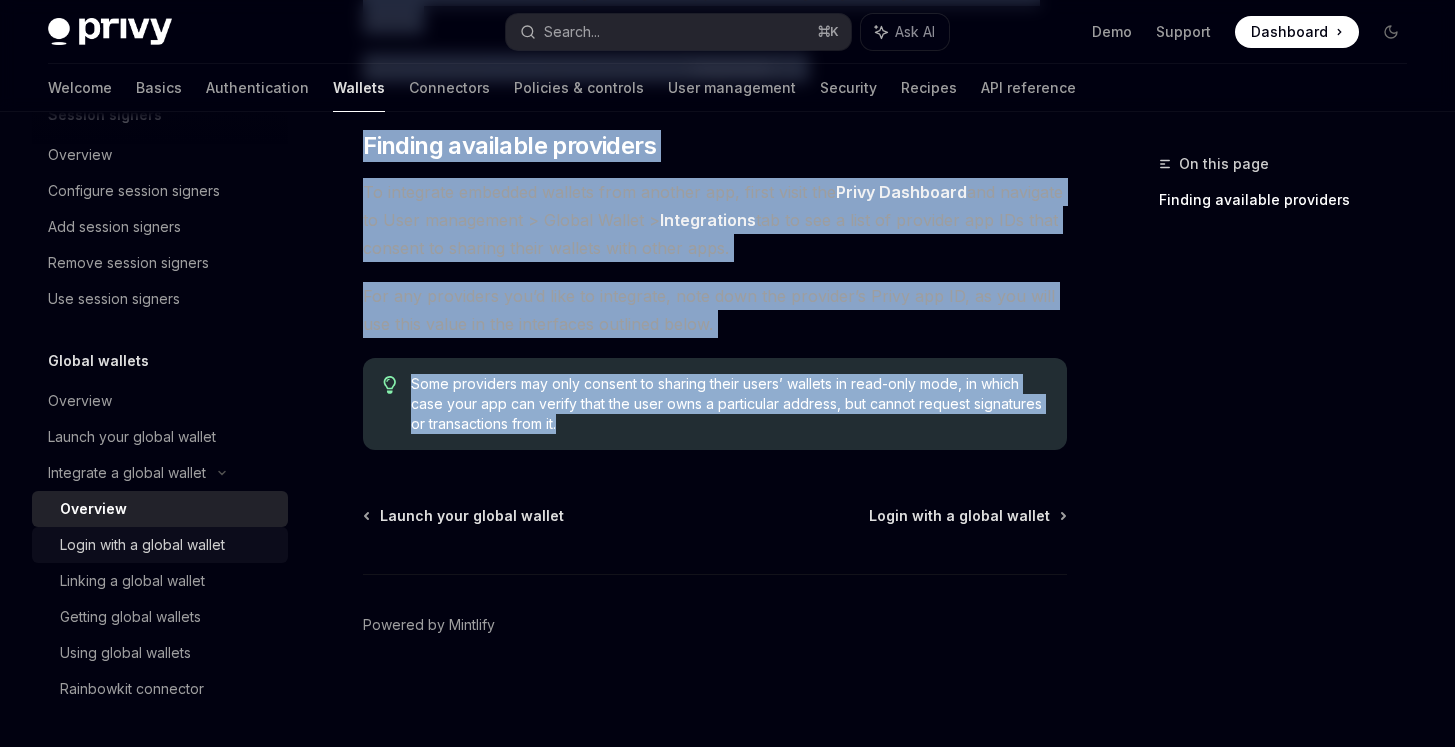 click on "Login with a global wallet" at bounding box center (142, 545) 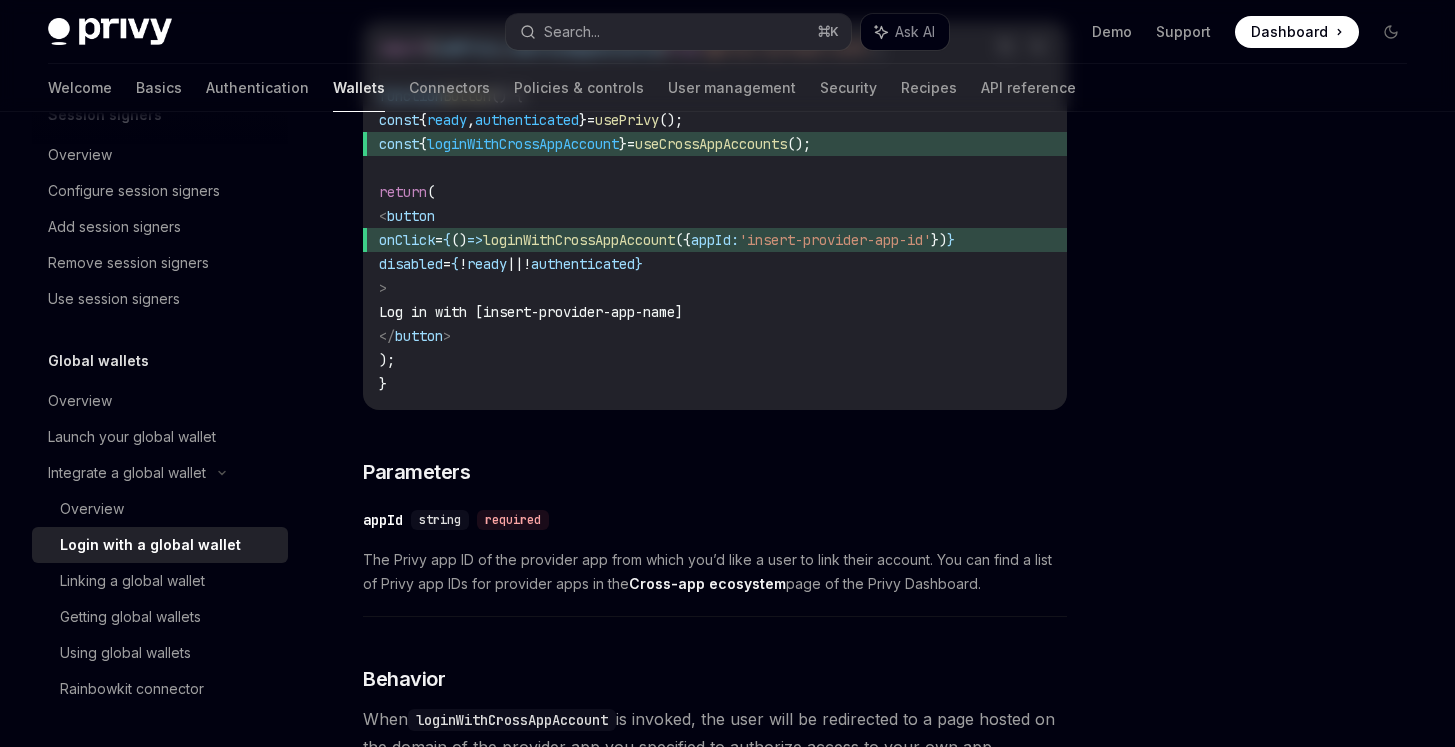 scroll, scrollTop: 0, scrollLeft: 0, axis: both 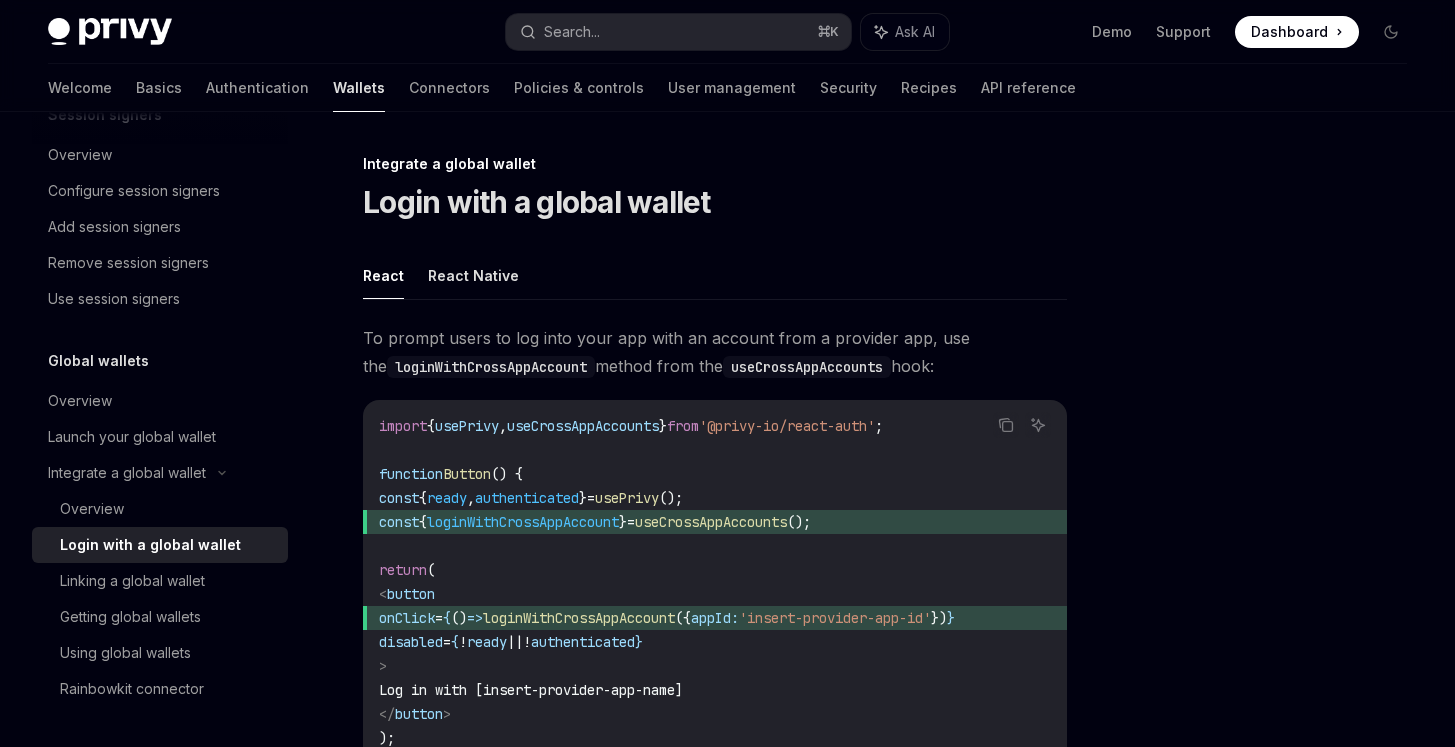 click on "Login with a global wallet" at bounding box center [150, 545] 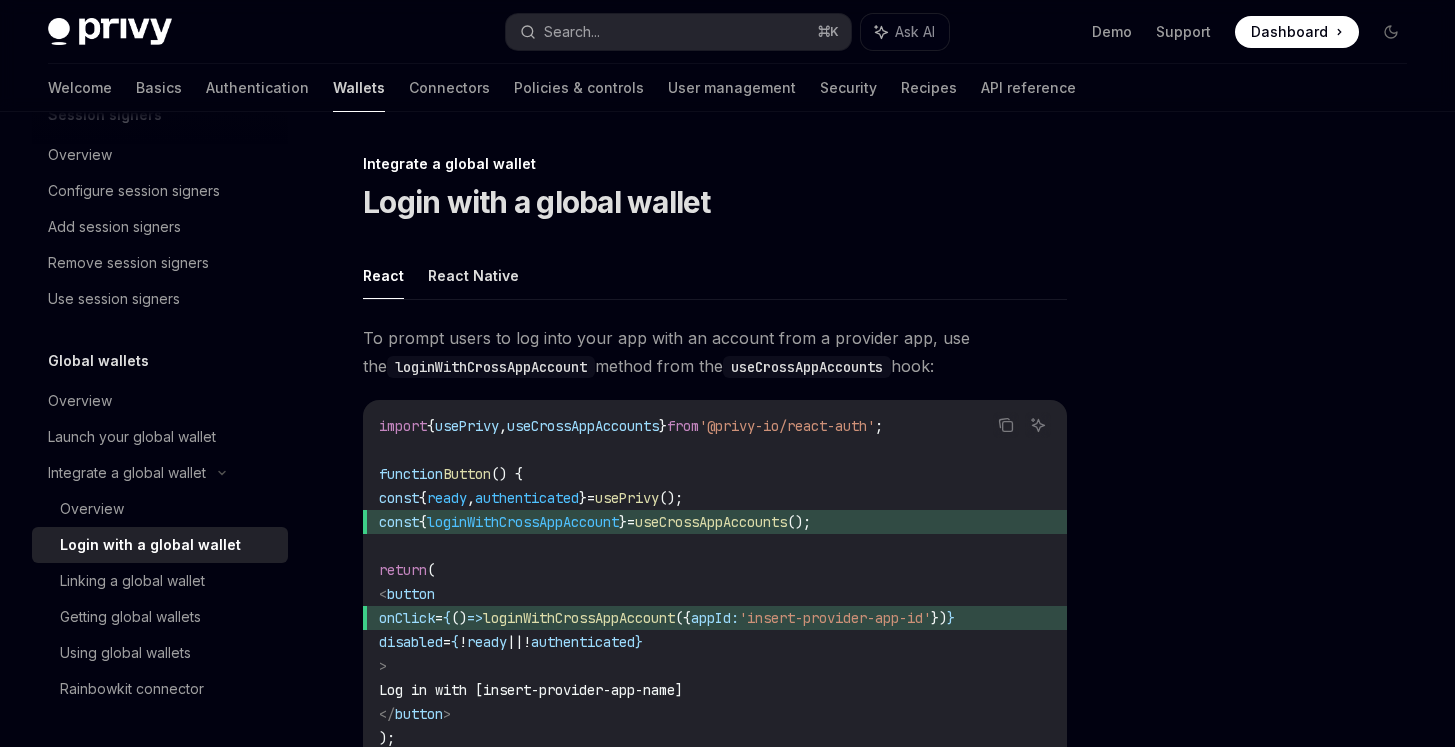 drag, startPoint x: 921, startPoint y: 353, endPoint x: 257, endPoint y: 105, distance: 708.8018 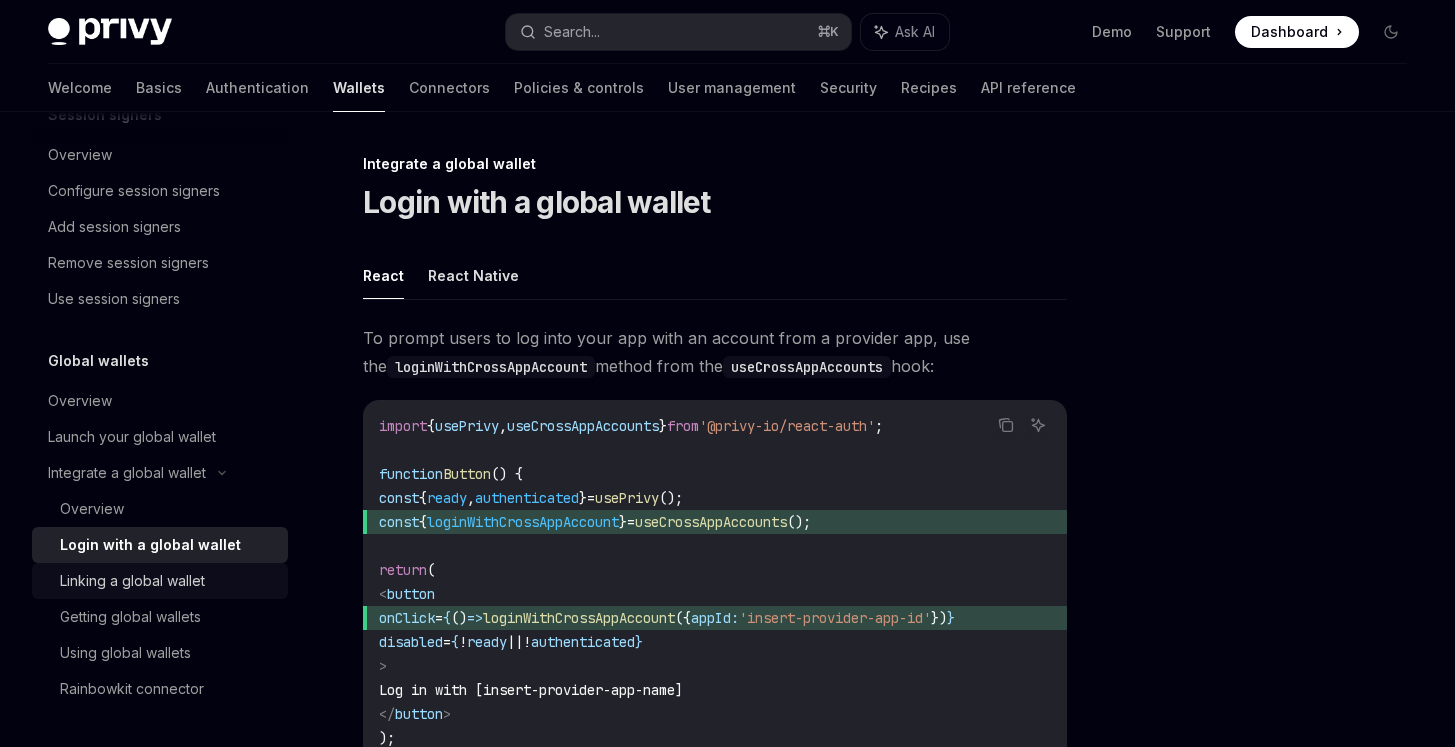 click on "Linking a global wallet" at bounding box center [132, 581] 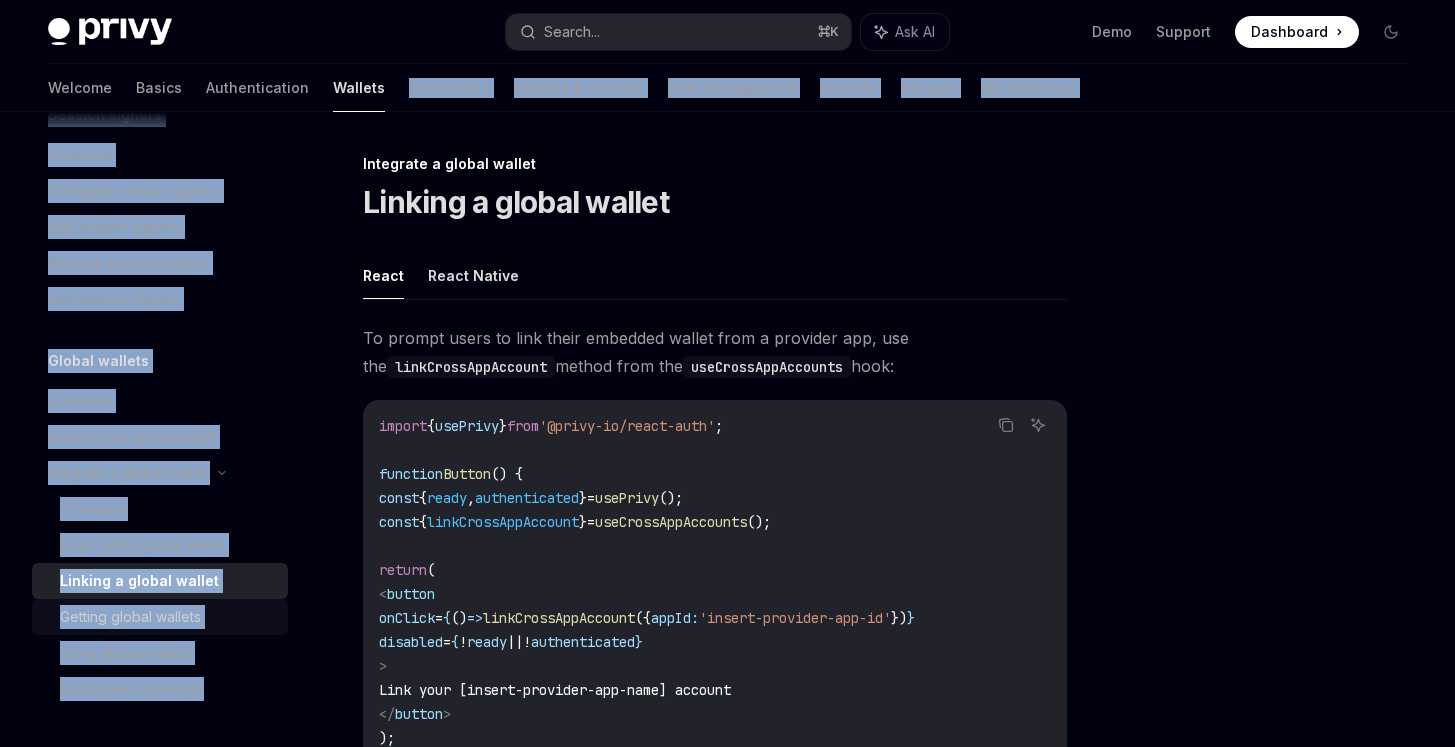 click on "Getting global wallets" at bounding box center (160, 617) 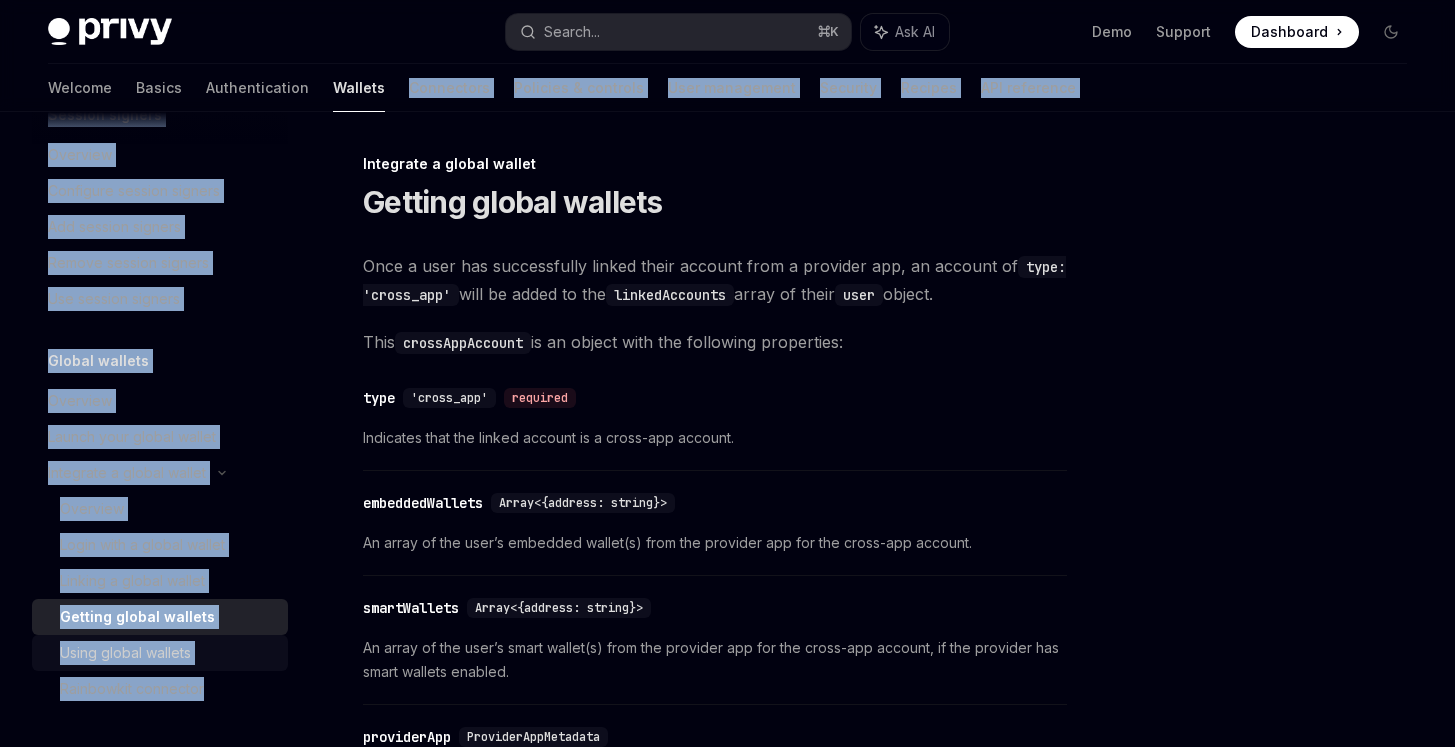 click on "Using global wallets" at bounding box center (160, 653) 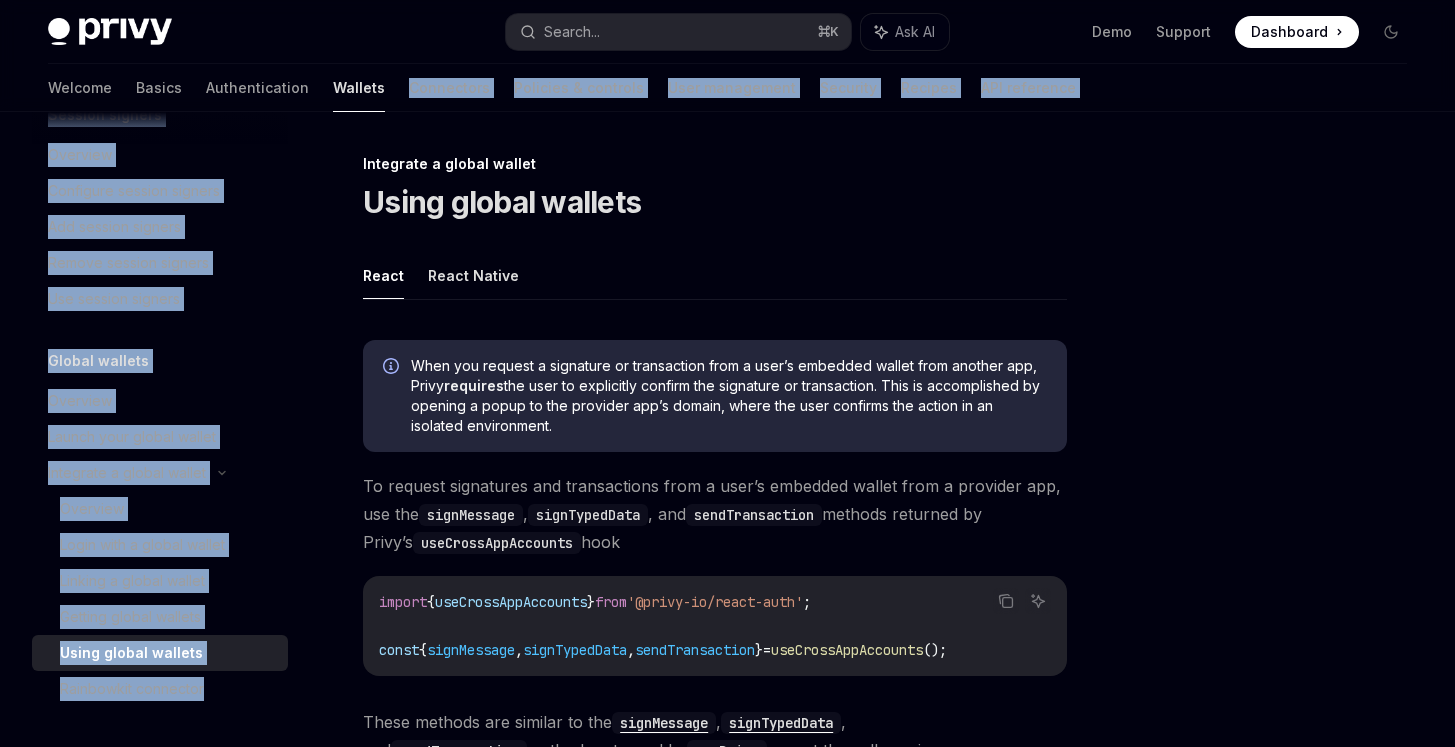 click on "Using global wallets" at bounding box center (131, 653) 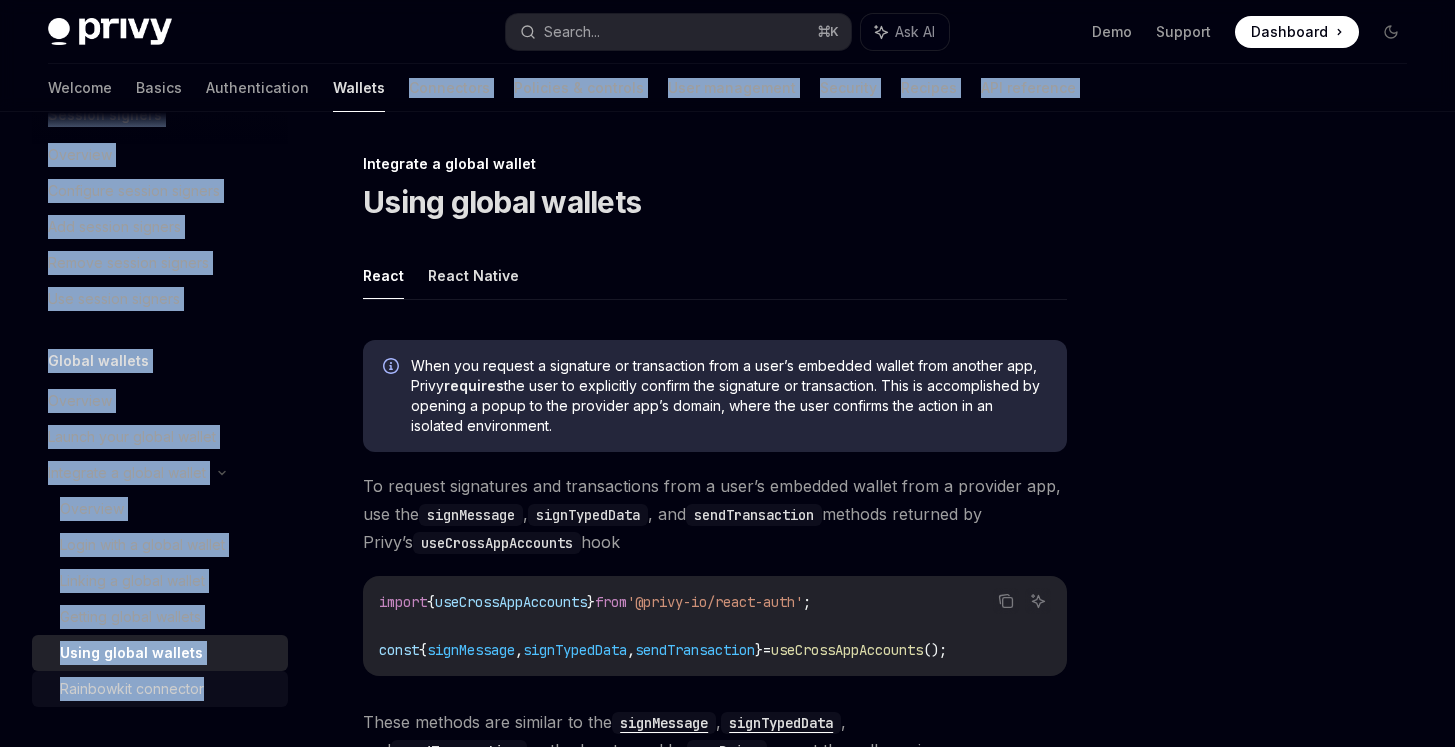 click on "Rainbowkit connector" at bounding box center (132, 689) 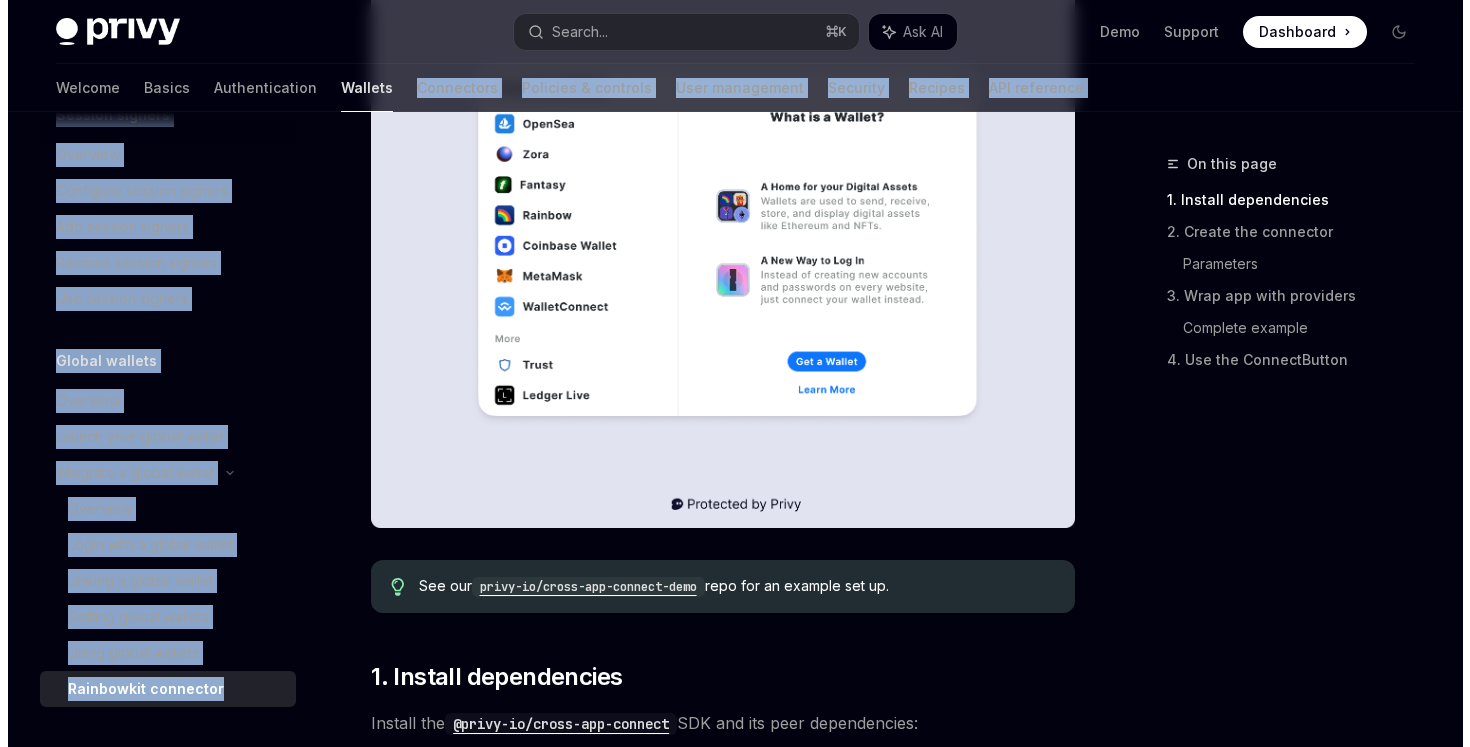 scroll, scrollTop: 530, scrollLeft: 0, axis: vertical 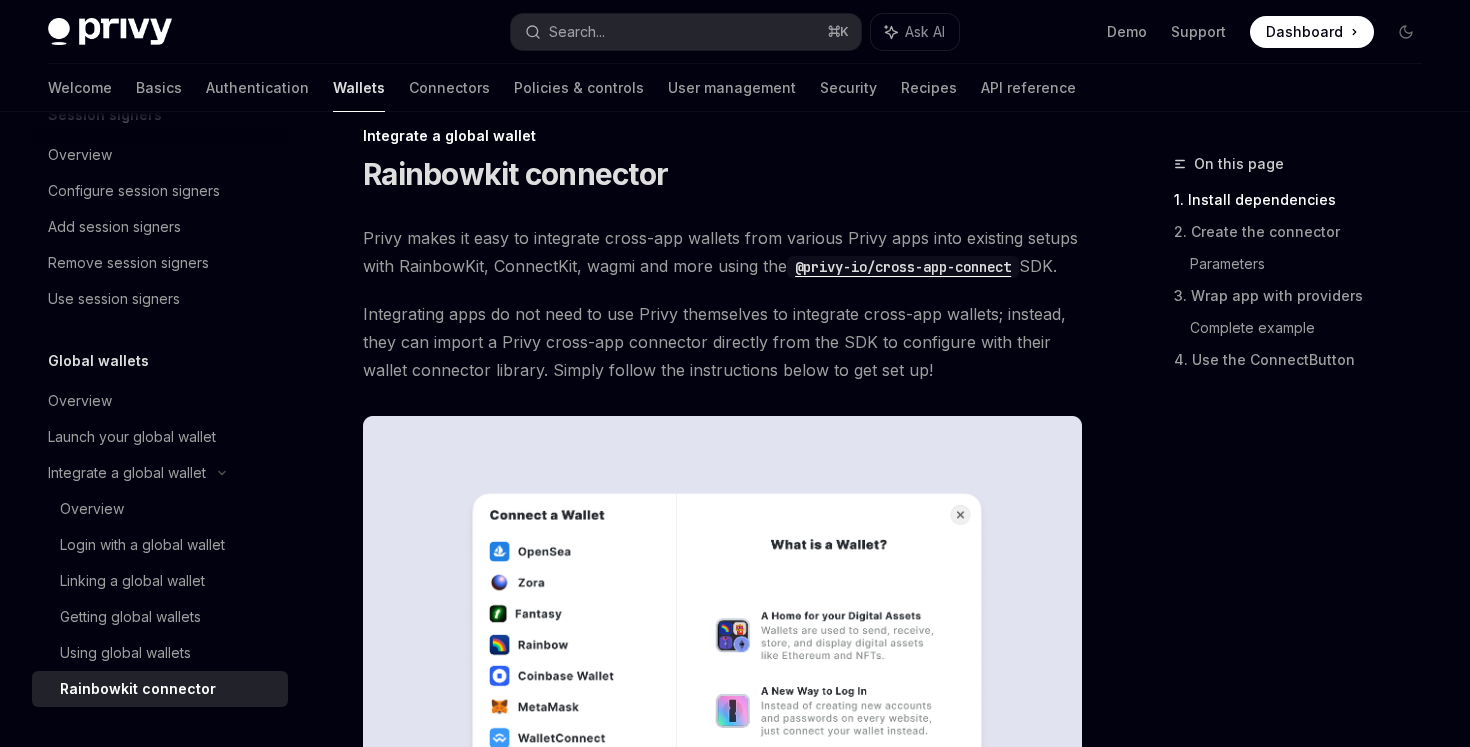 click on "Rainbowkit connector" at bounding box center (515, 174) 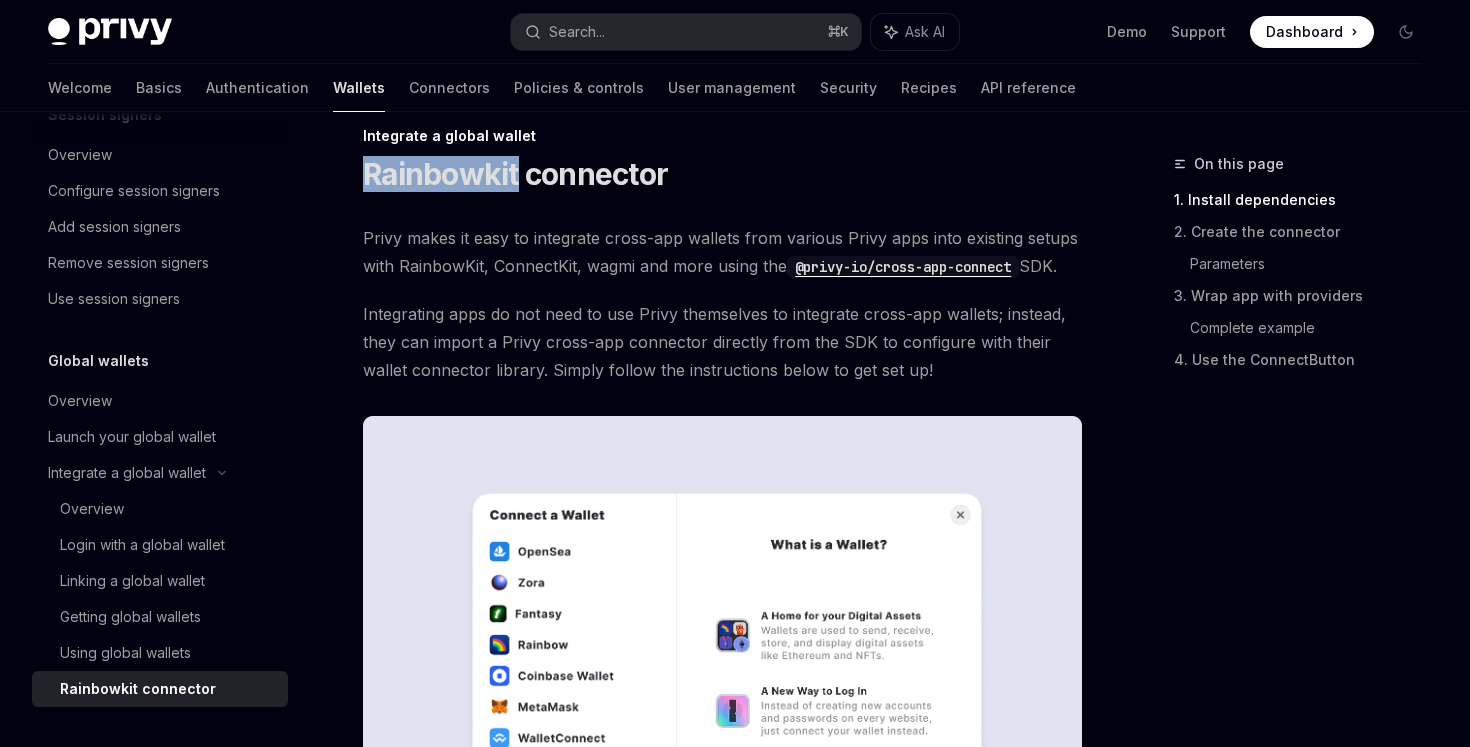 click on "Rainbowkit connector" at bounding box center [515, 174] 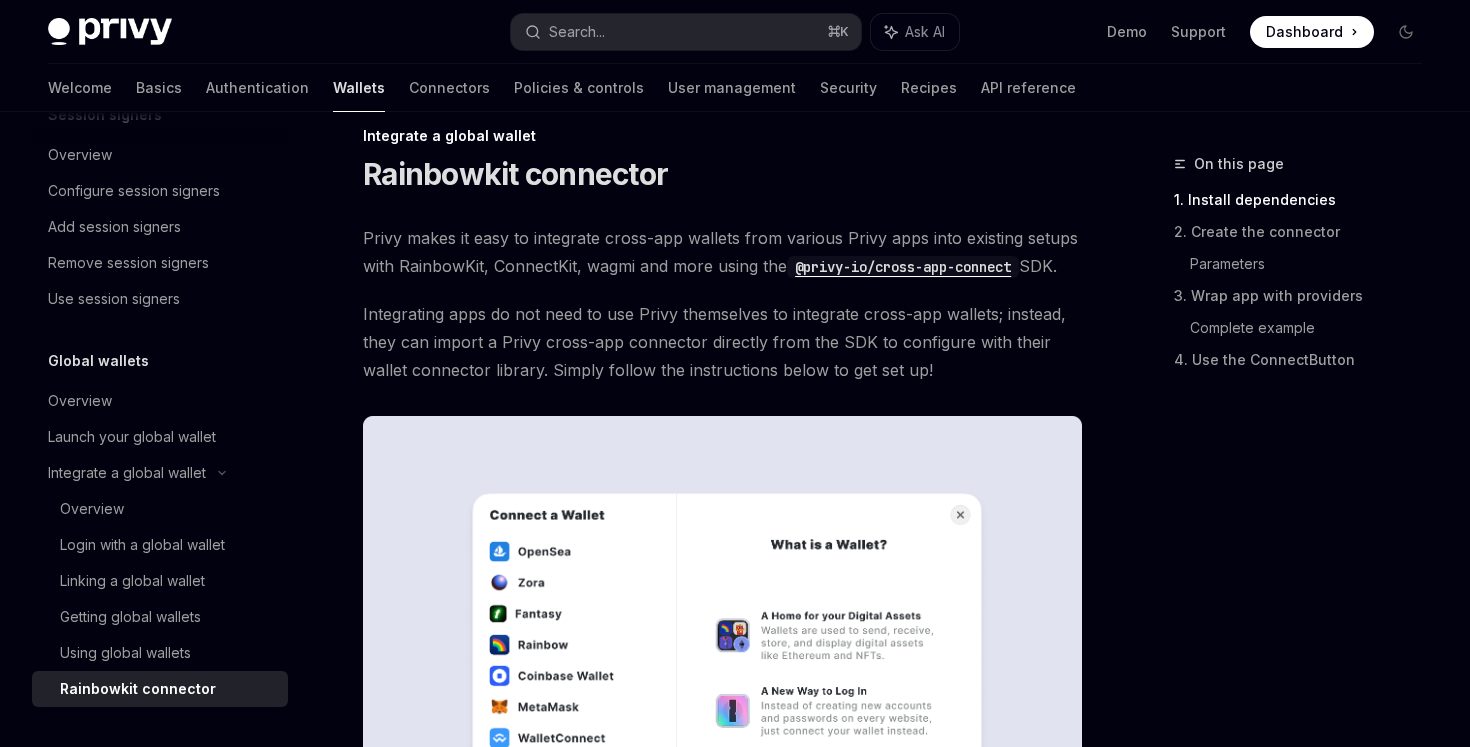 click on "Integrate a global wallet Rainbowkit connector Privy makes it easy to integrate cross-app wallets from various Privy apps into existing setups with RainbowKit, ConnectKit, wagmi and more using the  @privy-io/cross-app-connect  SDK.
Integrating apps do not need to use Privy themselves to integrate cross-app wallets; instead, they can import a Privy cross-app connector directly from the SDK to configure with their wallet connector library. Simply follow the instructions below to get set up!
See our  privy-io/cross-app-connect-demo
repo for an example set up.
​ 1. Install dependencies
Install the  @privy-io/cross-app-connect  SDK and its peer dependencies:
Copy Ask AI npm  i  @privy-io/cross-app-connect  wagmi  @rainbow-me/rainbowkit  @tanstack/react-query
​ 2. Create the connector
Import the  toPrivyWallet  connector function from  @privy-io/cross-app-connect/rainbow-kit :
Copy Ask AI import  { toPrivyWallet }  from  '@privy-io/cross-app-connect/rainbow-kit' ;
Use the  toPrivyWallet" at bounding box center (535, 2907) 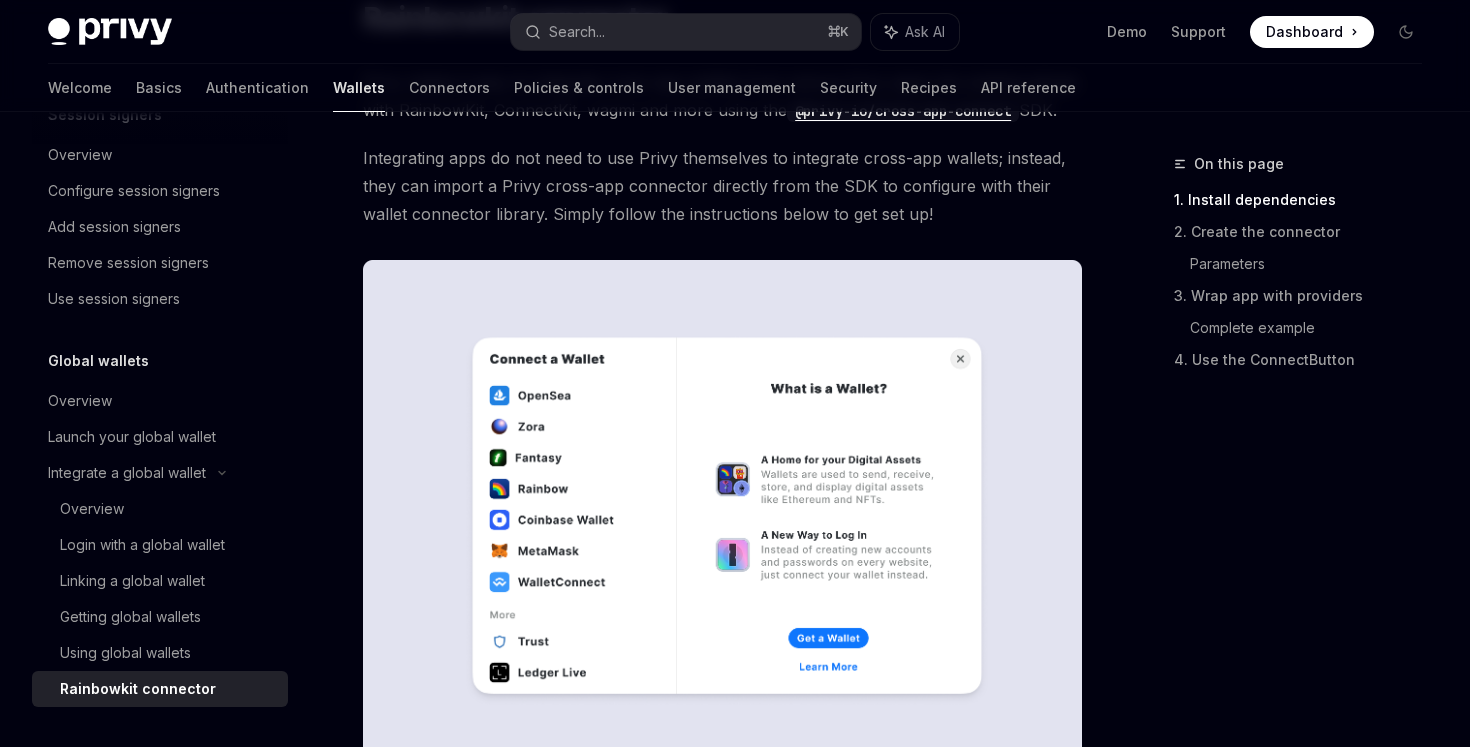 scroll, scrollTop: 186, scrollLeft: 0, axis: vertical 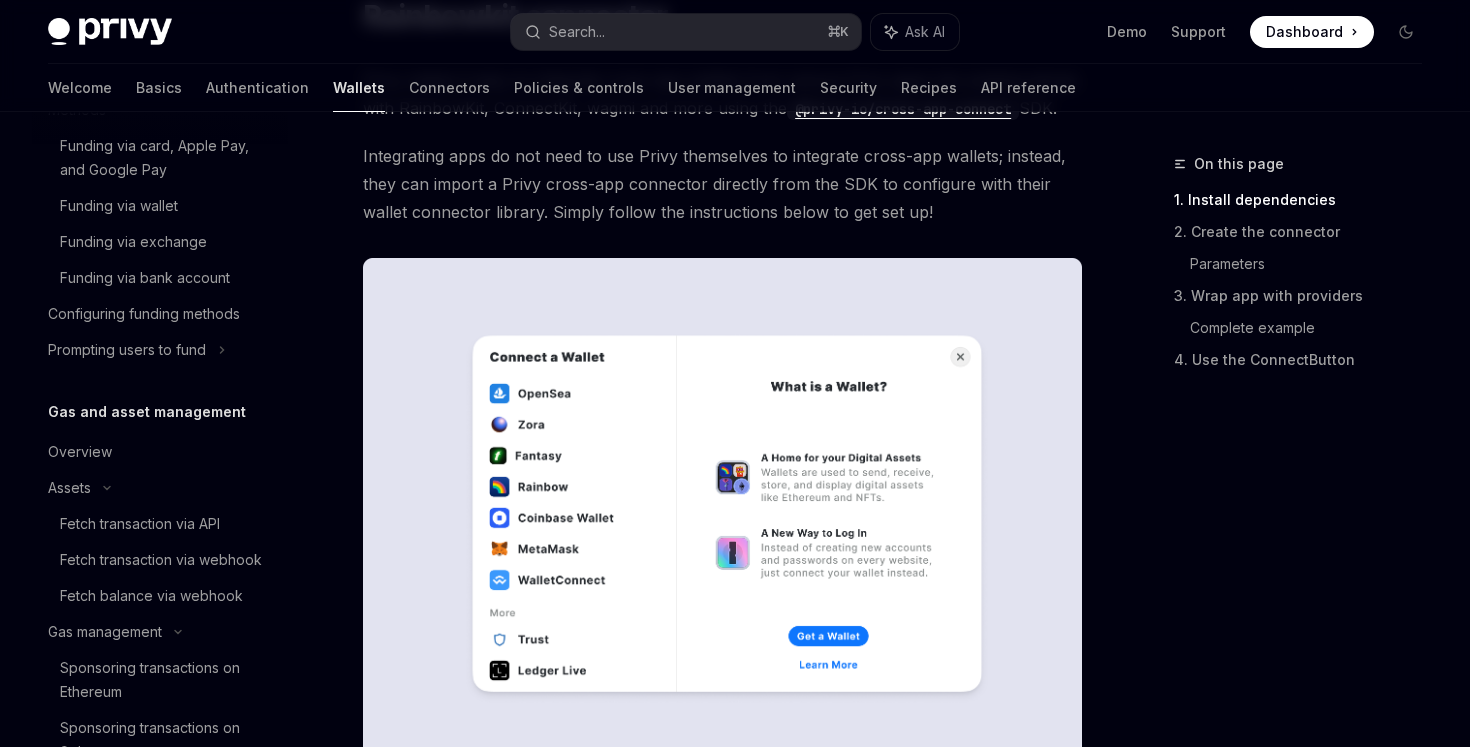 type on "*" 